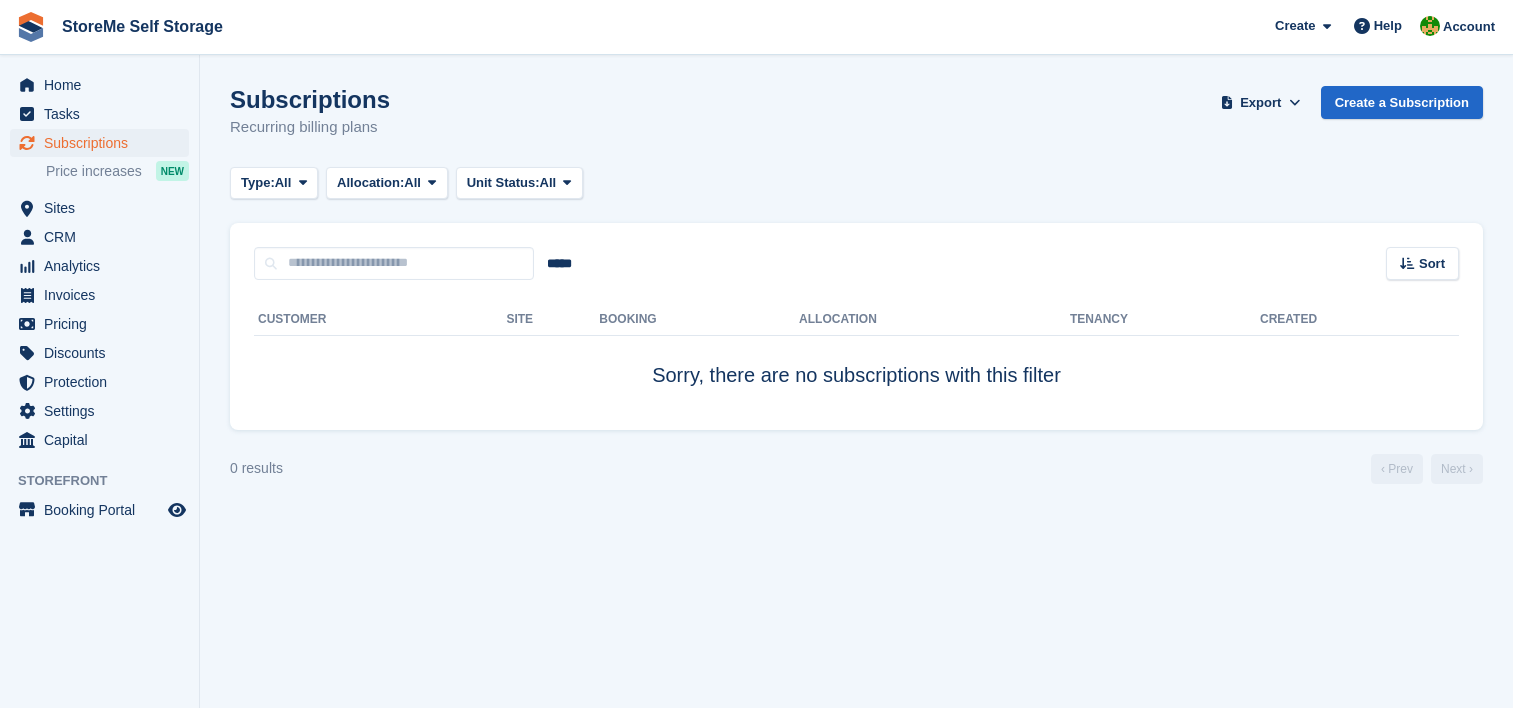 scroll, scrollTop: 0, scrollLeft: 0, axis: both 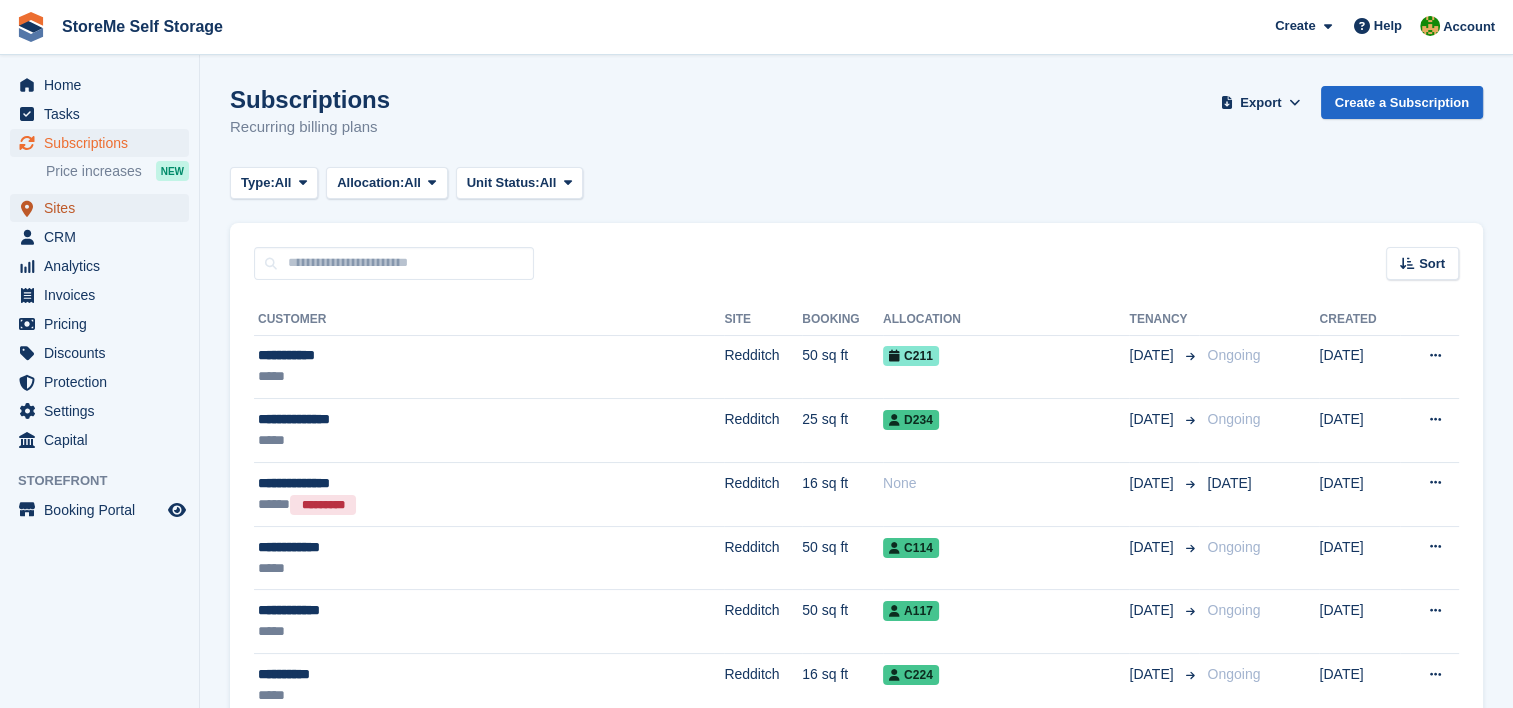 click on "Sites" at bounding box center [104, 208] 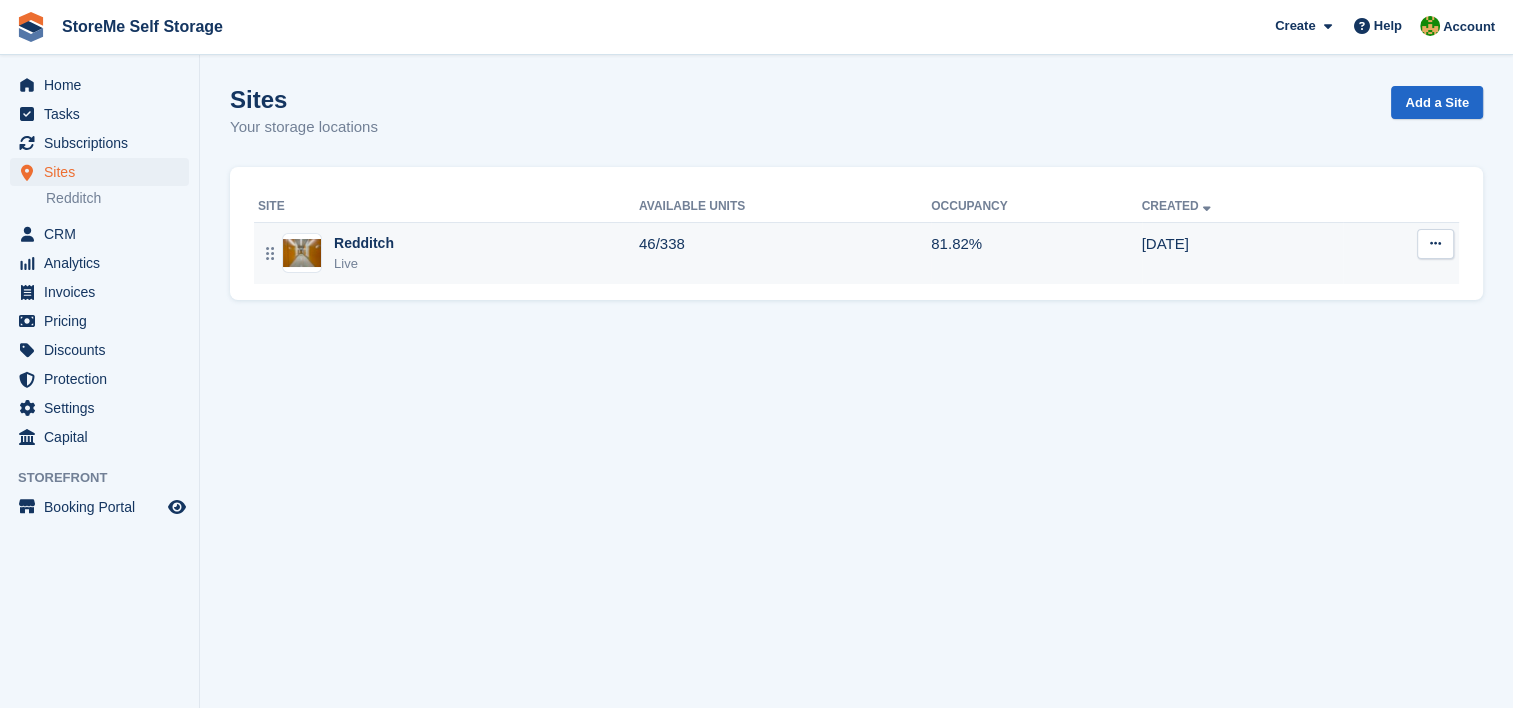 click on "Redditch
Live" at bounding box center [448, 253] 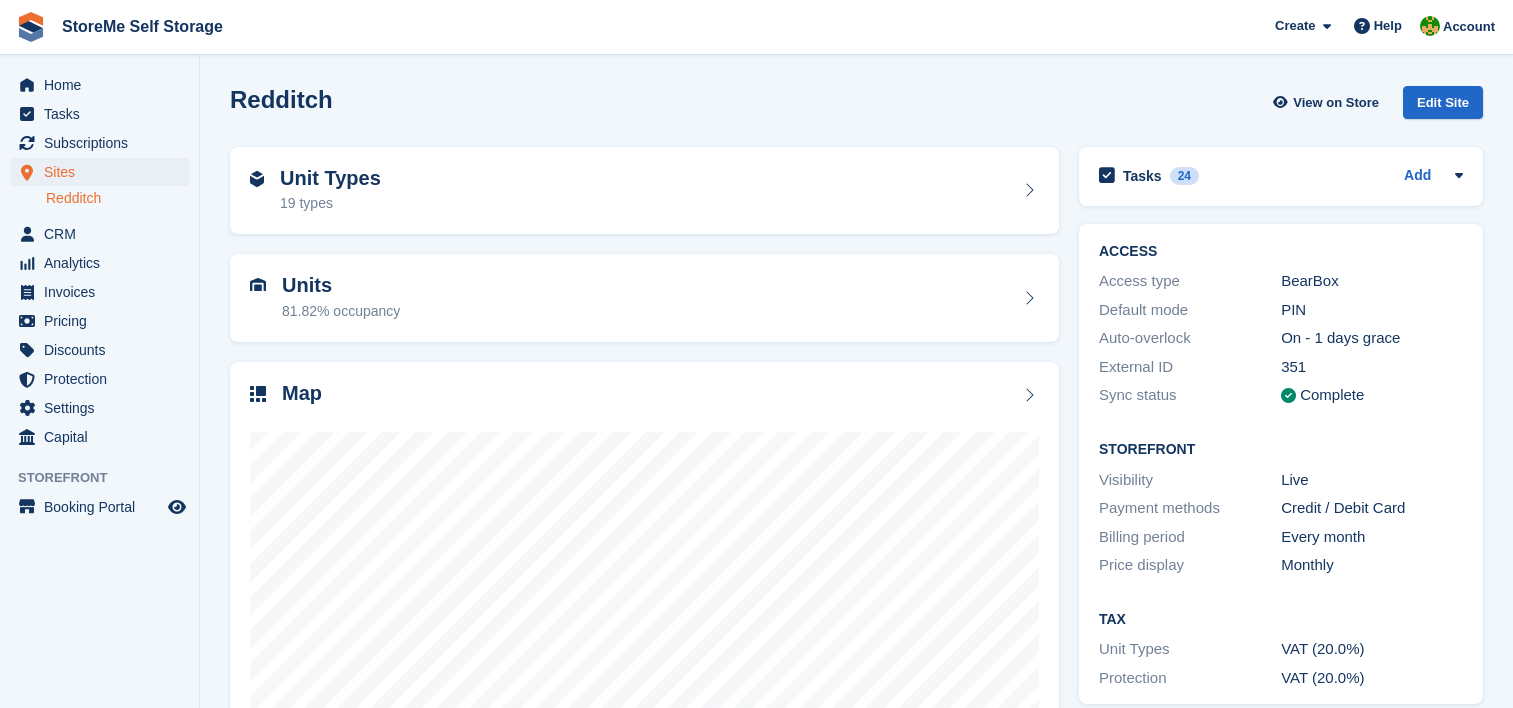 scroll, scrollTop: 0, scrollLeft: 0, axis: both 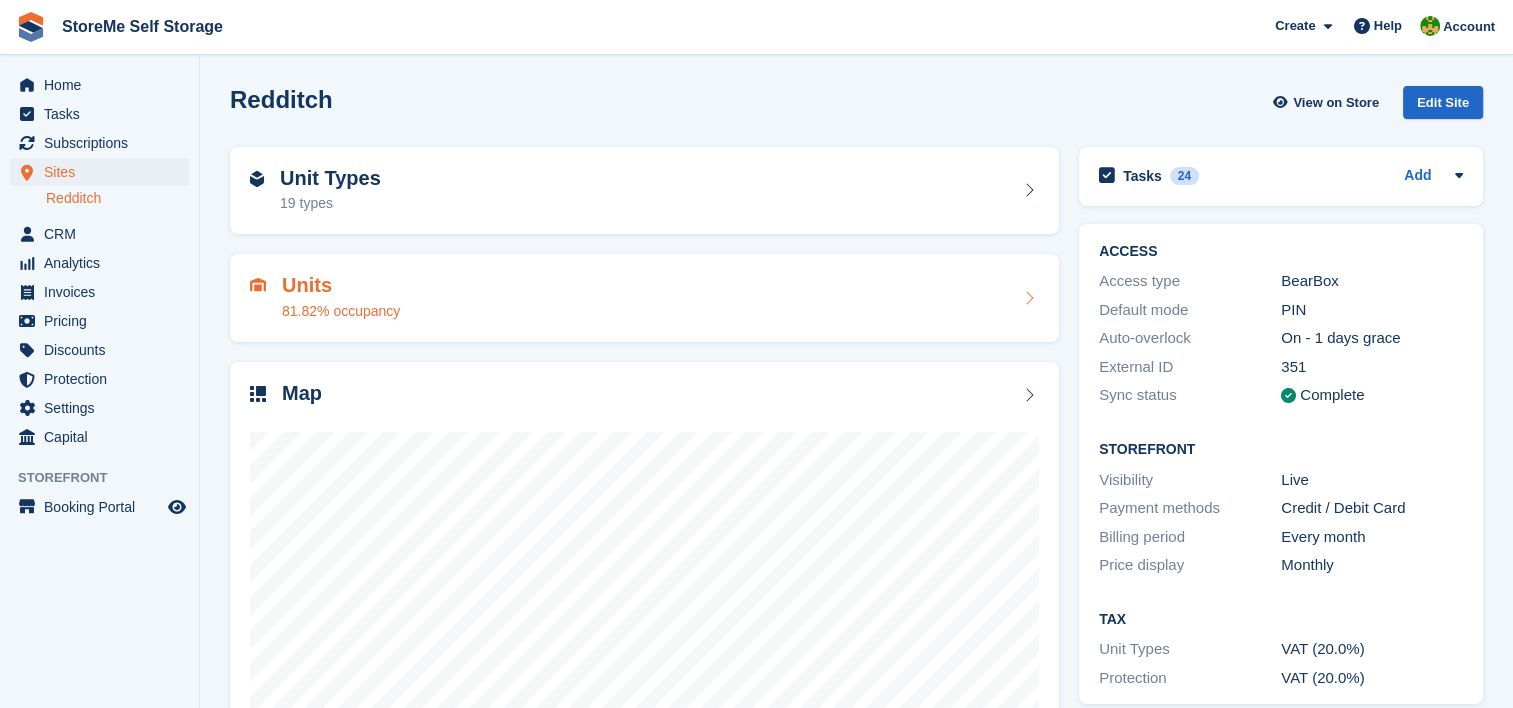 click on "Units
81.82% occupancy" at bounding box center (644, 298) 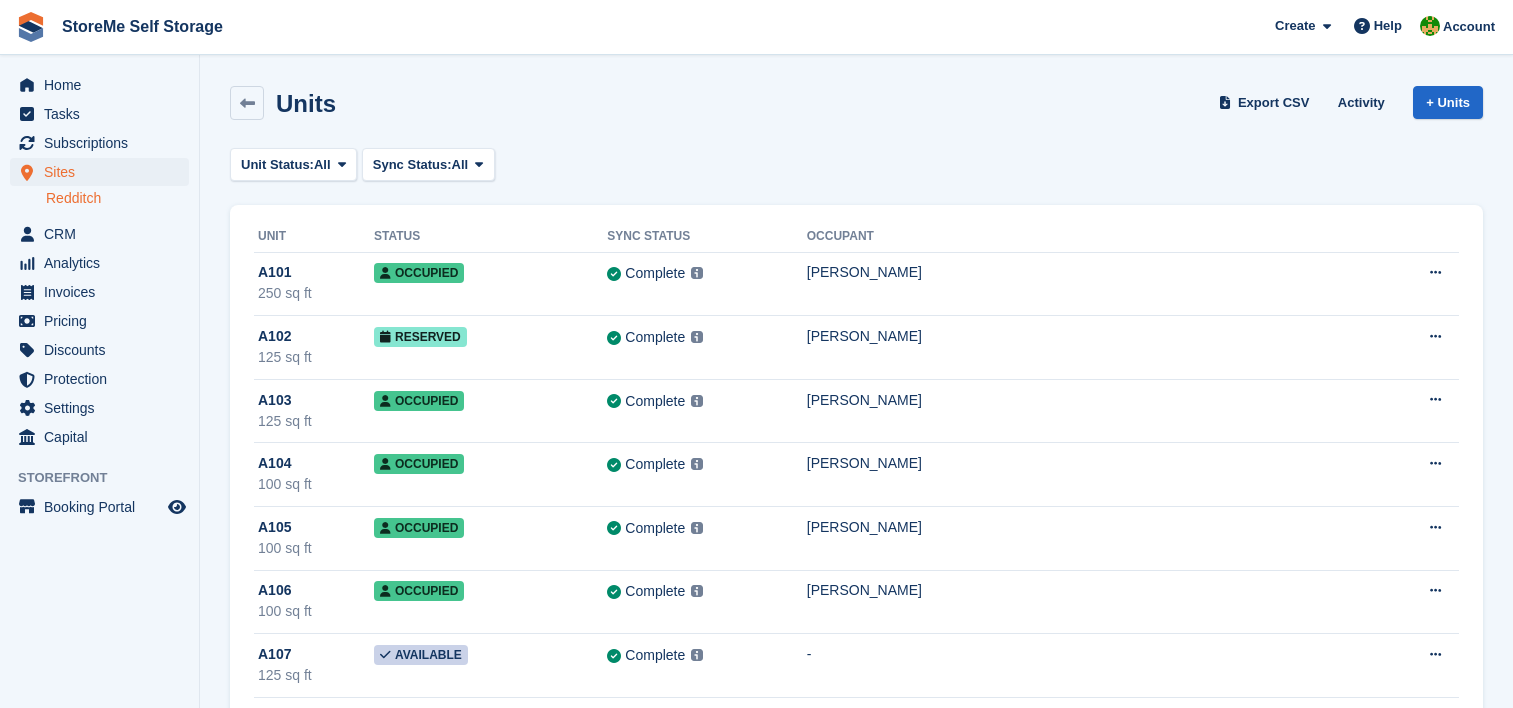 scroll, scrollTop: 0, scrollLeft: 0, axis: both 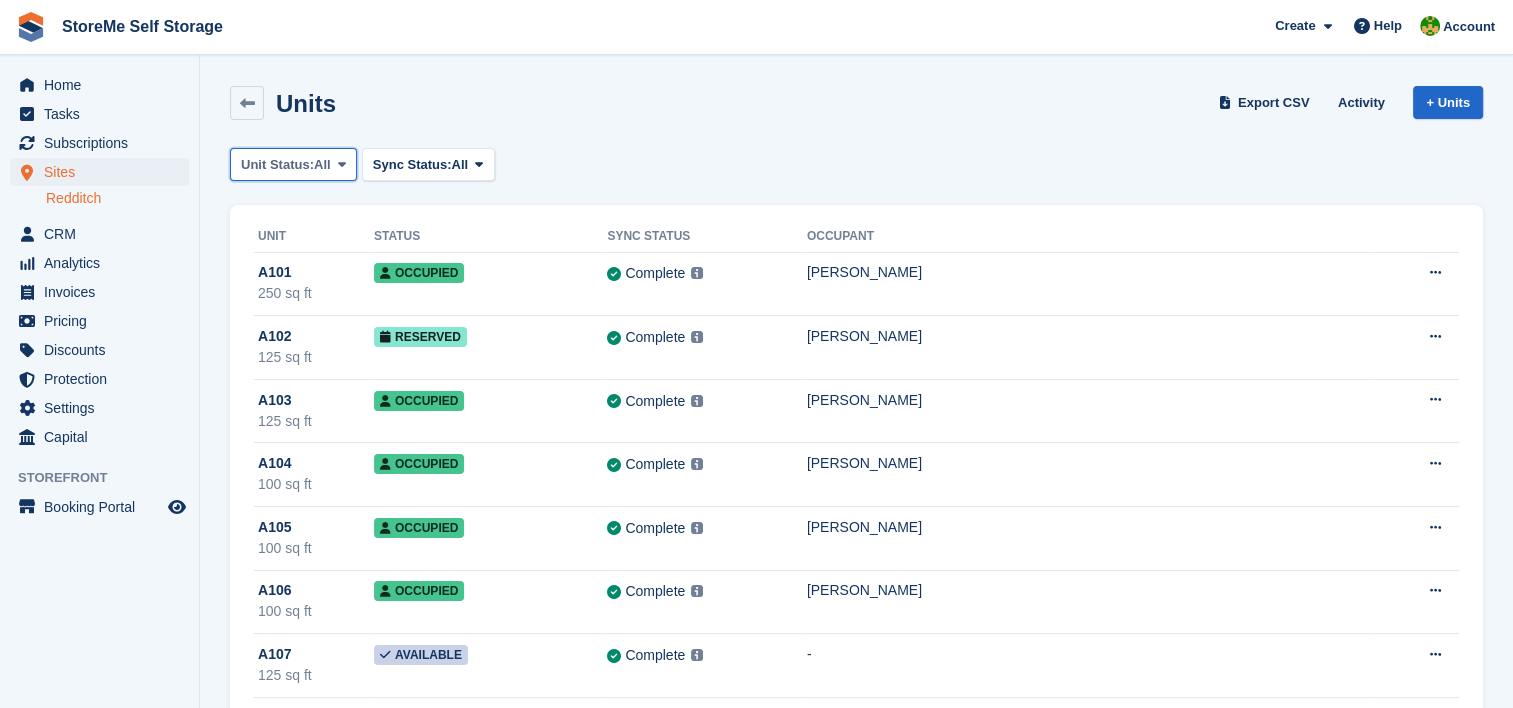 click on "Unit Status:" at bounding box center [277, 165] 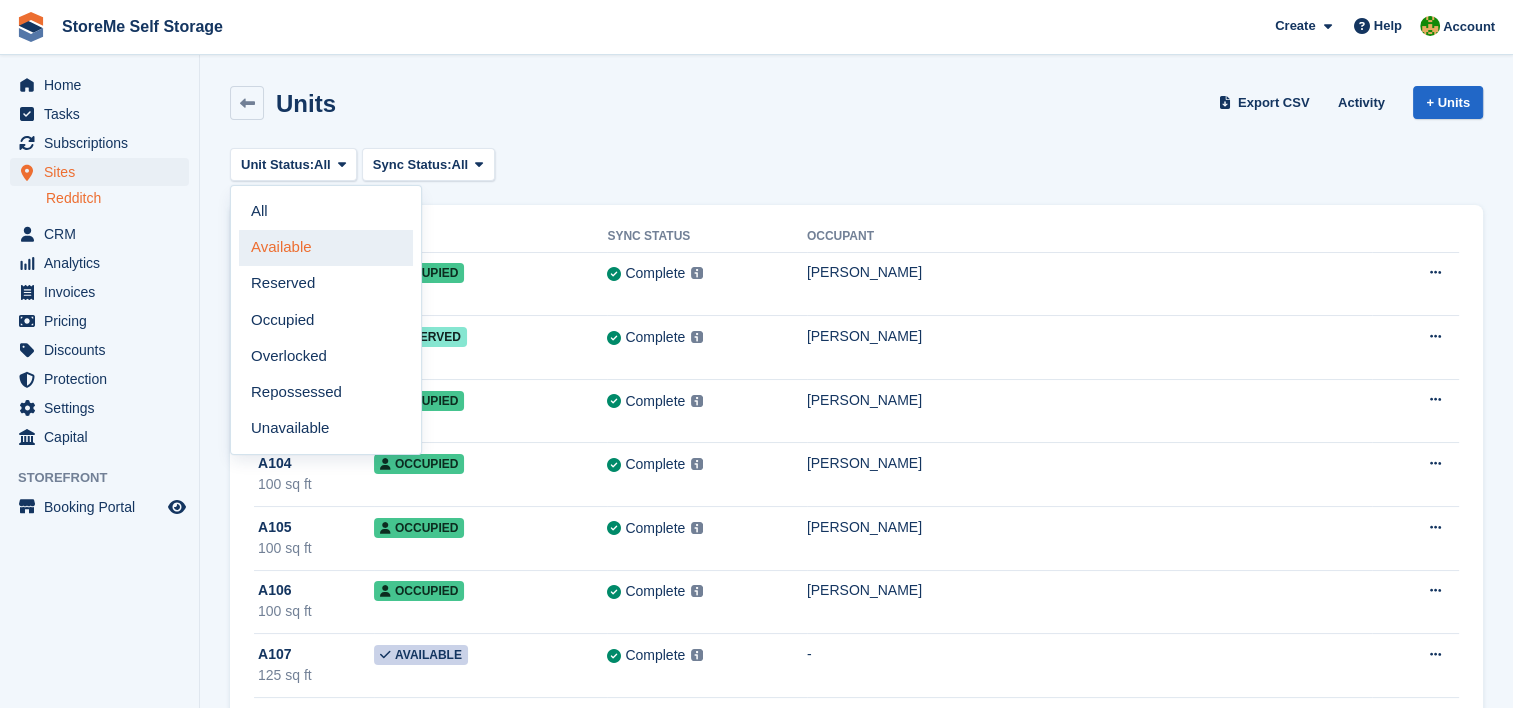 click on "Available" at bounding box center (326, 248) 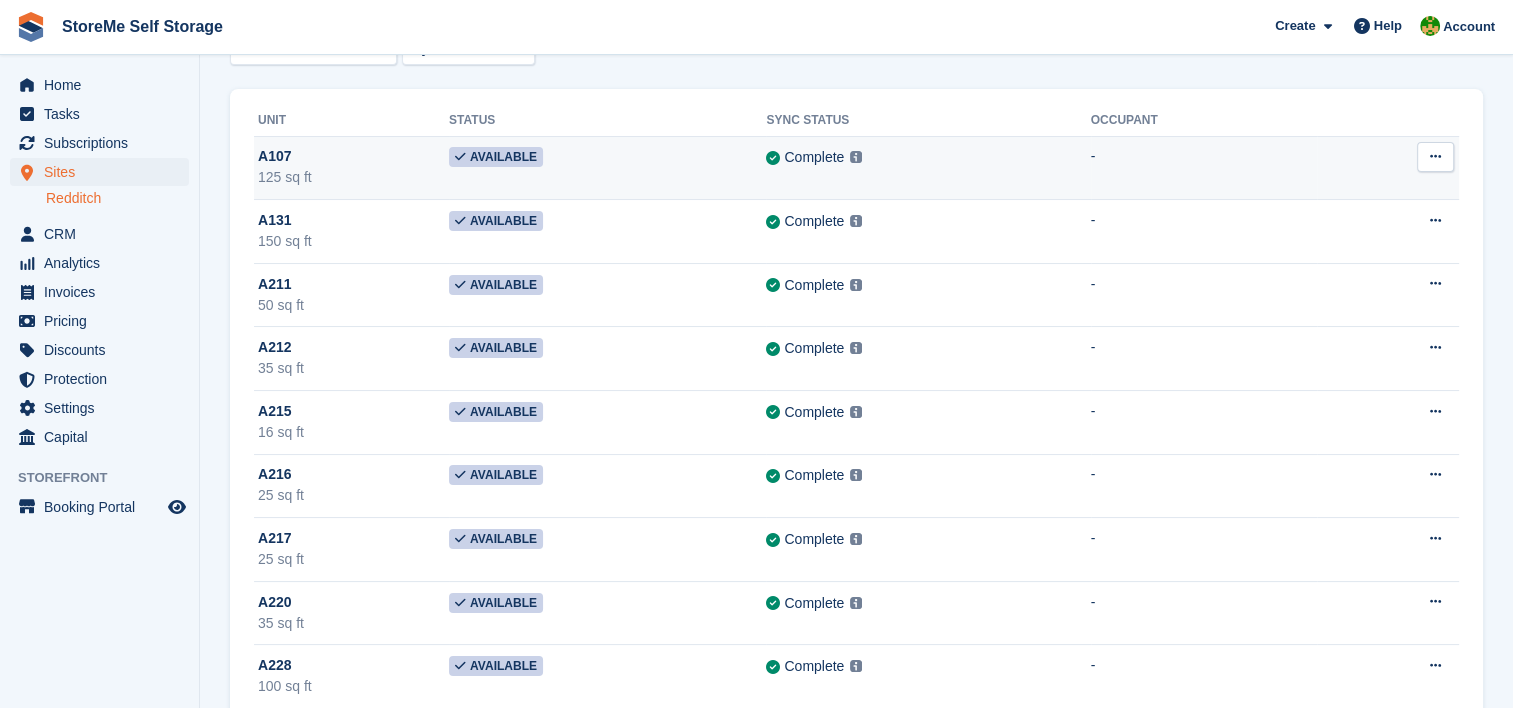 scroll, scrollTop: 0, scrollLeft: 0, axis: both 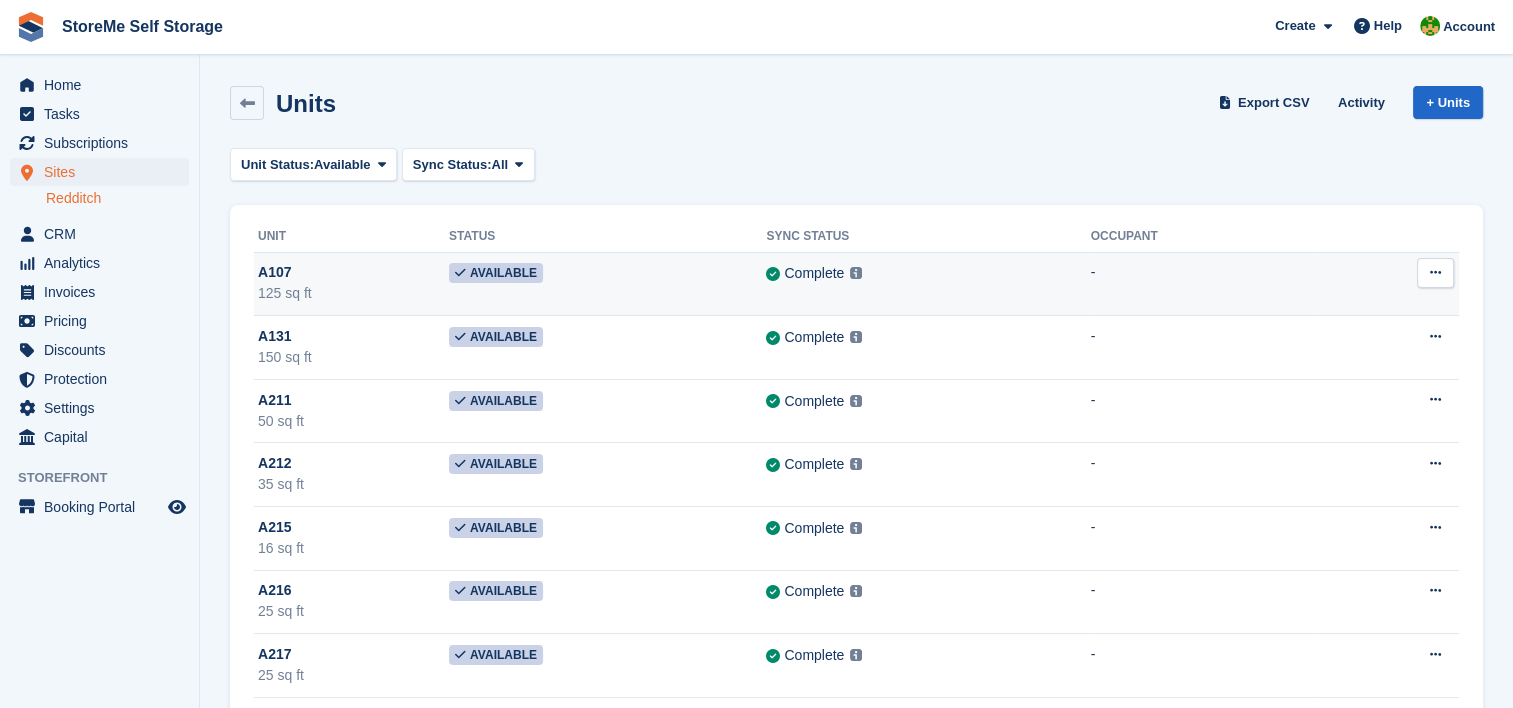 click on "125 sq ft" at bounding box center (353, 293) 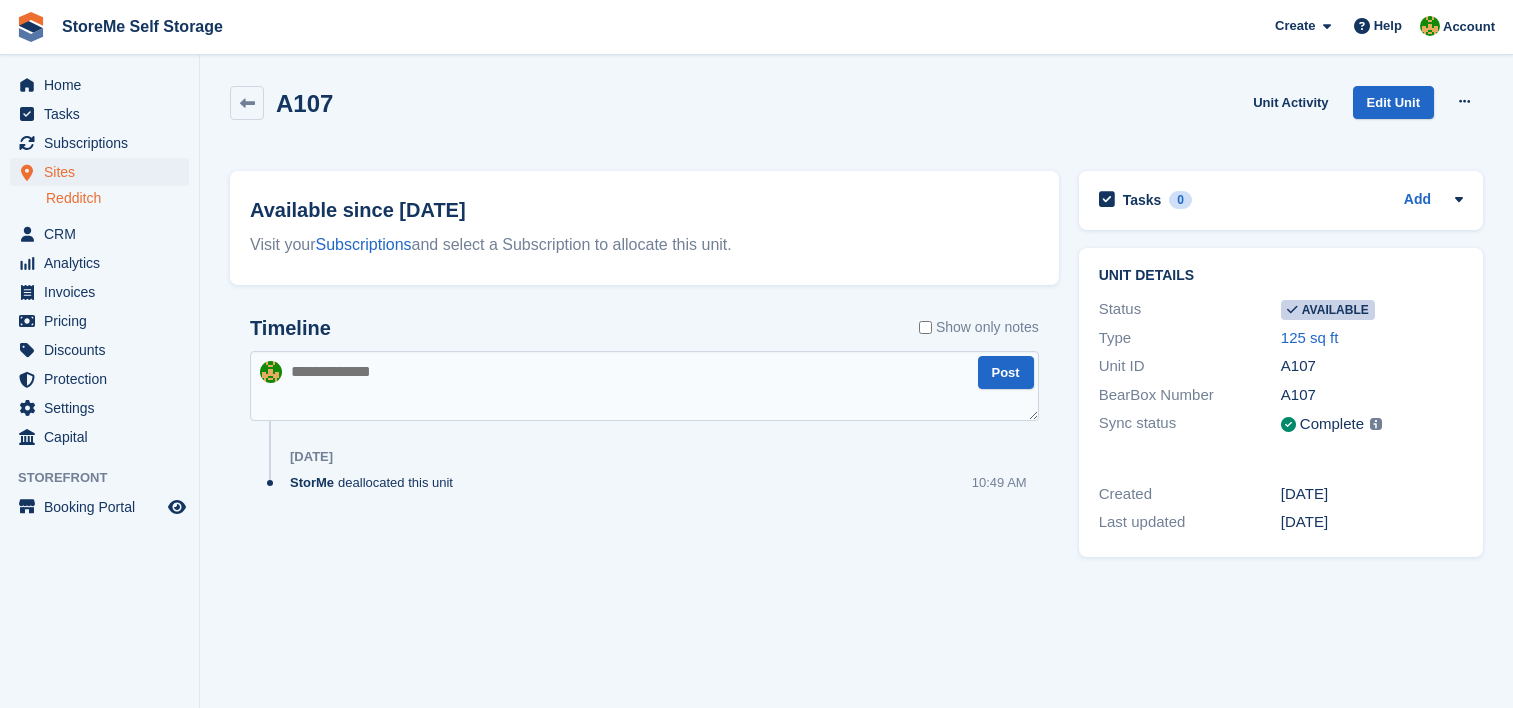 scroll, scrollTop: 0, scrollLeft: 0, axis: both 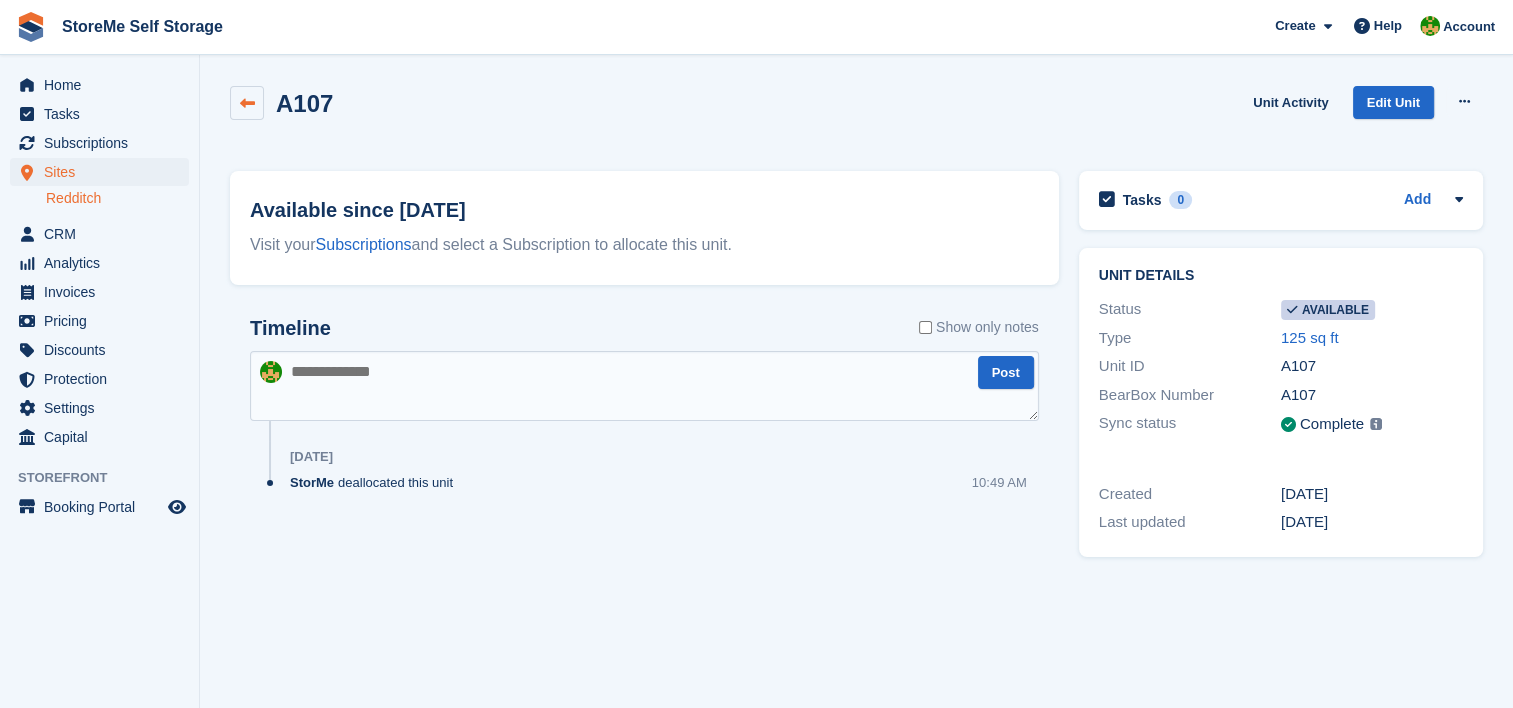 click at bounding box center [247, 103] 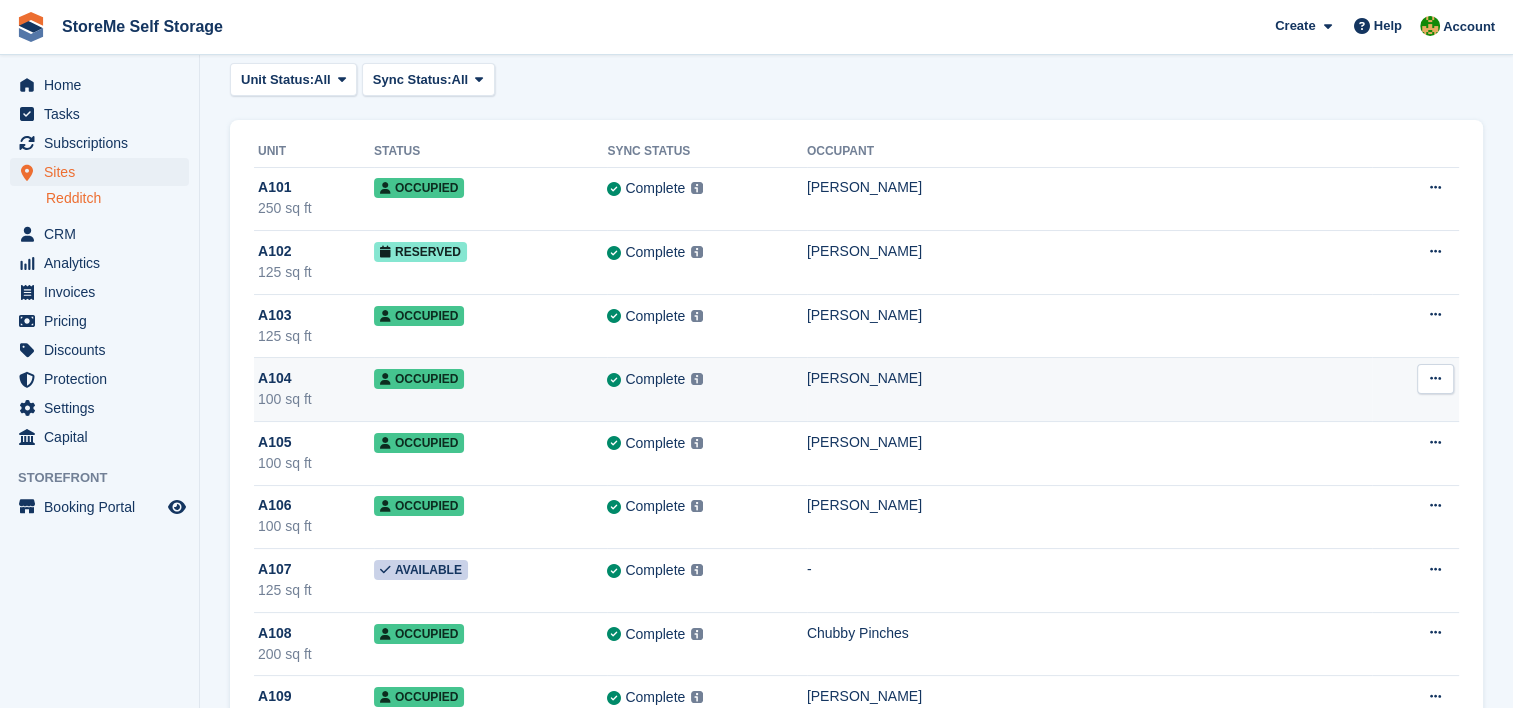 scroll, scrollTop: 0, scrollLeft: 0, axis: both 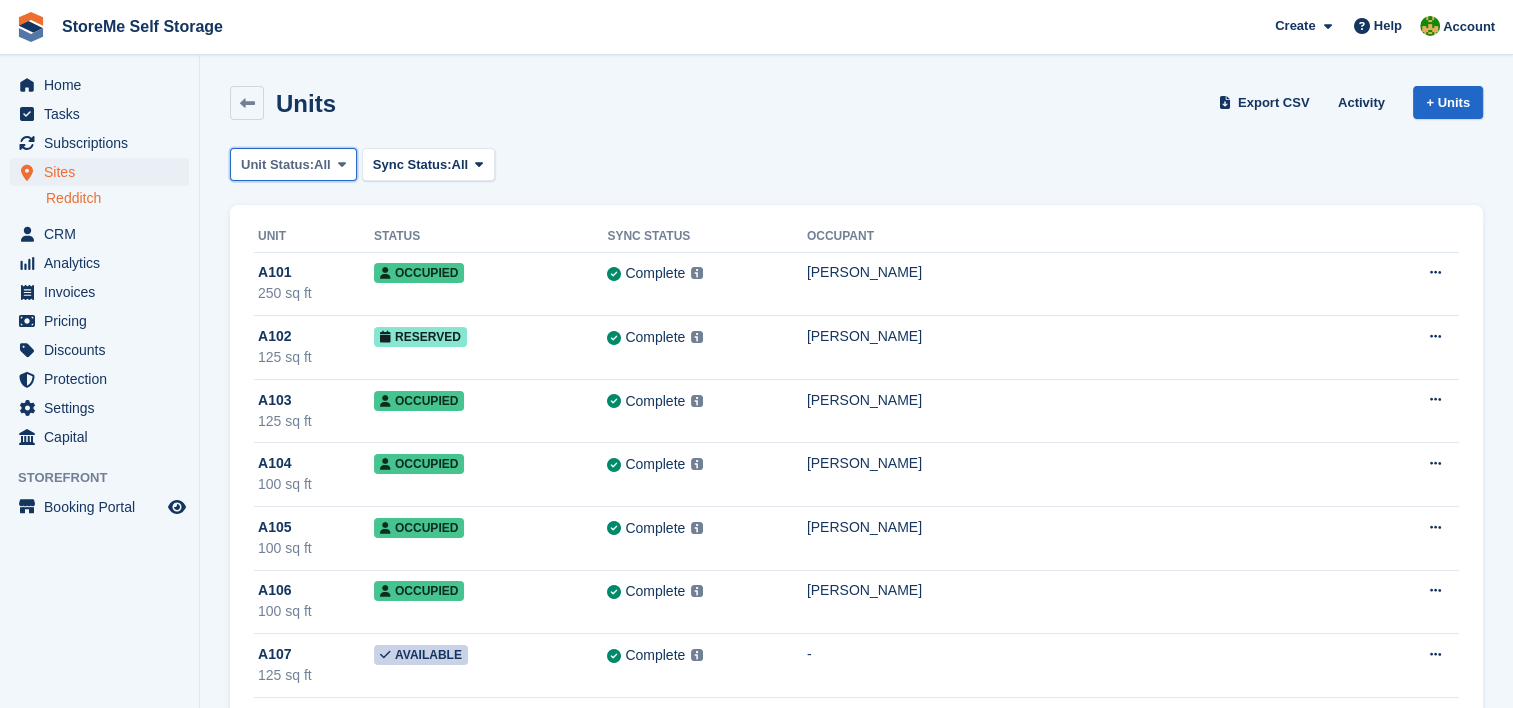 click on "All" at bounding box center (322, 165) 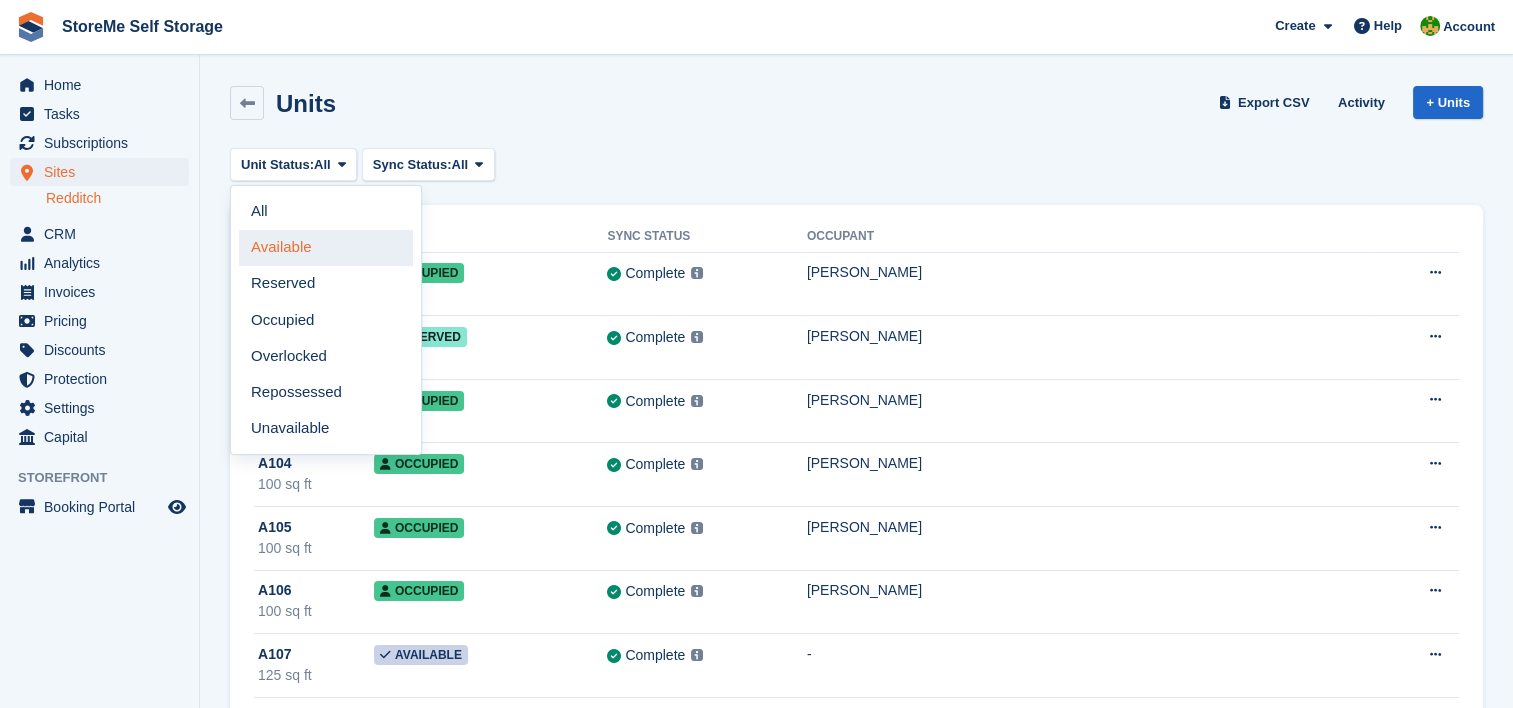 click on "Available" at bounding box center (326, 248) 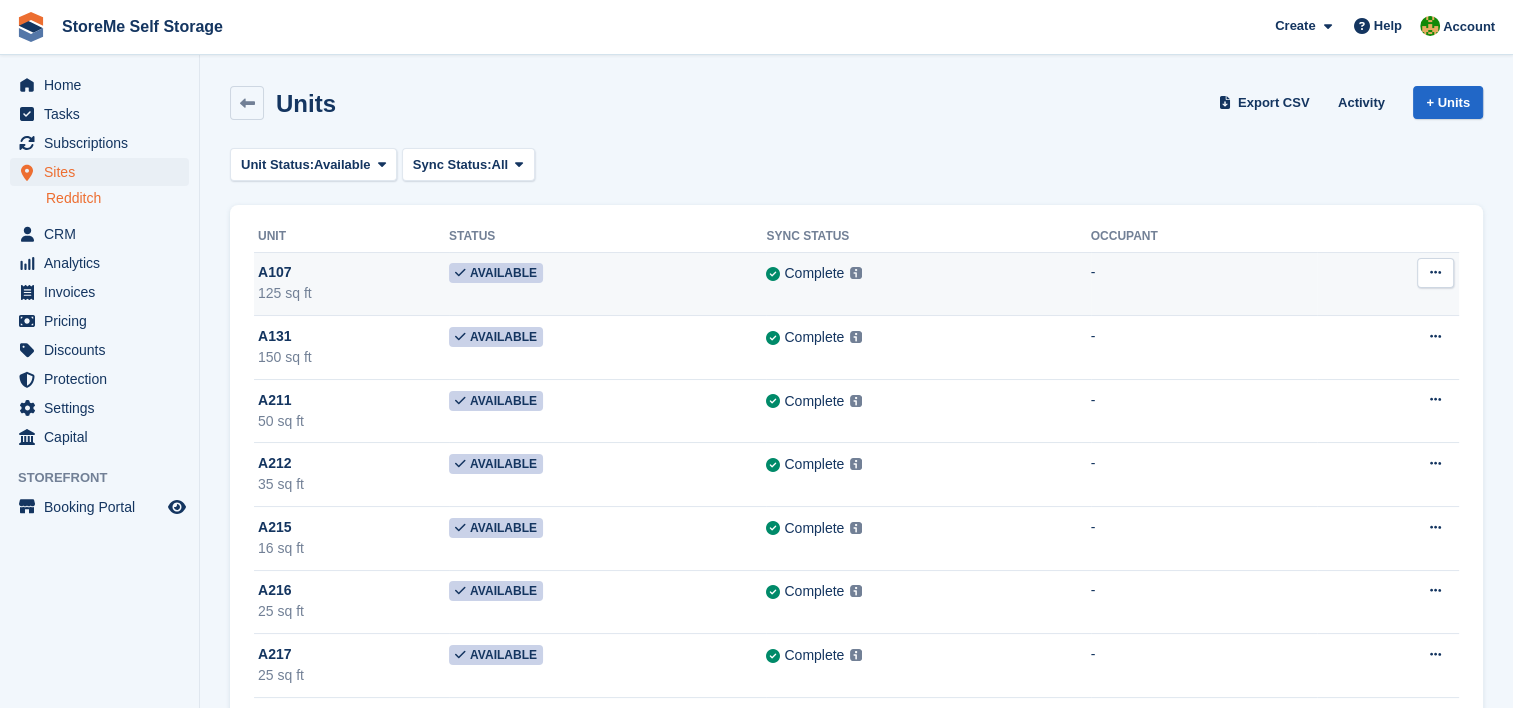 click on "125 sq ft" at bounding box center (353, 293) 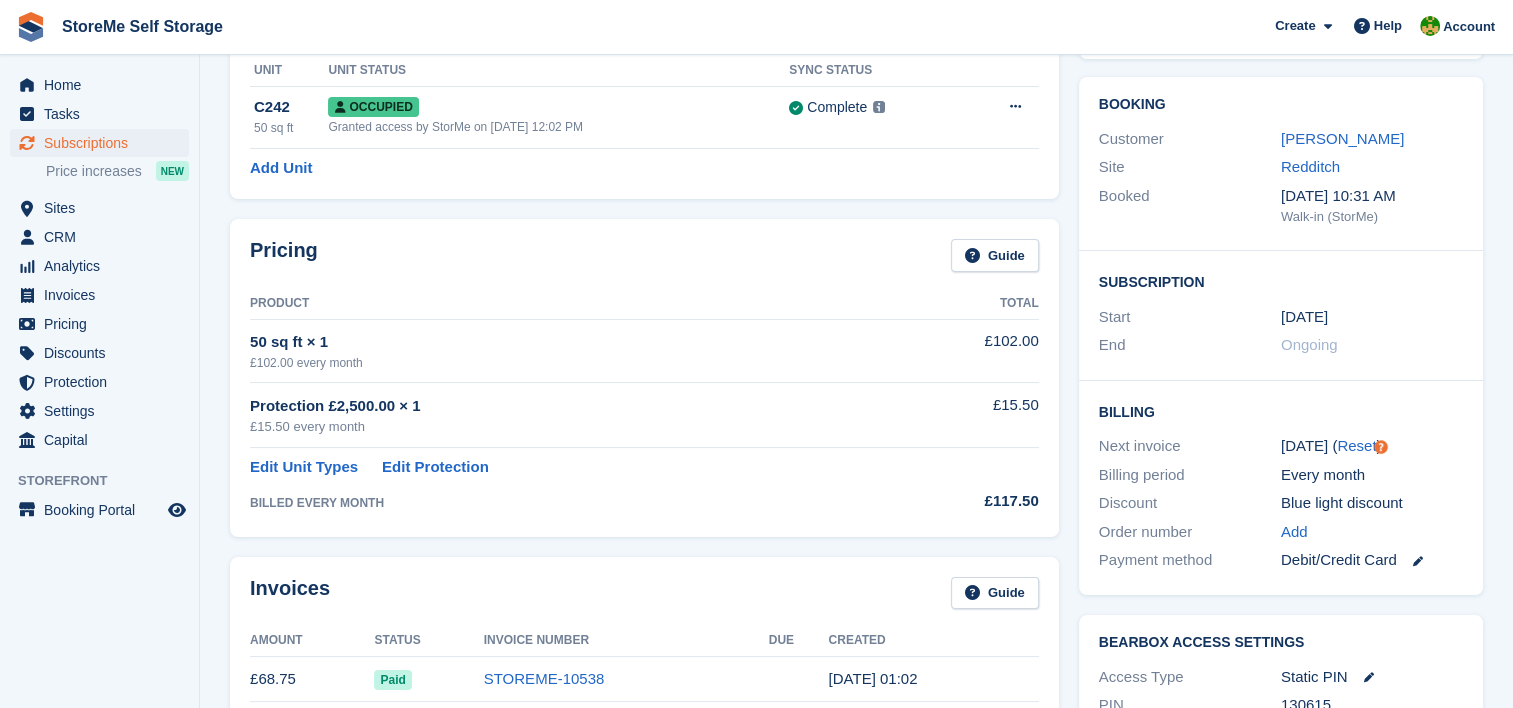 scroll, scrollTop: 400, scrollLeft: 0, axis: vertical 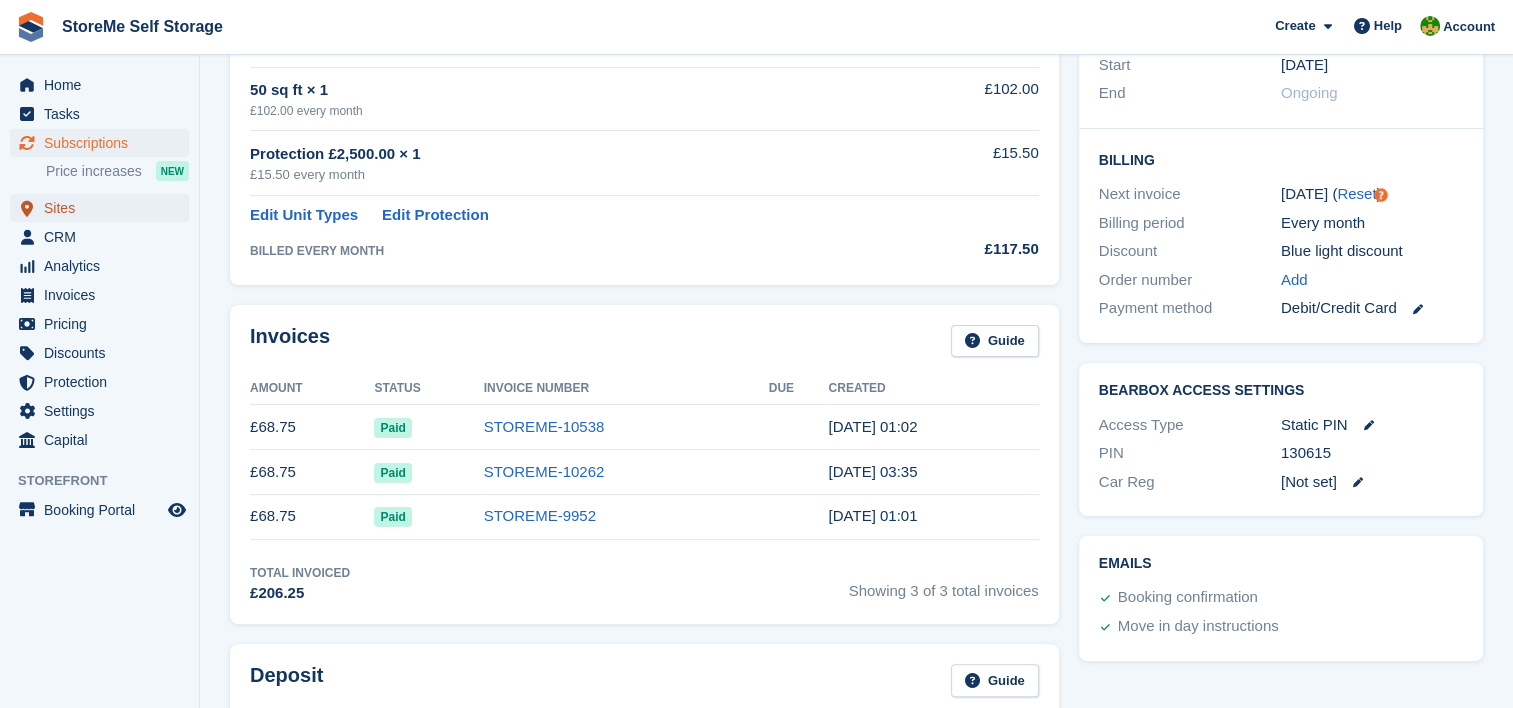 click on "Sites" at bounding box center [104, 208] 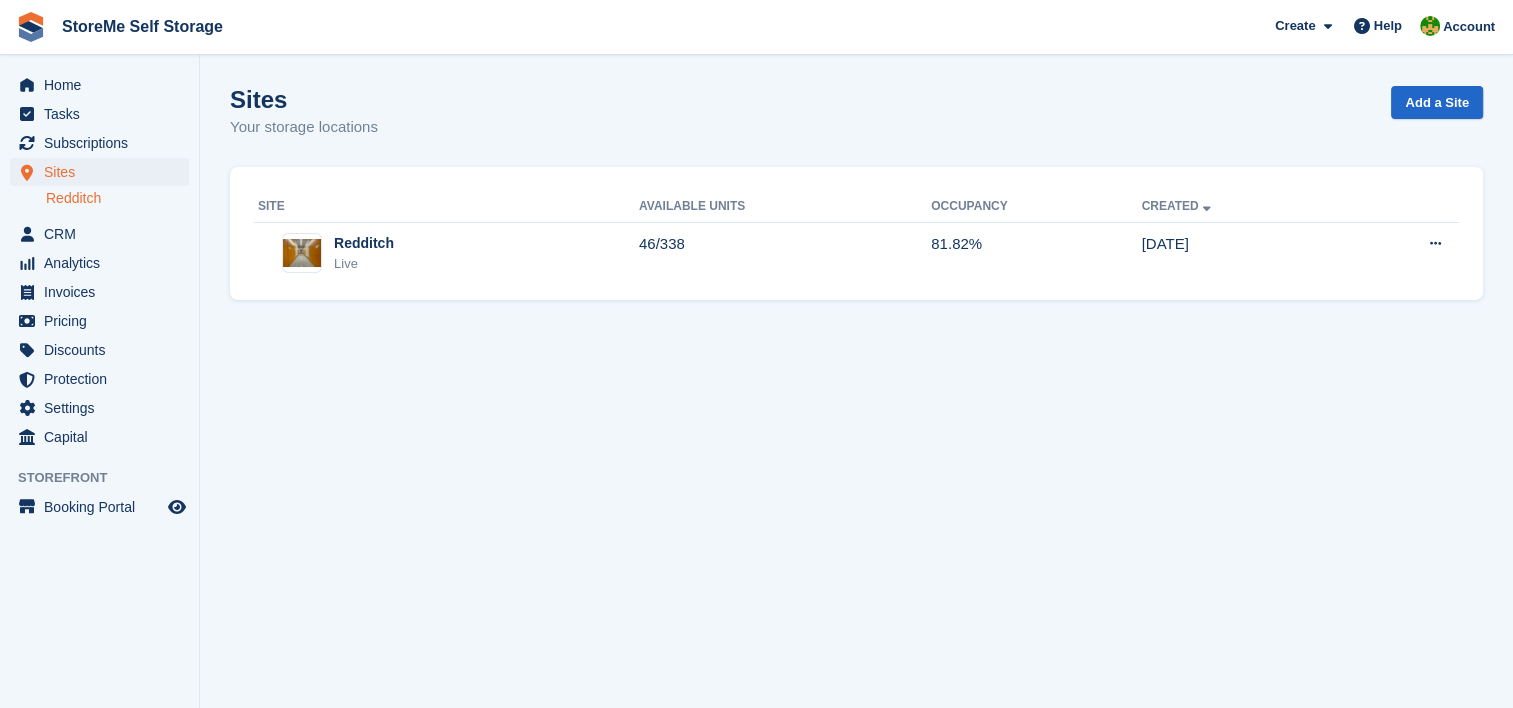 scroll, scrollTop: 0, scrollLeft: 0, axis: both 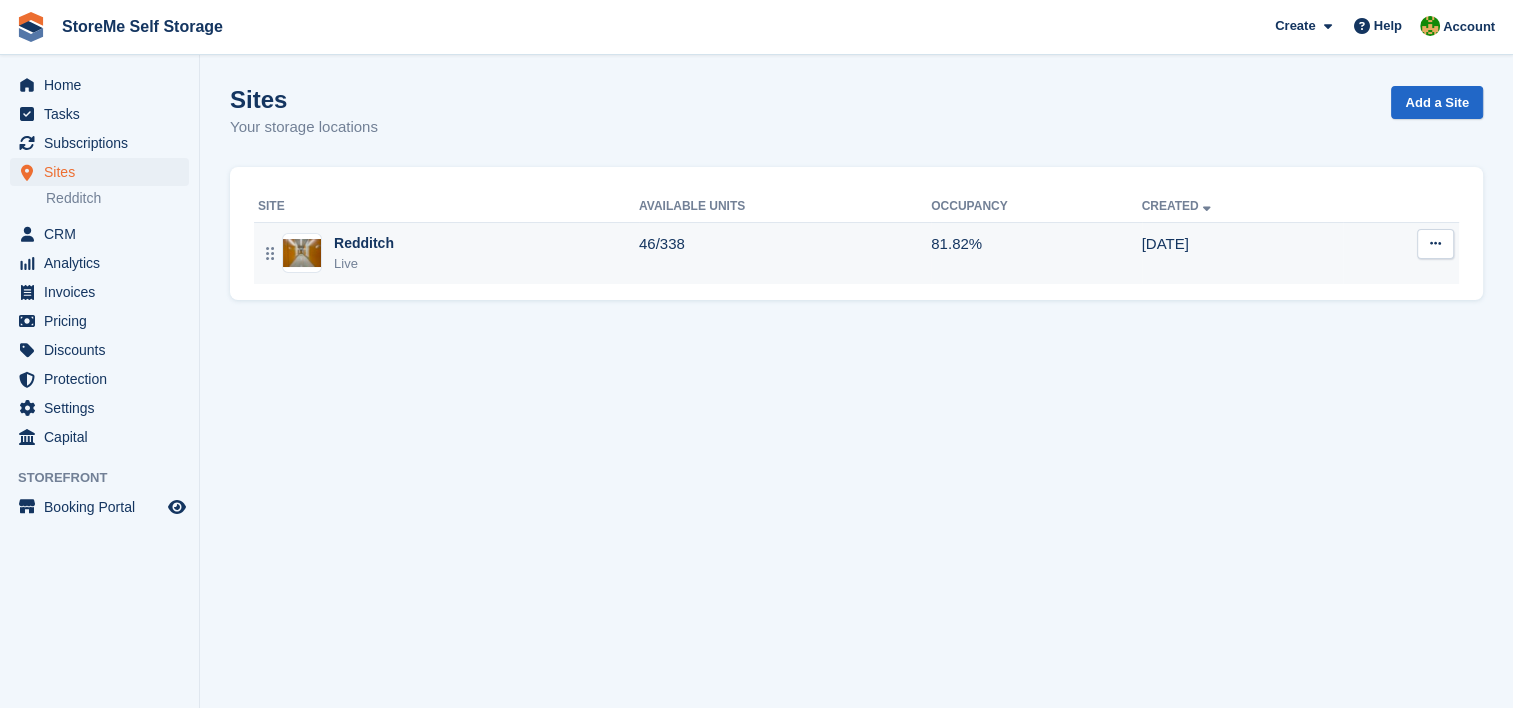 click on "Live" at bounding box center (364, 264) 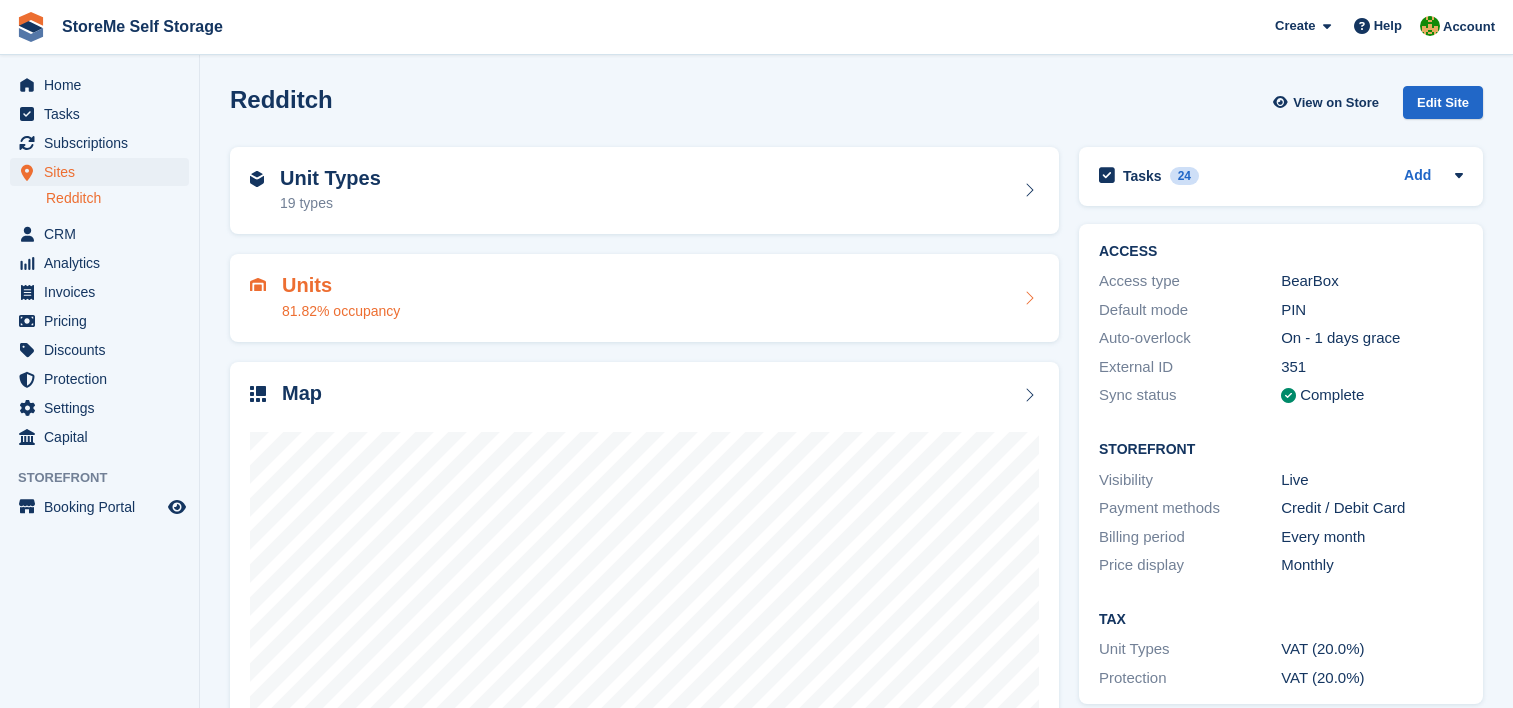 scroll, scrollTop: 0, scrollLeft: 0, axis: both 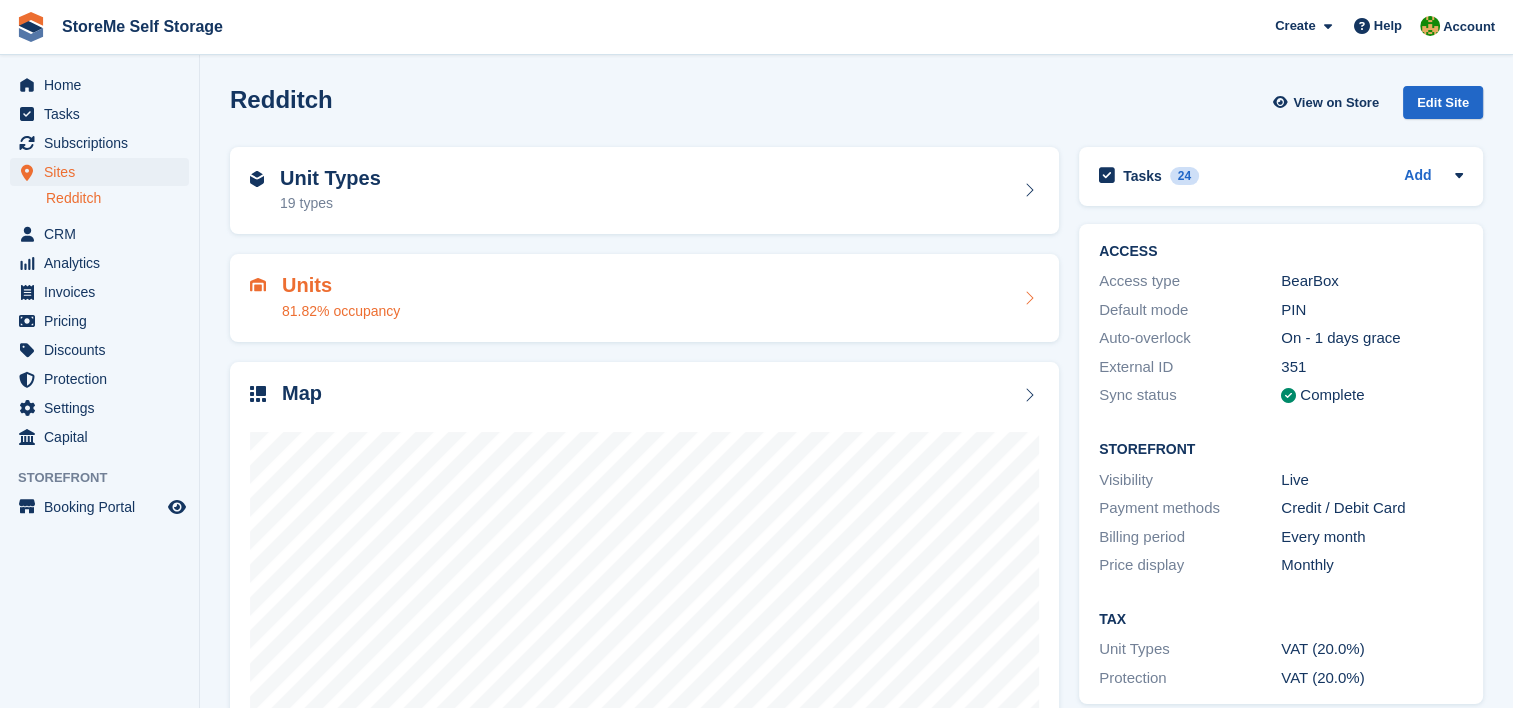 click on "Units
81.82% occupancy" at bounding box center [644, 298] 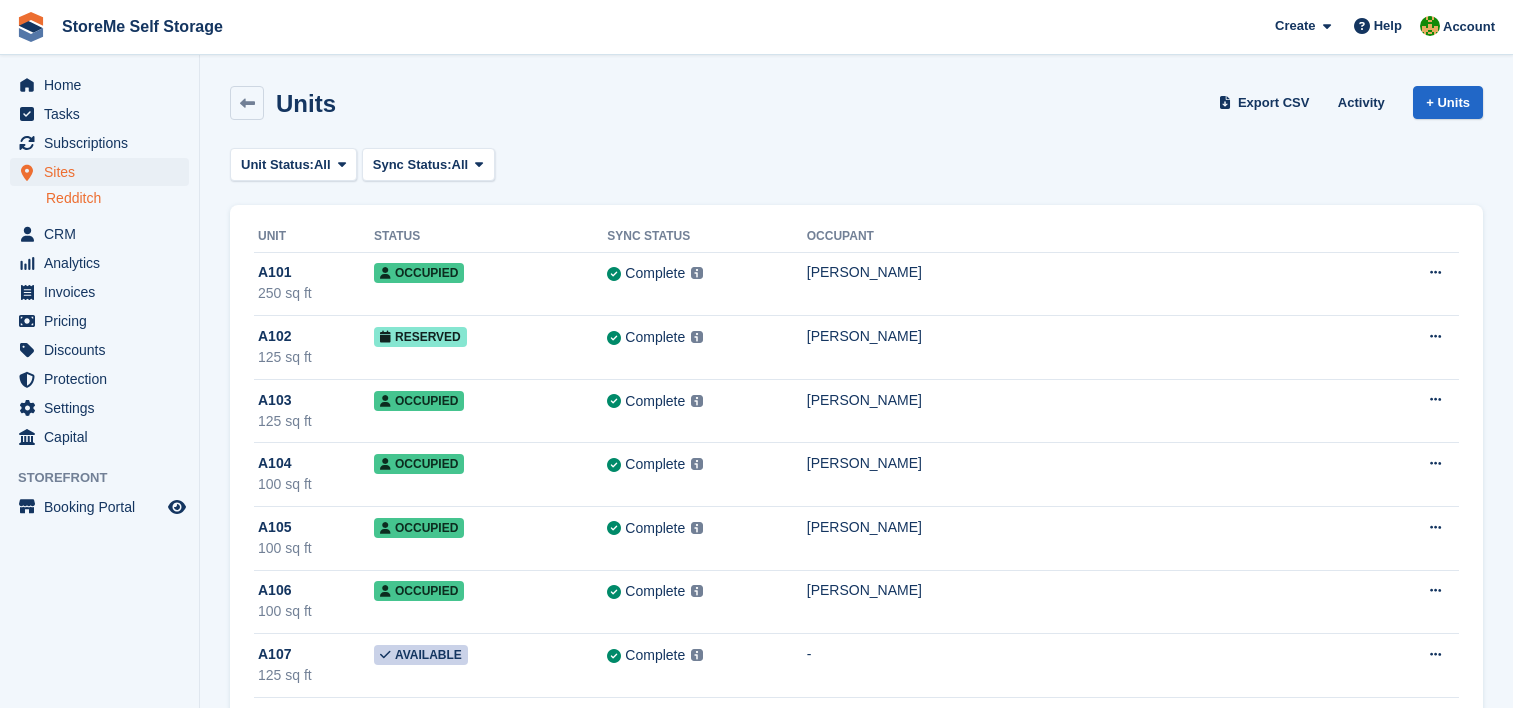scroll, scrollTop: 0, scrollLeft: 0, axis: both 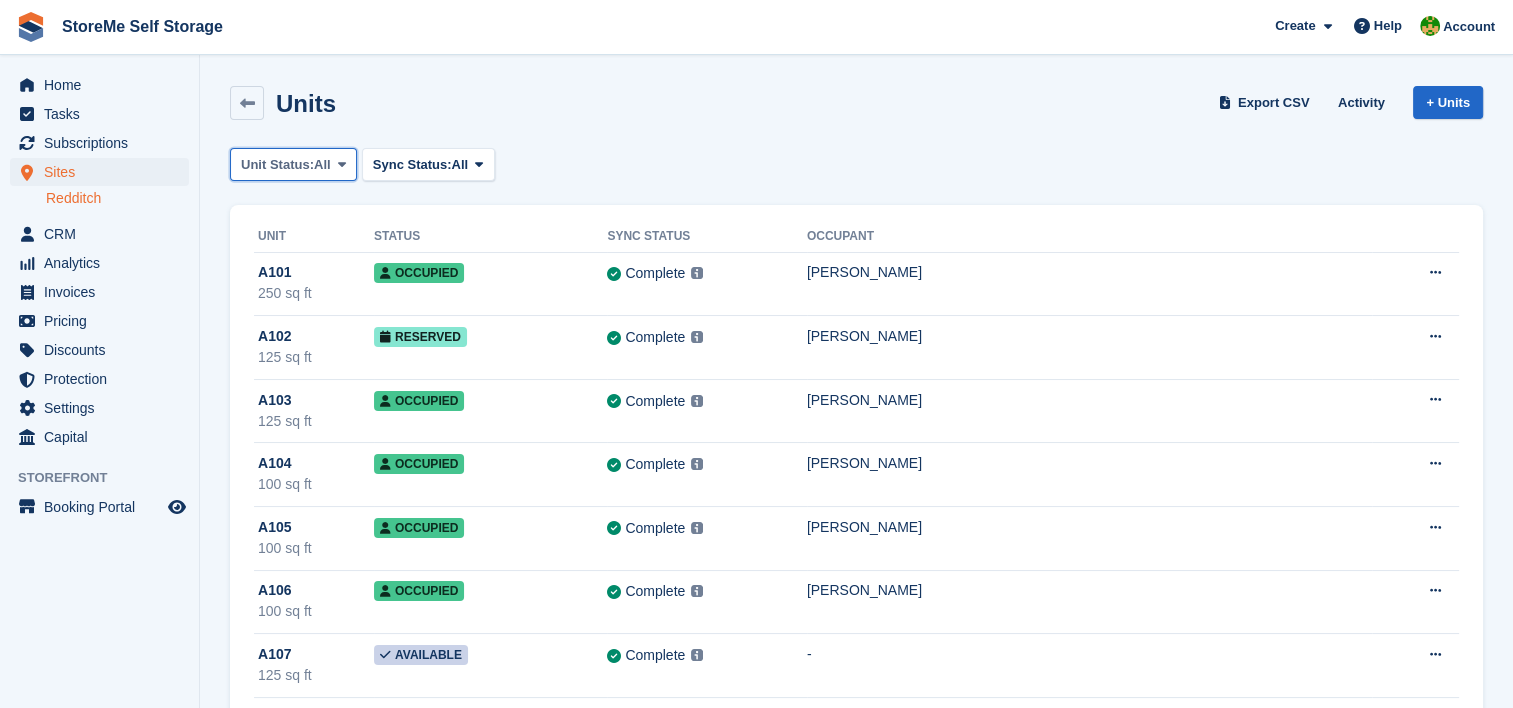 click on "Unit Status:" at bounding box center (277, 165) 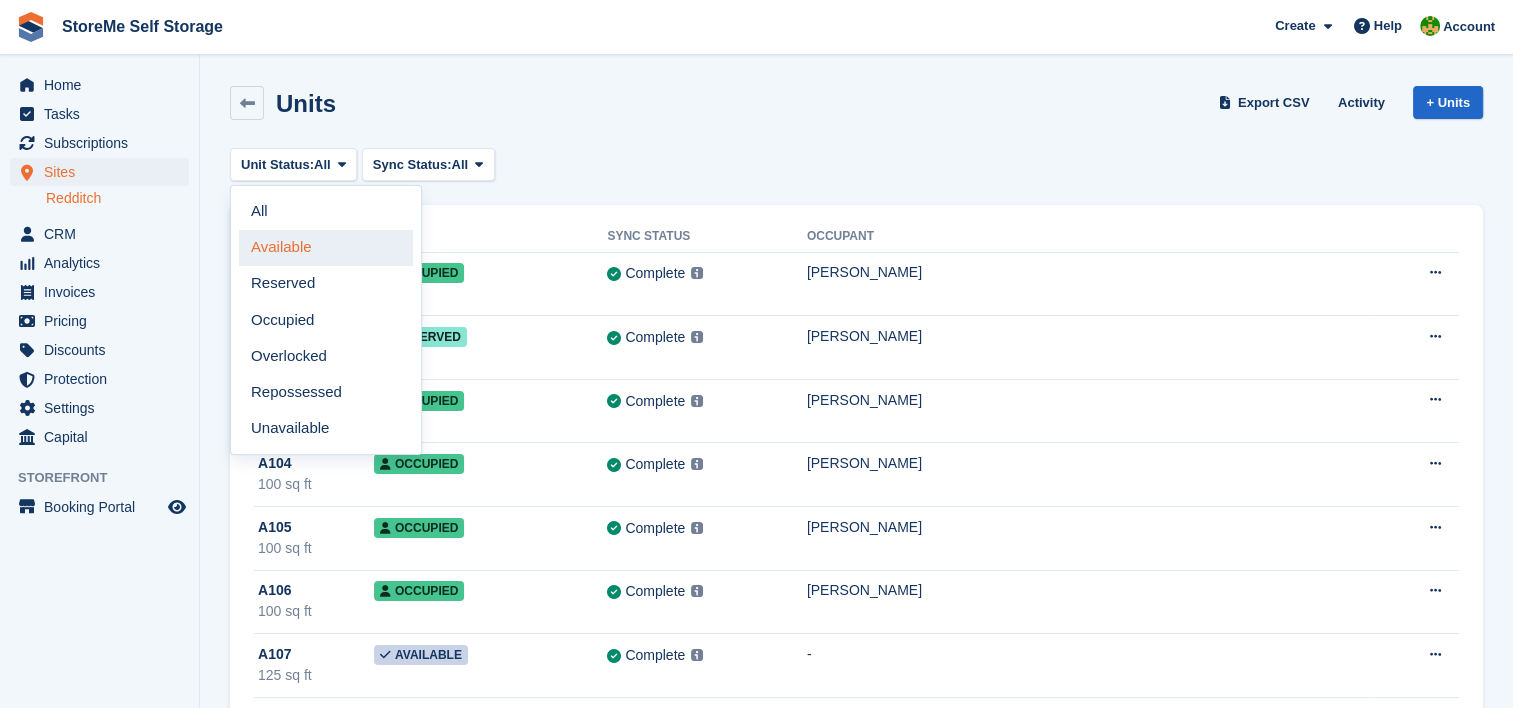 click on "Available" at bounding box center [326, 248] 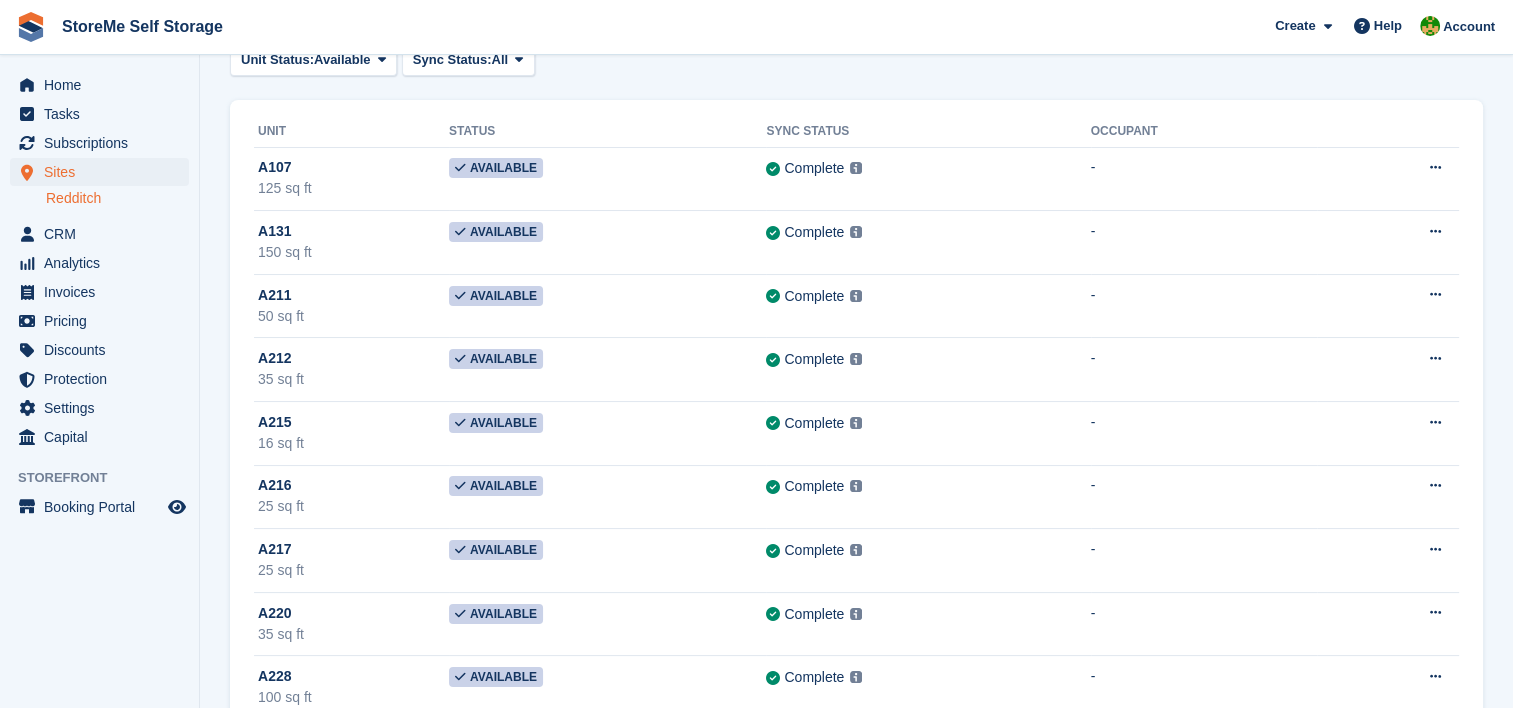 scroll, scrollTop: 0, scrollLeft: 0, axis: both 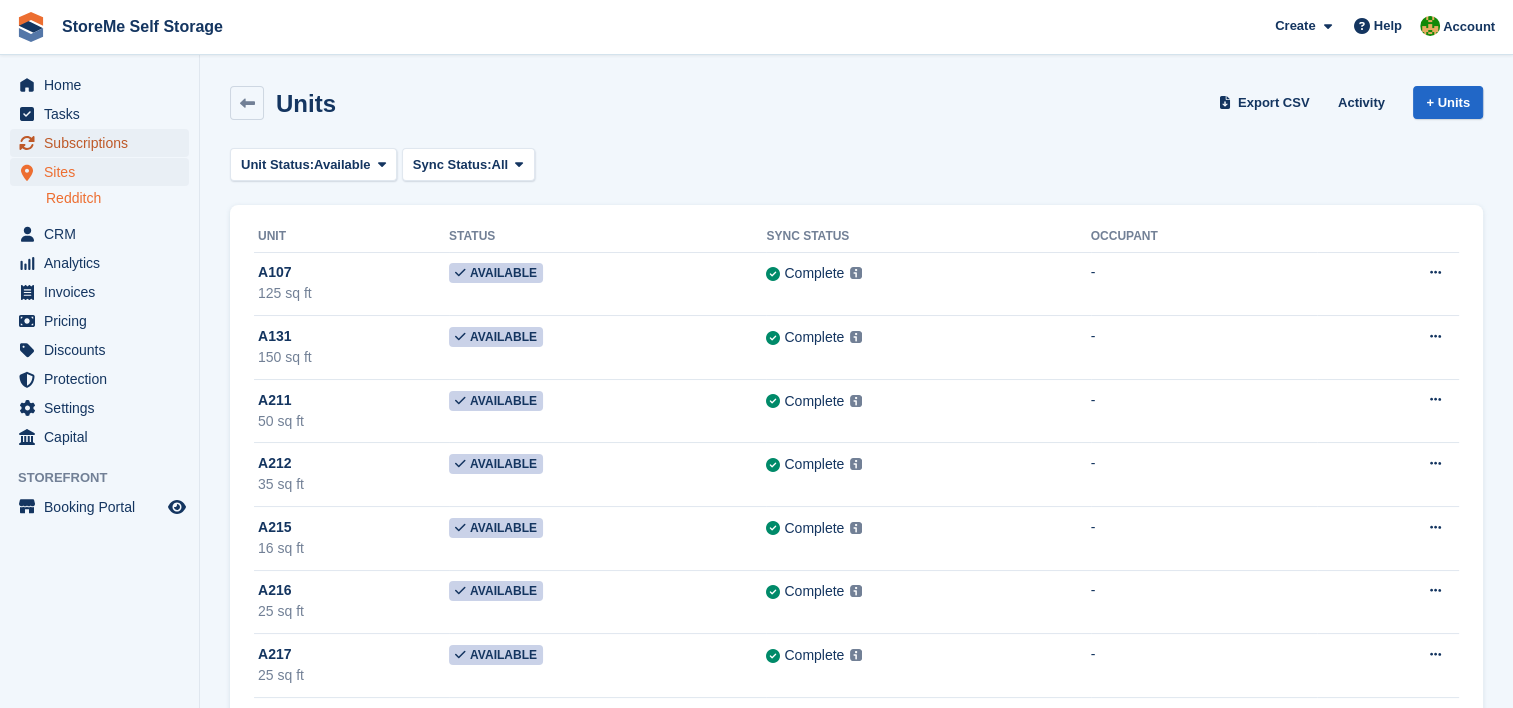 click on "Subscriptions" at bounding box center (104, 143) 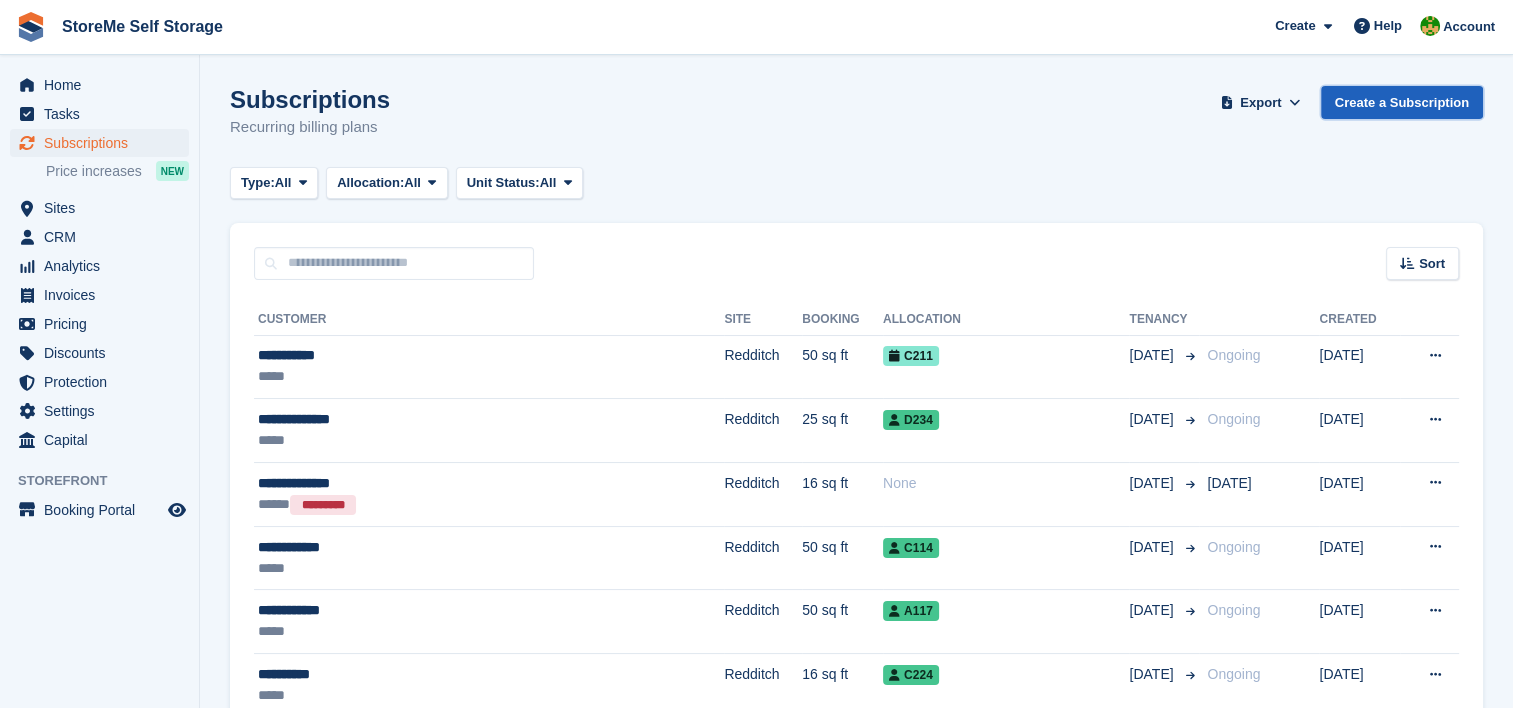 click on "Create a Subscription" at bounding box center [1402, 102] 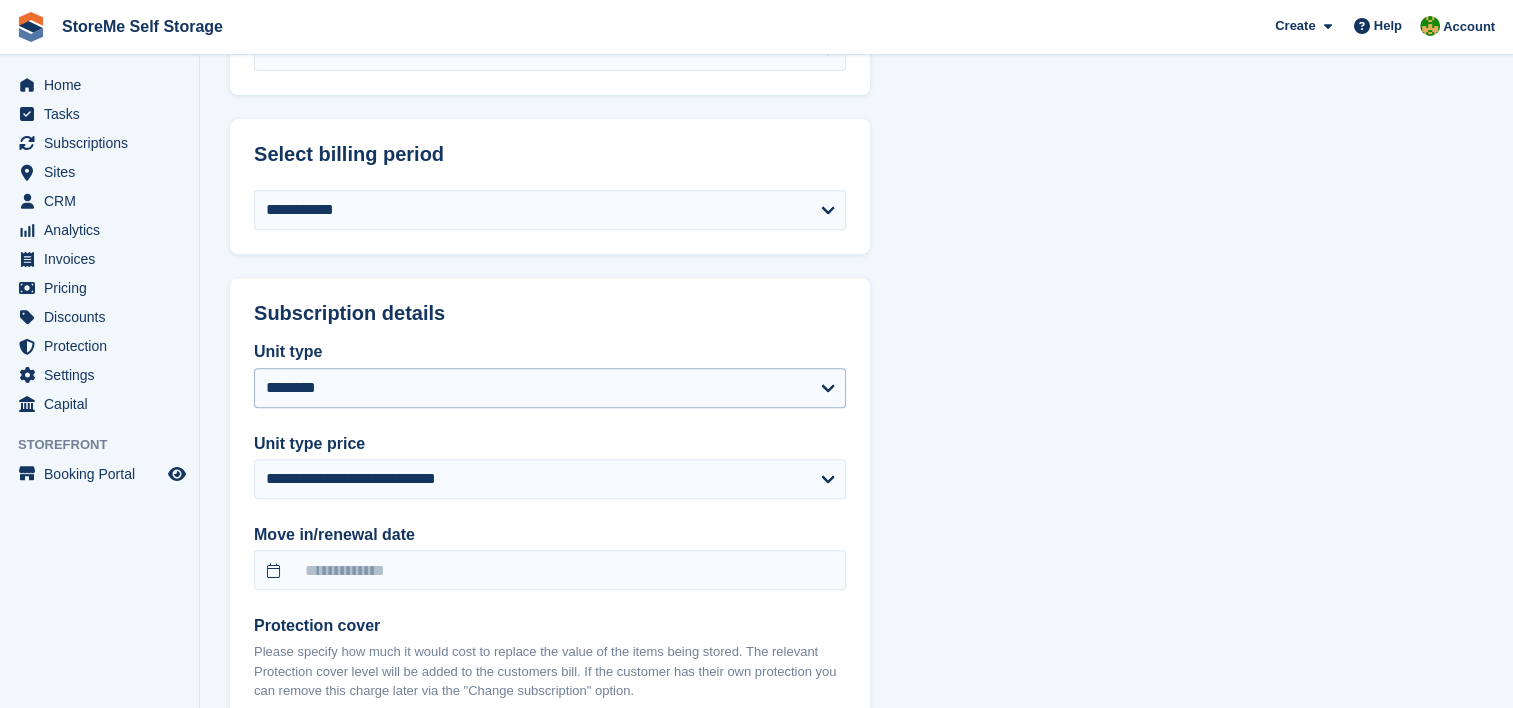scroll, scrollTop: 800, scrollLeft: 0, axis: vertical 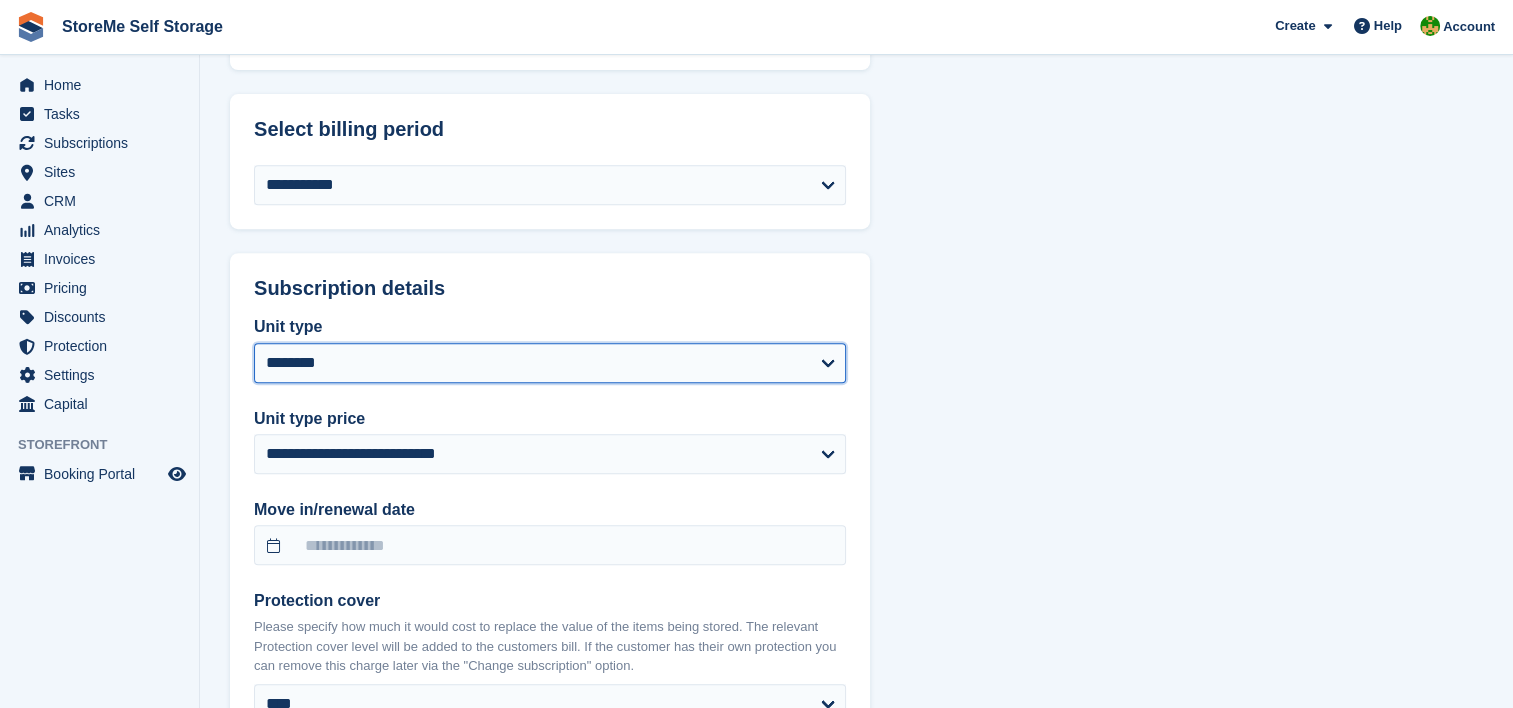 click on "**********" at bounding box center [550, 363] 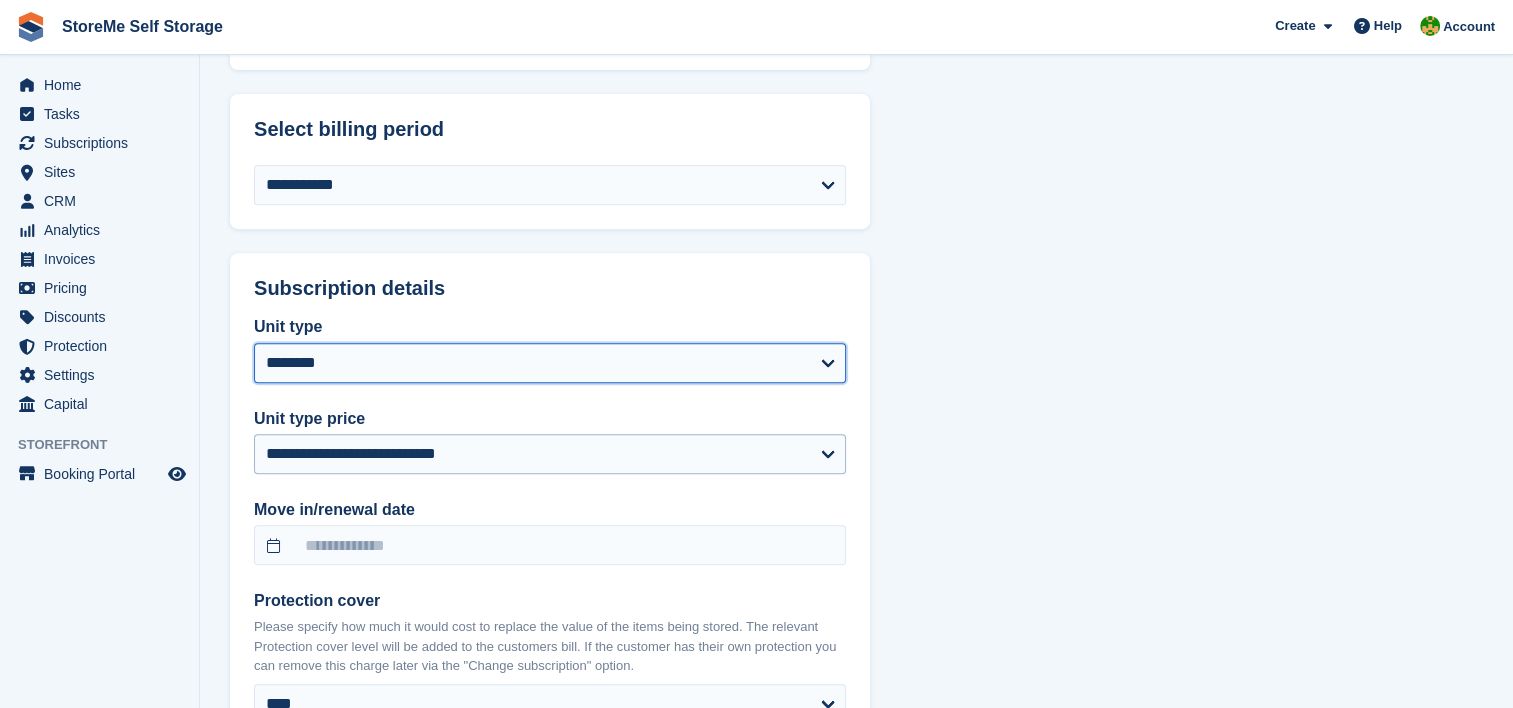 select 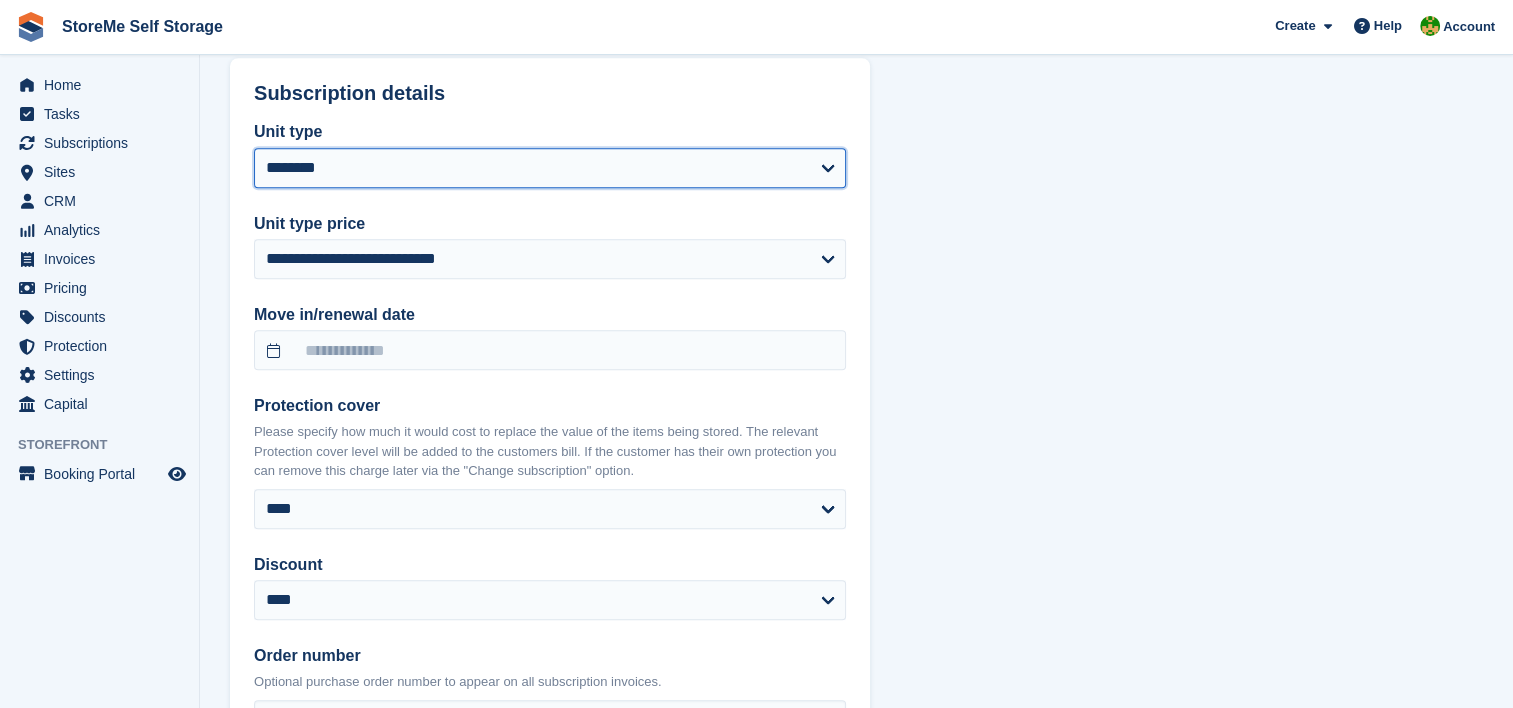 scroll, scrollTop: 1000, scrollLeft: 0, axis: vertical 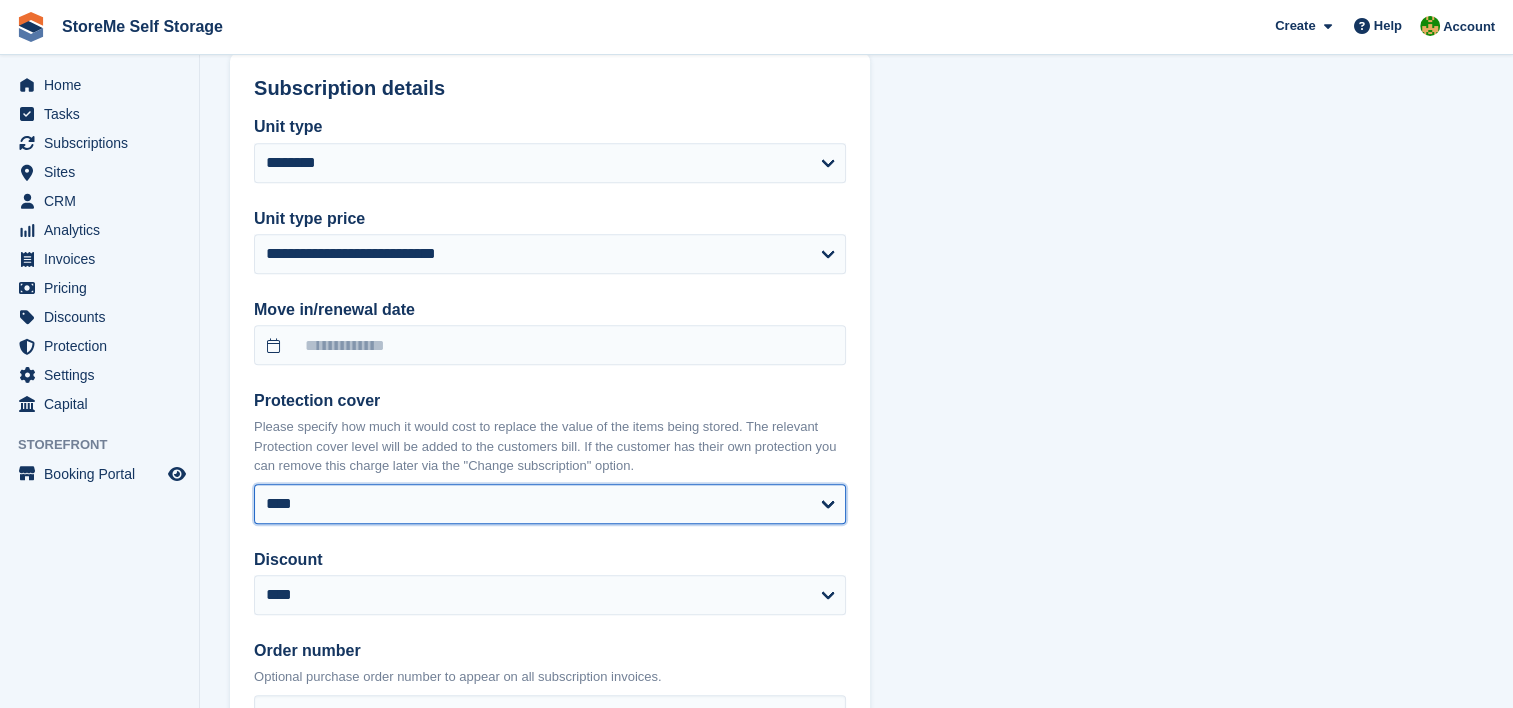 click on "****
******
******
******
******
******
******
******
******
******
******
******
*******
*******
*******
*******
*******
*******
*******
*******
*******
*******
*******
*******
*******" at bounding box center (550, 504) 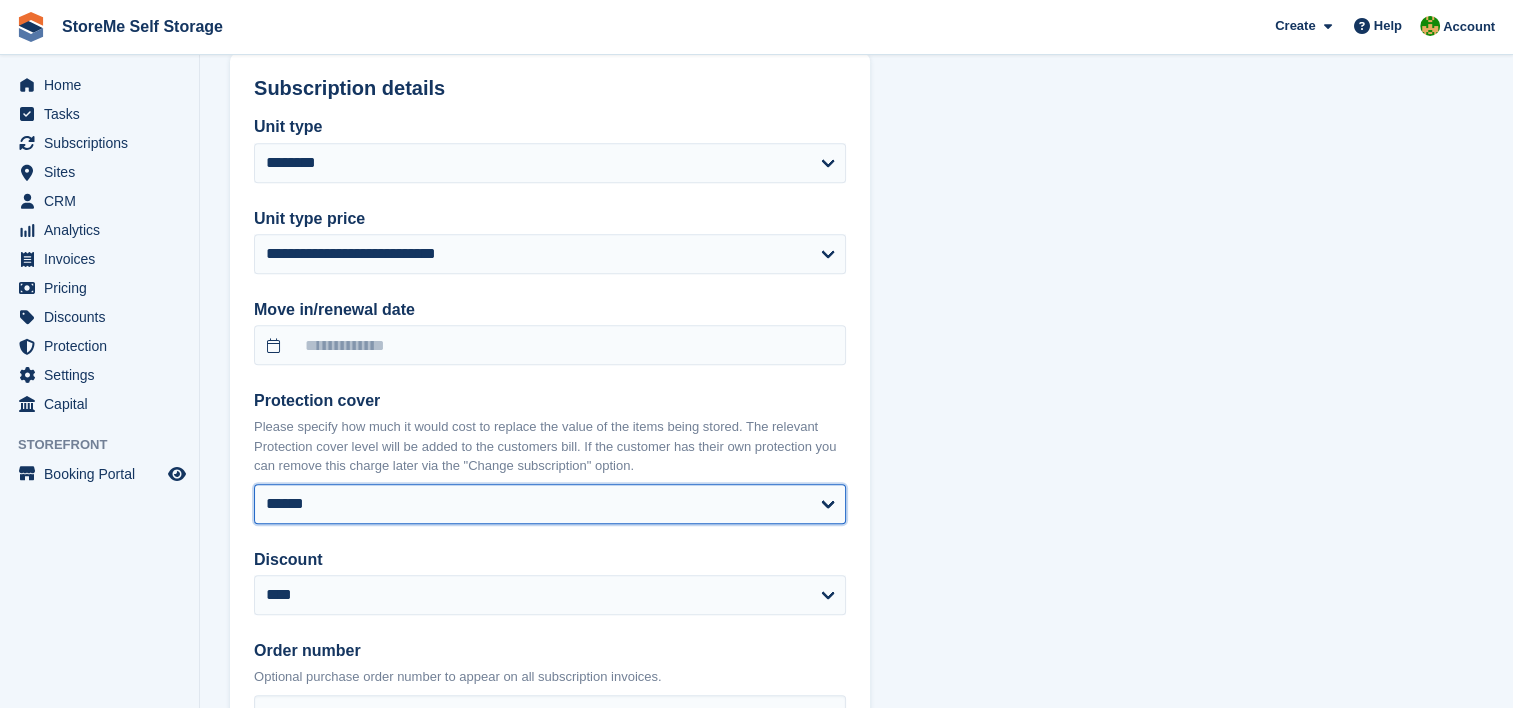 click on "****
******
******
******
******
******
******
******
******
******
******
******
*******
*******
*******
*******
*******
*******
*******
*******
*******
*******
*******
*******
*******" at bounding box center [550, 504] 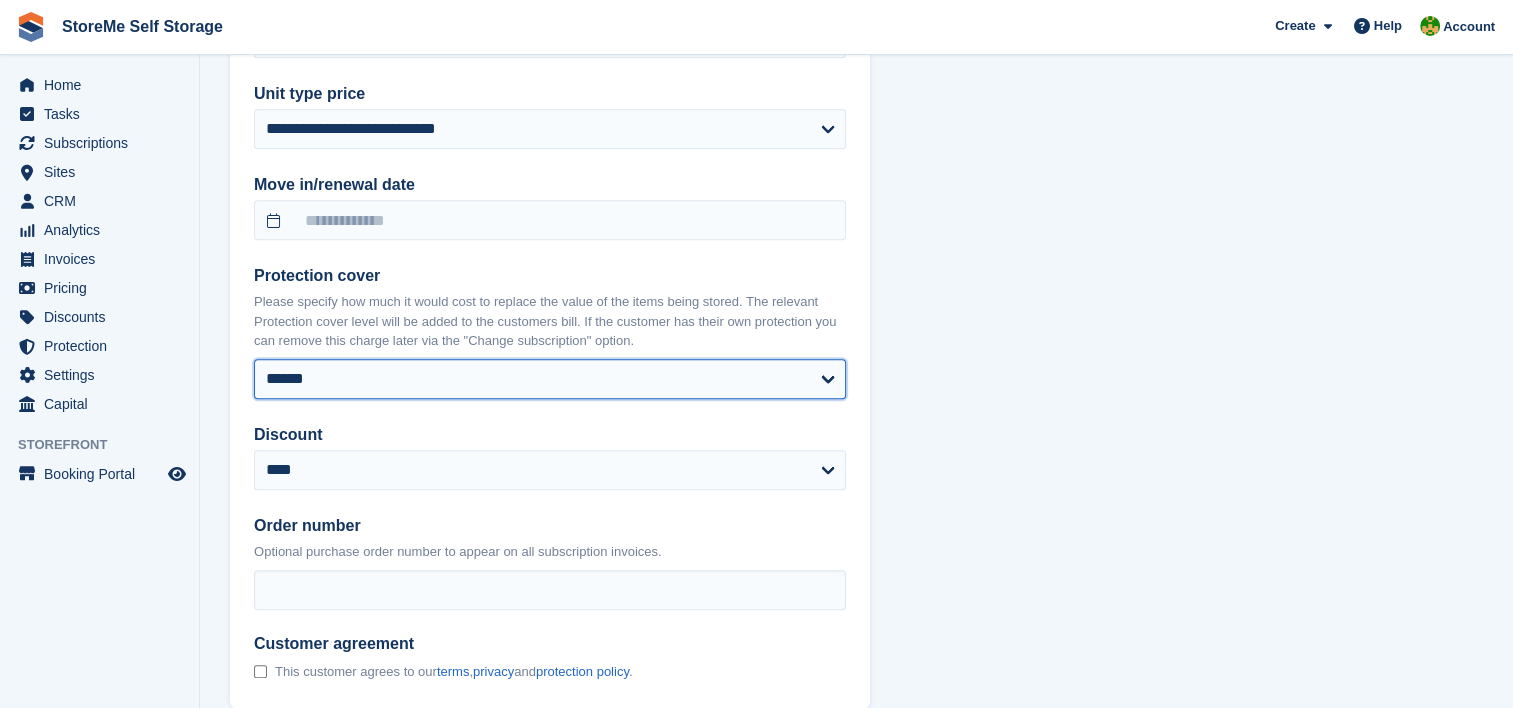 scroll, scrollTop: 878, scrollLeft: 0, axis: vertical 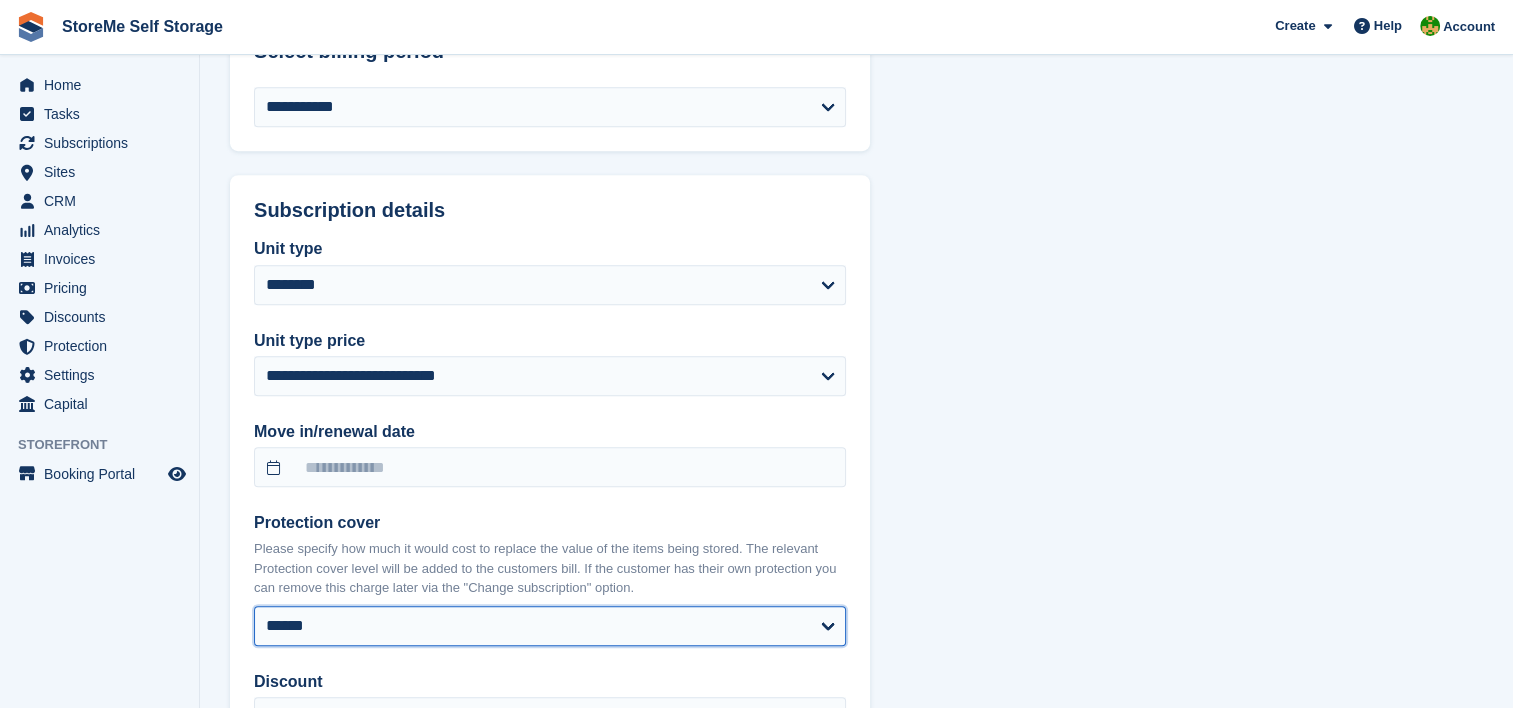 click on "****
******
******
******
******
******
******
******
******
******
******
******
*******
*******
*******
*******
*******
*******
*******
*******
*******
*******
*******
*******
*******" at bounding box center (550, 626) 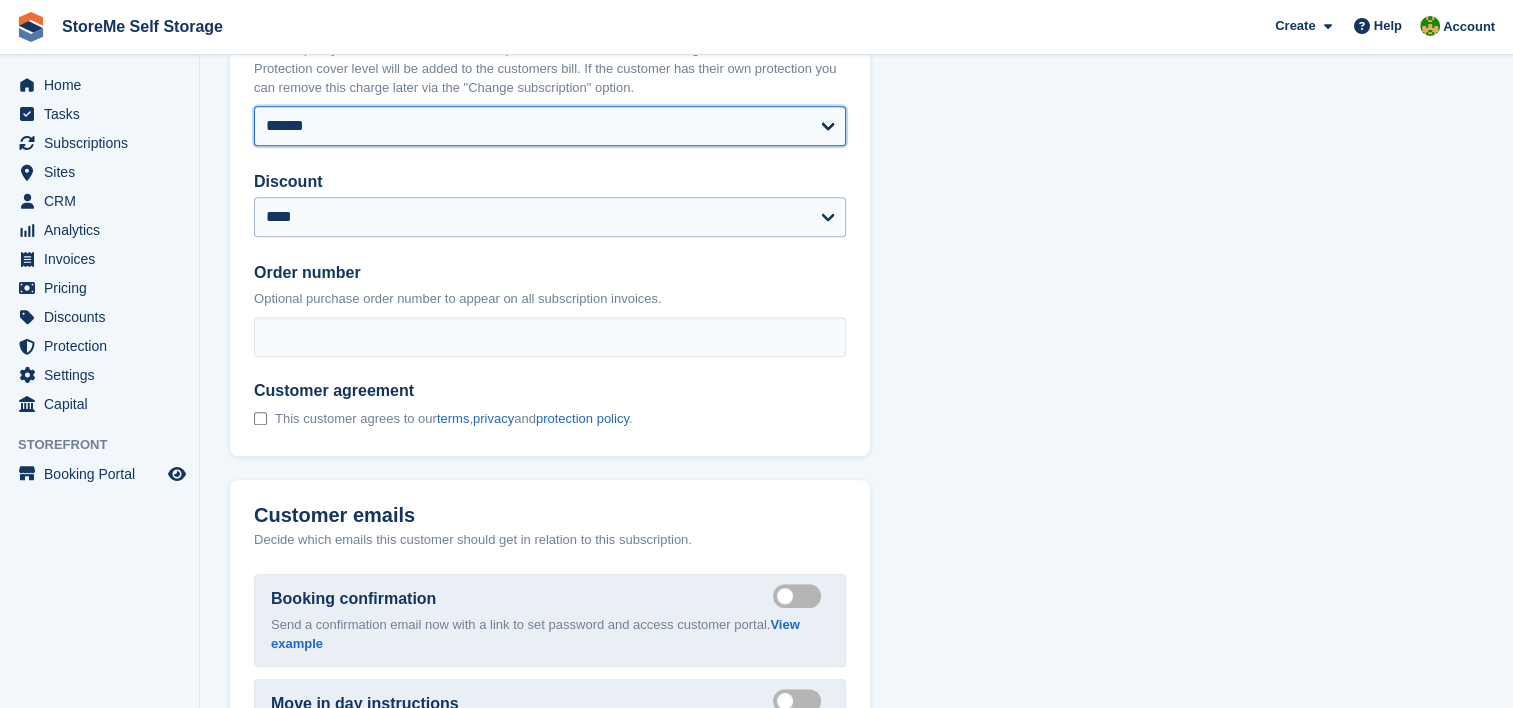 select 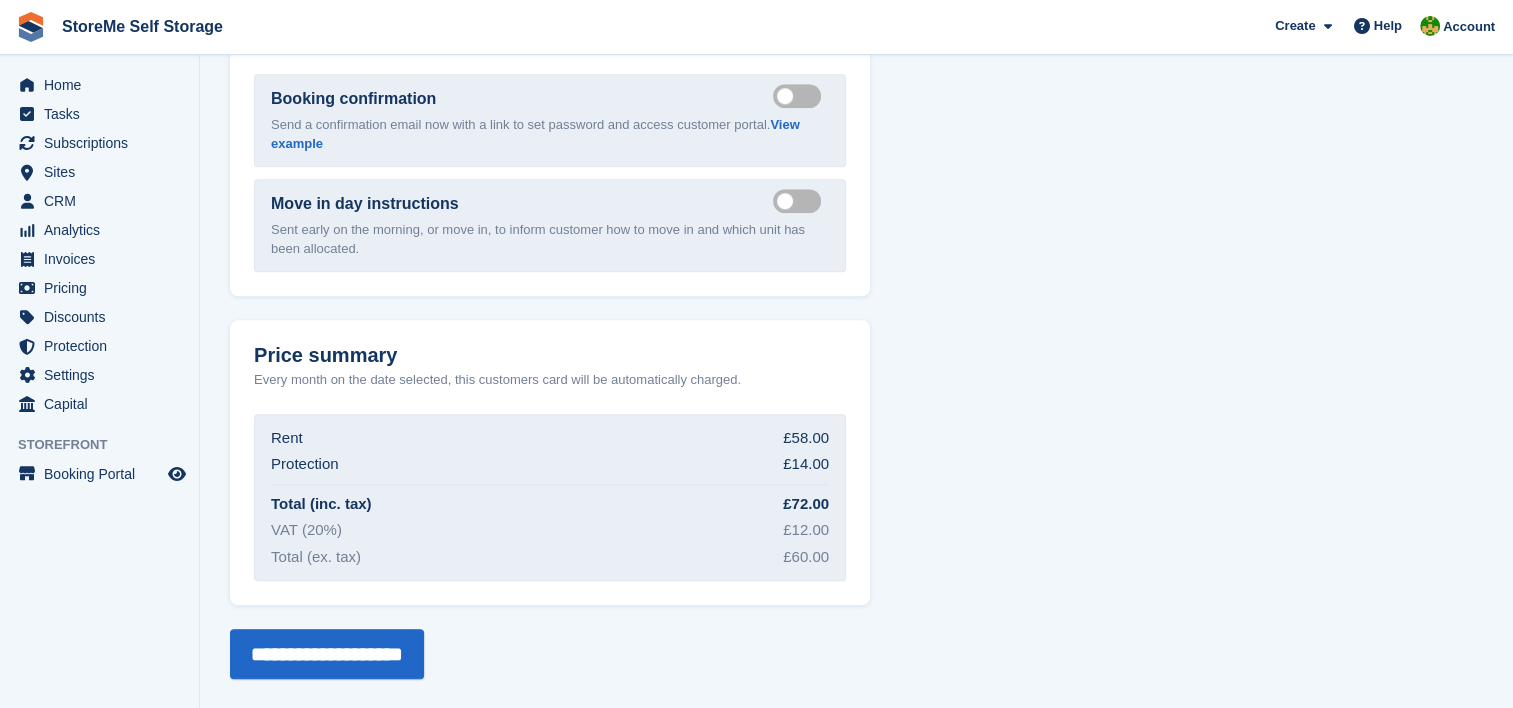 scroll, scrollTop: 1378, scrollLeft: 0, axis: vertical 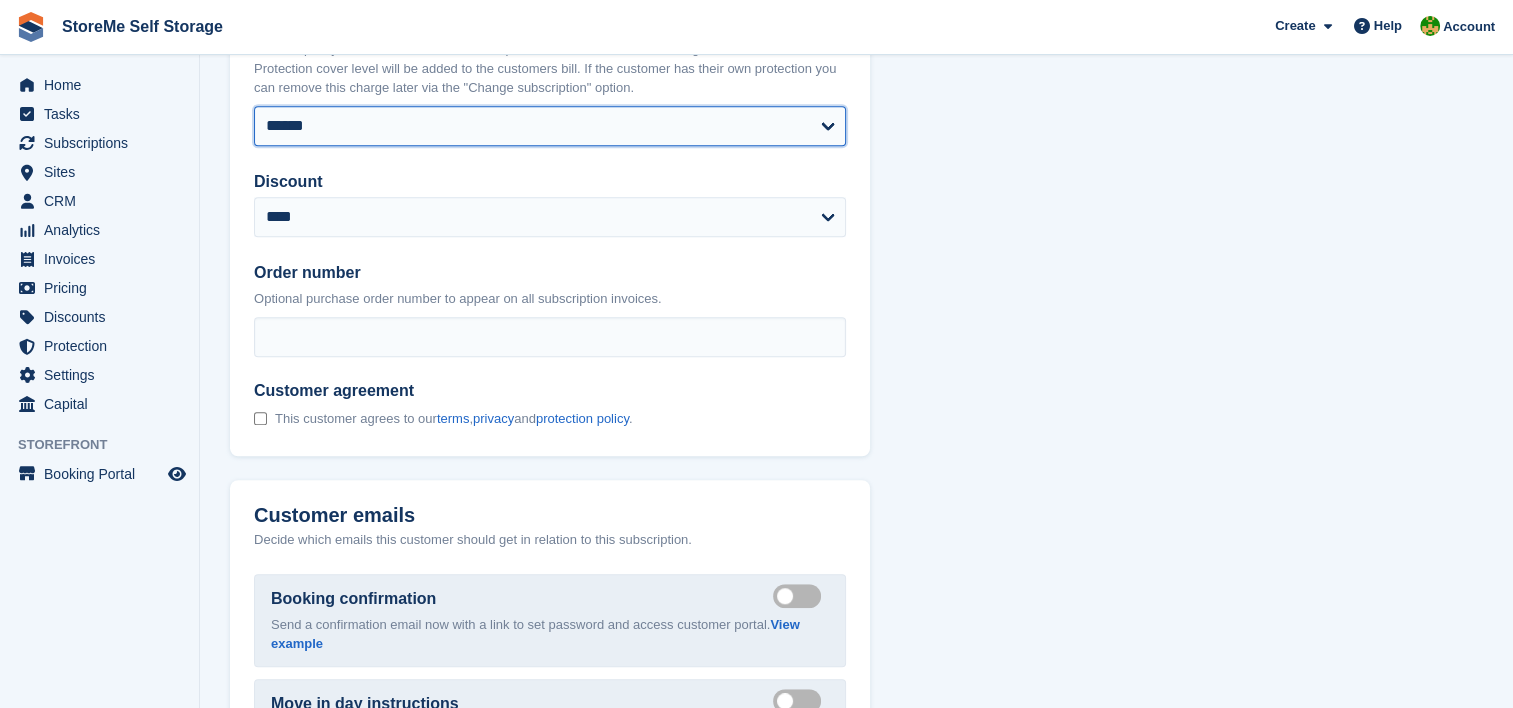 click on "****
******
******
******
******
******
******
******
******
******
******
******
*******
*******
*******
*******
*******
*******
*******
*******
*******
*******
*******
*******
*******" at bounding box center (550, 126) 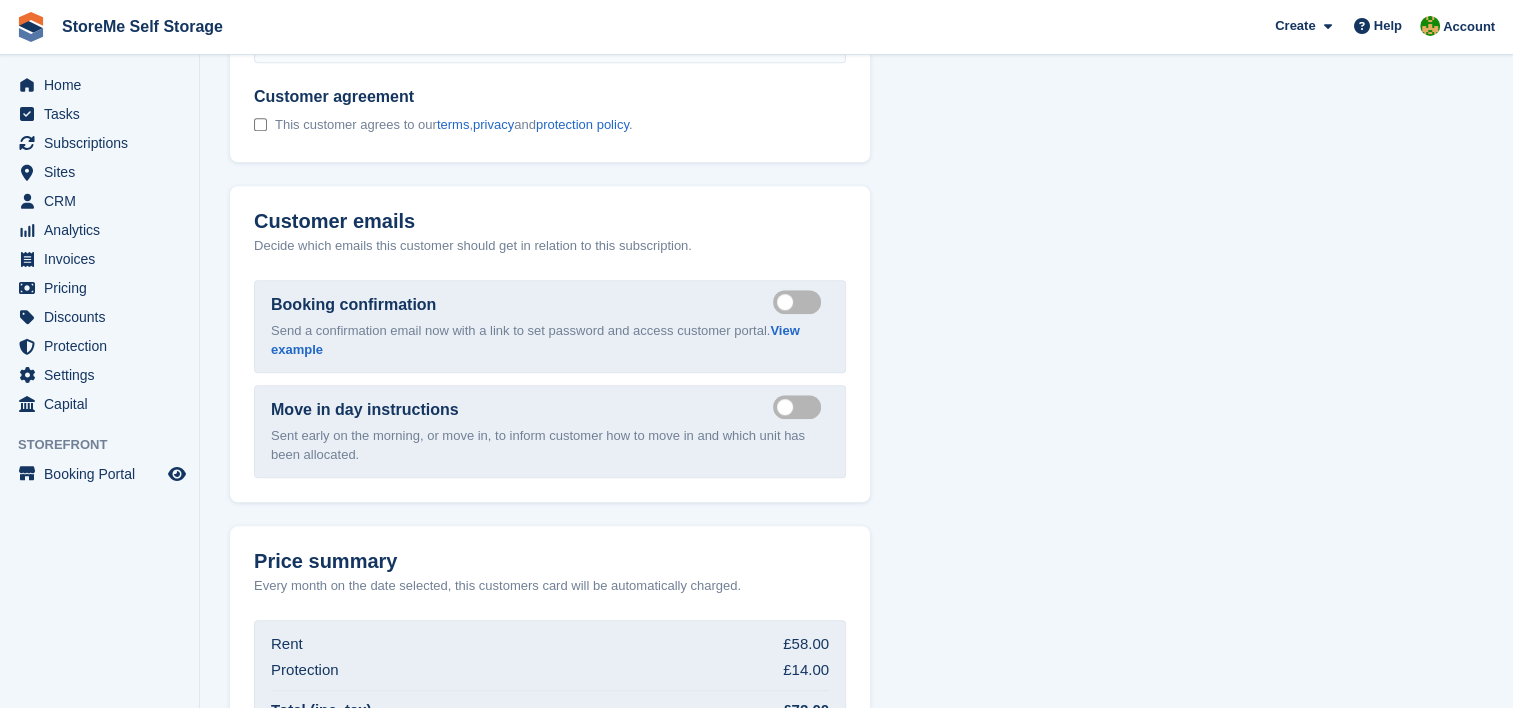 scroll, scrollTop: 1878, scrollLeft: 0, axis: vertical 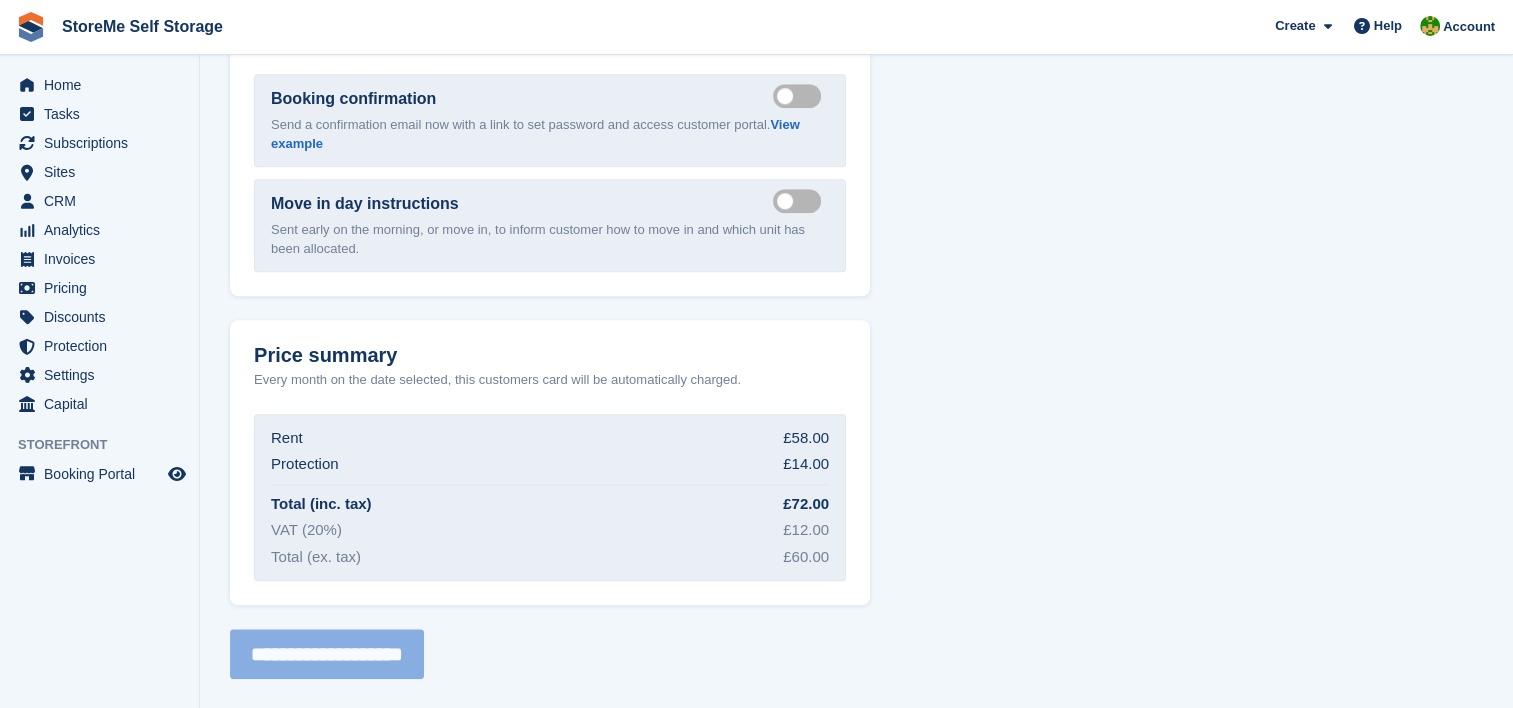 select 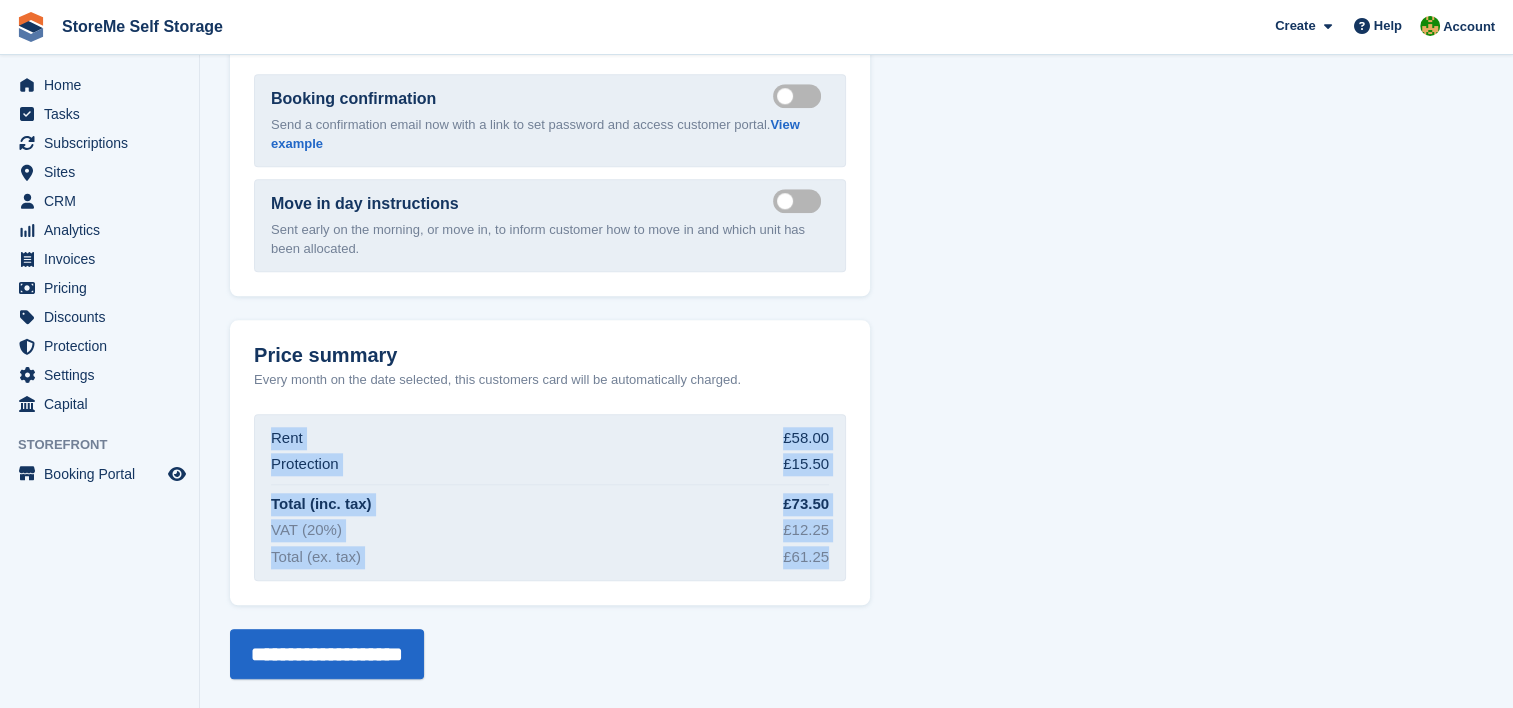 drag, startPoint x: 836, startPoint y: 558, endPoint x: 242, endPoint y: 434, distance: 606.80475 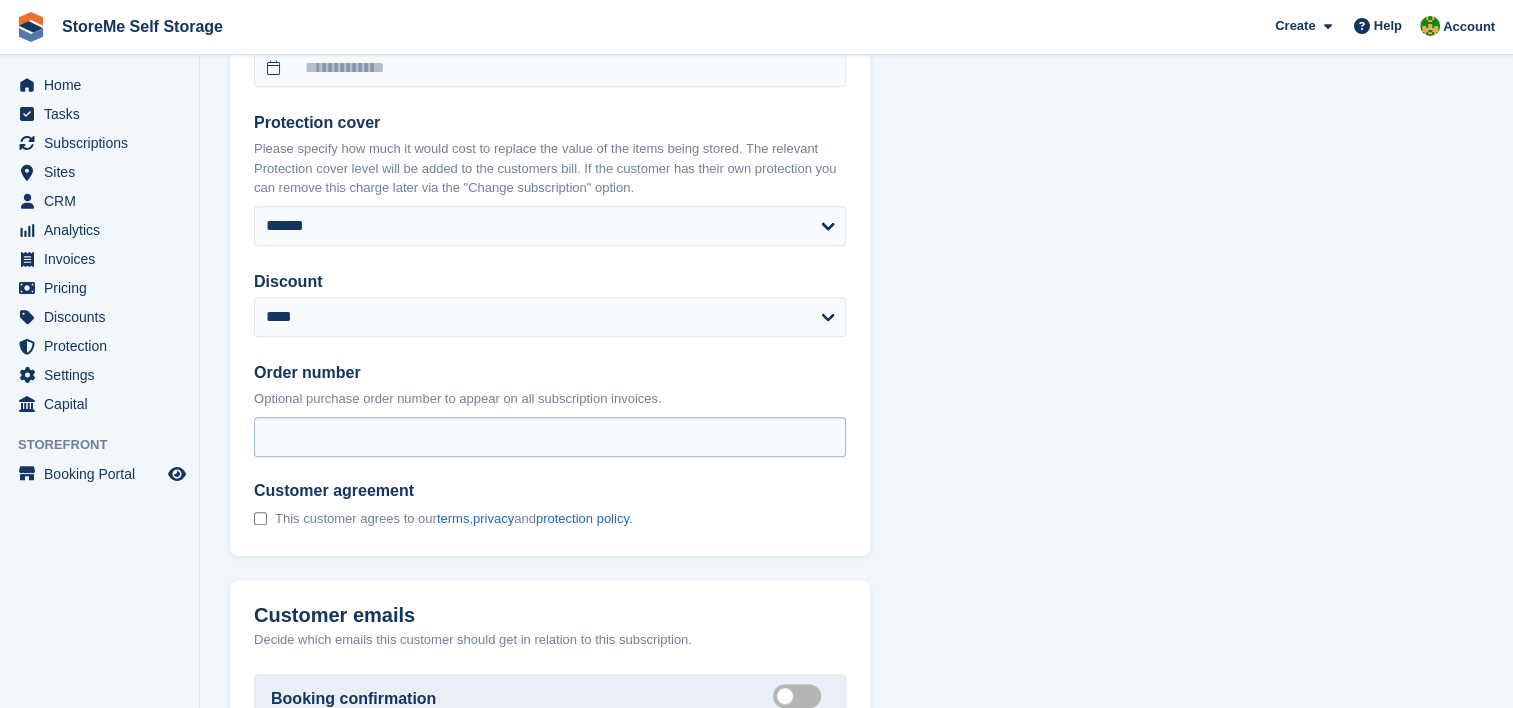 scroll, scrollTop: 778, scrollLeft: 0, axis: vertical 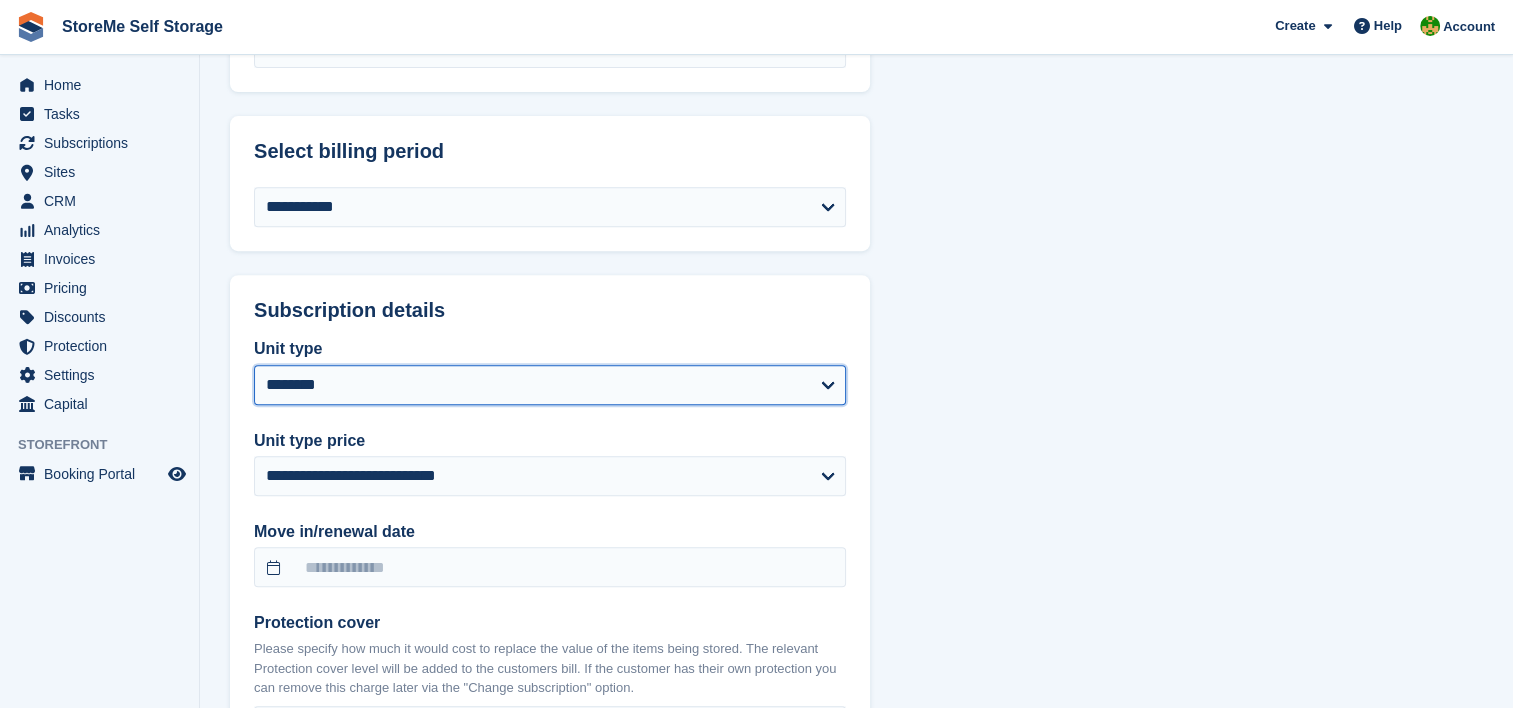 click on "**********" at bounding box center [550, 385] 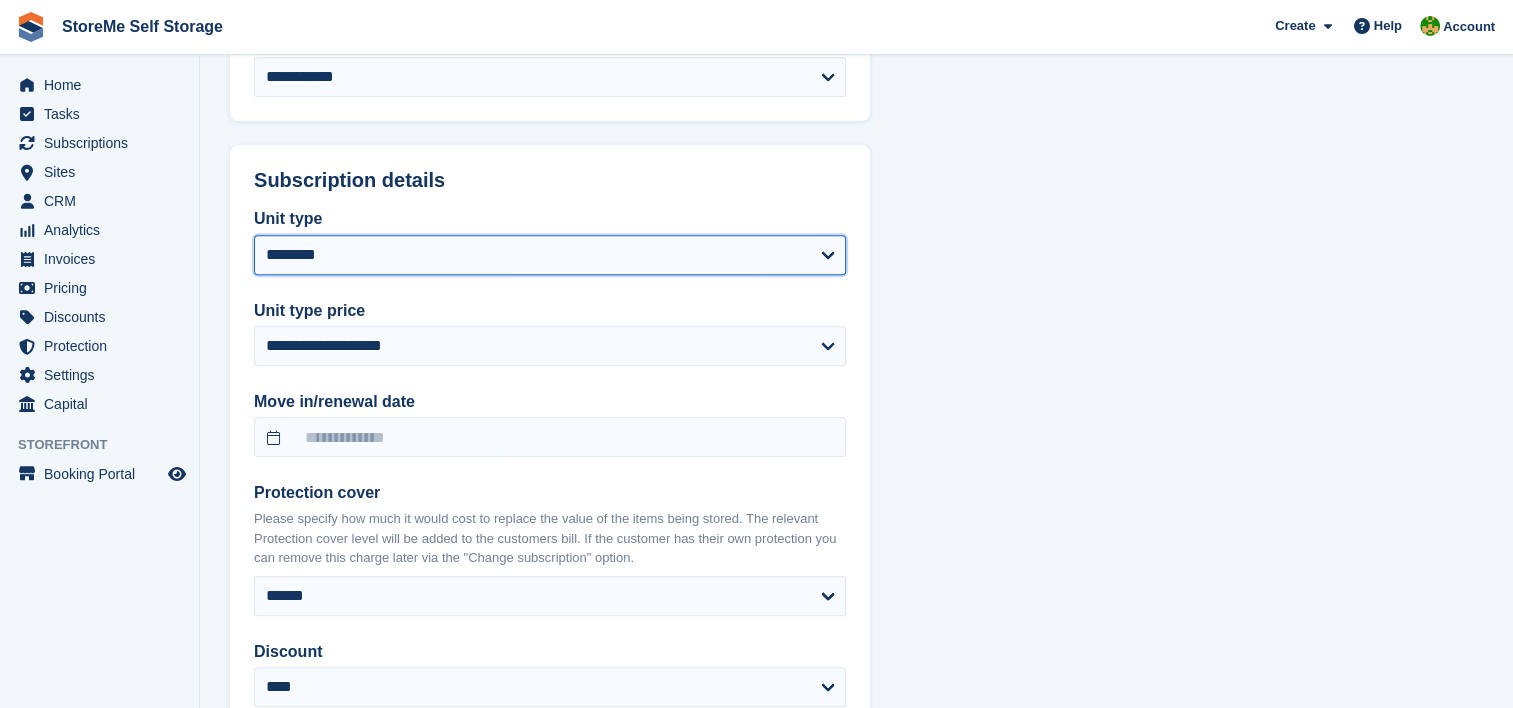 scroll, scrollTop: 1078, scrollLeft: 0, axis: vertical 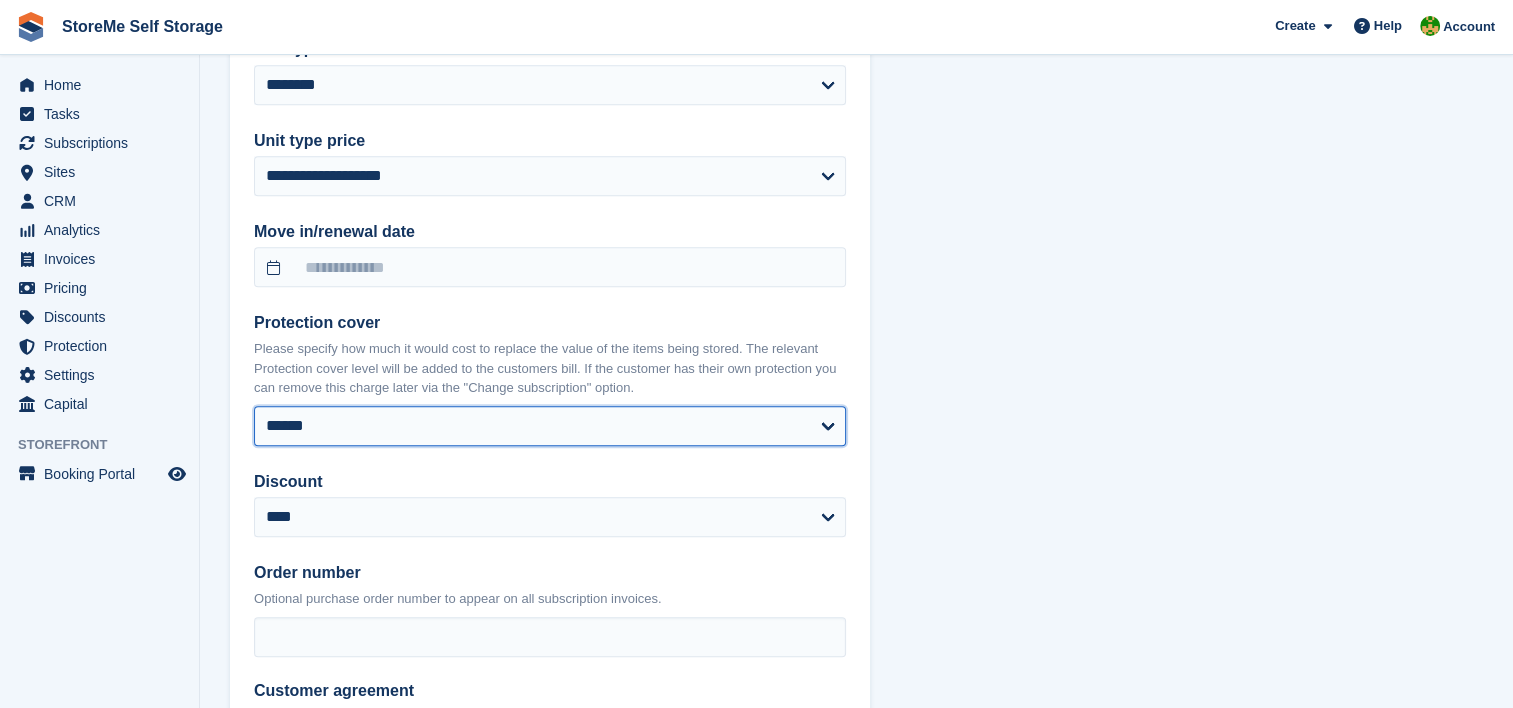 click on "****
******
******
******
******
******
******
******
******
******
******
******
*******
*******
*******
*******
*******
*******
*******
*******
*******
*******
*******
*******
*******" at bounding box center [550, 426] 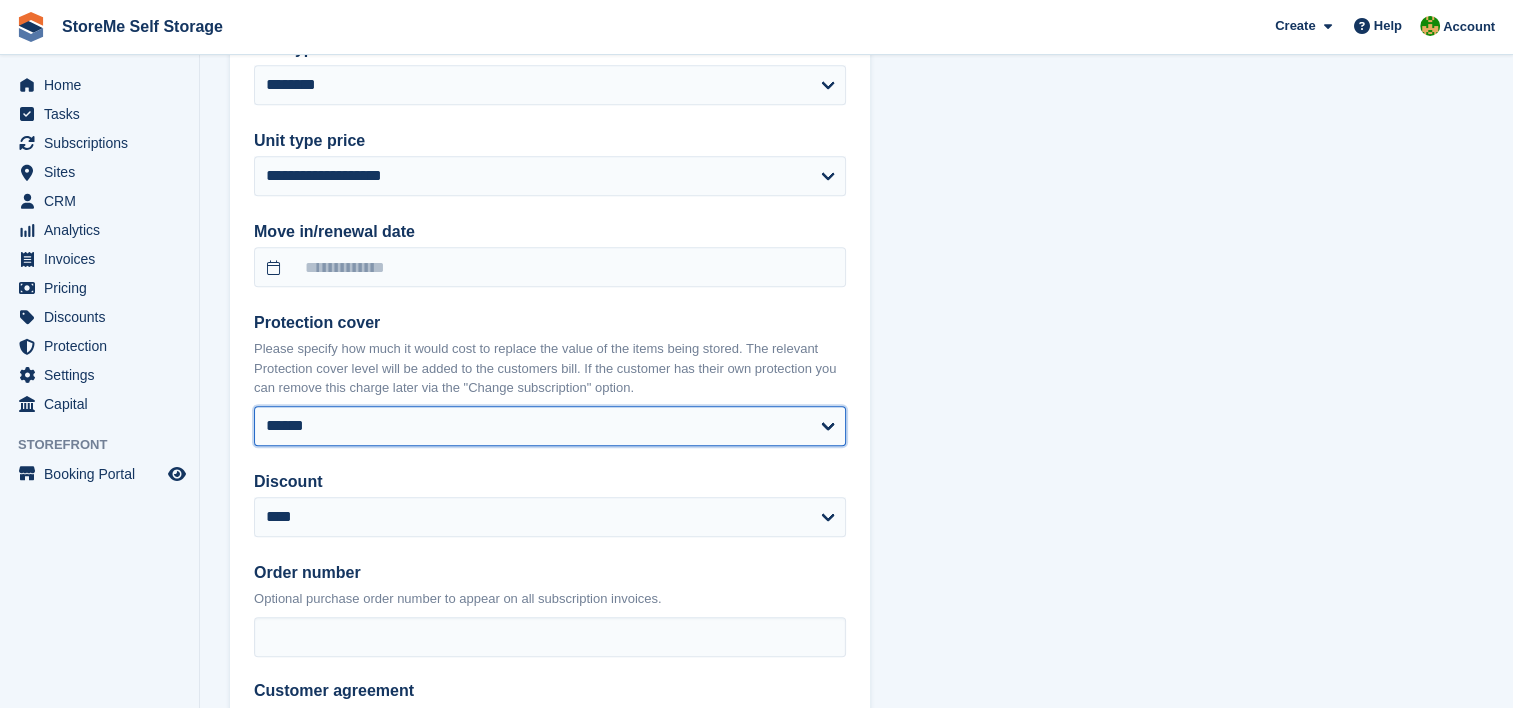 select on "*****" 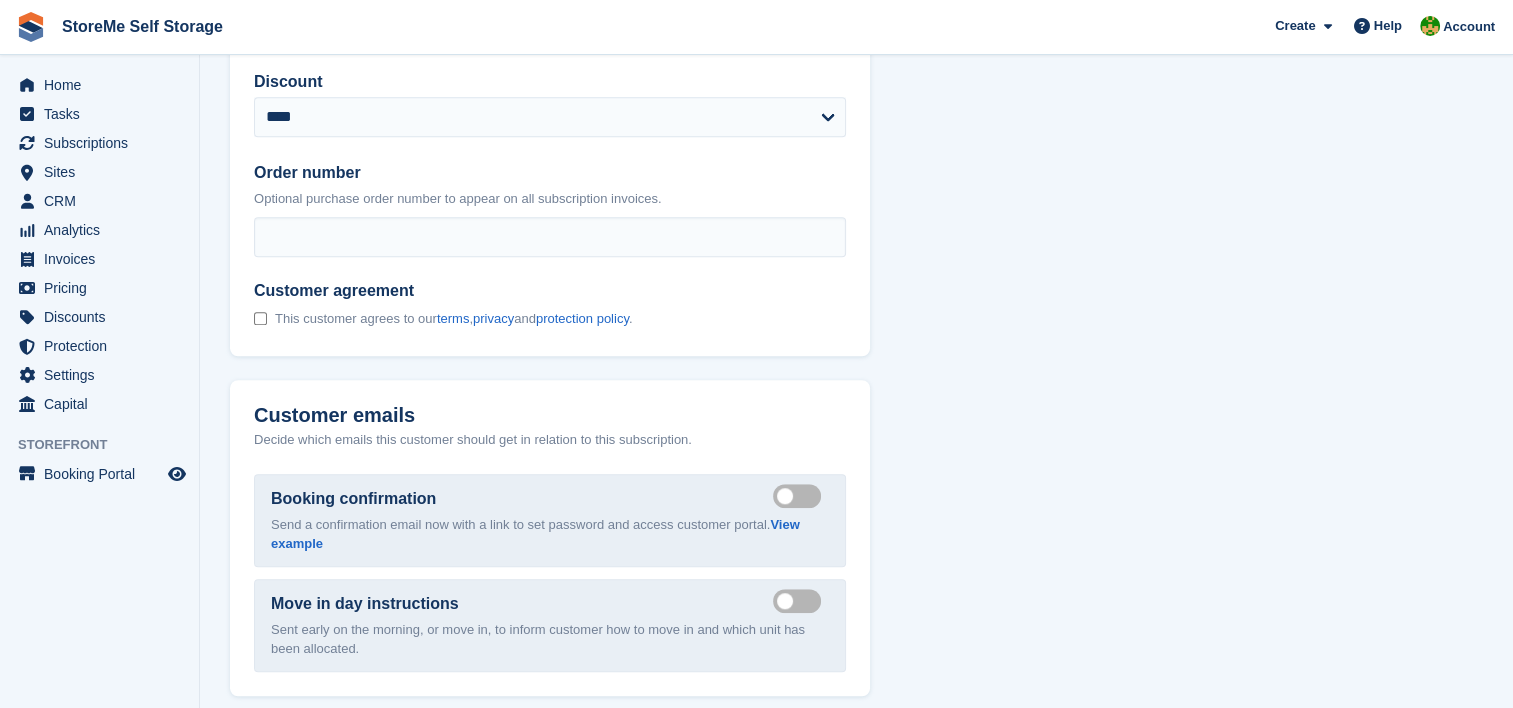 select 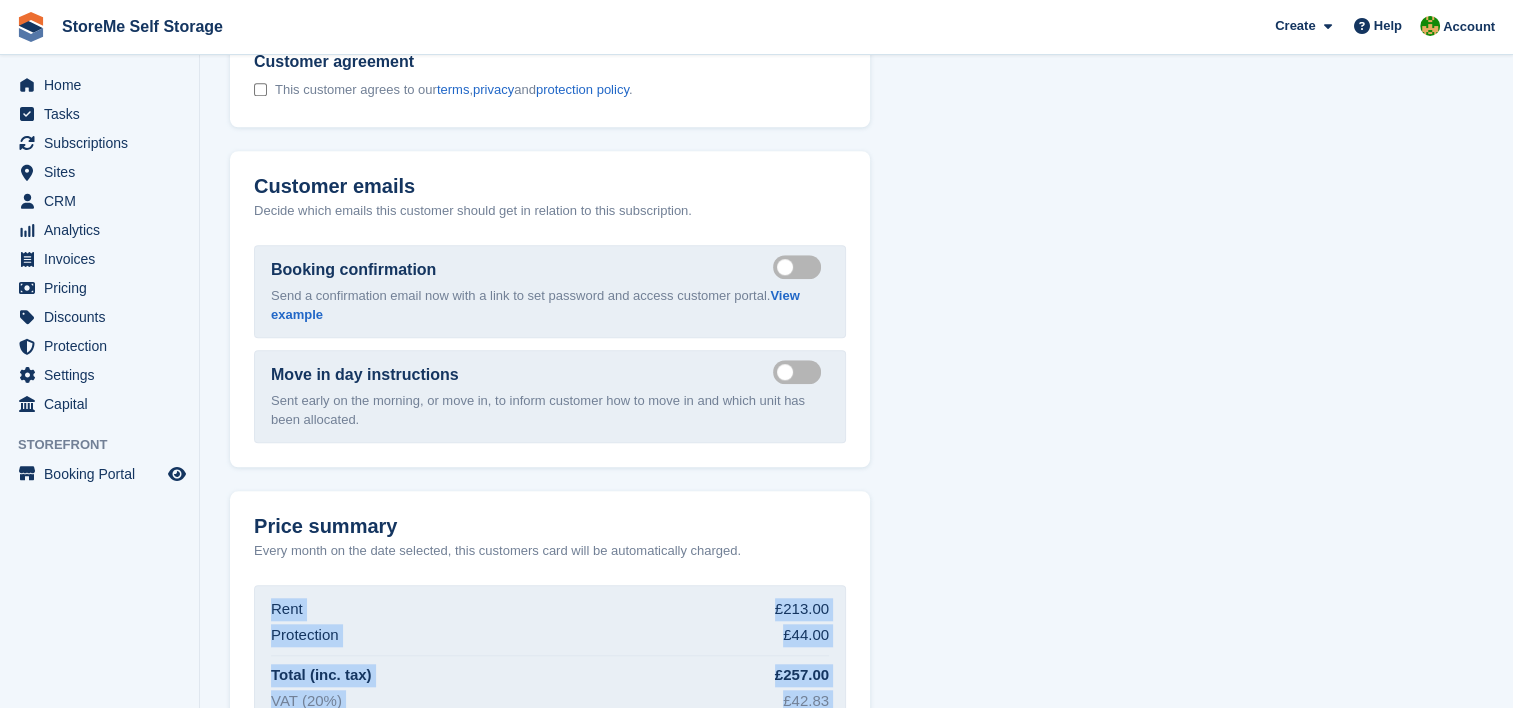 scroll, scrollTop: 1878, scrollLeft: 0, axis: vertical 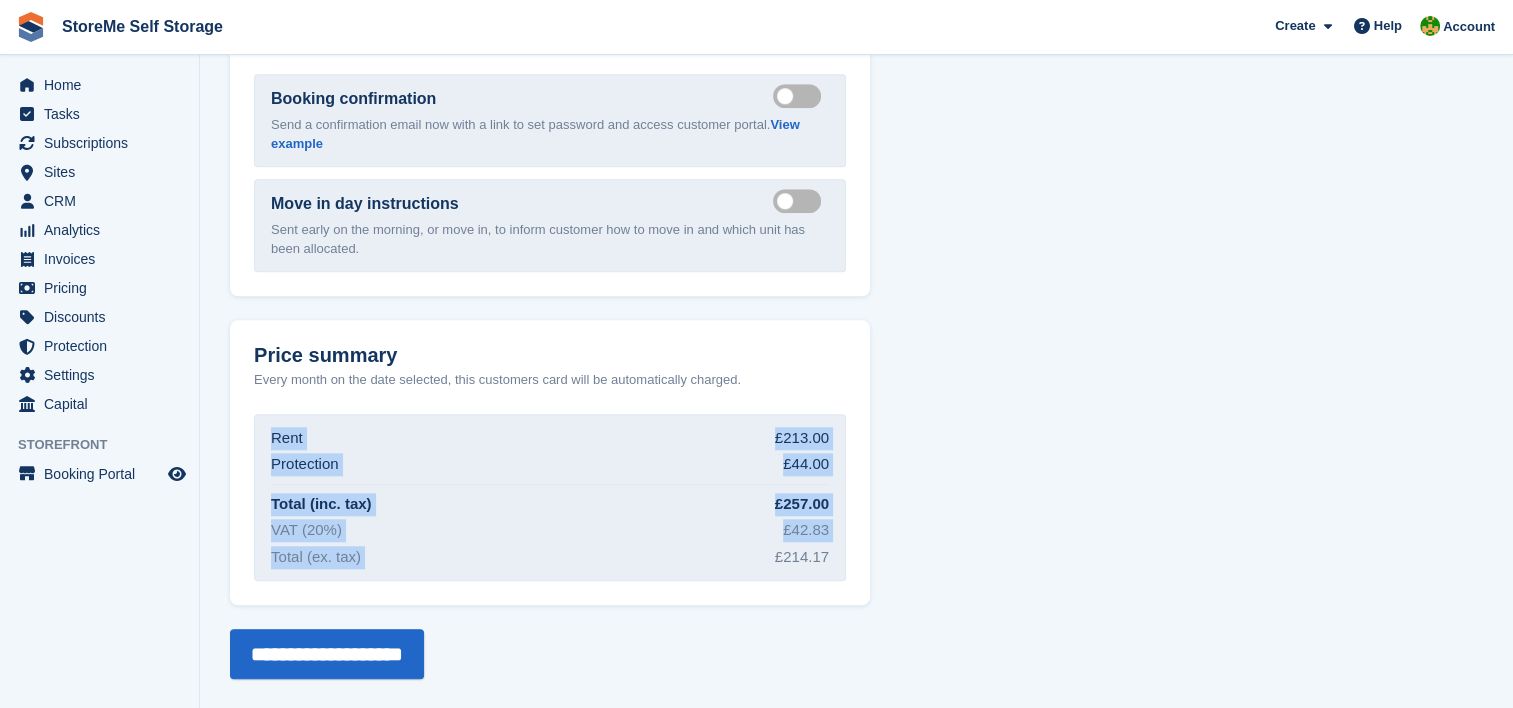 click on "**********" at bounding box center [856, -516] 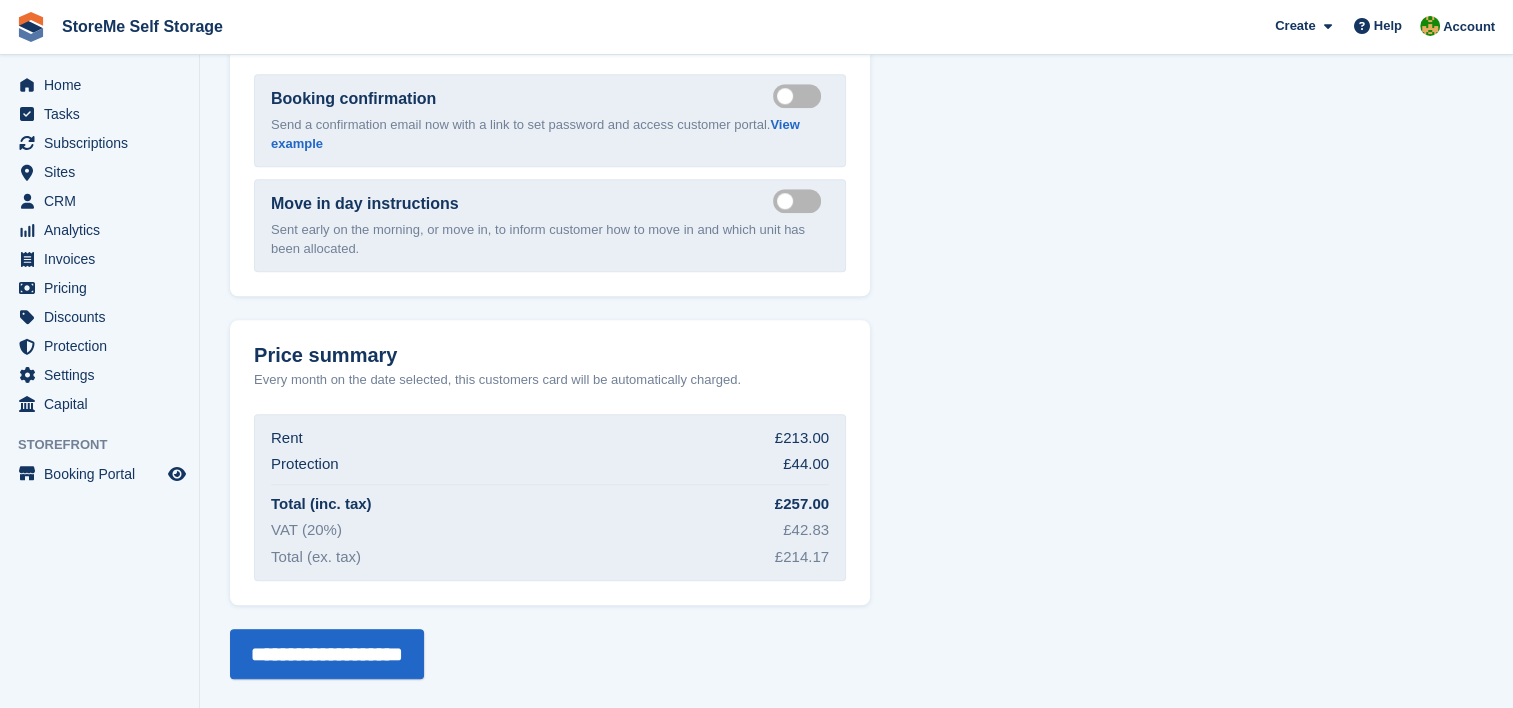 click on "Rent
£213.00
Protection
£44.00
Total
(inc. tax)
£257.00
VAT (20%)
£42.83
Total
(ex. tax)
£214.17" at bounding box center (550, 498) 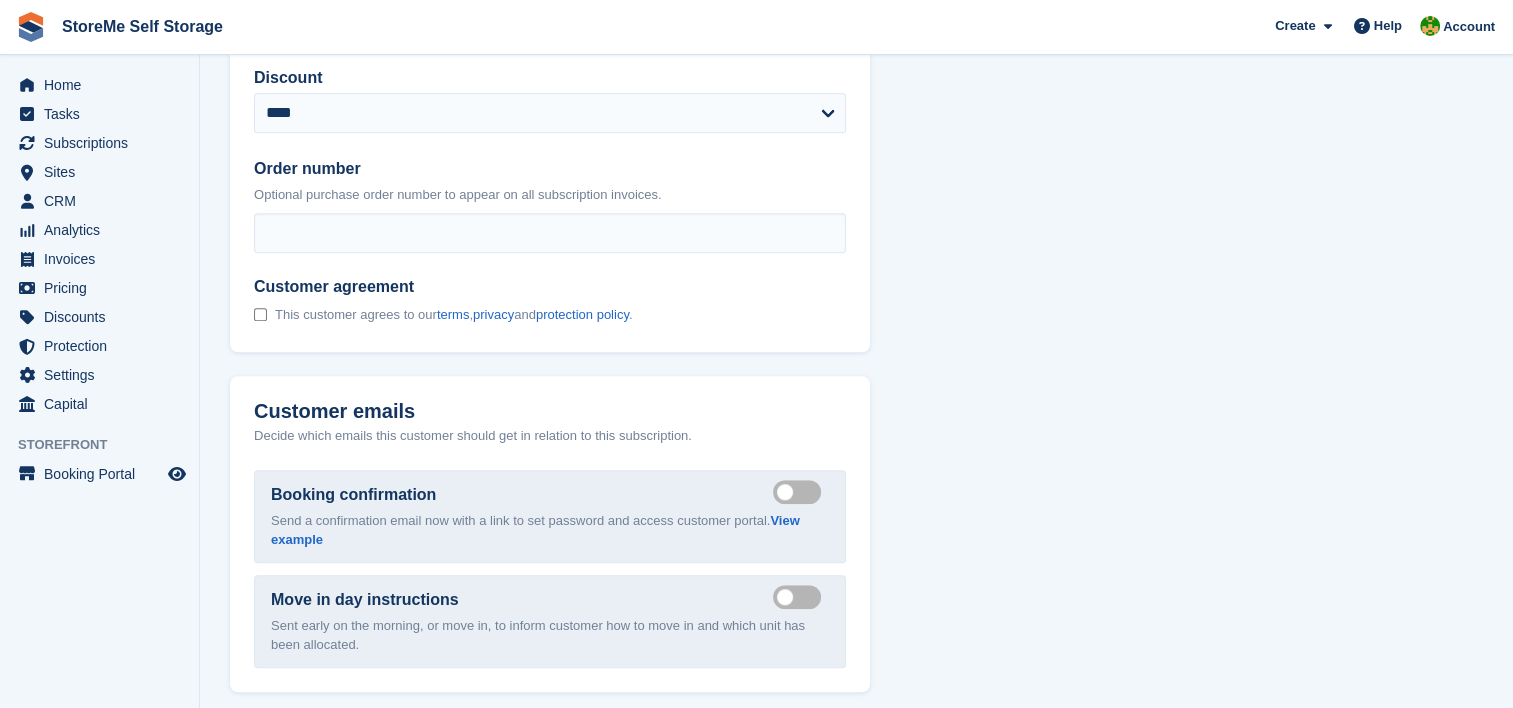 scroll, scrollTop: 1278, scrollLeft: 0, axis: vertical 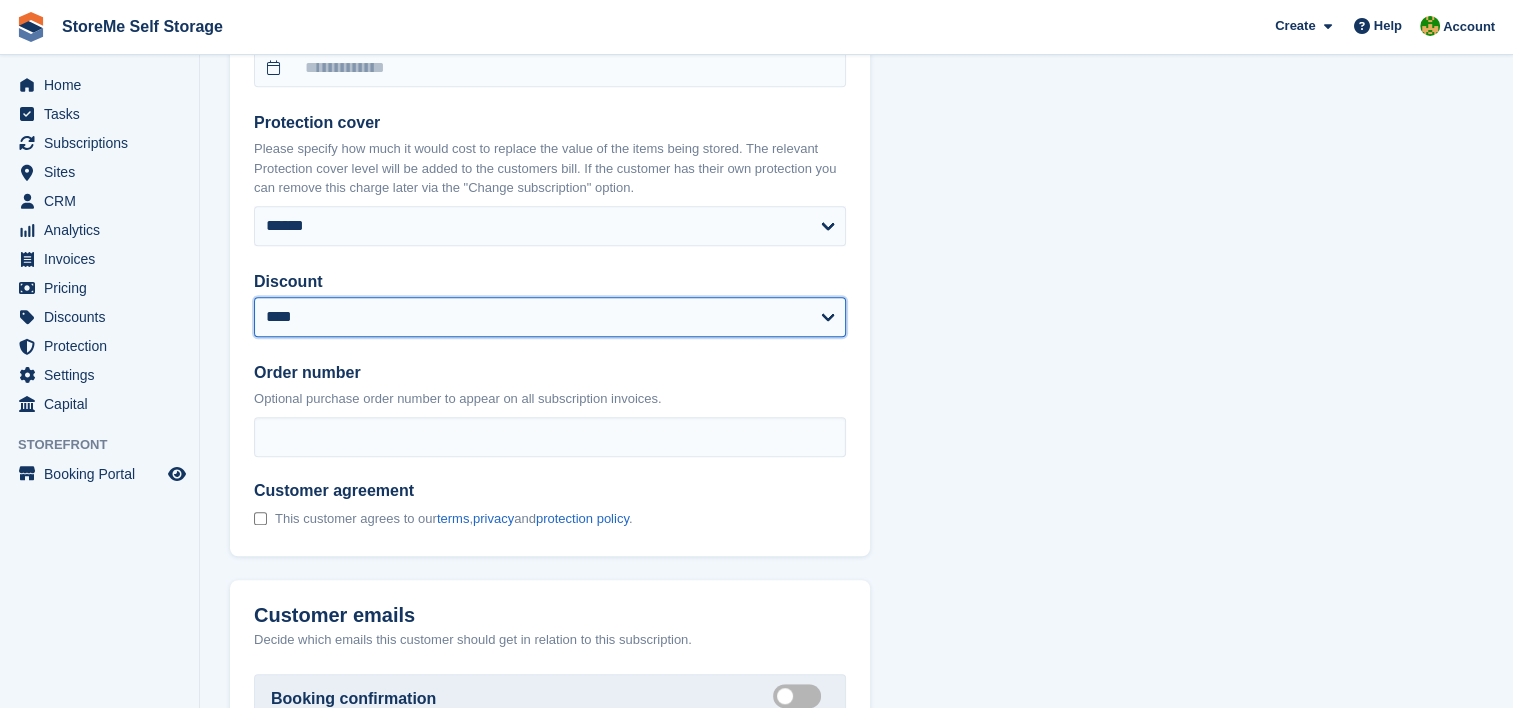 click on "**********" at bounding box center (550, 317) 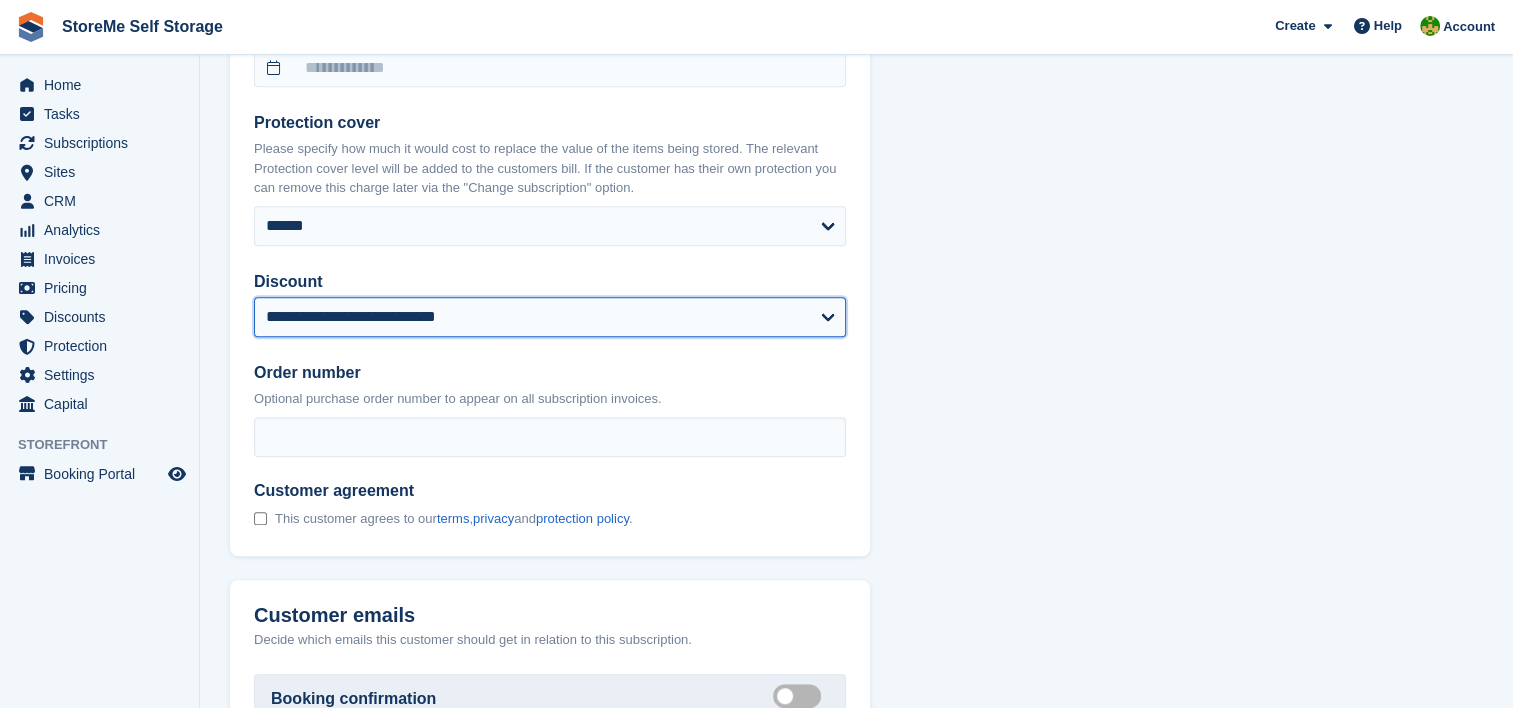 click on "**********" at bounding box center [550, 317] 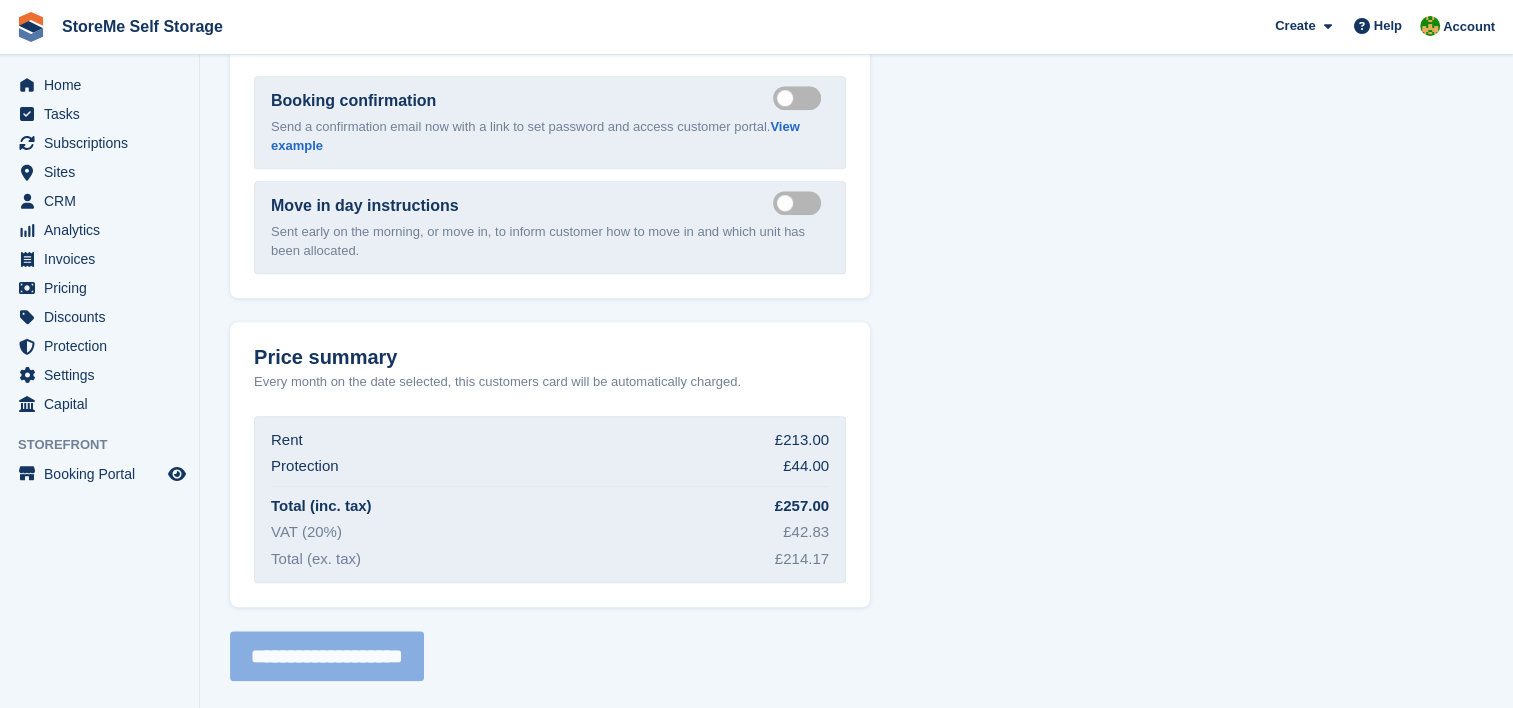 select 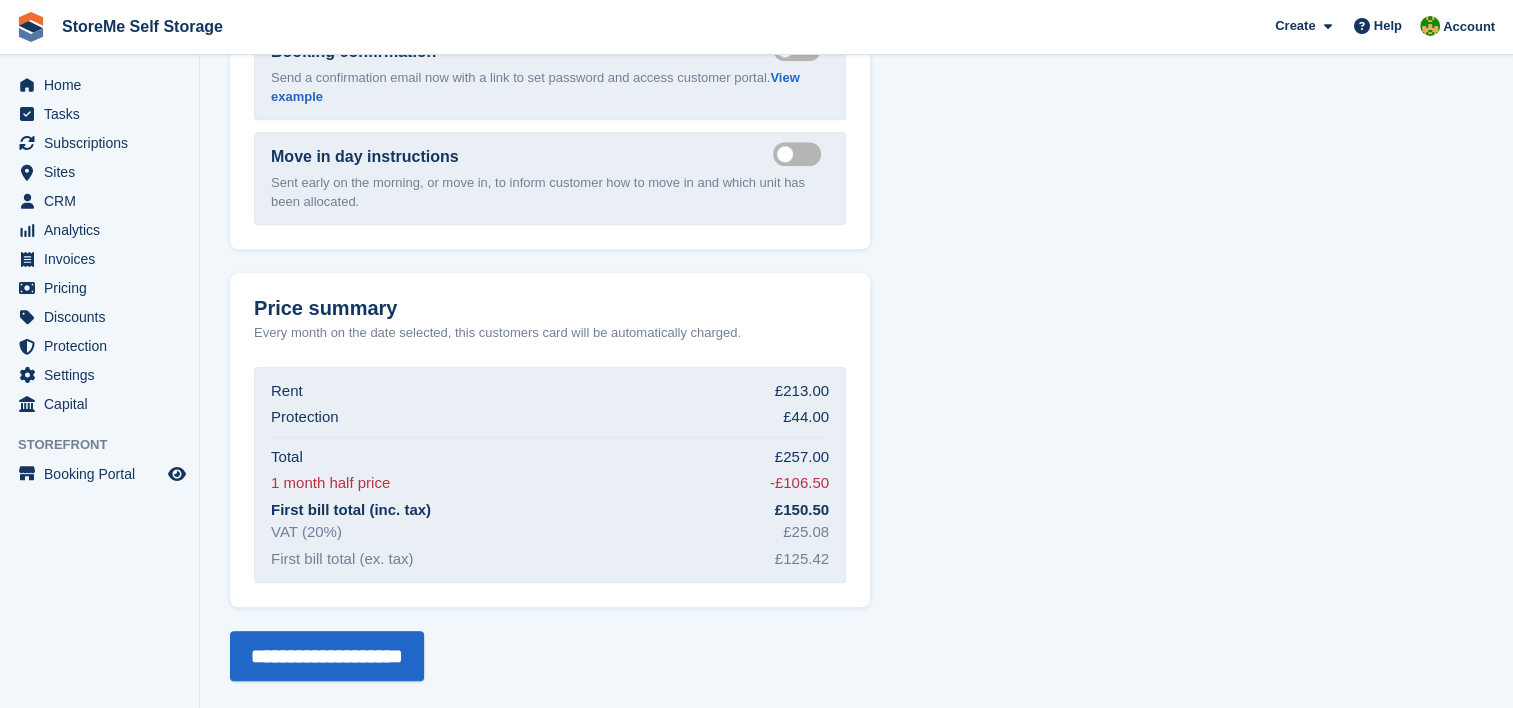 scroll, scrollTop: 1927, scrollLeft: 0, axis: vertical 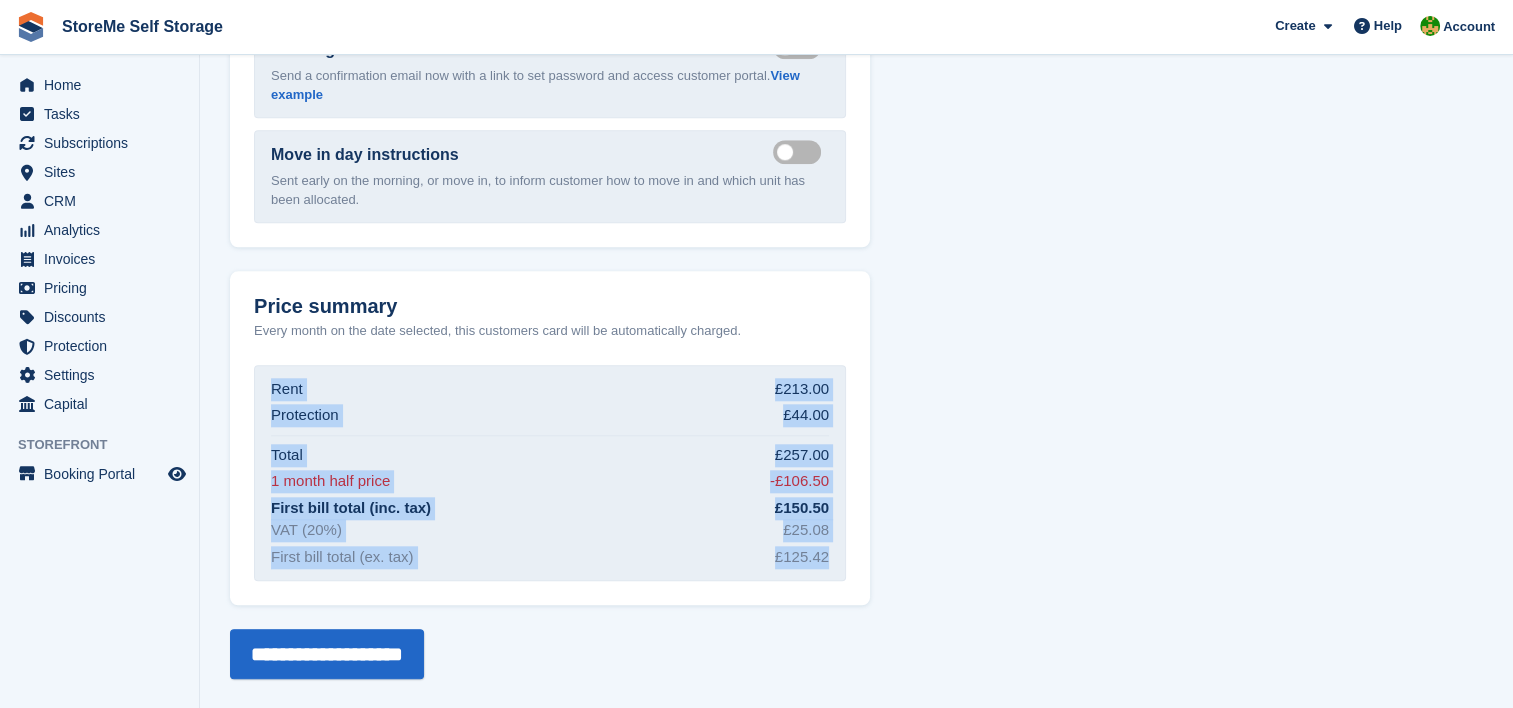 drag, startPoint x: 833, startPoint y: 555, endPoint x: 264, endPoint y: 375, distance: 596.79224 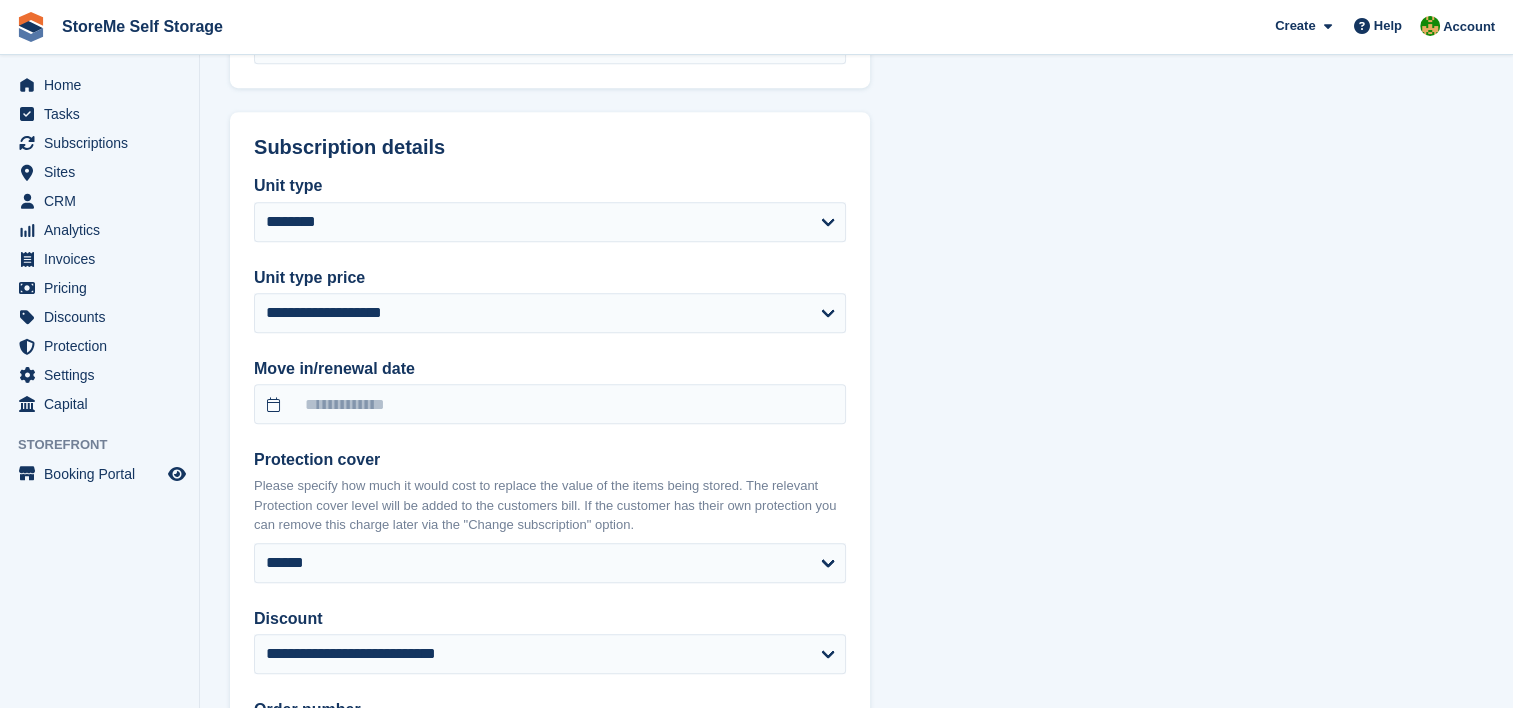 scroll, scrollTop: 827, scrollLeft: 0, axis: vertical 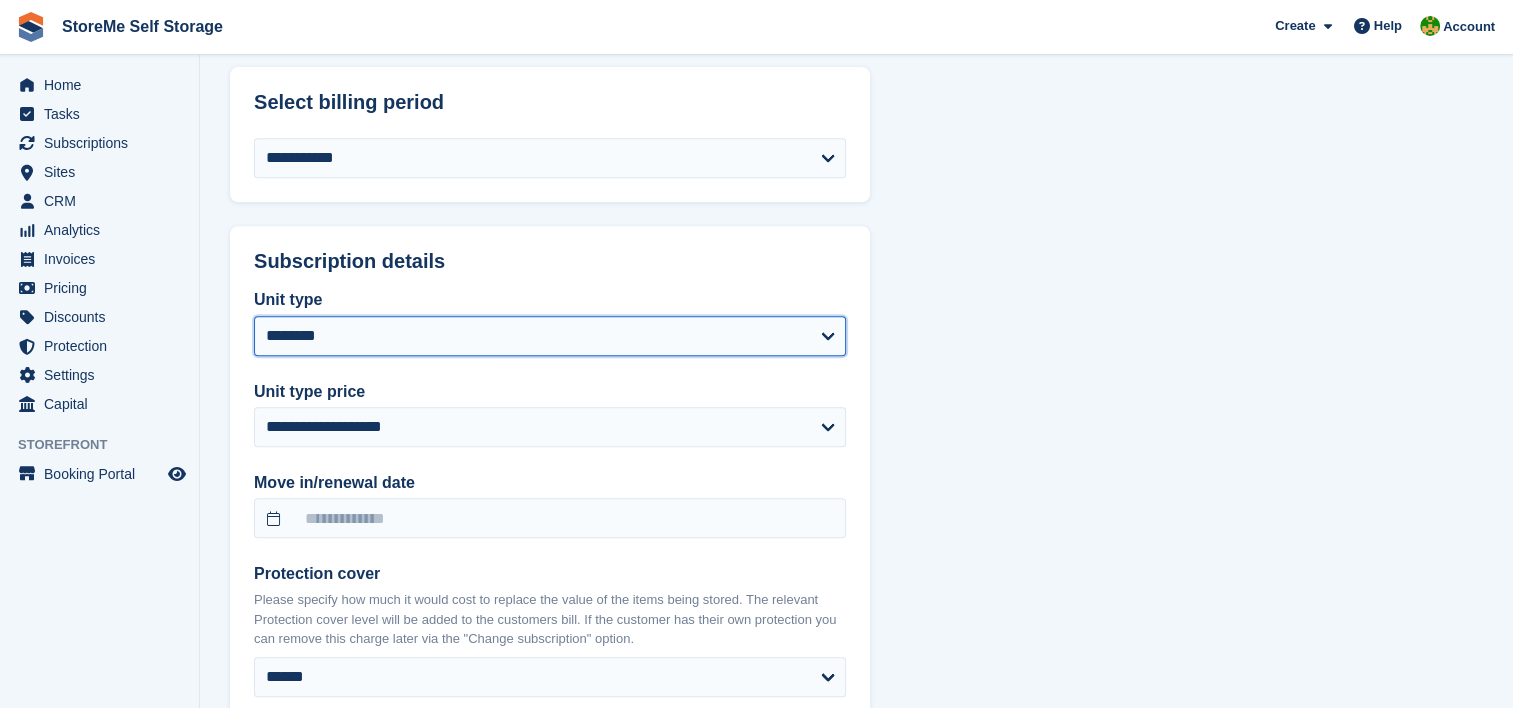 click on "**********" at bounding box center (550, 336) 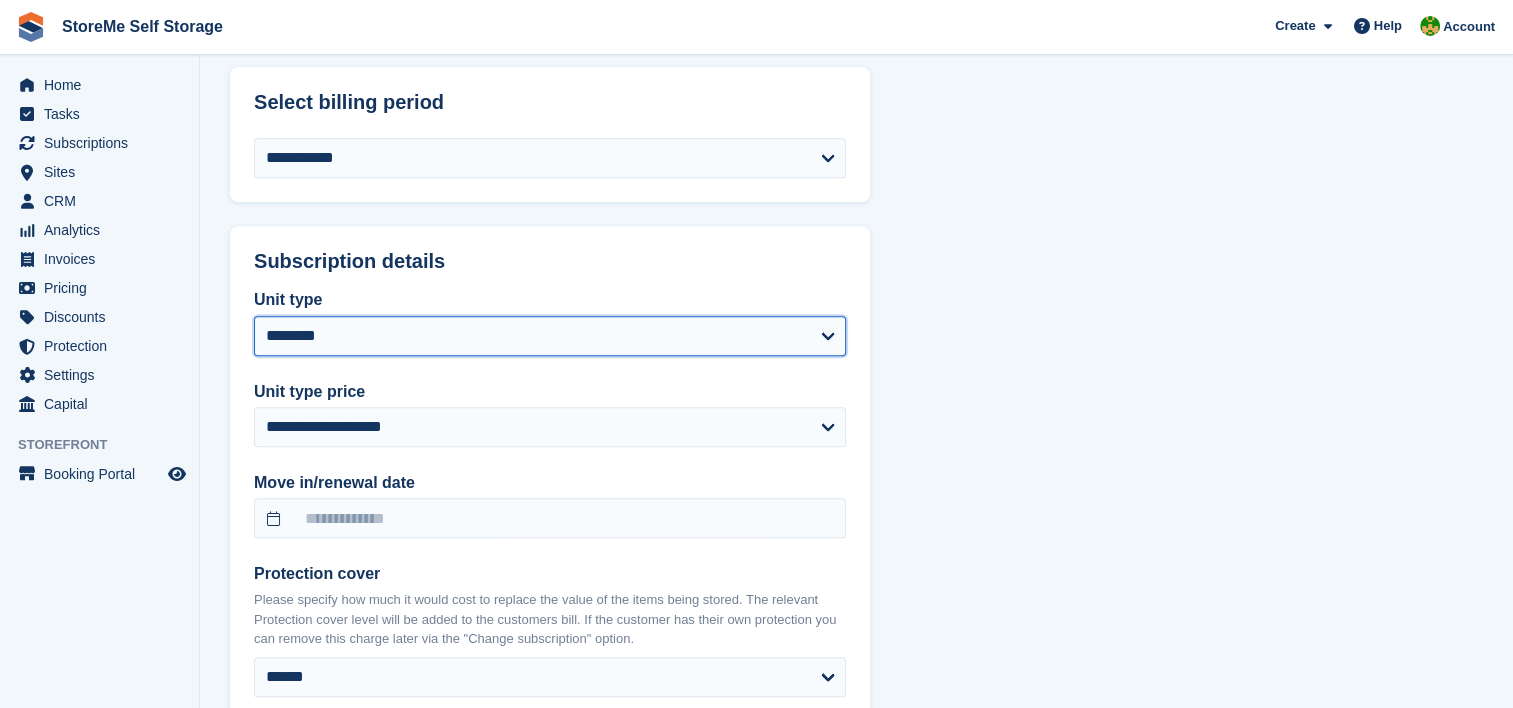 select on "***" 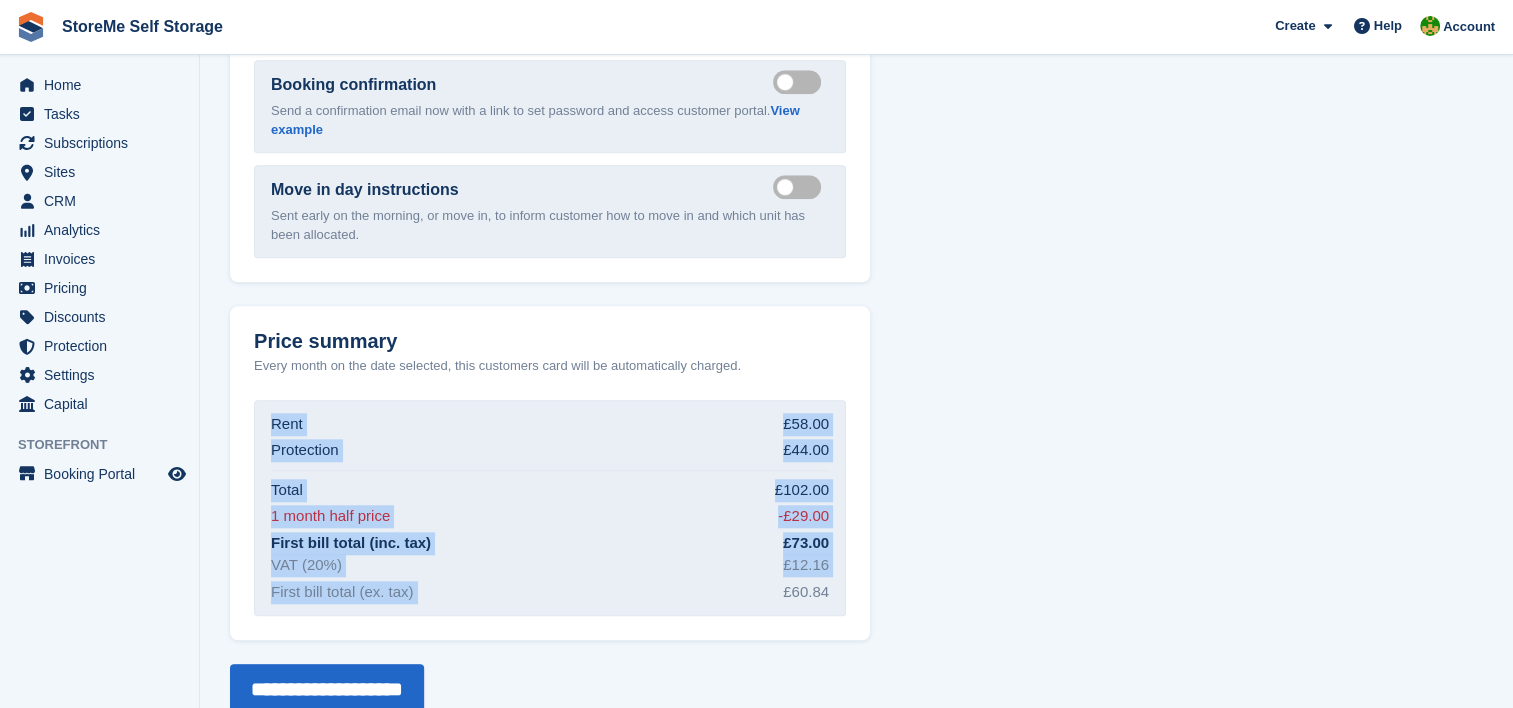 scroll, scrollTop: 1927, scrollLeft: 0, axis: vertical 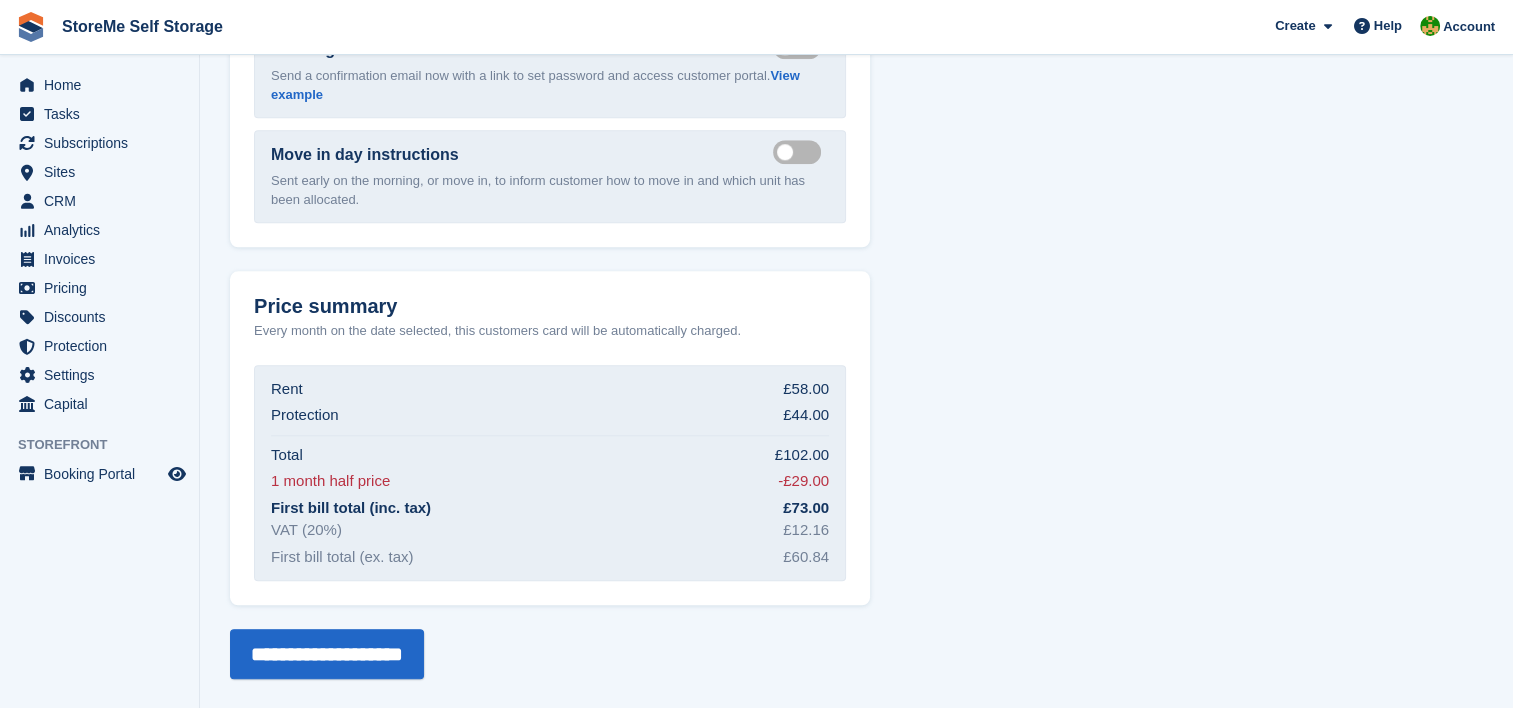 click on "**********" at bounding box center [856, -540] 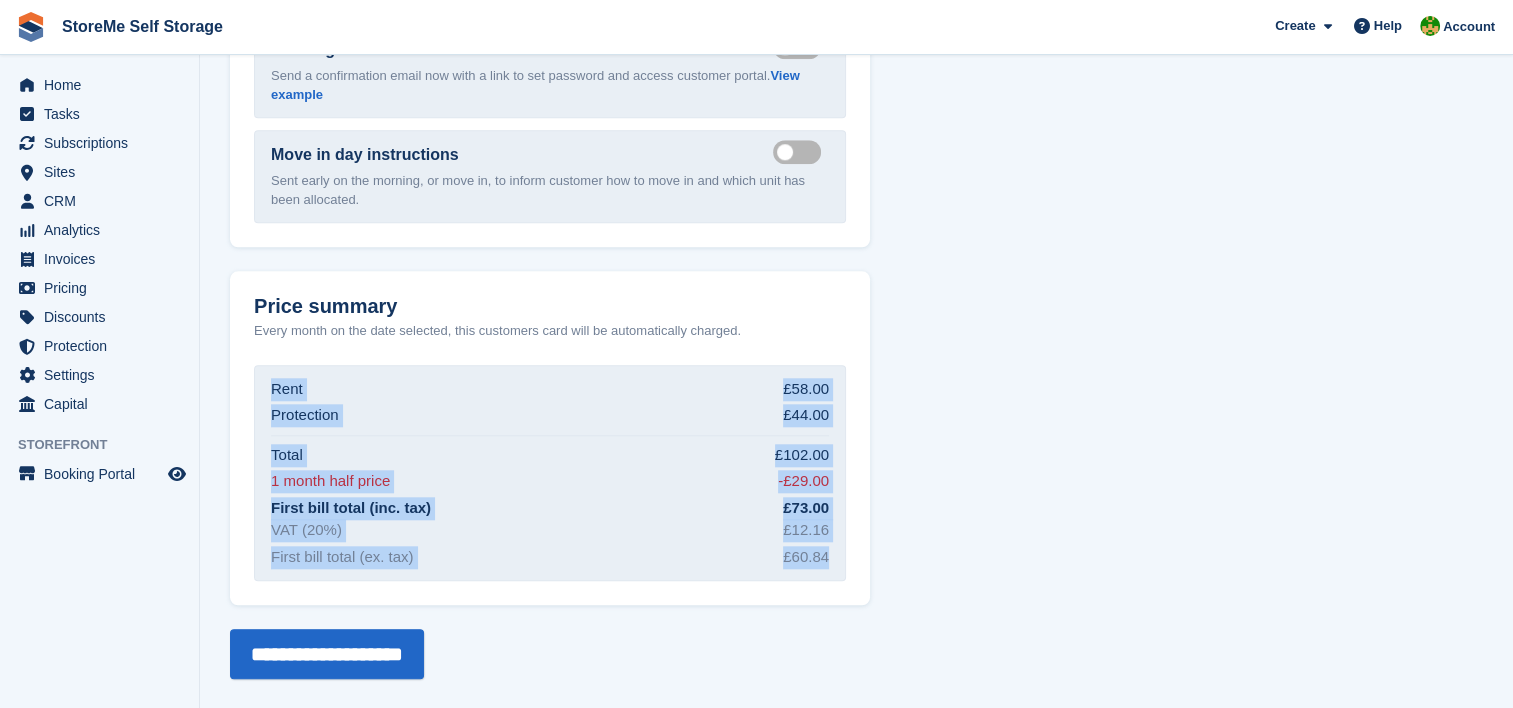 drag, startPoint x: 844, startPoint y: 558, endPoint x: 265, endPoint y: 397, distance: 600.9675 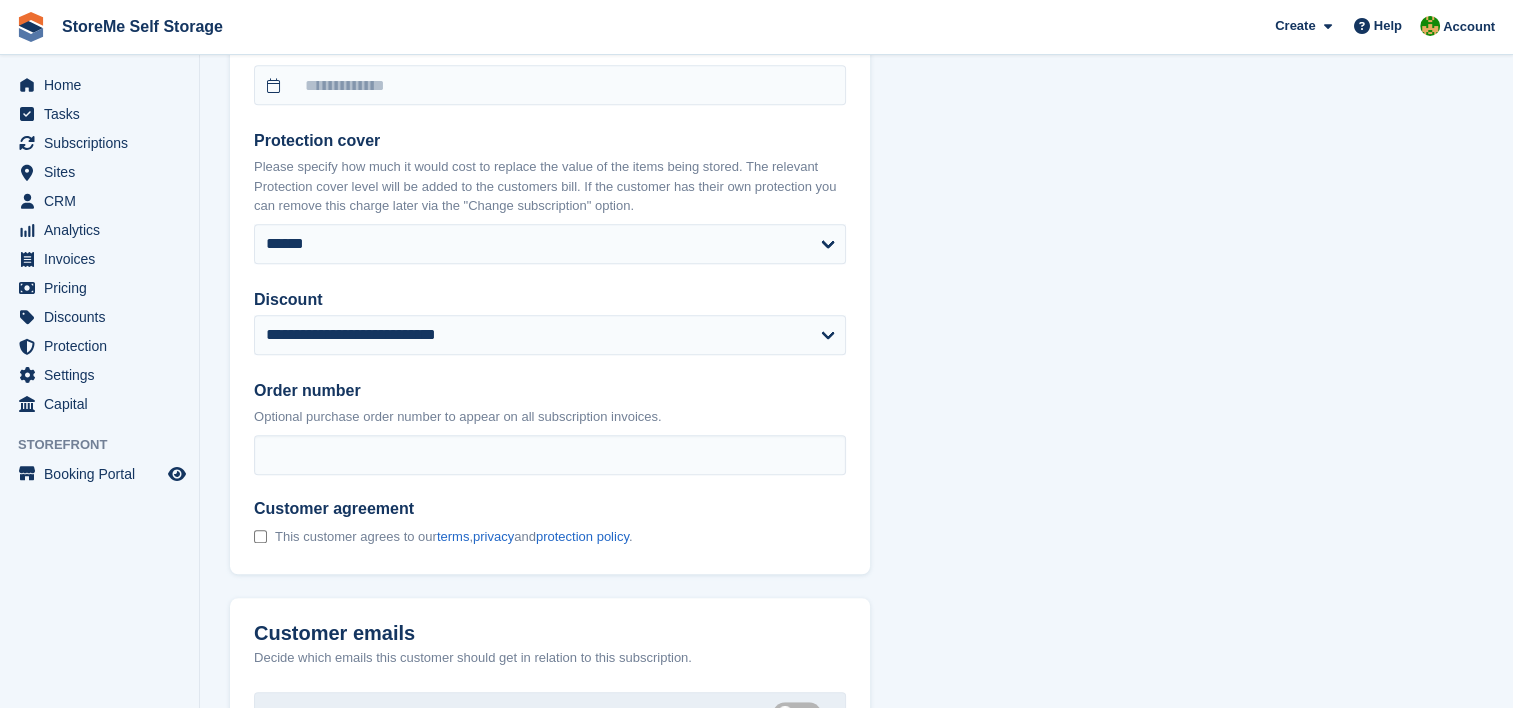 scroll, scrollTop: 1027, scrollLeft: 0, axis: vertical 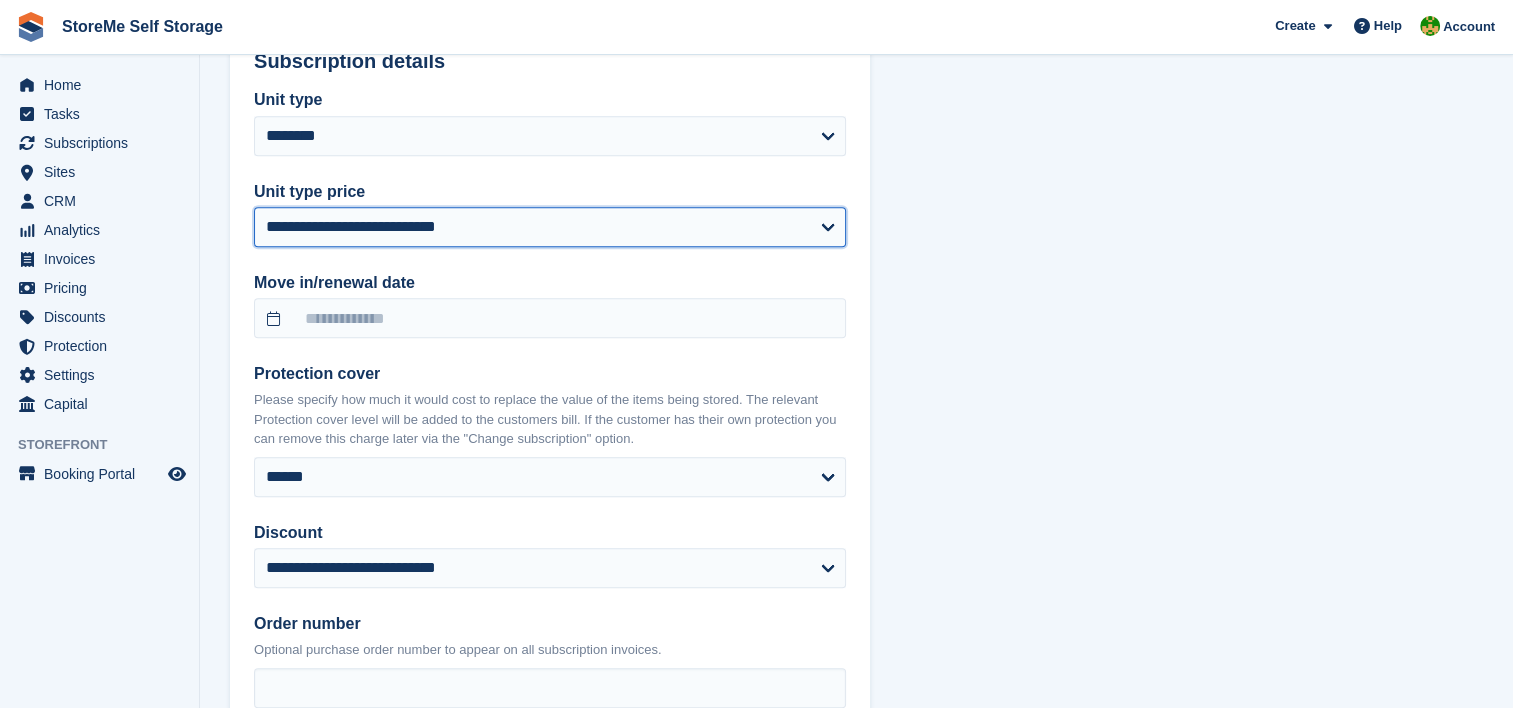 click on "**********" at bounding box center (550, 227) 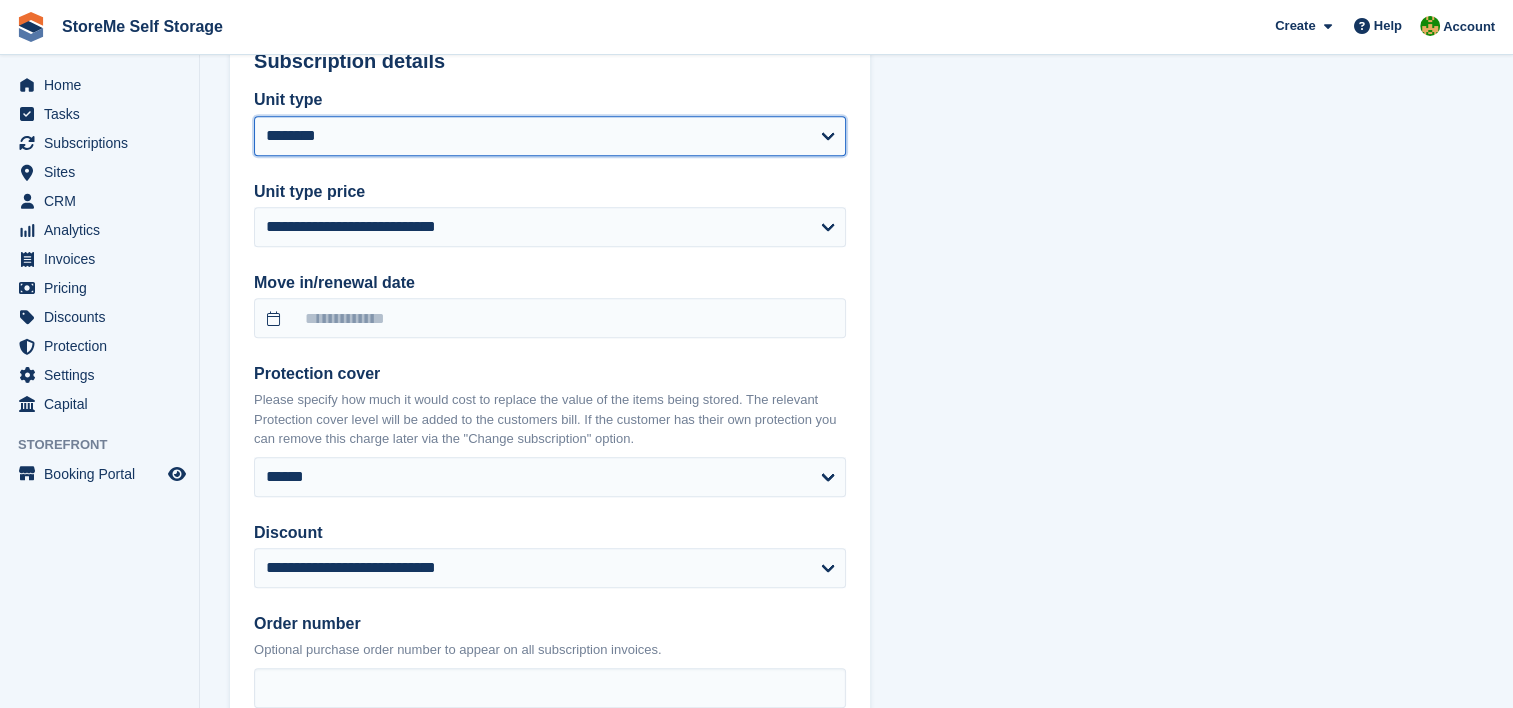 click on "**********" at bounding box center [550, 136] 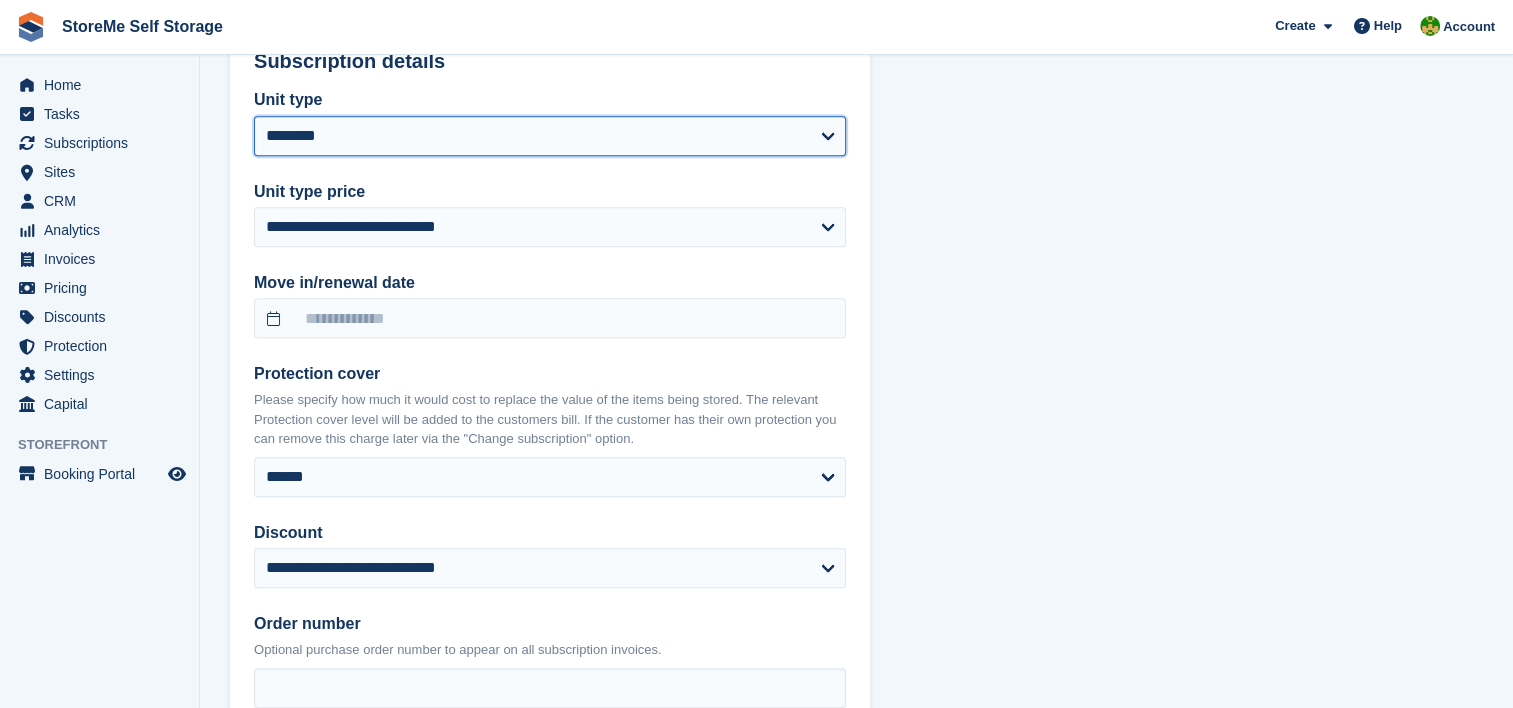 select on "***" 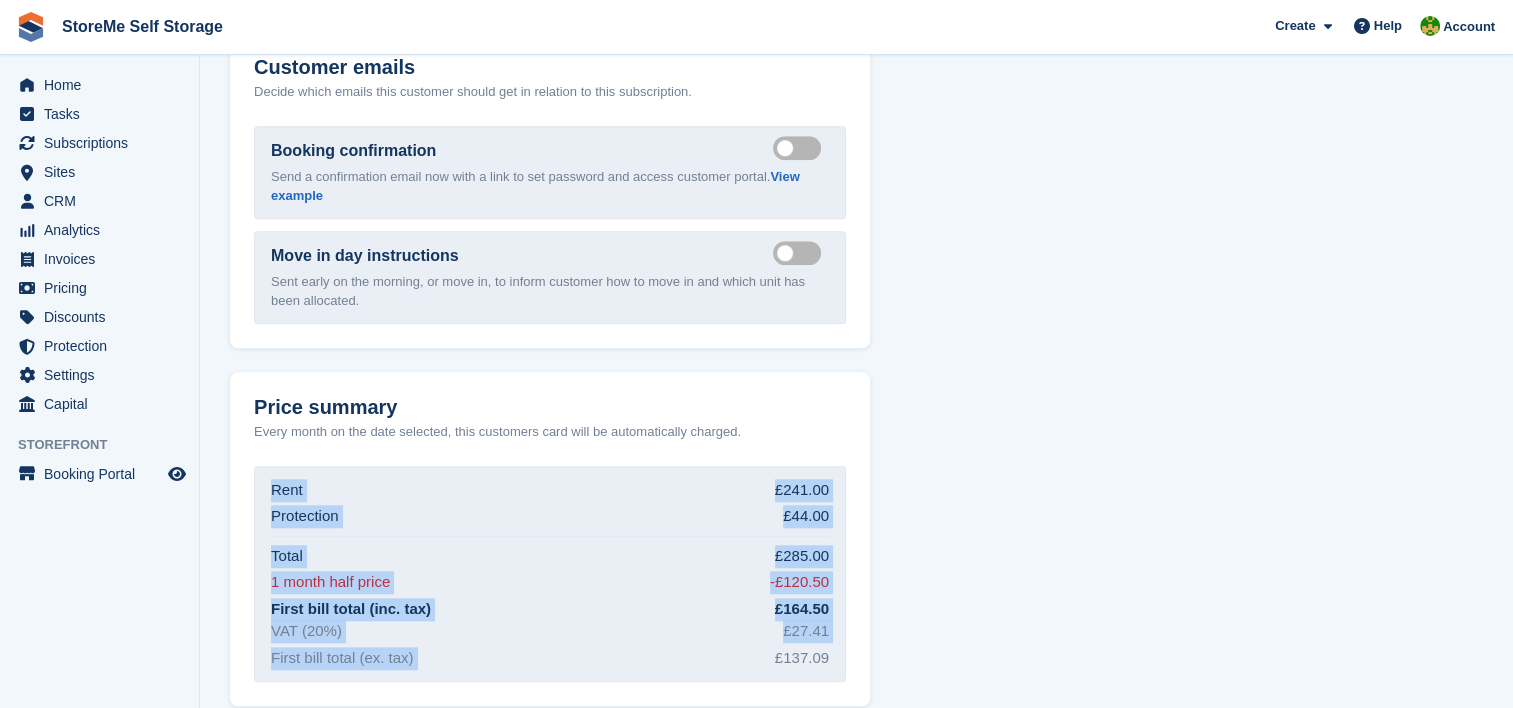 scroll, scrollTop: 1927, scrollLeft: 0, axis: vertical 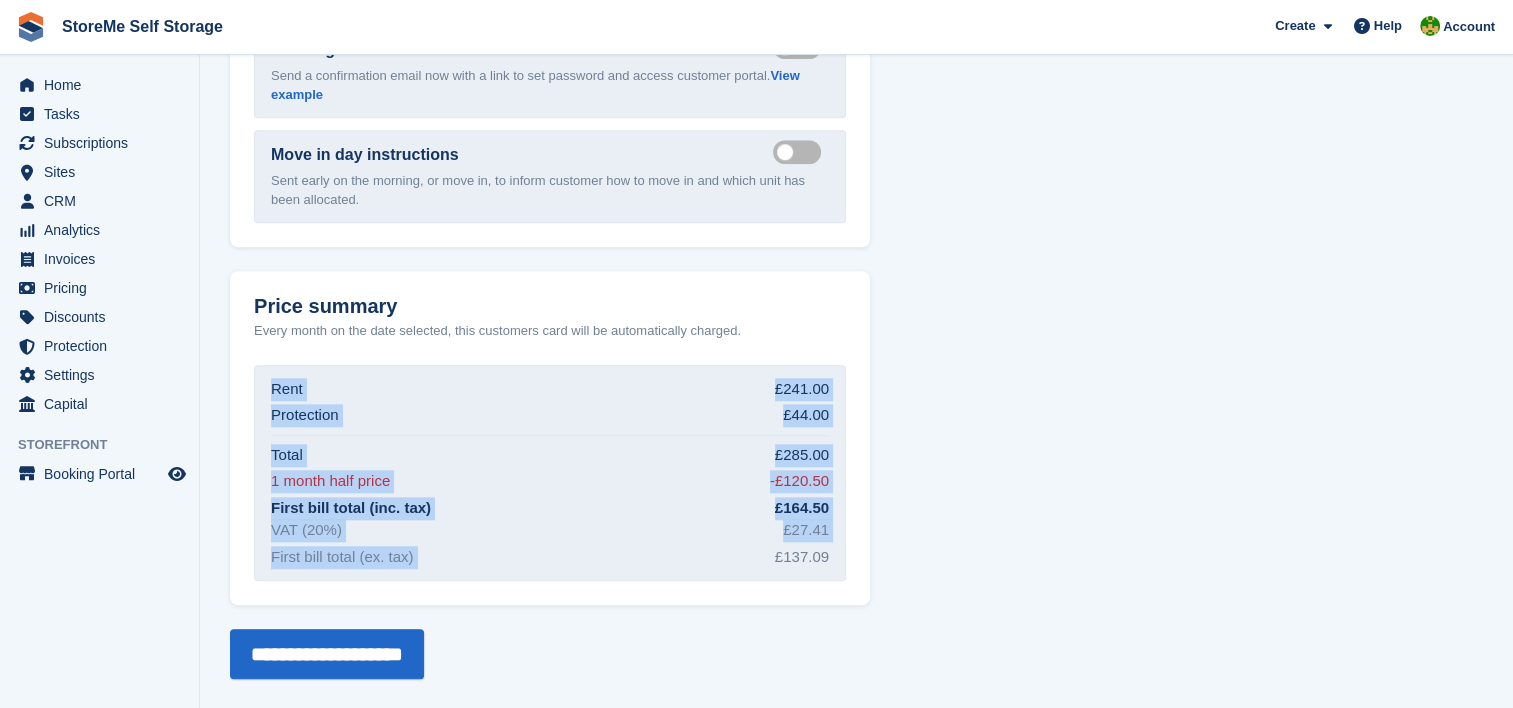 click on "**********" at bounding box center [856, -540] 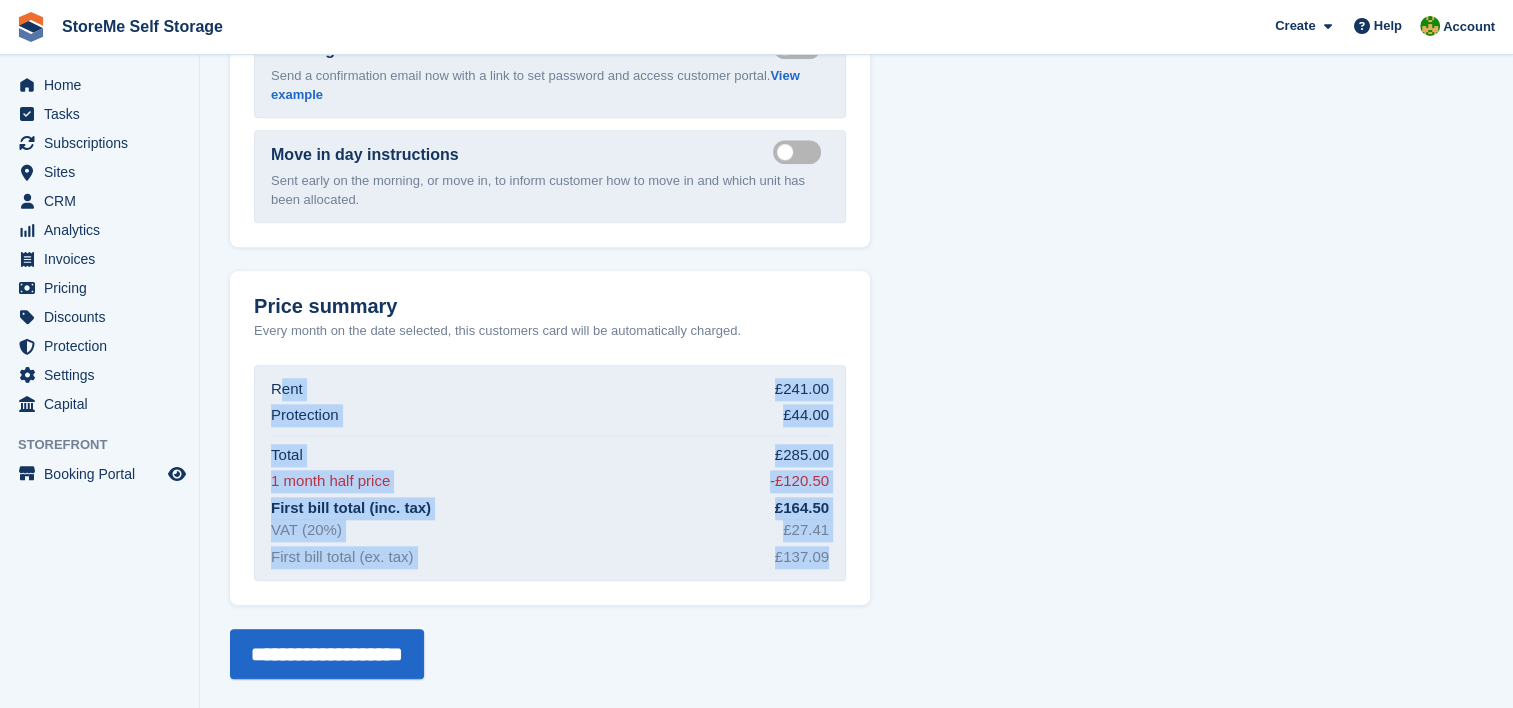 drag, startPoint x: 833, startPoint y: 557, endPoint x: 280, endPoint y: 384, distance: 579.429 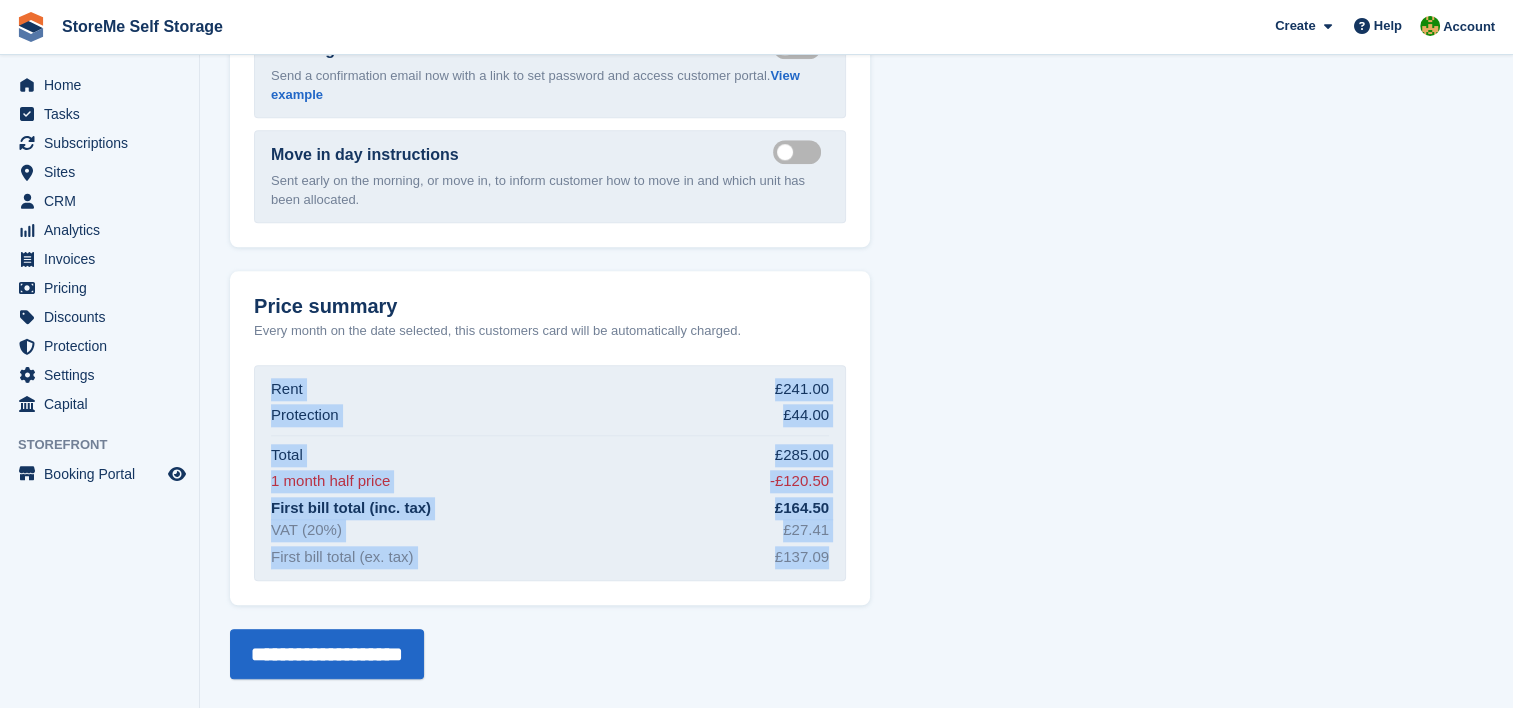 drag, startPoint x: 831, startPoint y: 552, endPoint x: 251, endPoint y: 386, distance: 603.28766 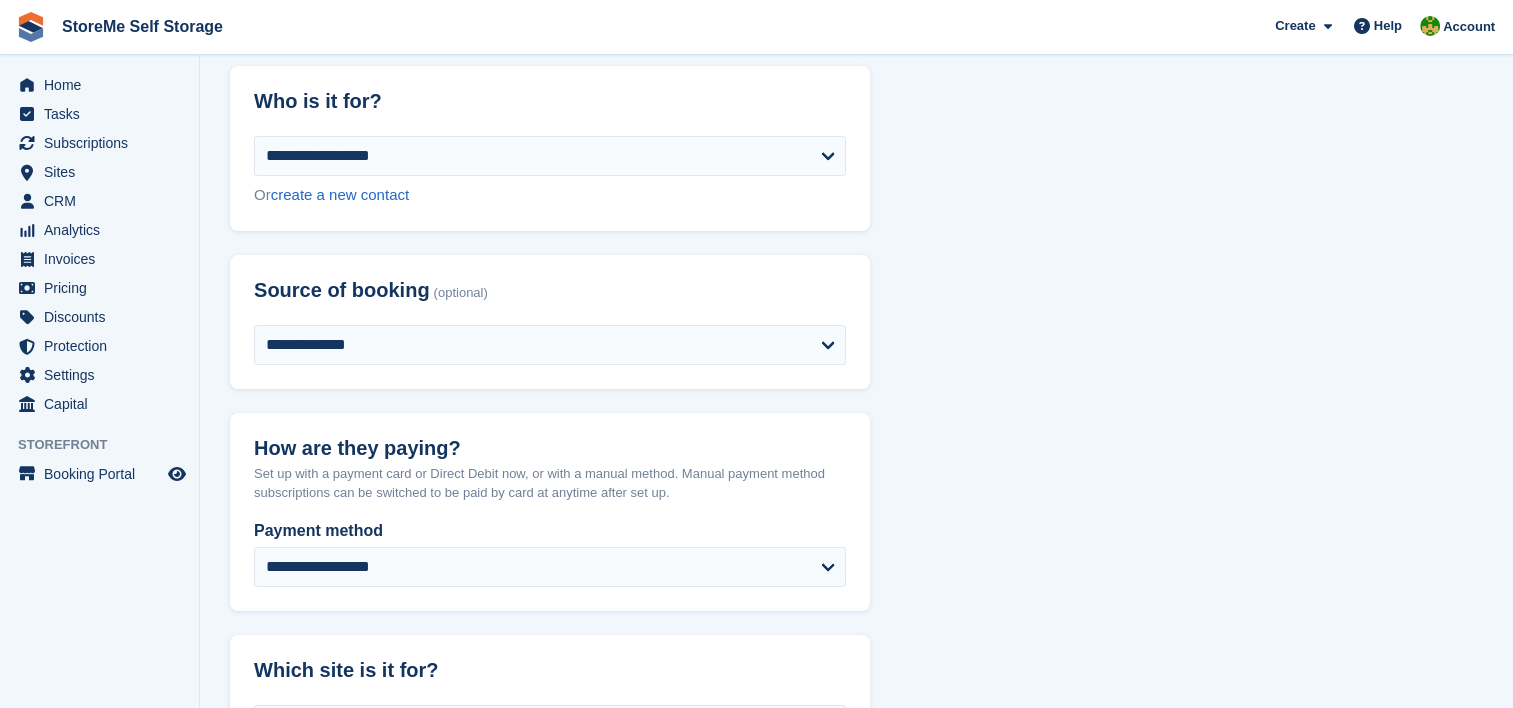 scroll, scrollTop: 0, scrollLeft: 0, axis: both 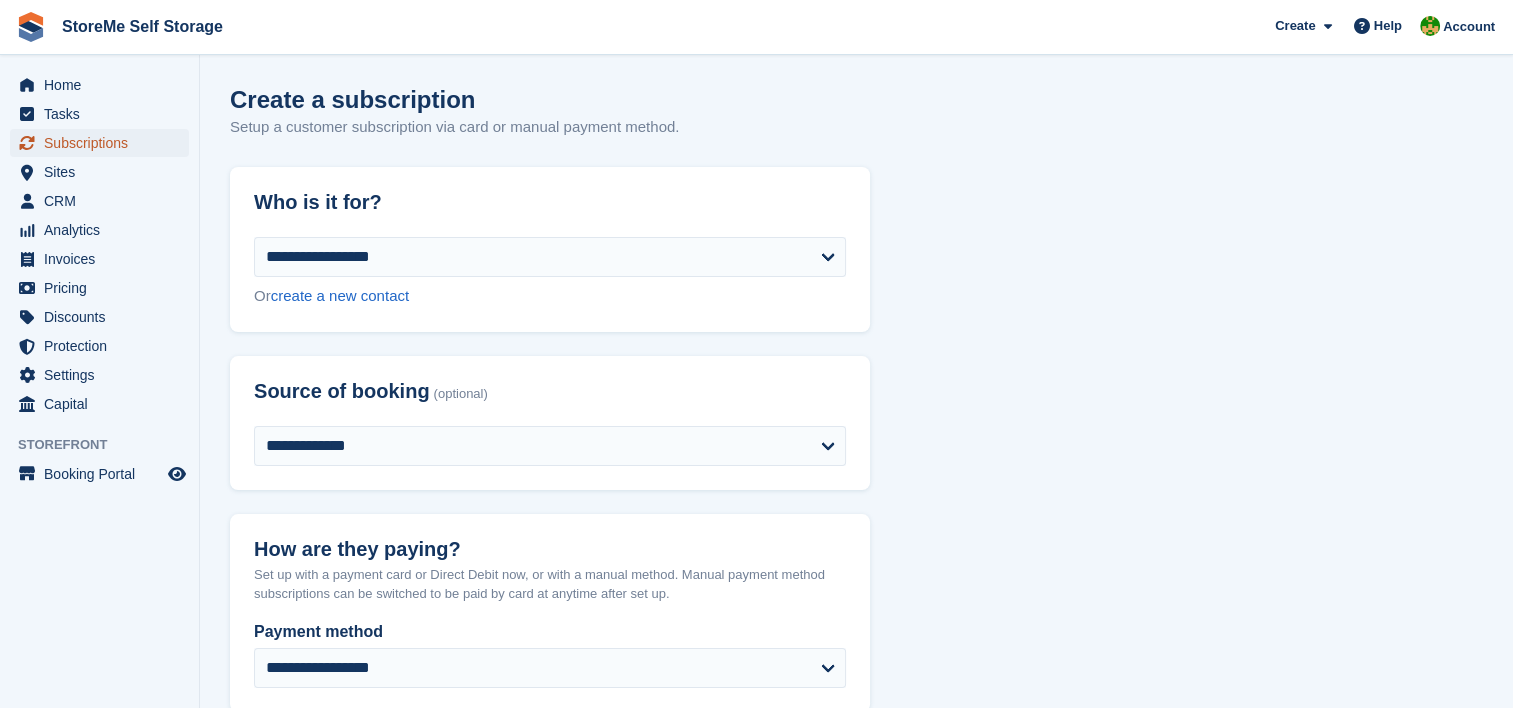 click on "Subscriptions" at bounding box center (104, 143) 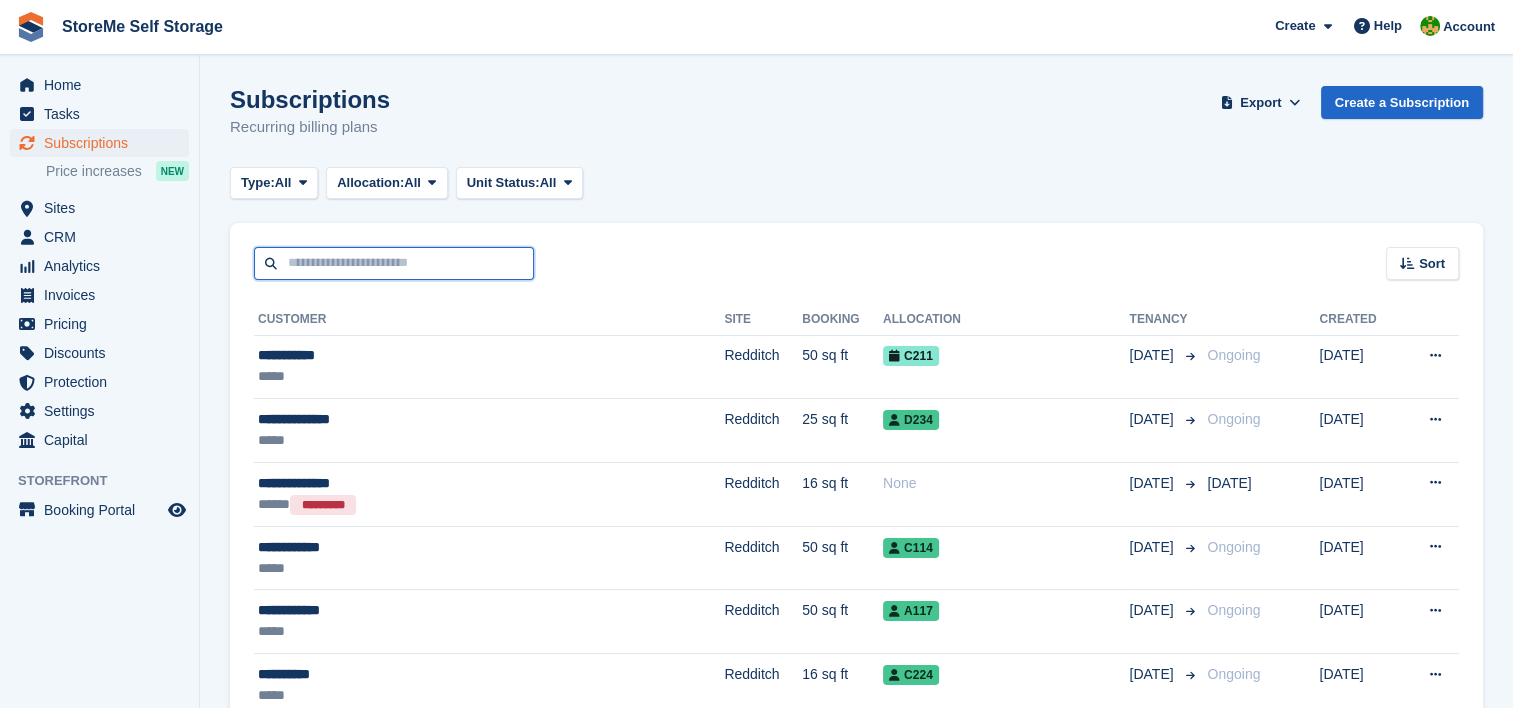 click at bounding box center (394, 263) 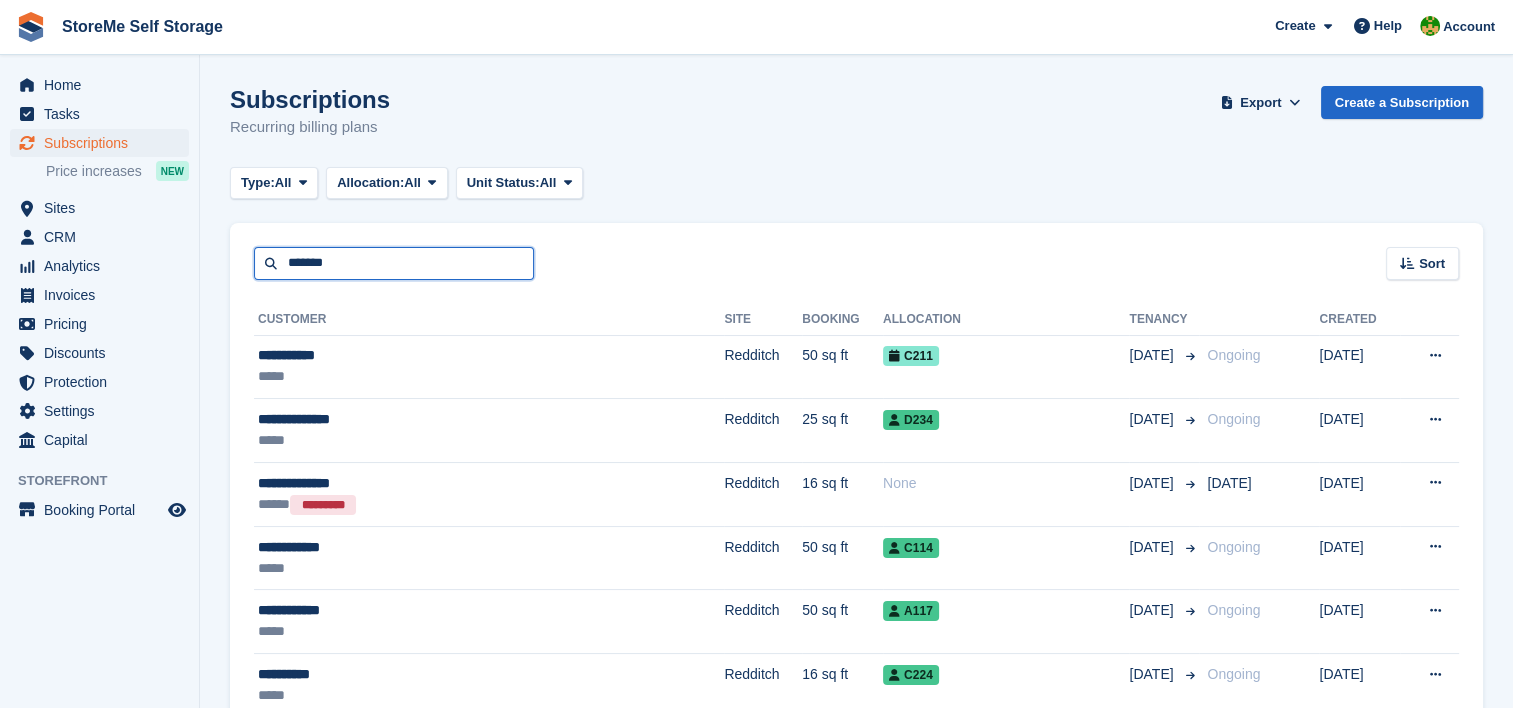 type on "*******" 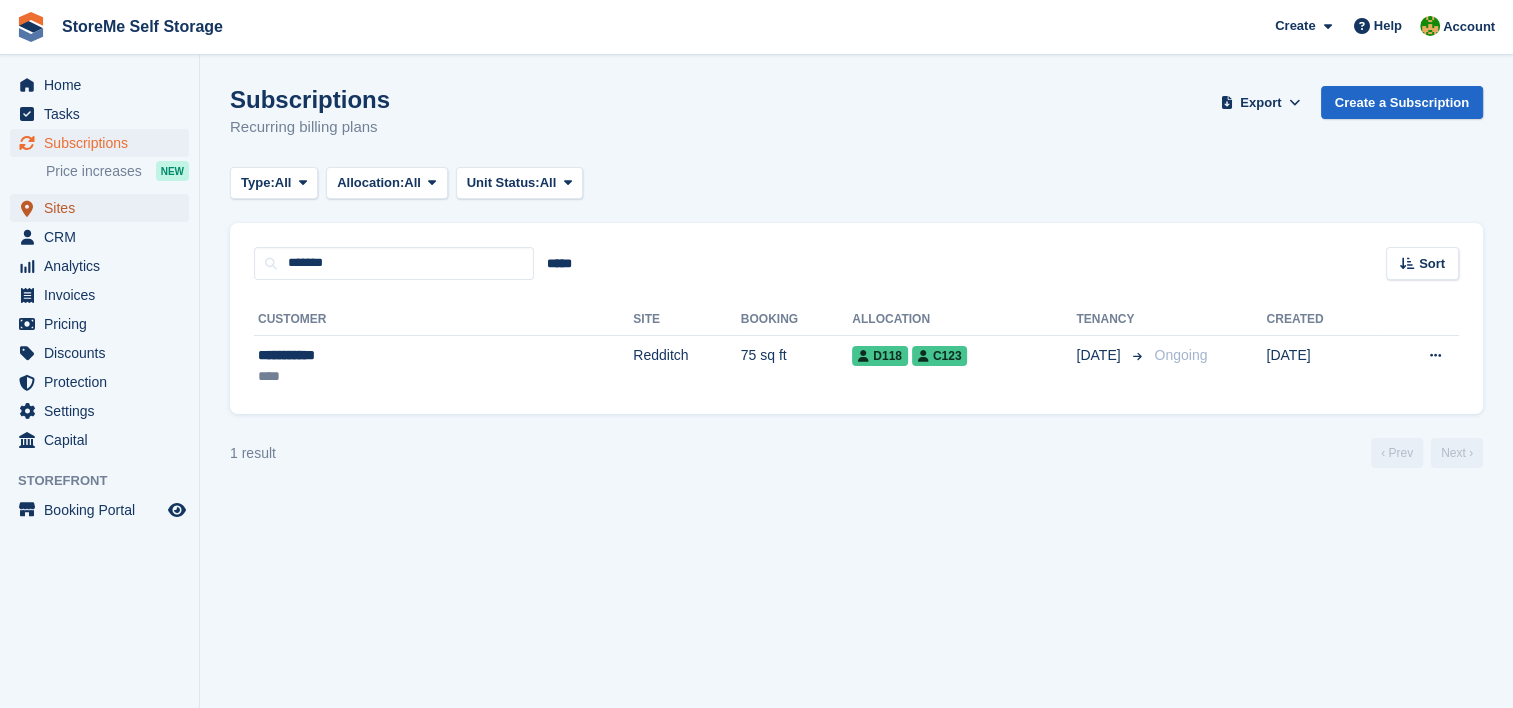 click on "Sites" at bounding box center (104, 208) 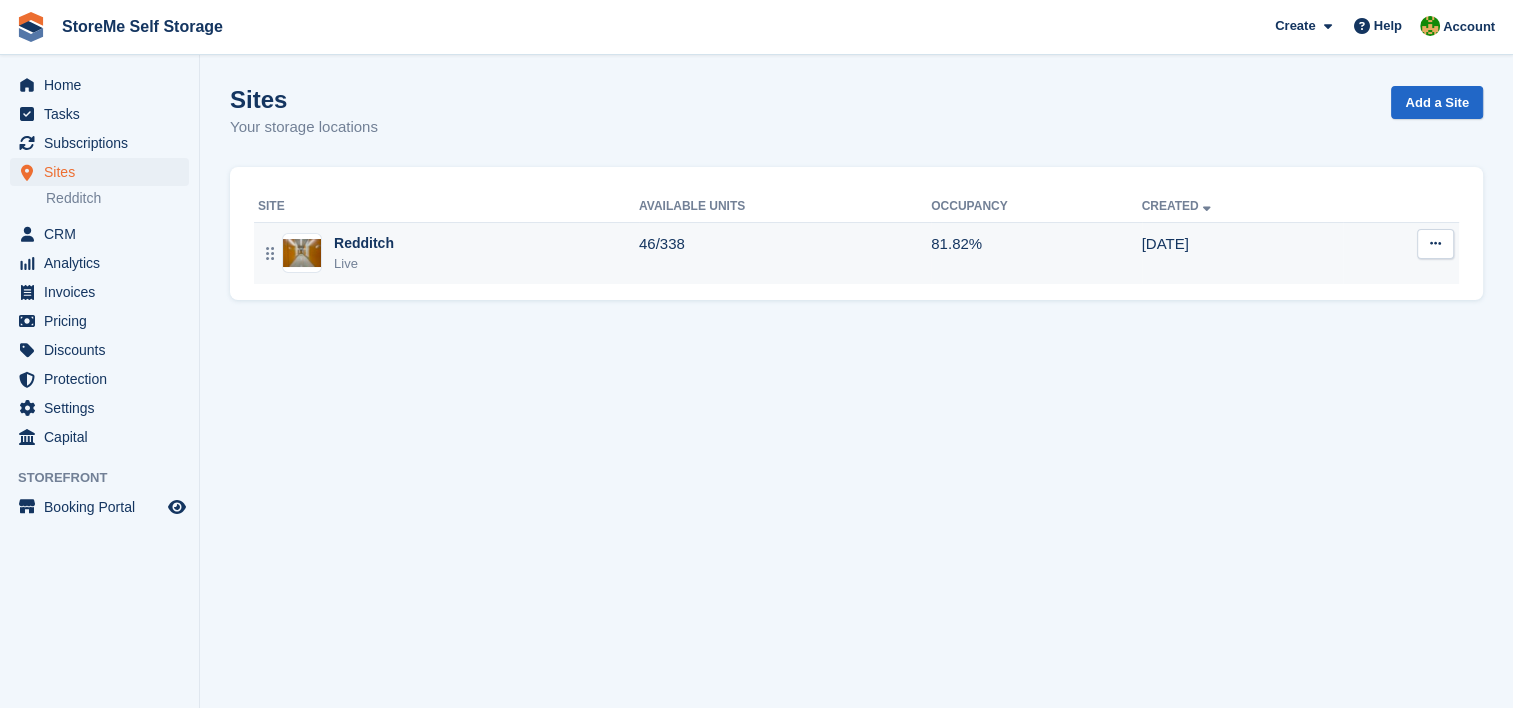 click on "Redditch
Live" at bounding box center (448, 253) 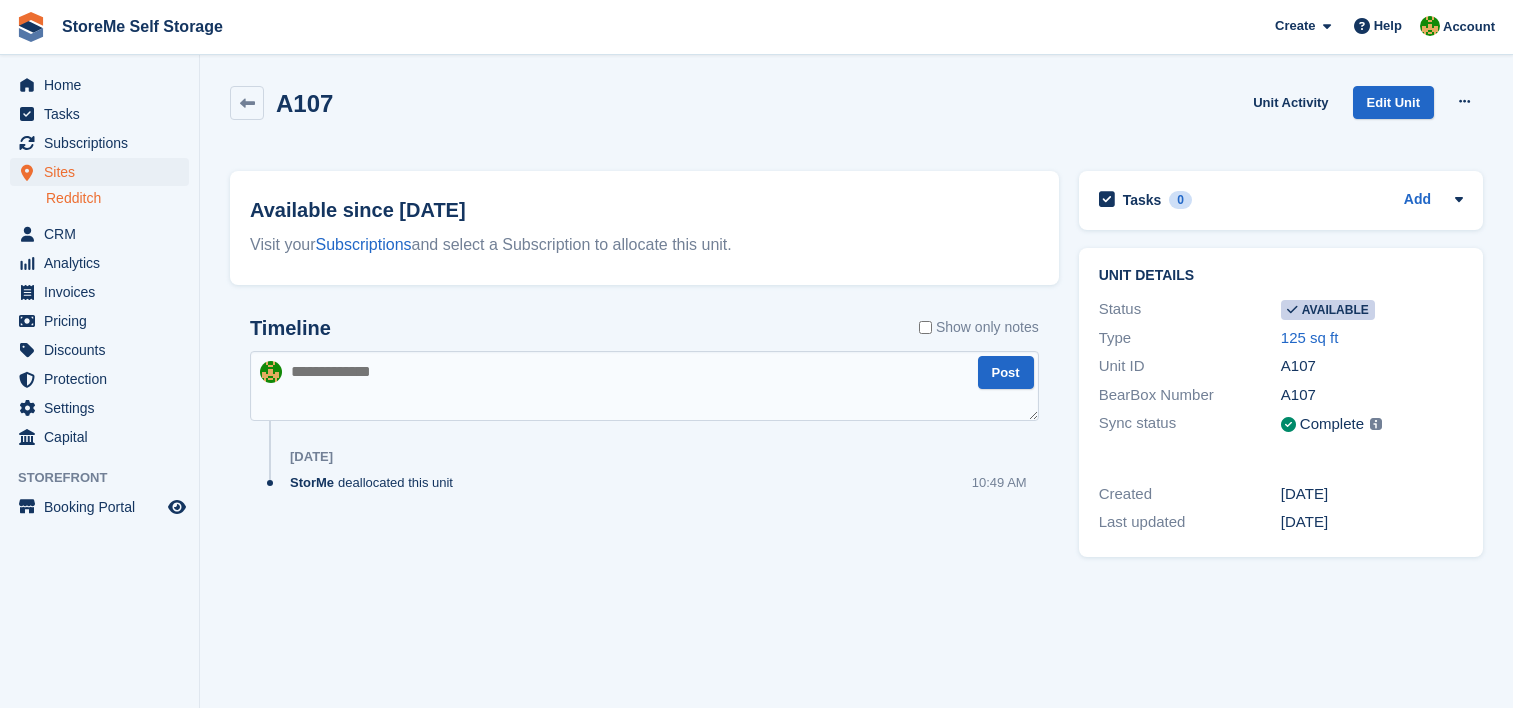 scroll, scrollTop: 0, scrollLeft: 0, axis: both 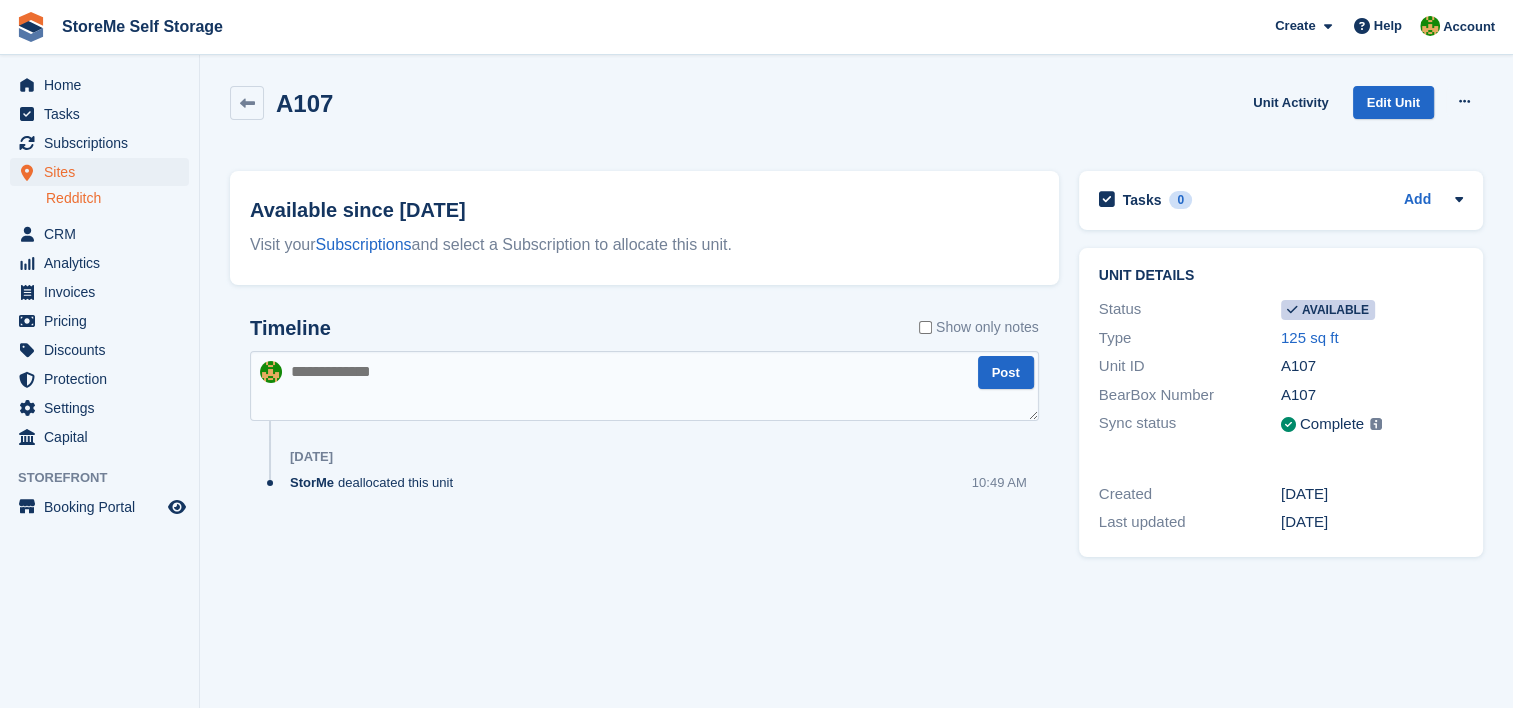 click on "Available" at bounding box center [1328, 310] 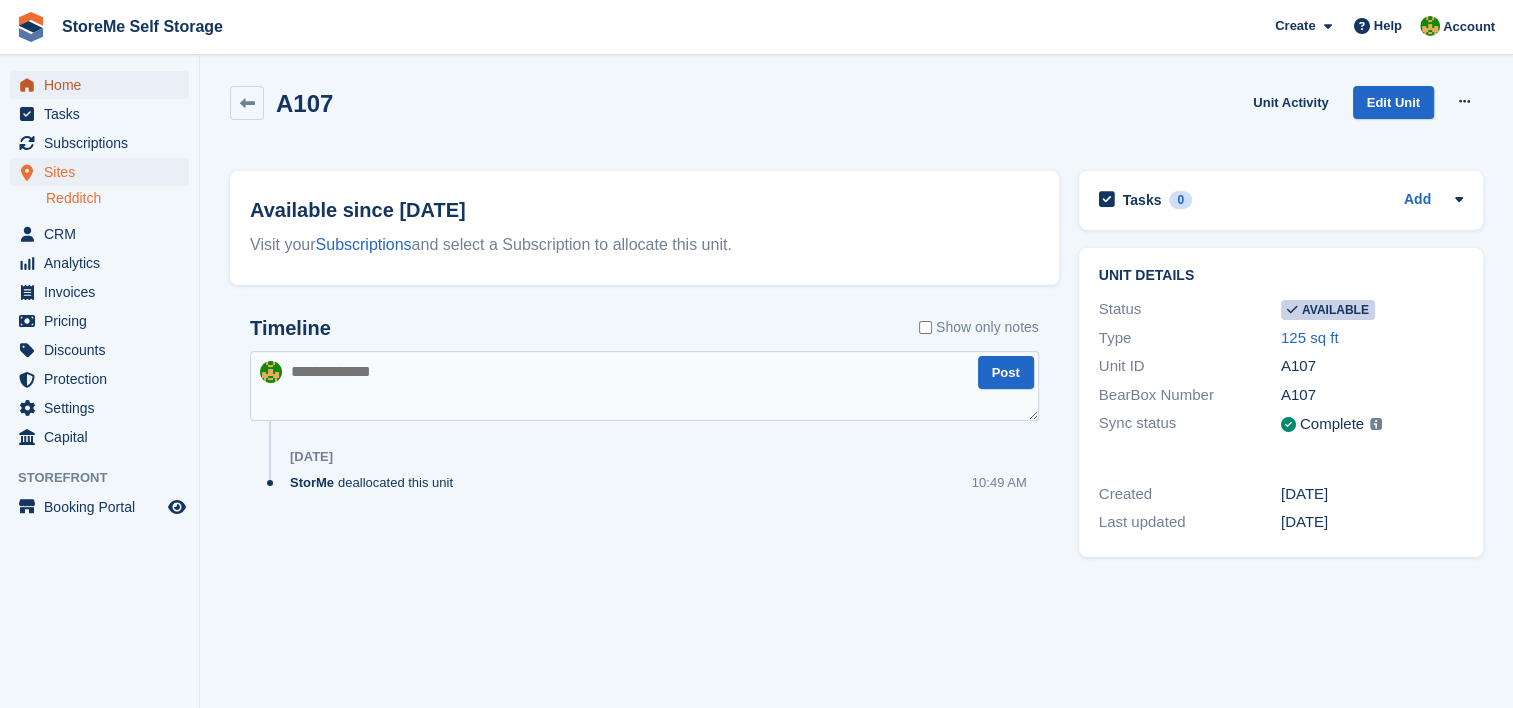 click on "Home" at bounding box center [104, 85] 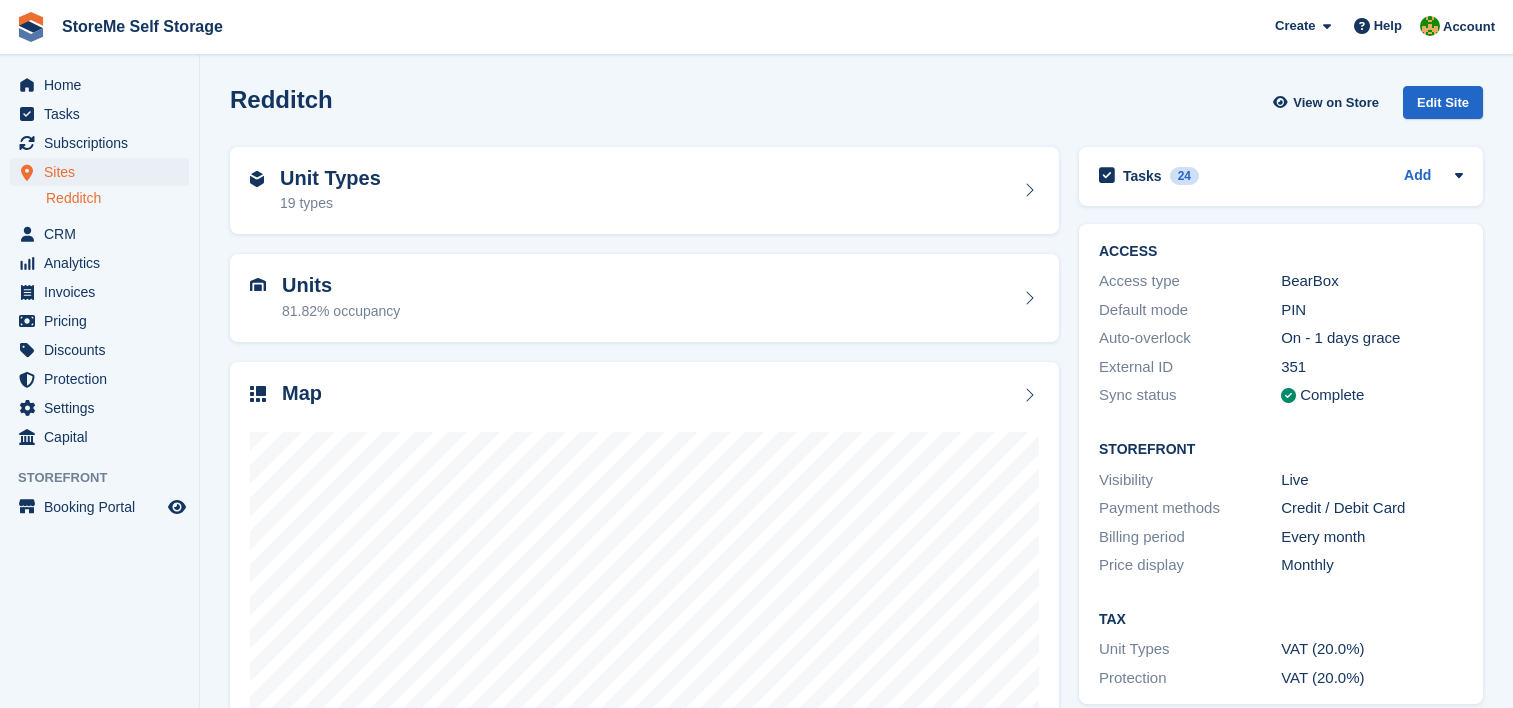scroll, scrollTop: 0, scrollLeft: 0, axis: both 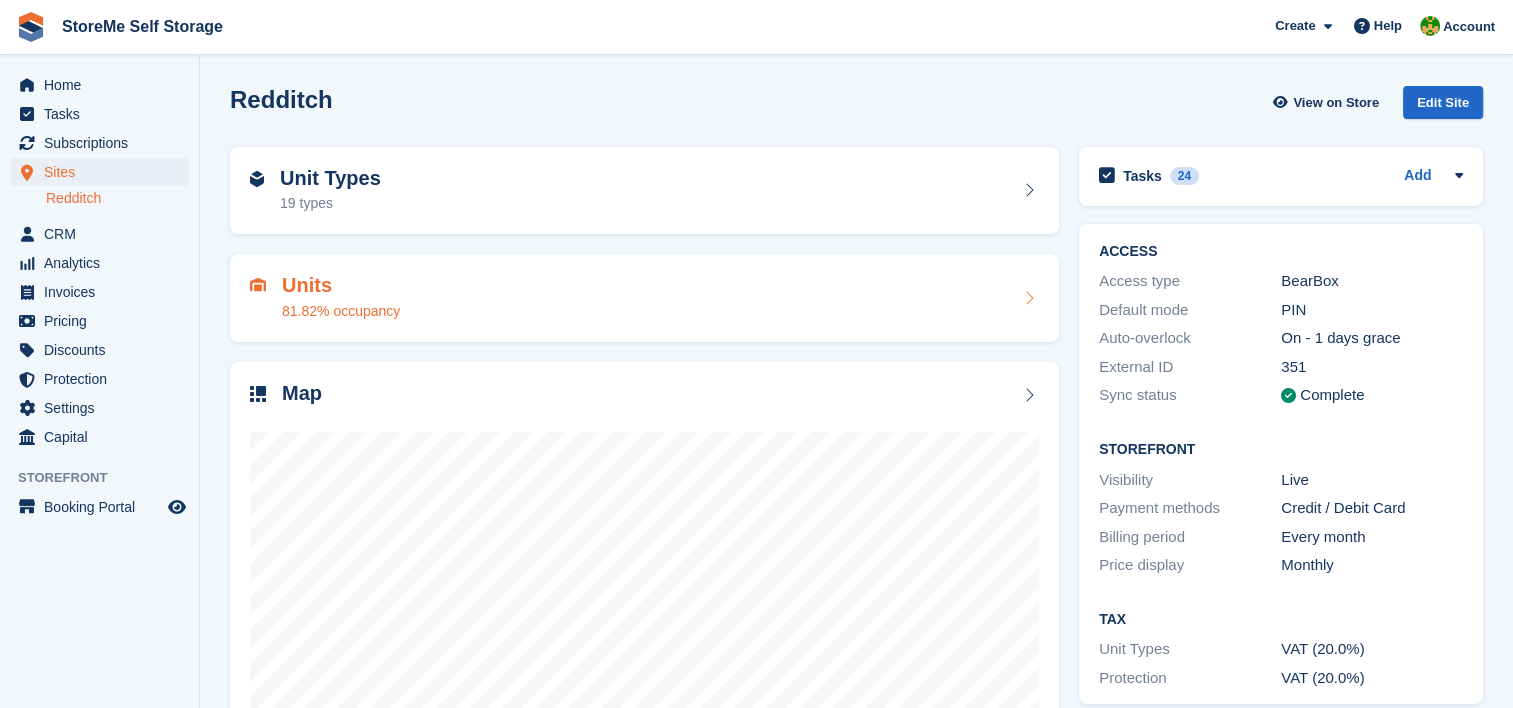 click at bounding box center [1029, 298] 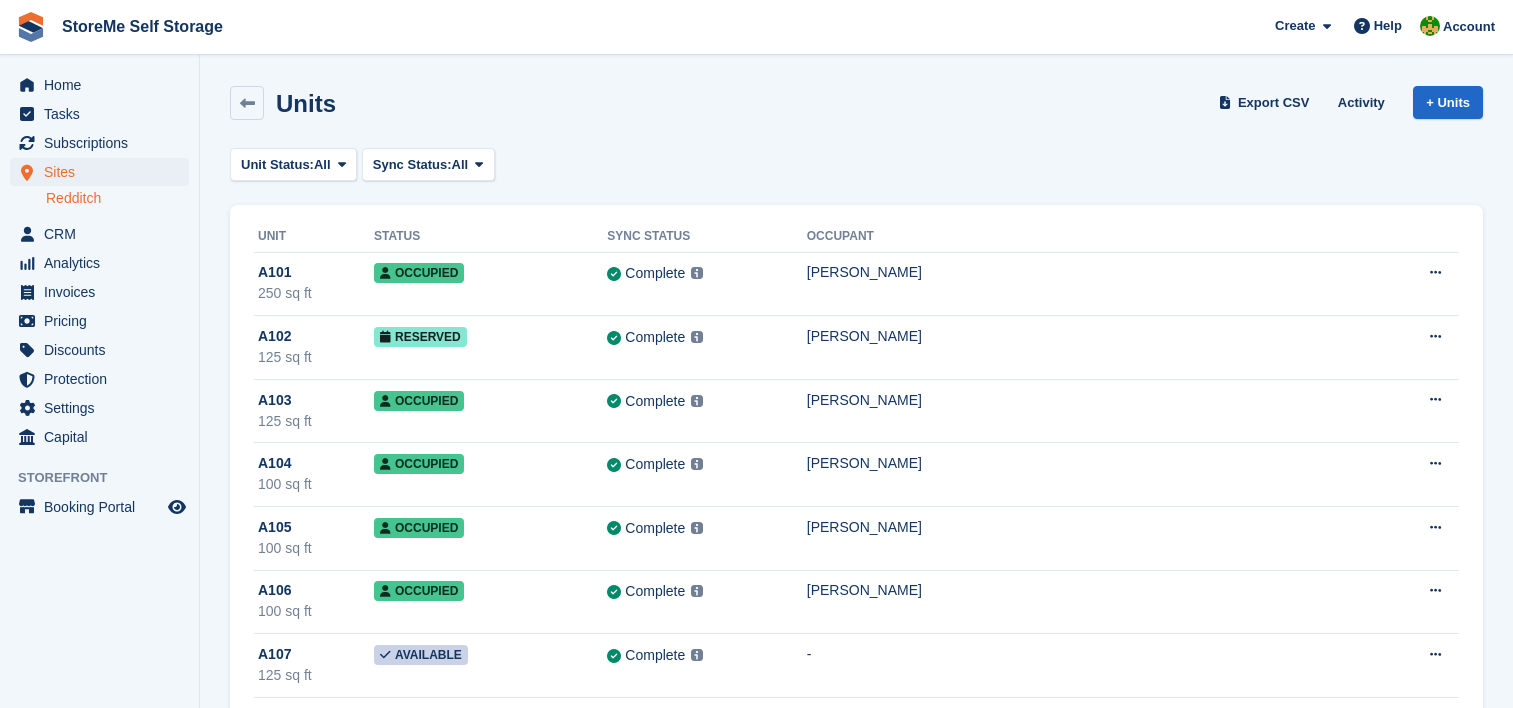 click on "Unit Status:
All" at bounding box center [293, 164] 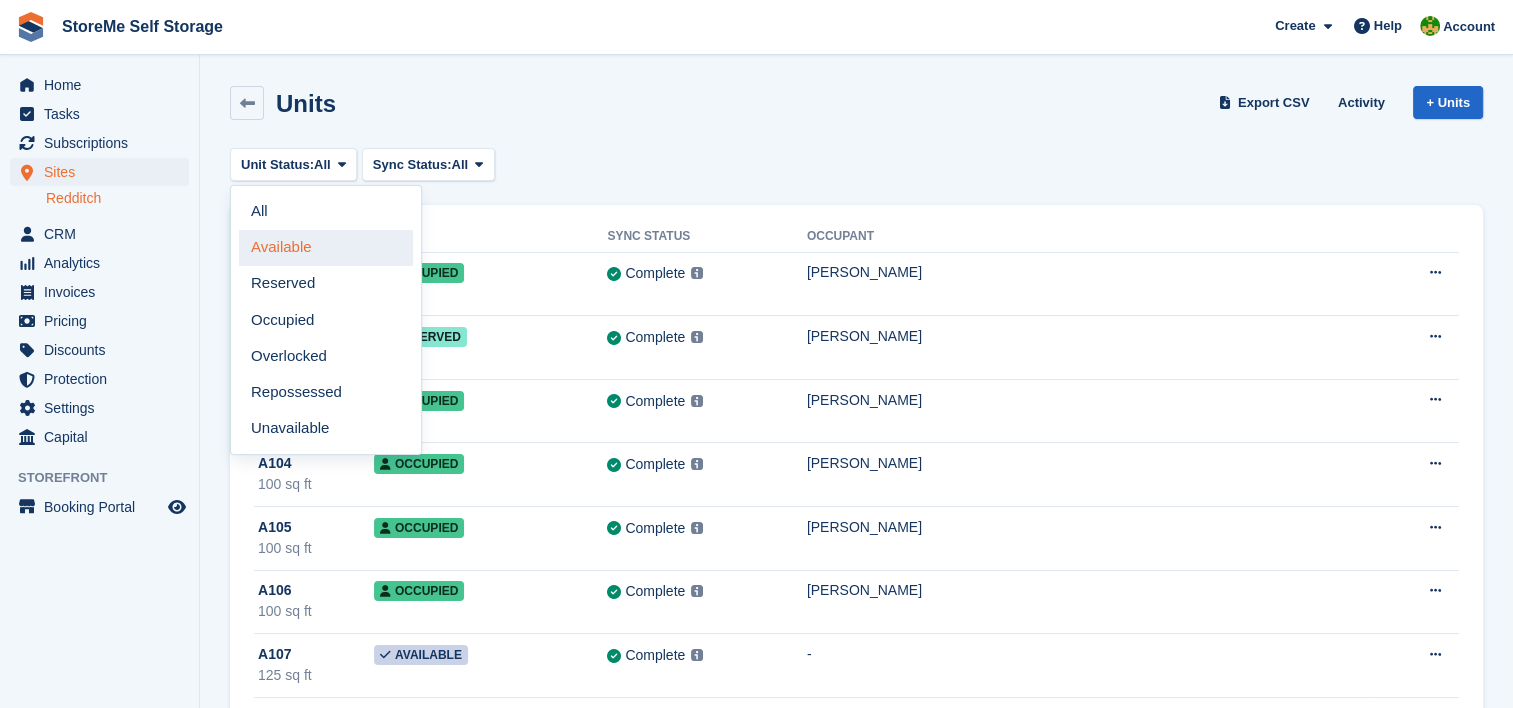 click on "Available" at bounding box center (326, 248) 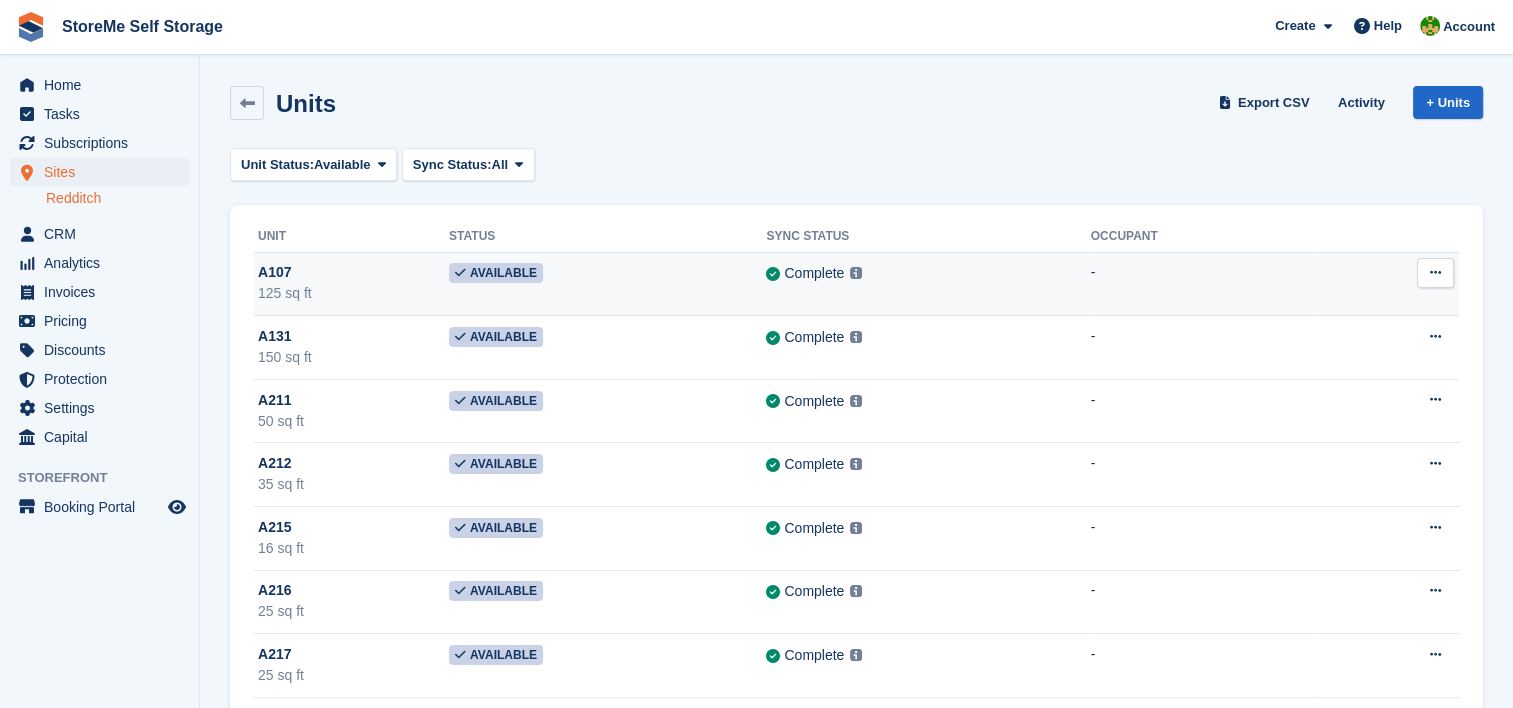 click at bounding box center (1435, 272) 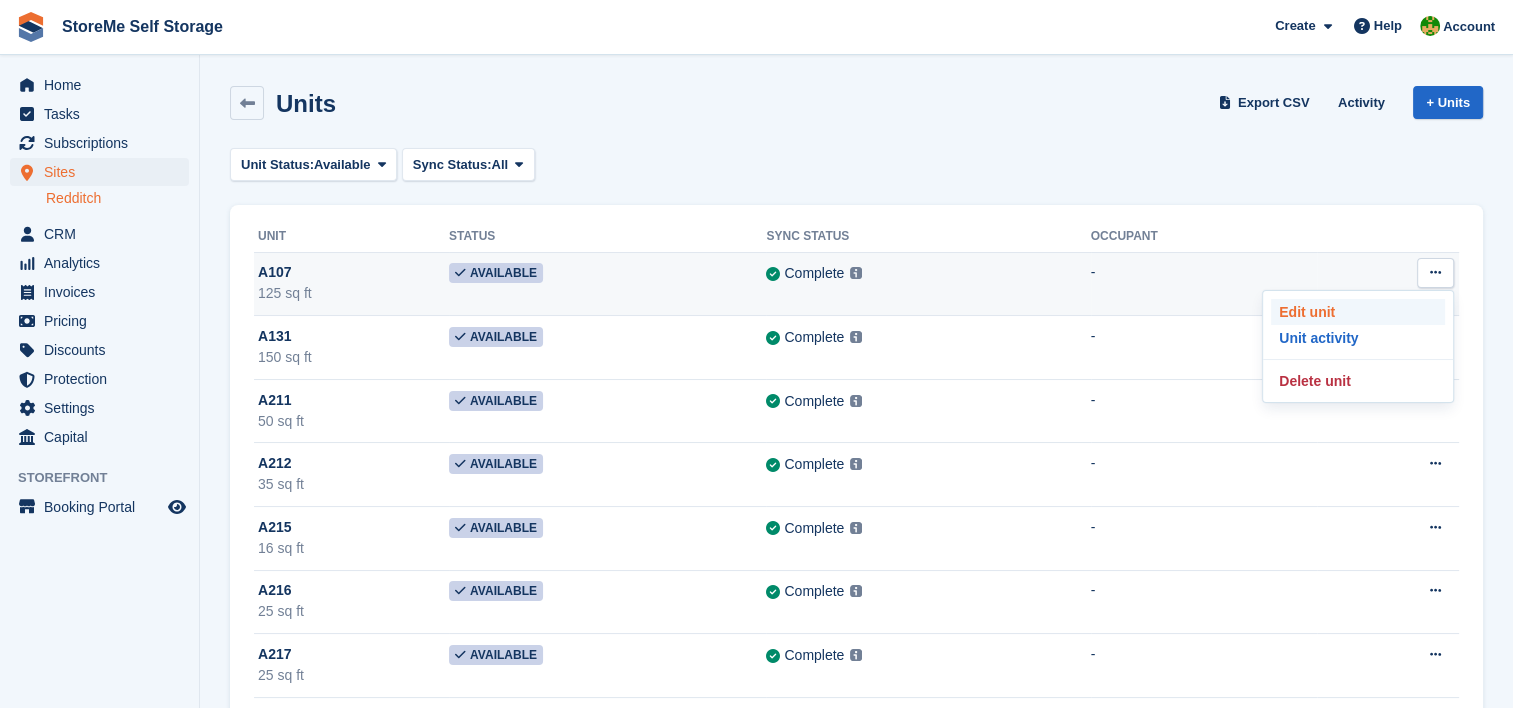 click on "Edit unit" at bounding box center [1358, 312] 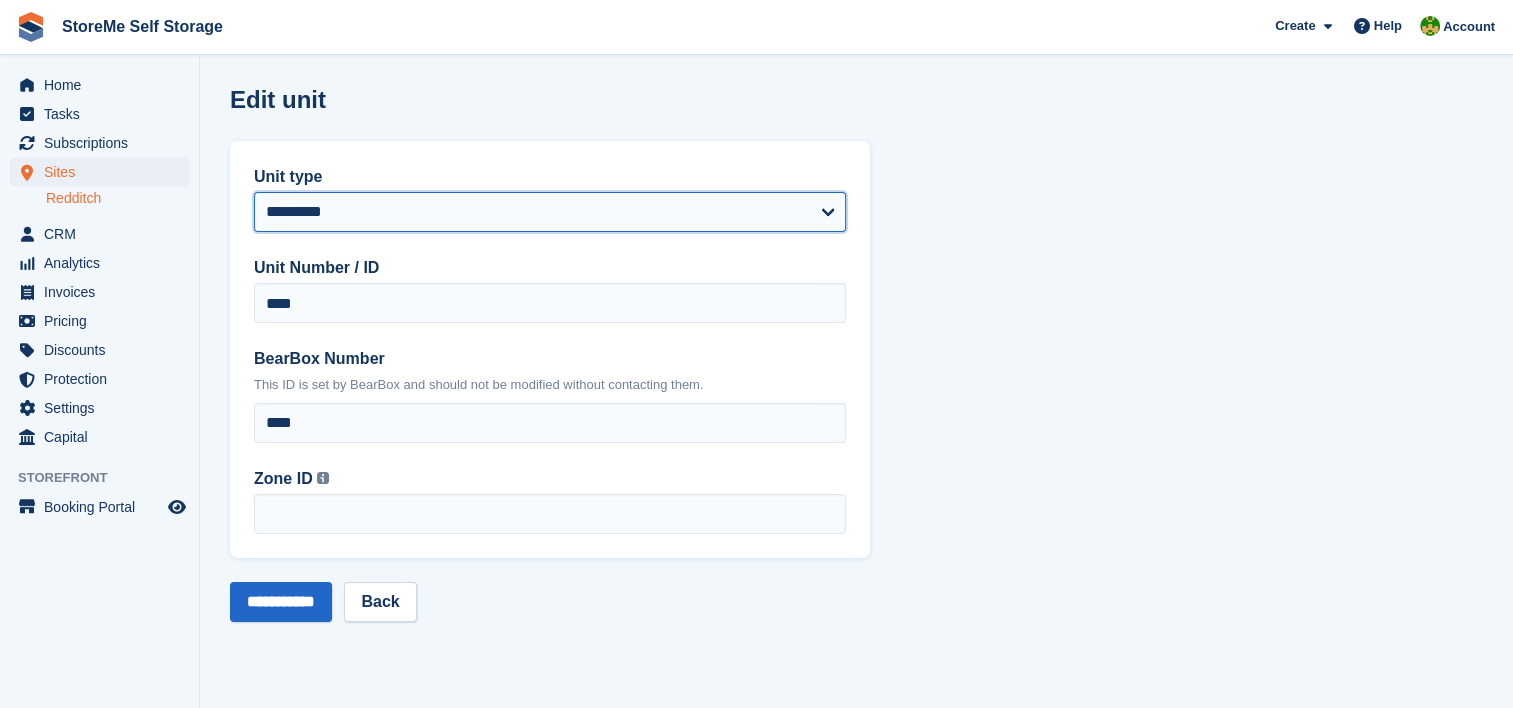 click on "**********" at bounding box center (550, 212) 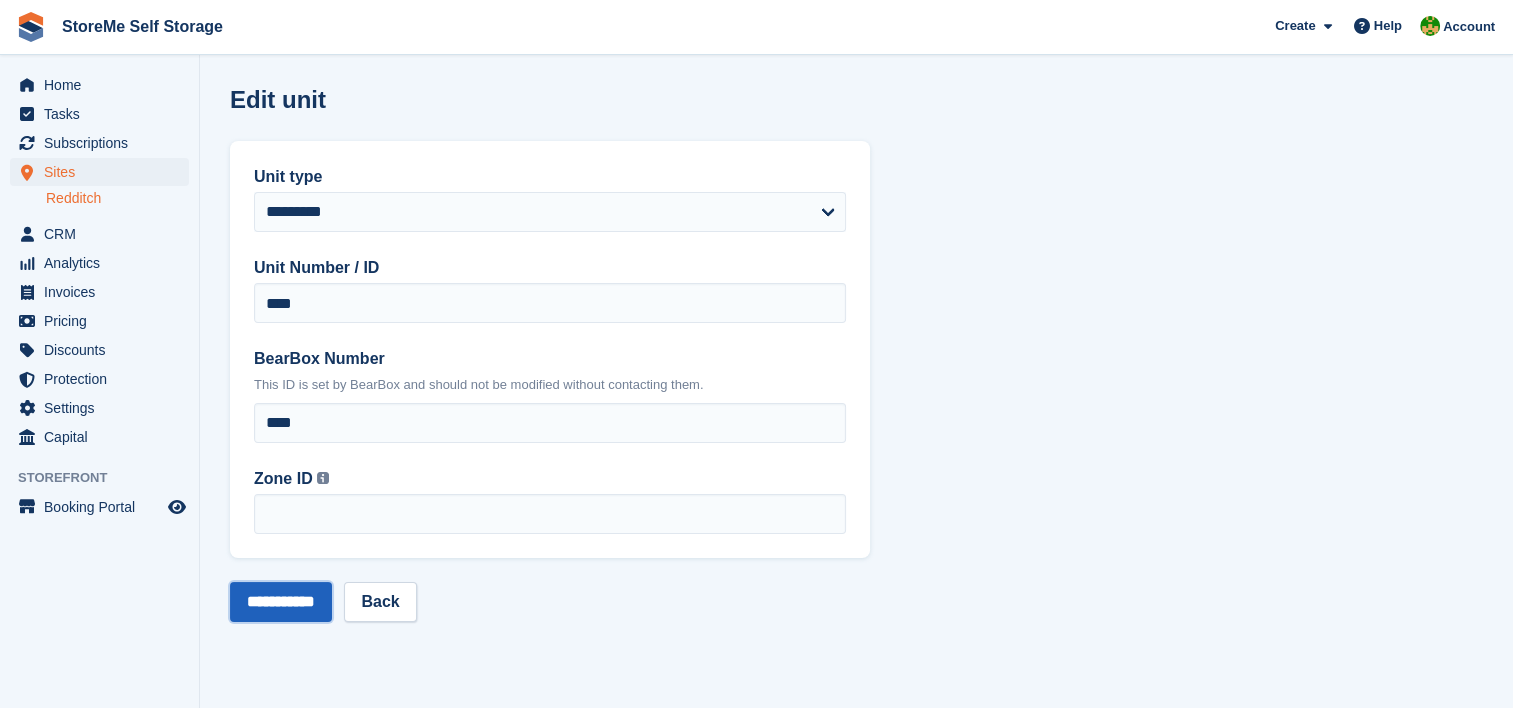 click on "**********" at bounding box center [281, 602] 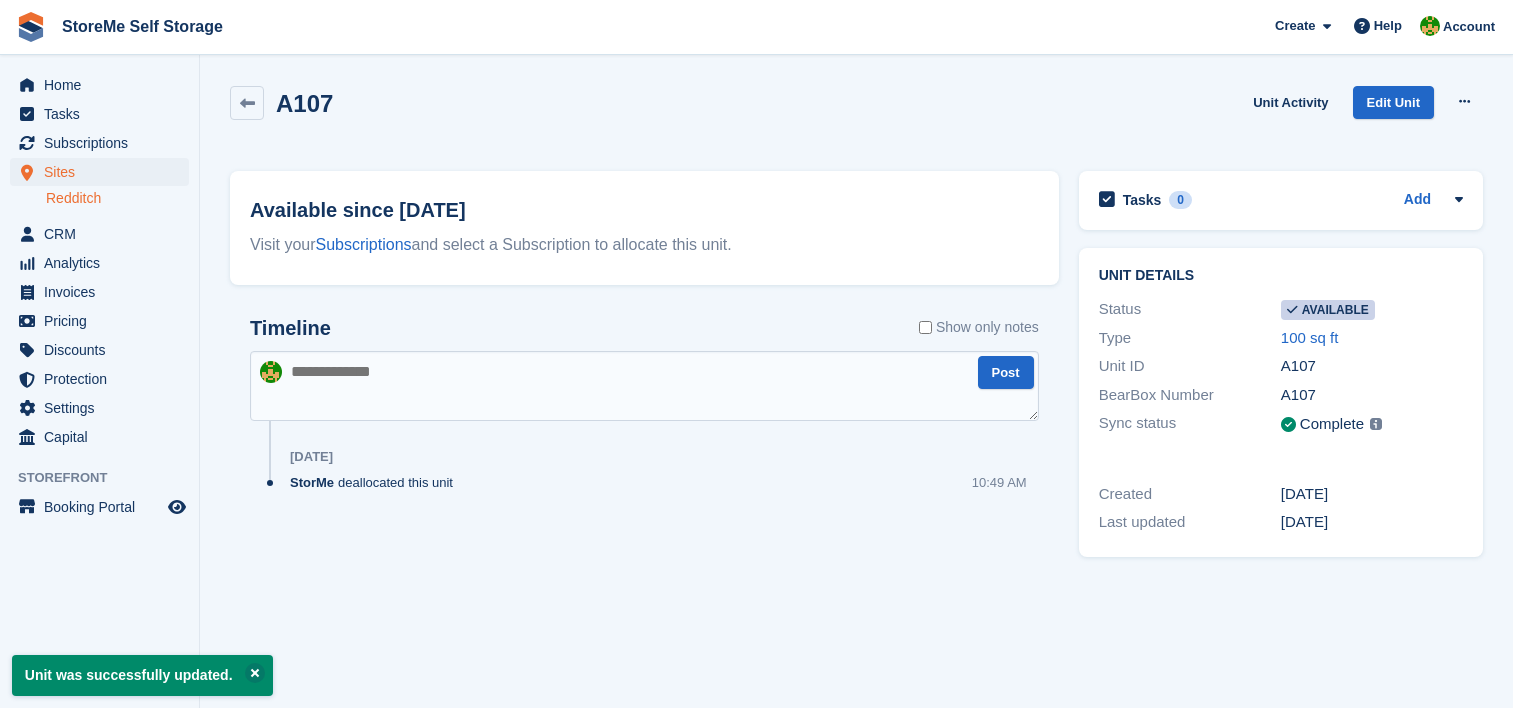 scroll, scrollTop: 0, scrollLeft: 0, axis: both 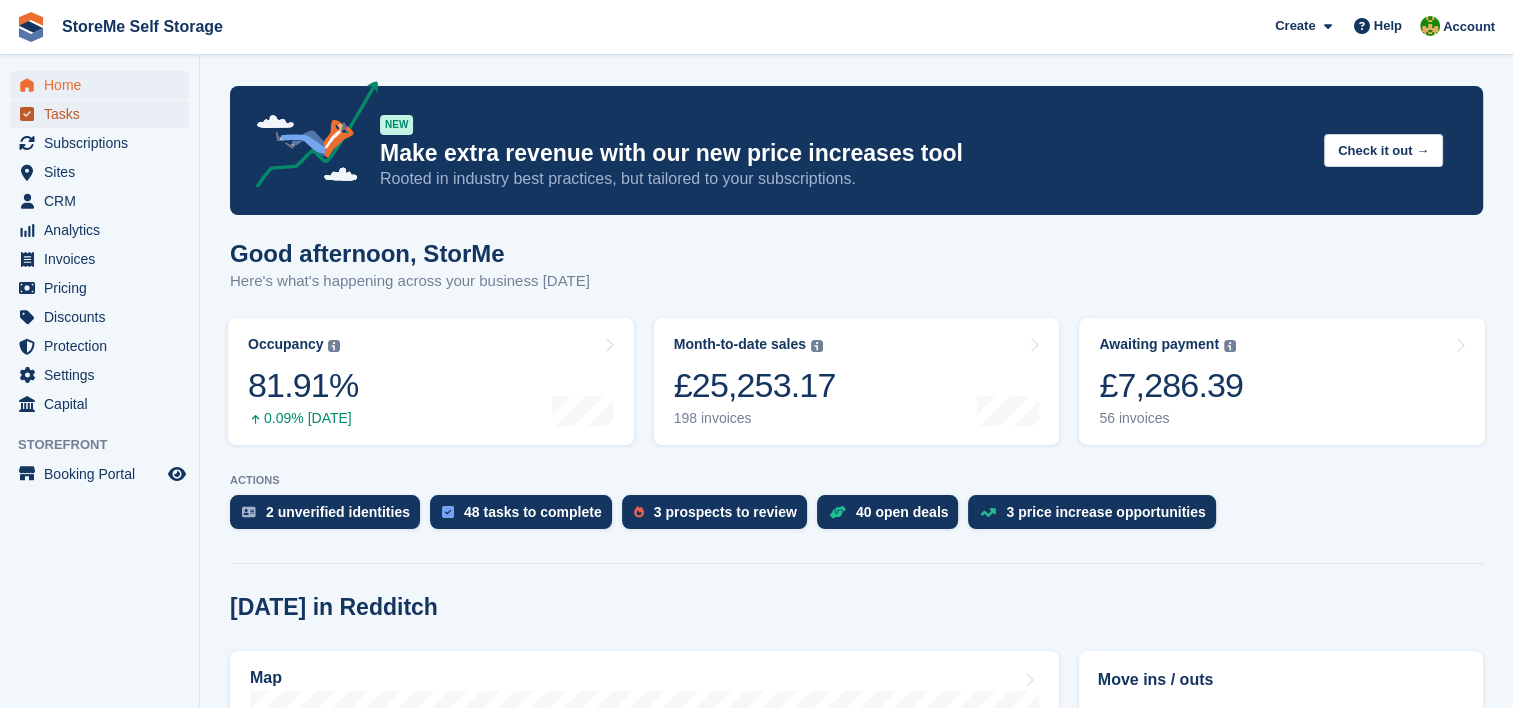 click on "Tasks" at bounding box center (104, 114) 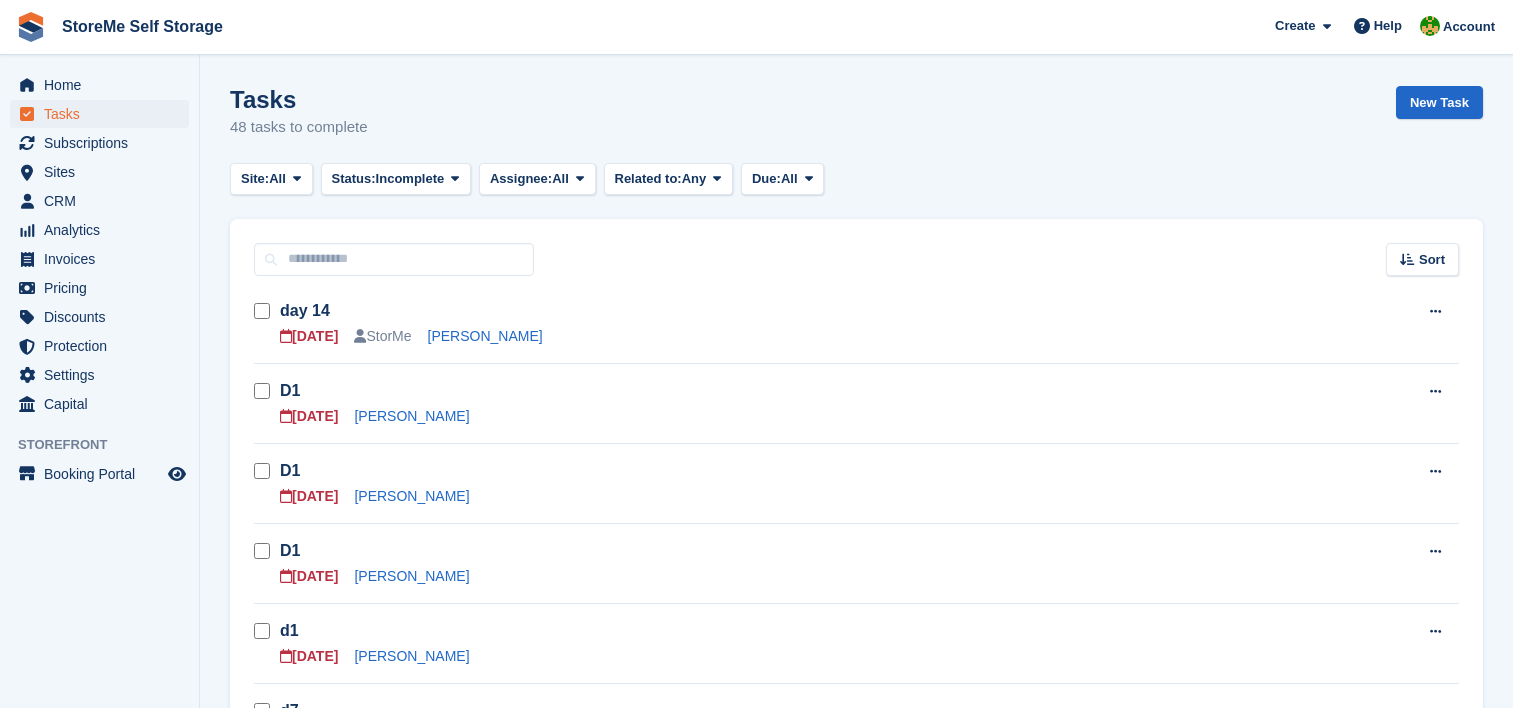 scroll, scrollTop: 0, scrollLeft: 0, axis: both 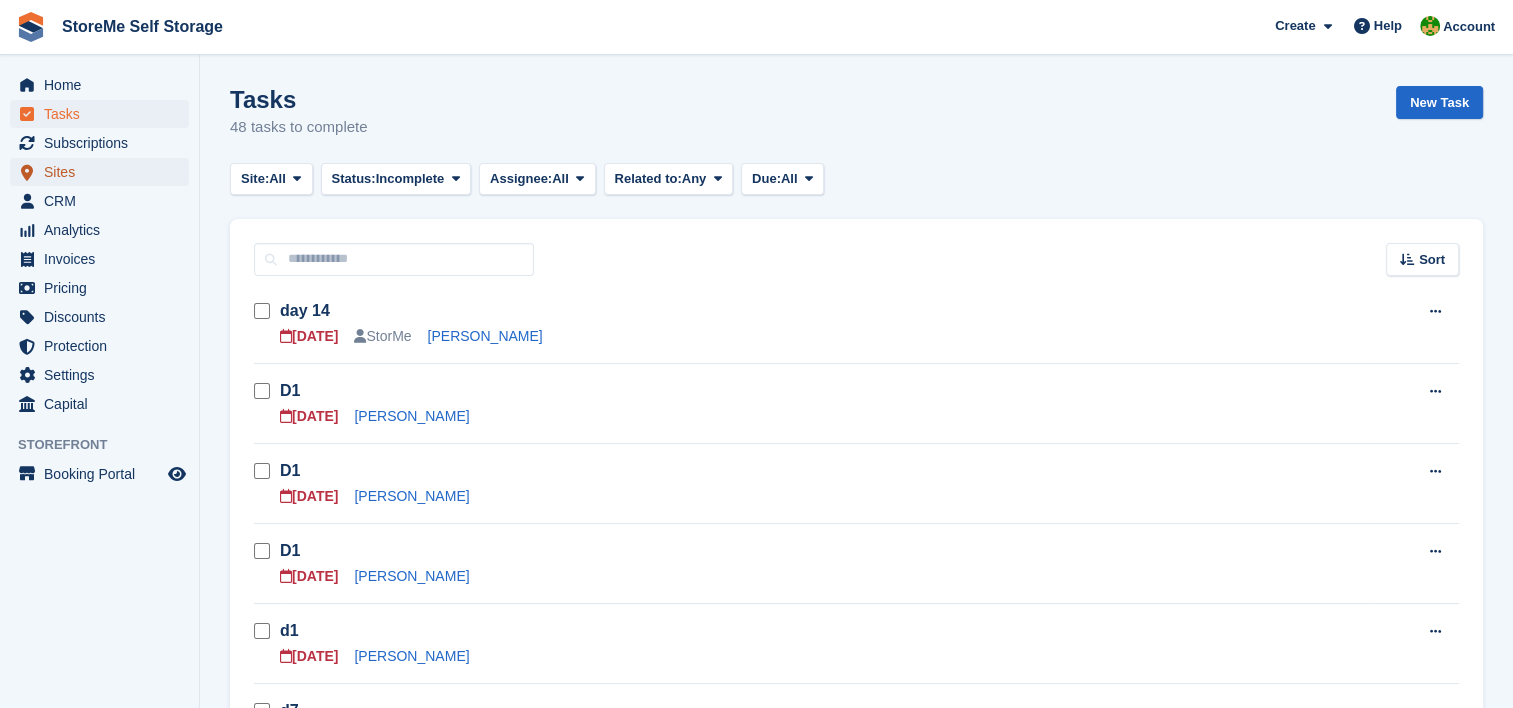 click on "Sites" at bounding box center [104, 172] 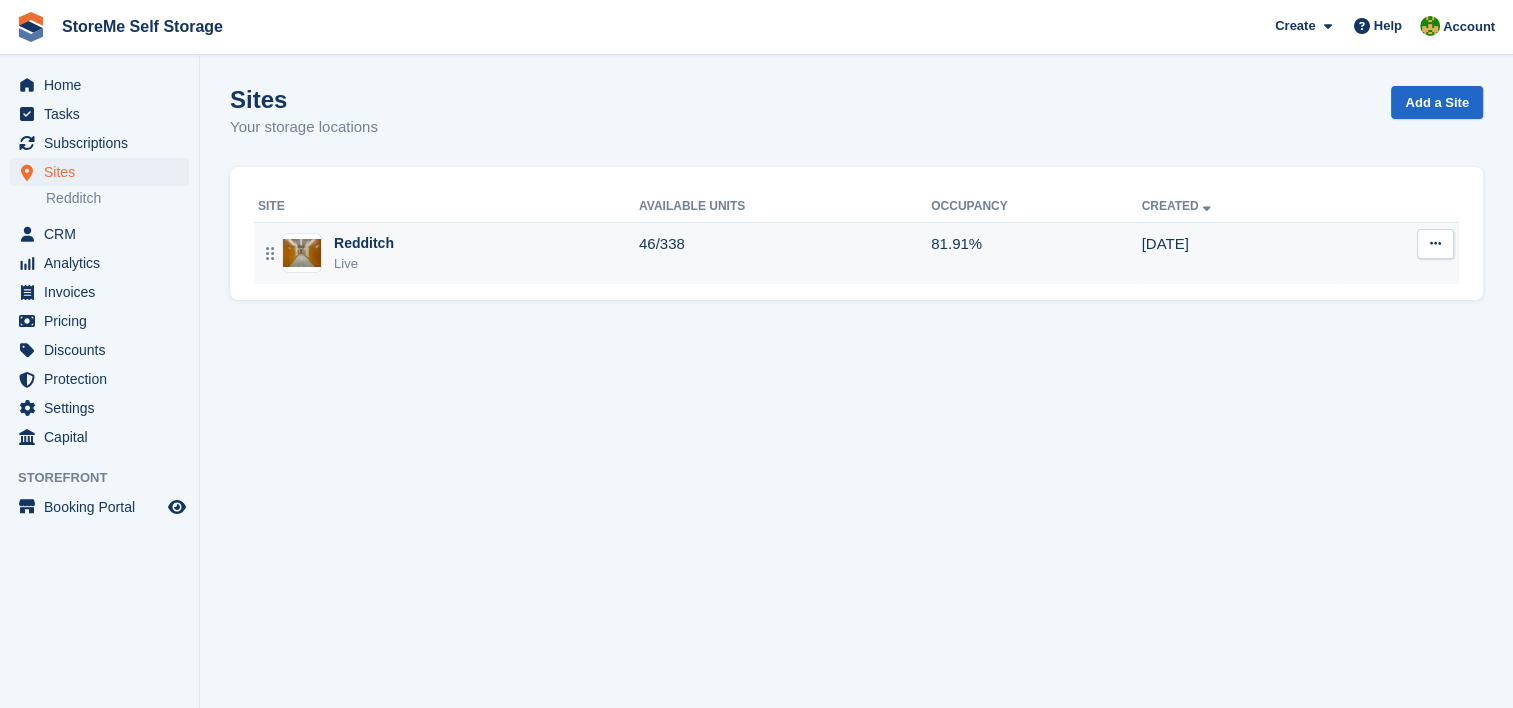 click on "Redditch" at bounding box center [364, 243] 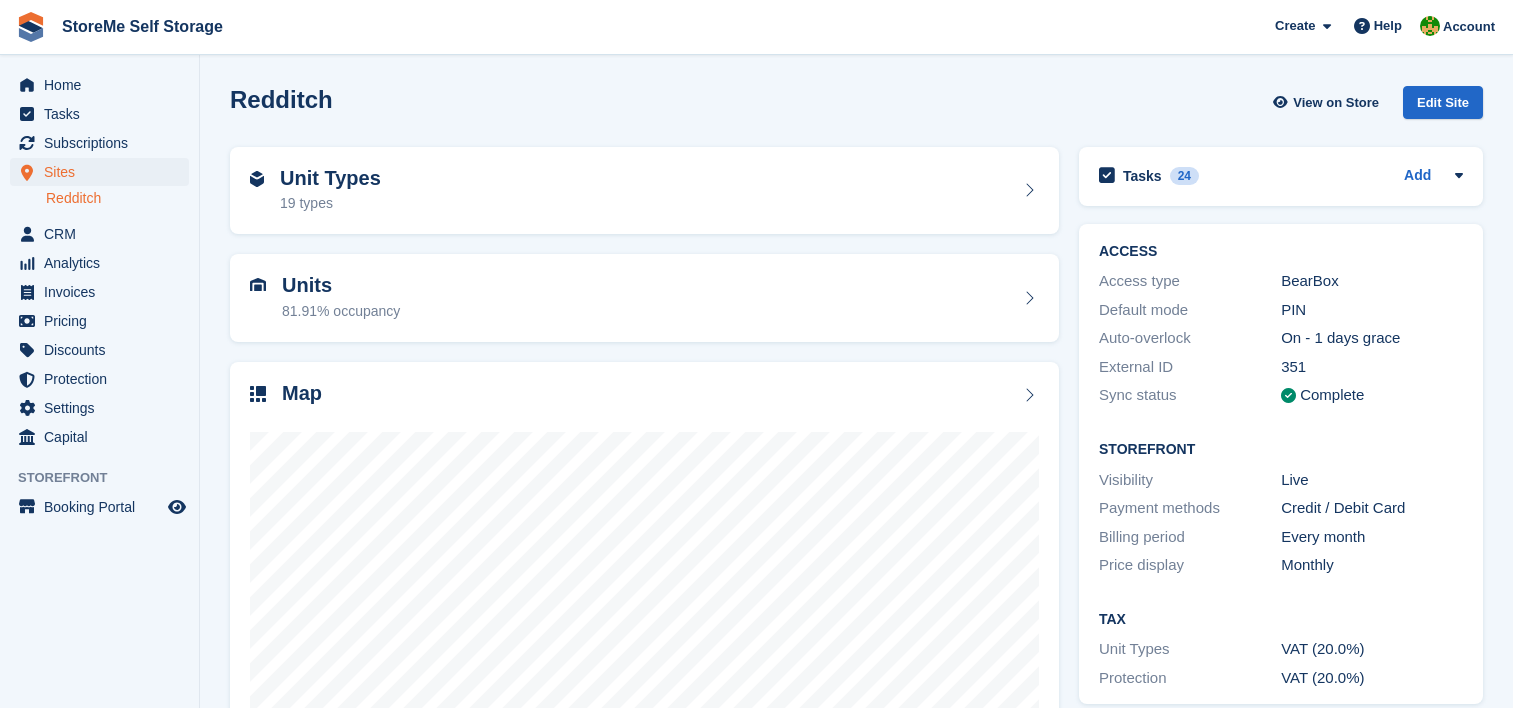 scroll, scrollTop: 0, scrollLeft: 0, axis: both 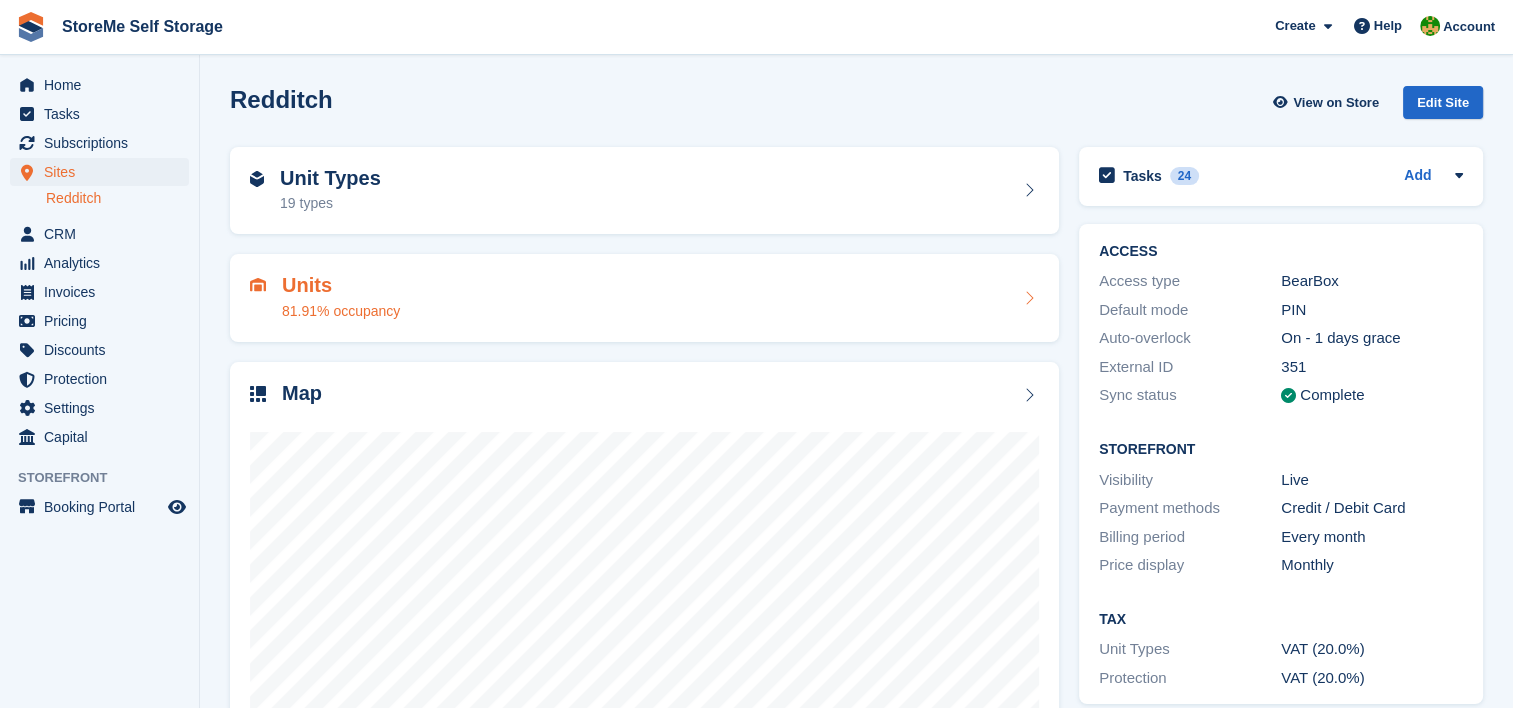 click at bounding box center (1029, 298) 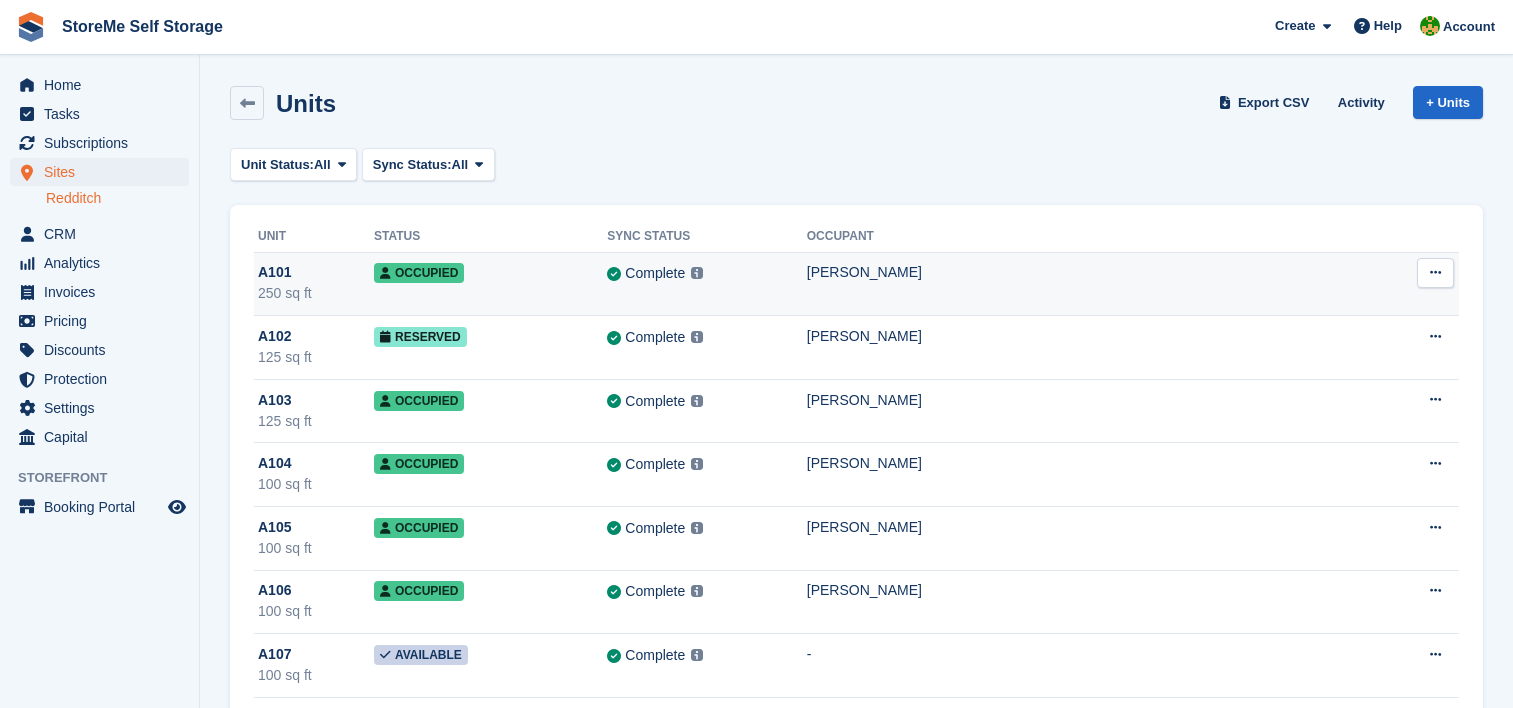 scroll, scrollTop: 0, scrollLeft: 0, axis: both 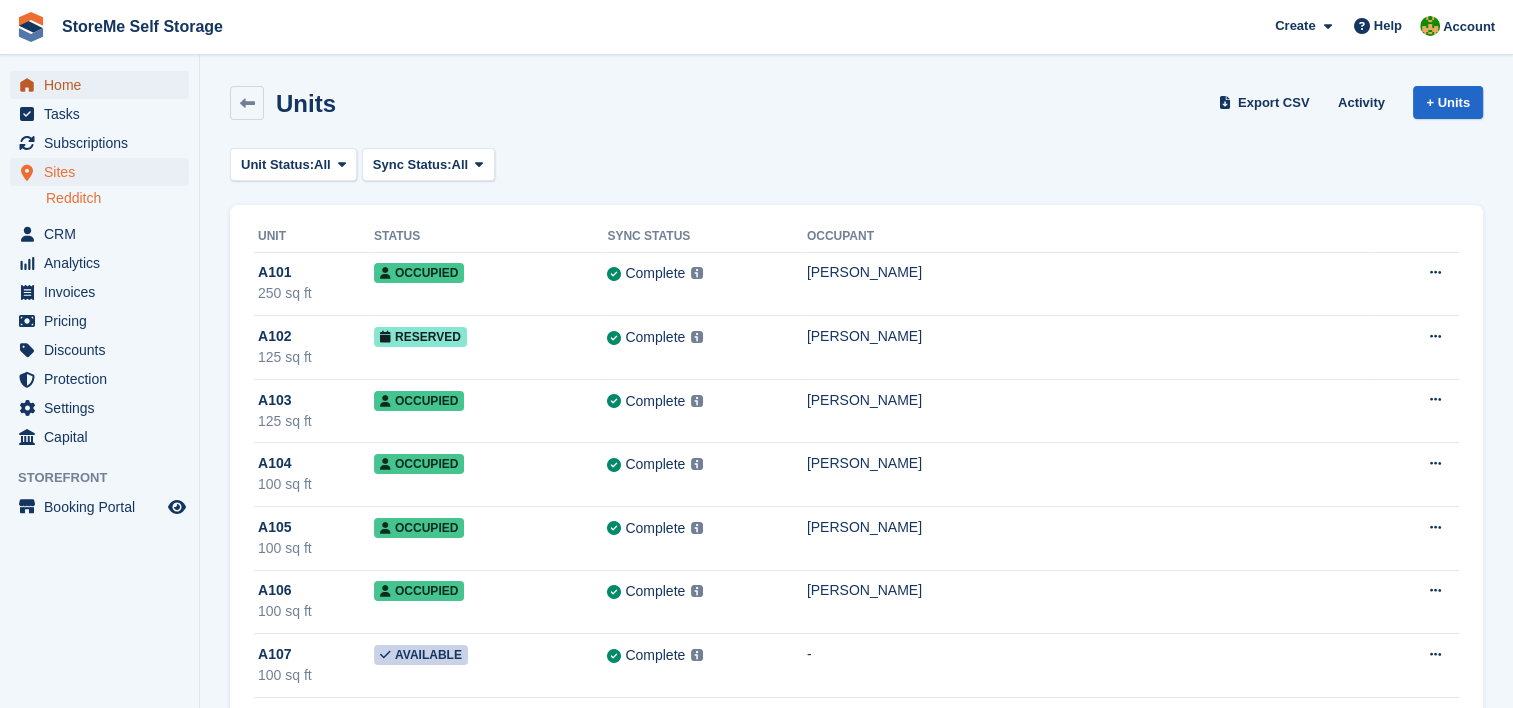 click on "Home" at bounding box center [104, 85] 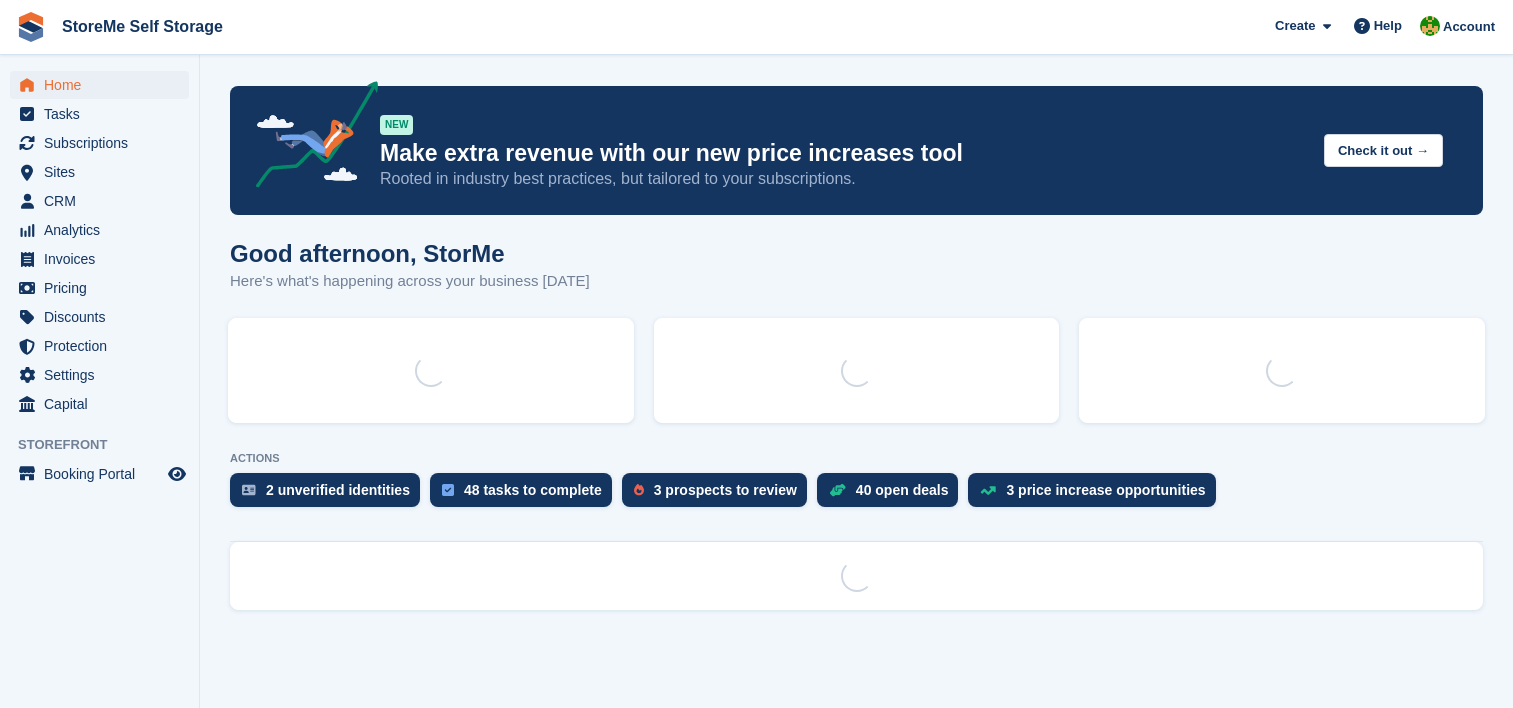 scroll, scrollTop: 0, scrollLeft: 0, axis: both 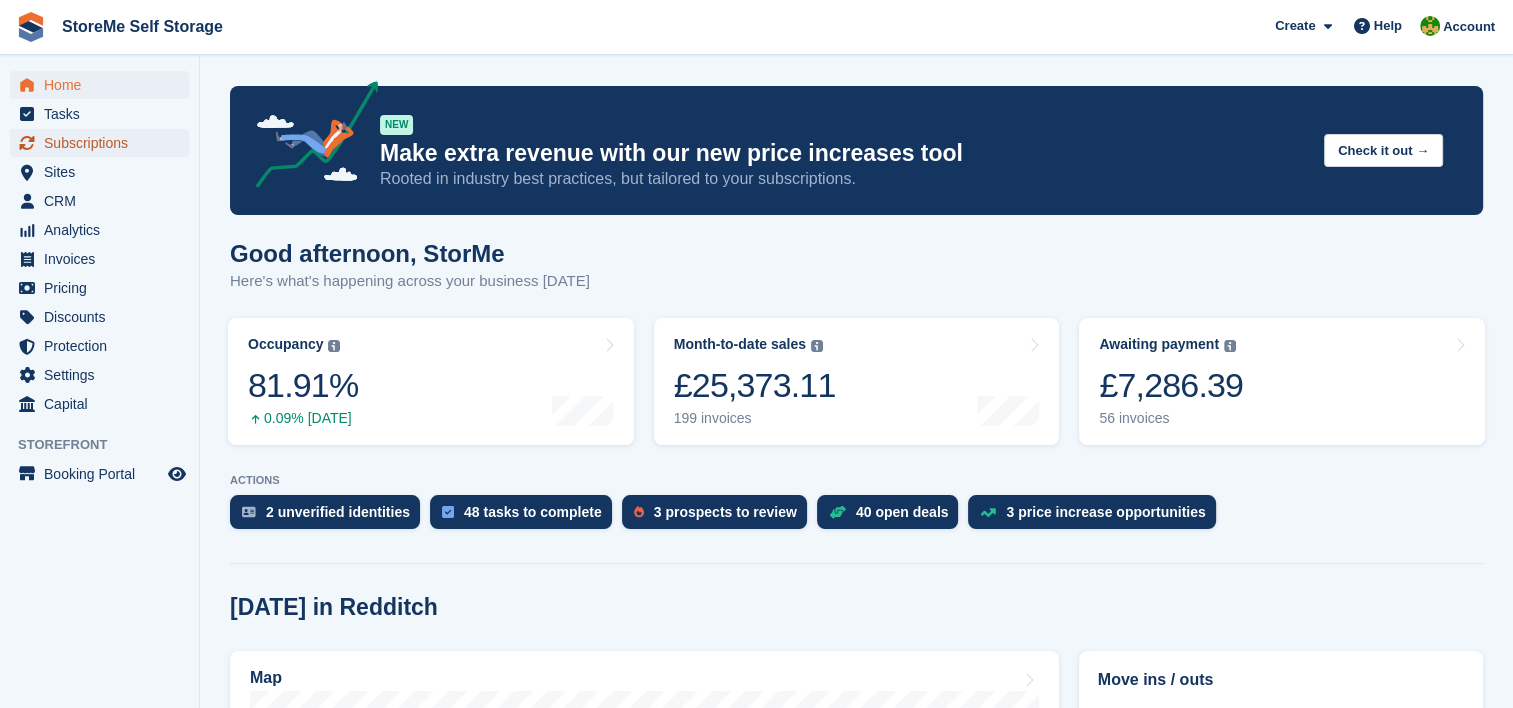 click on "Subscriptions" at bounding box center (104, 143) 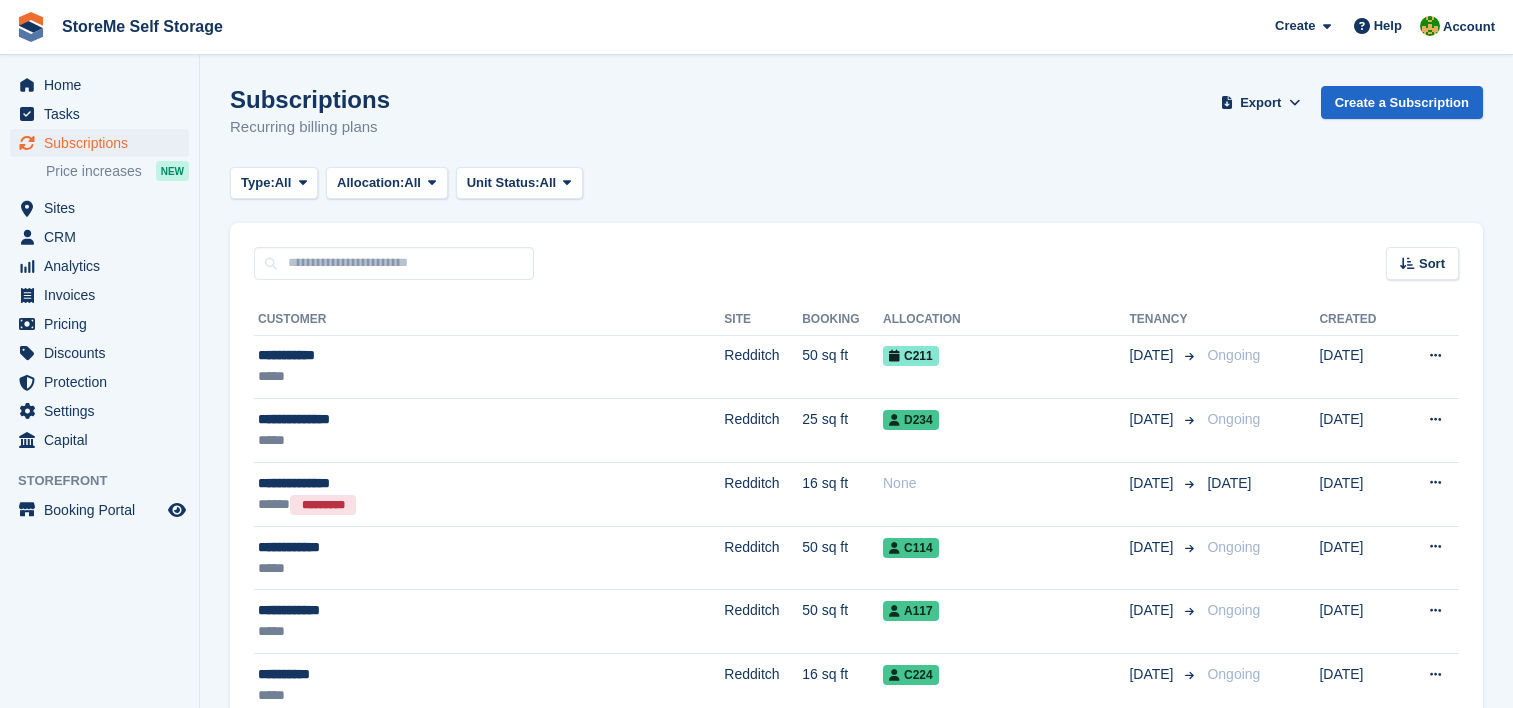 scroll, scrollTop: 0, scrollLeft: 0, axis: both 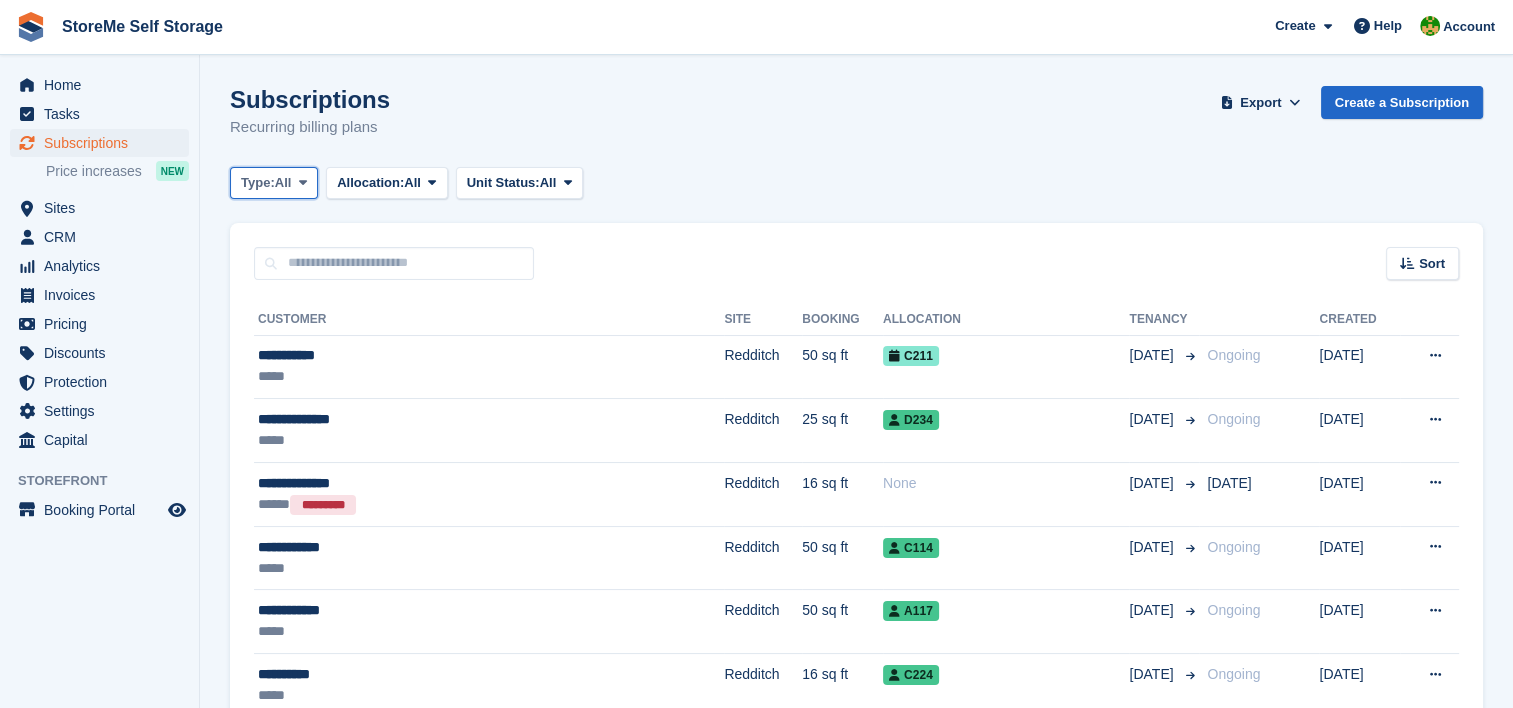 click on "Type:" at bounding box center [258, 183] 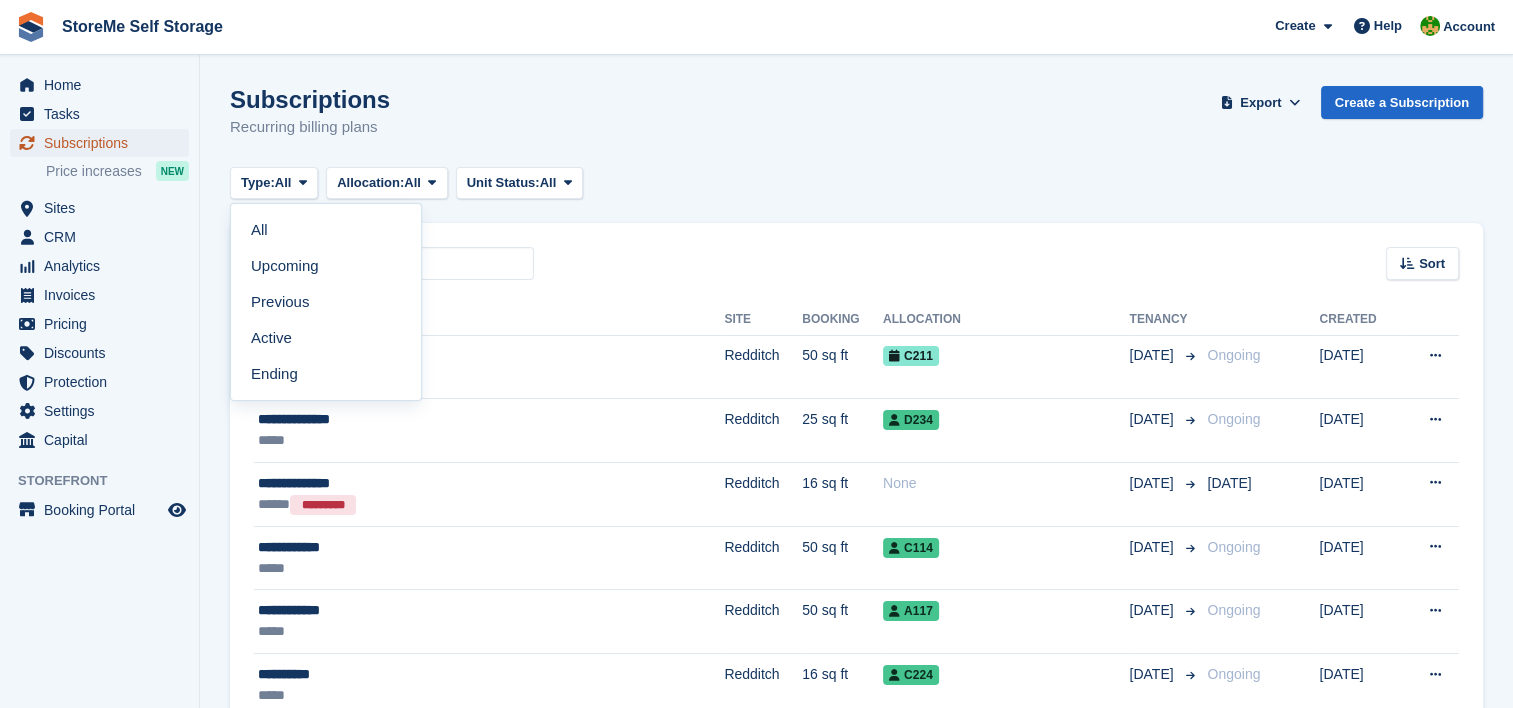 click on "Subscriptions" at bounding box center [104, 143] 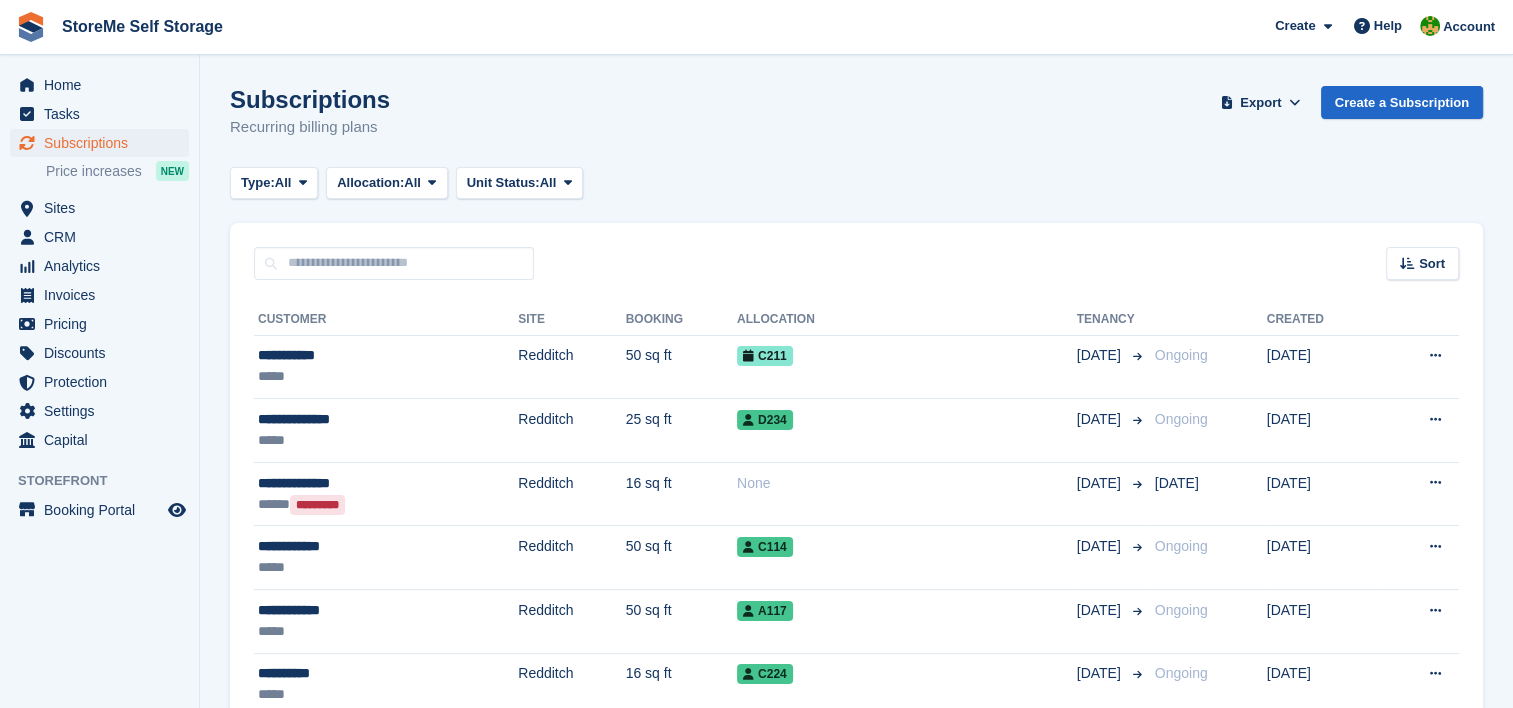click on "All" at bounding box center [283, 183] 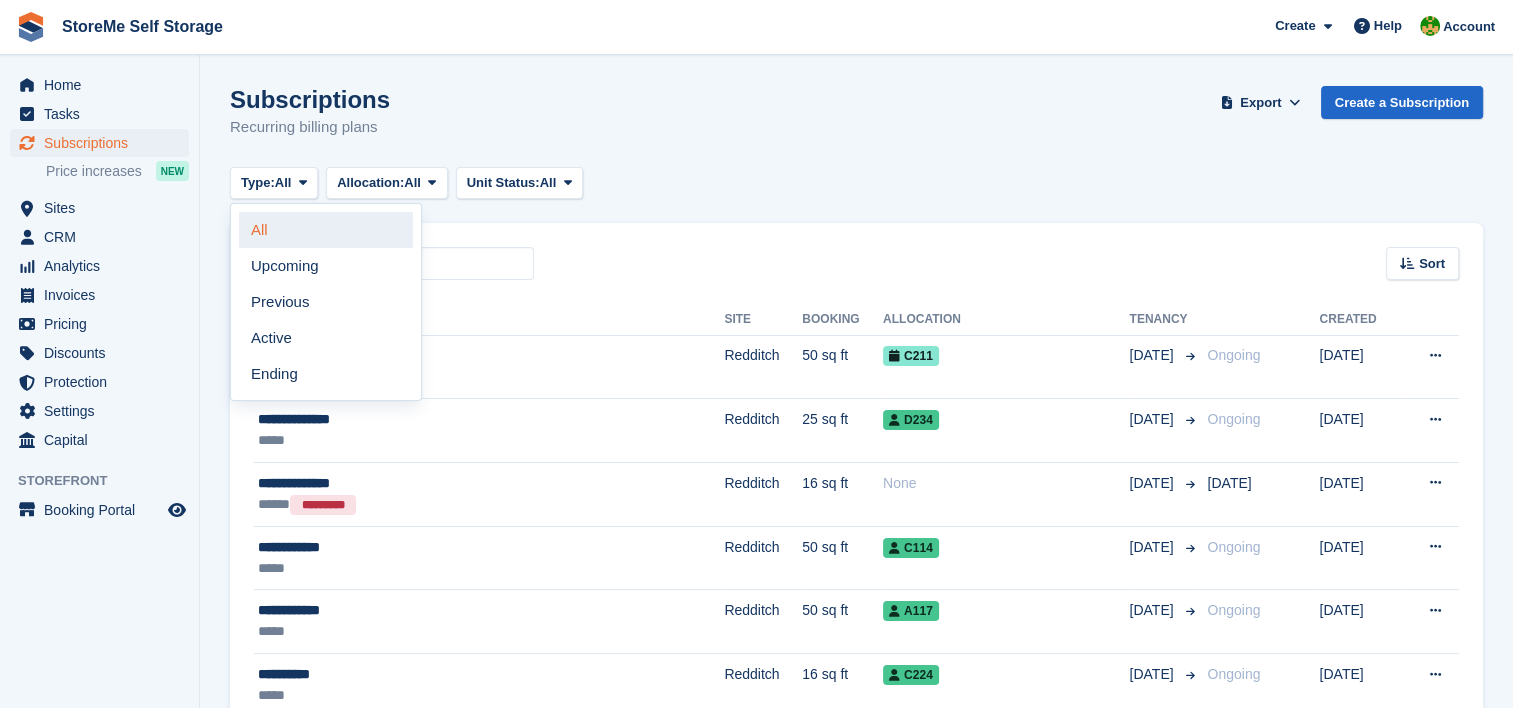 click on "All" at bounding box center [326, 230] 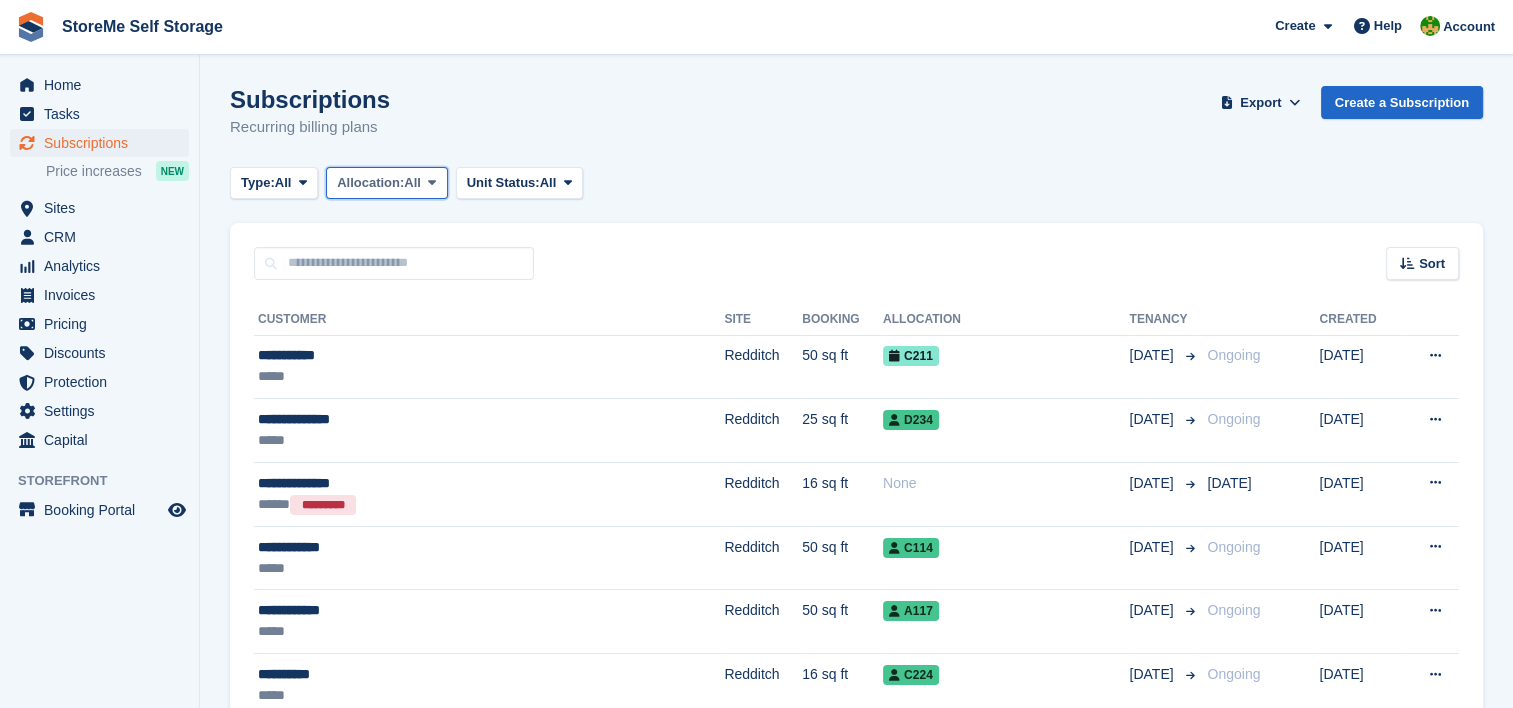 click on "Allocation:" at bounding box center [370, 183] 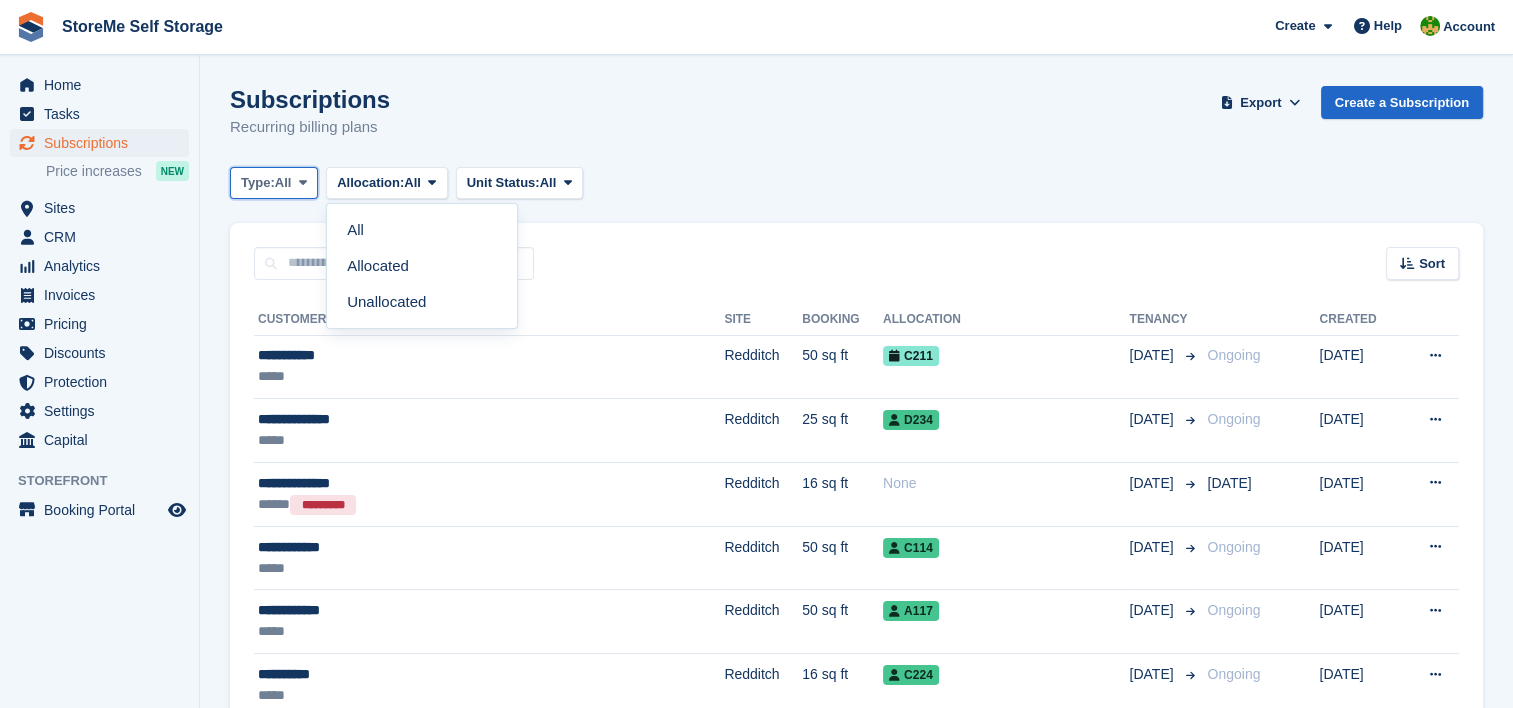 click at bounding box center [303, 182] 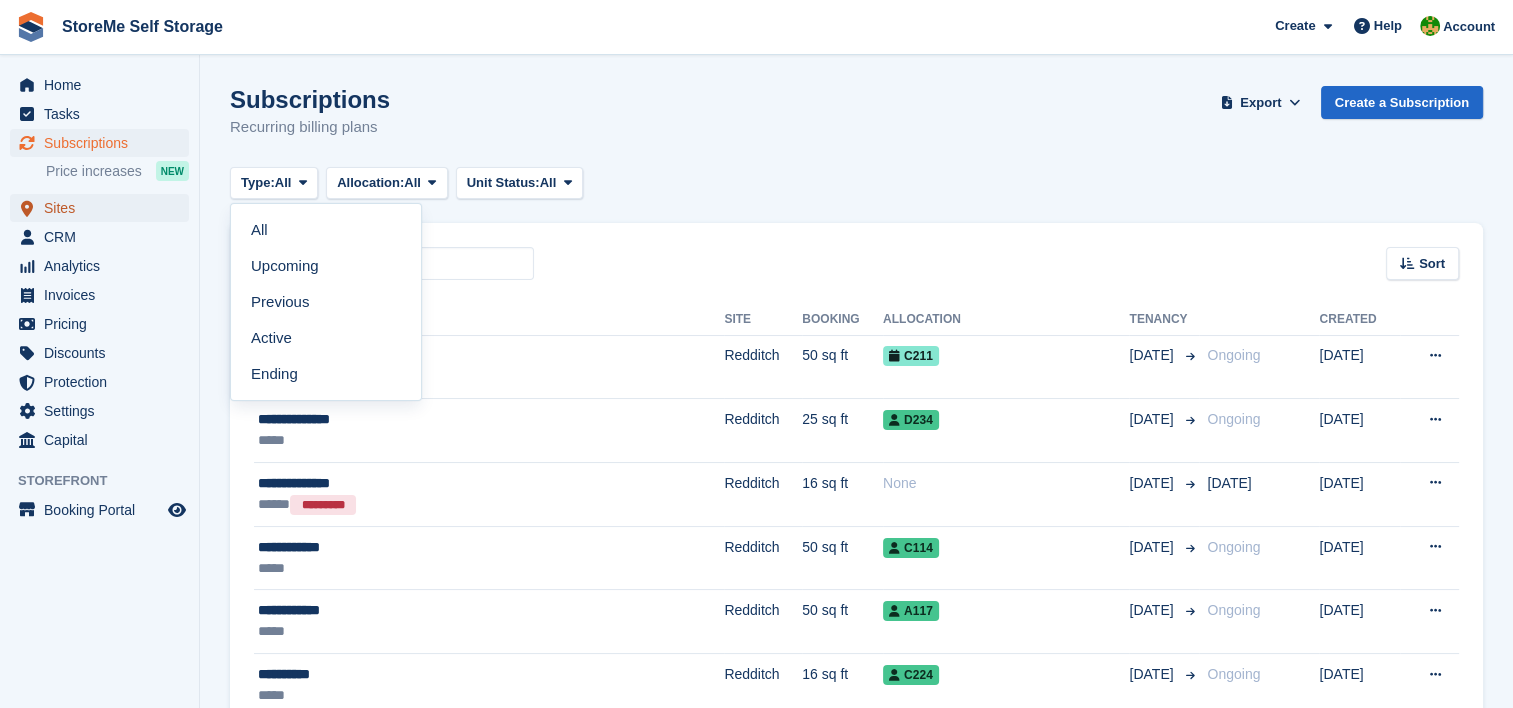 click on "Sites" at bounding box center (104, 208) 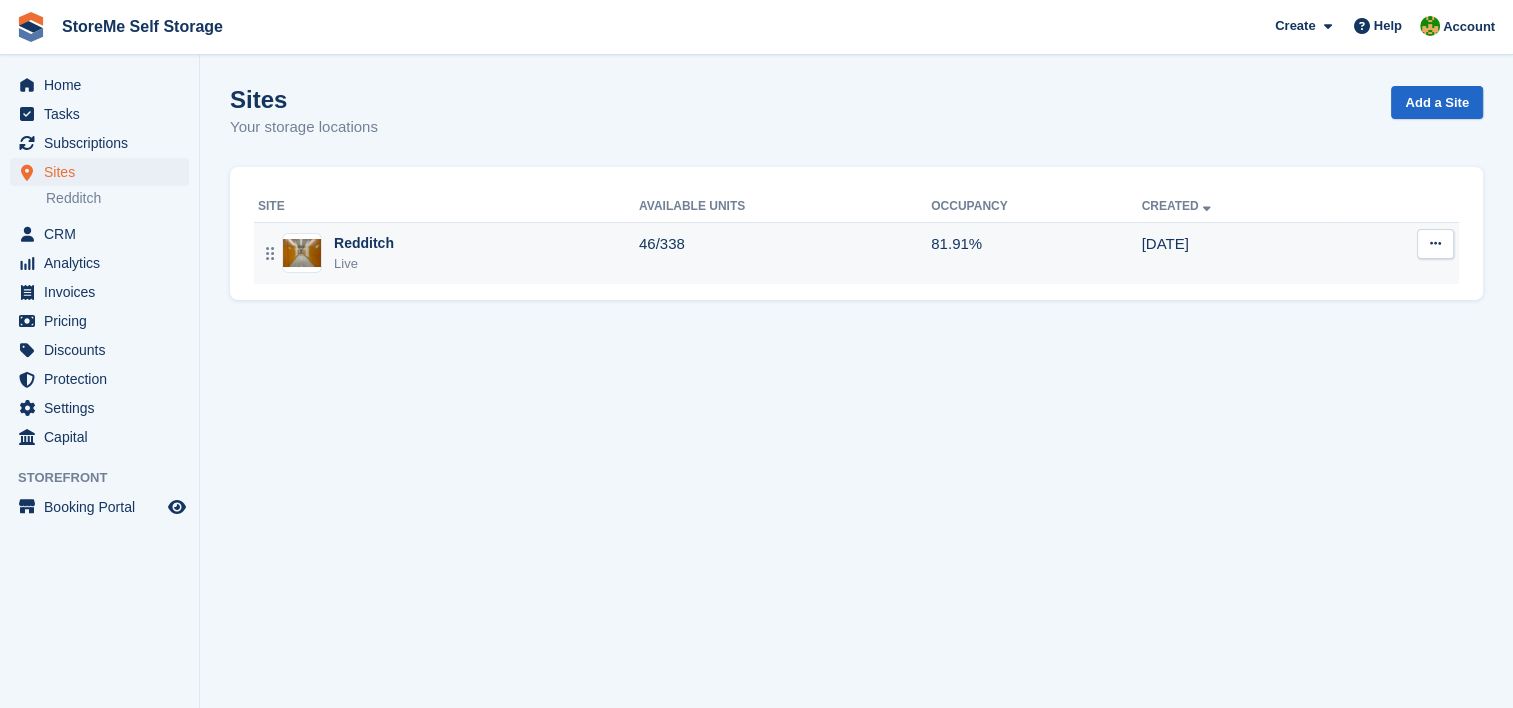 click at bounding box center (302, 253) 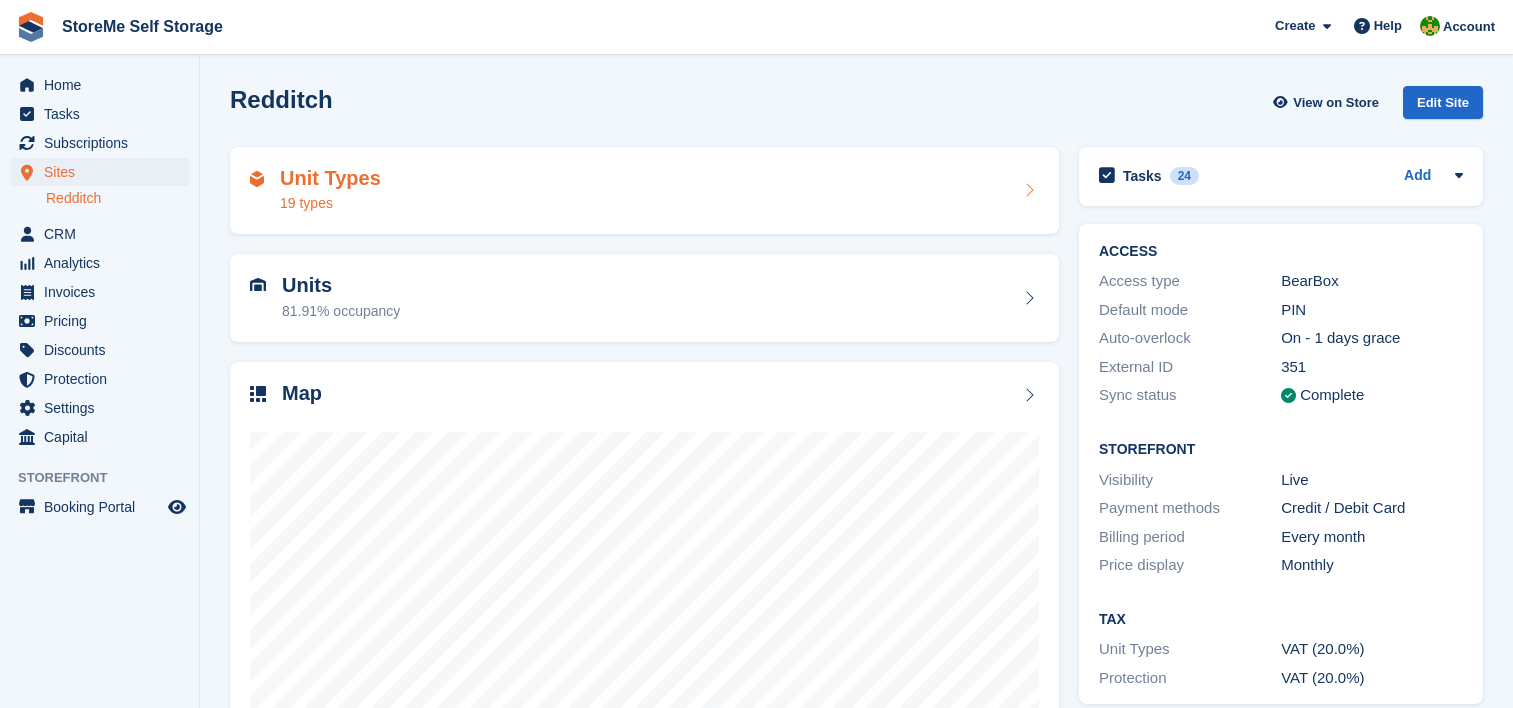 click on "19 types" at bounding box center (330, 203) 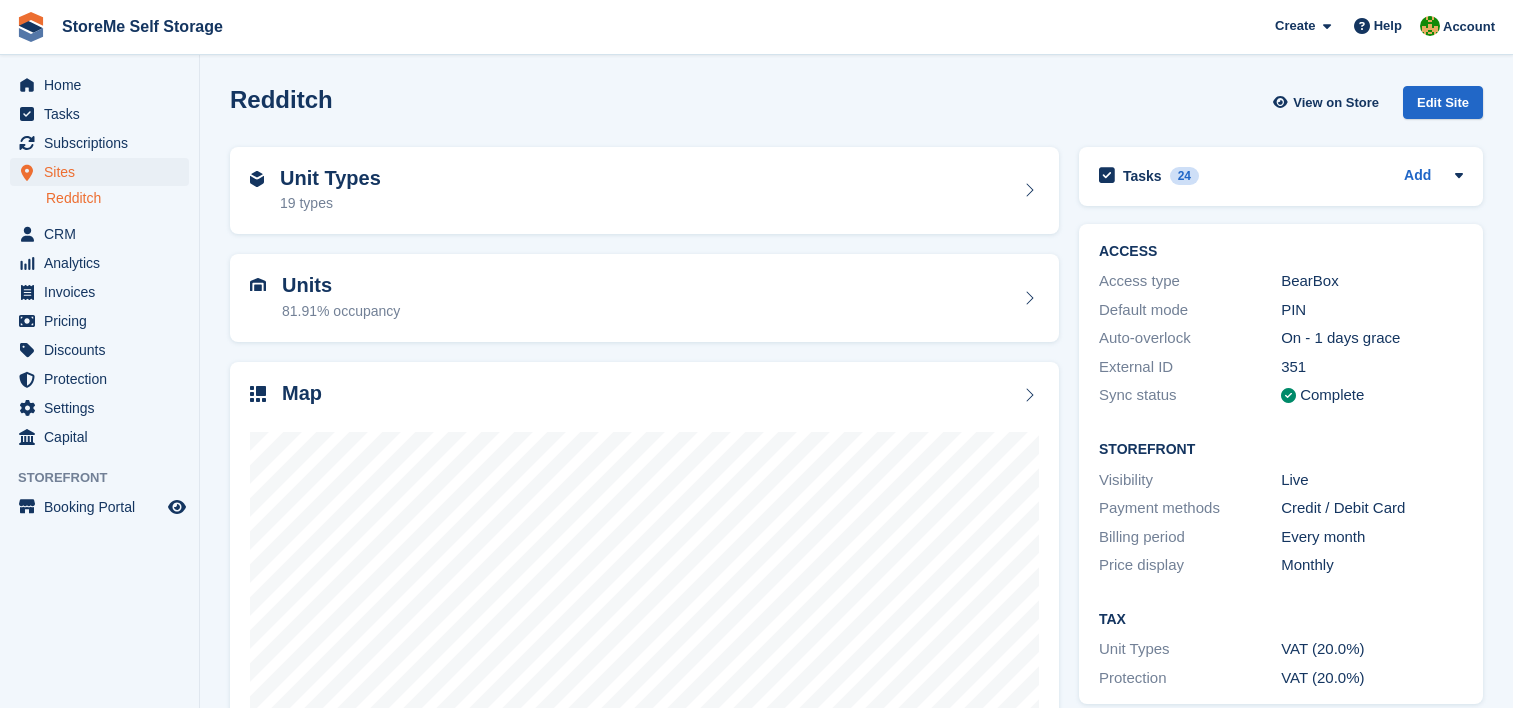 scroll, scrollTop: 0, scrollLeft: 0, axis: both 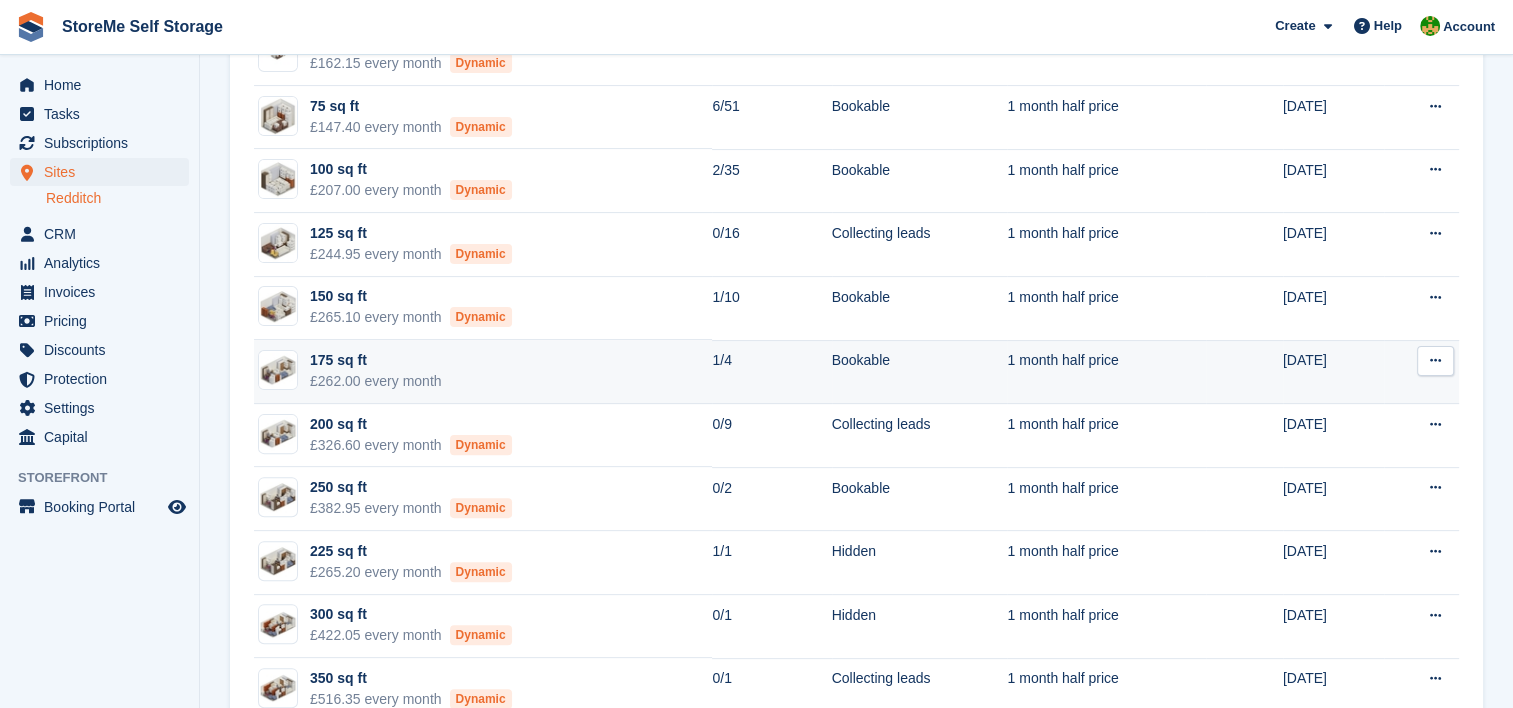 click on "175 sq ft
£262.00 every month" at bounding box center (483, 372) 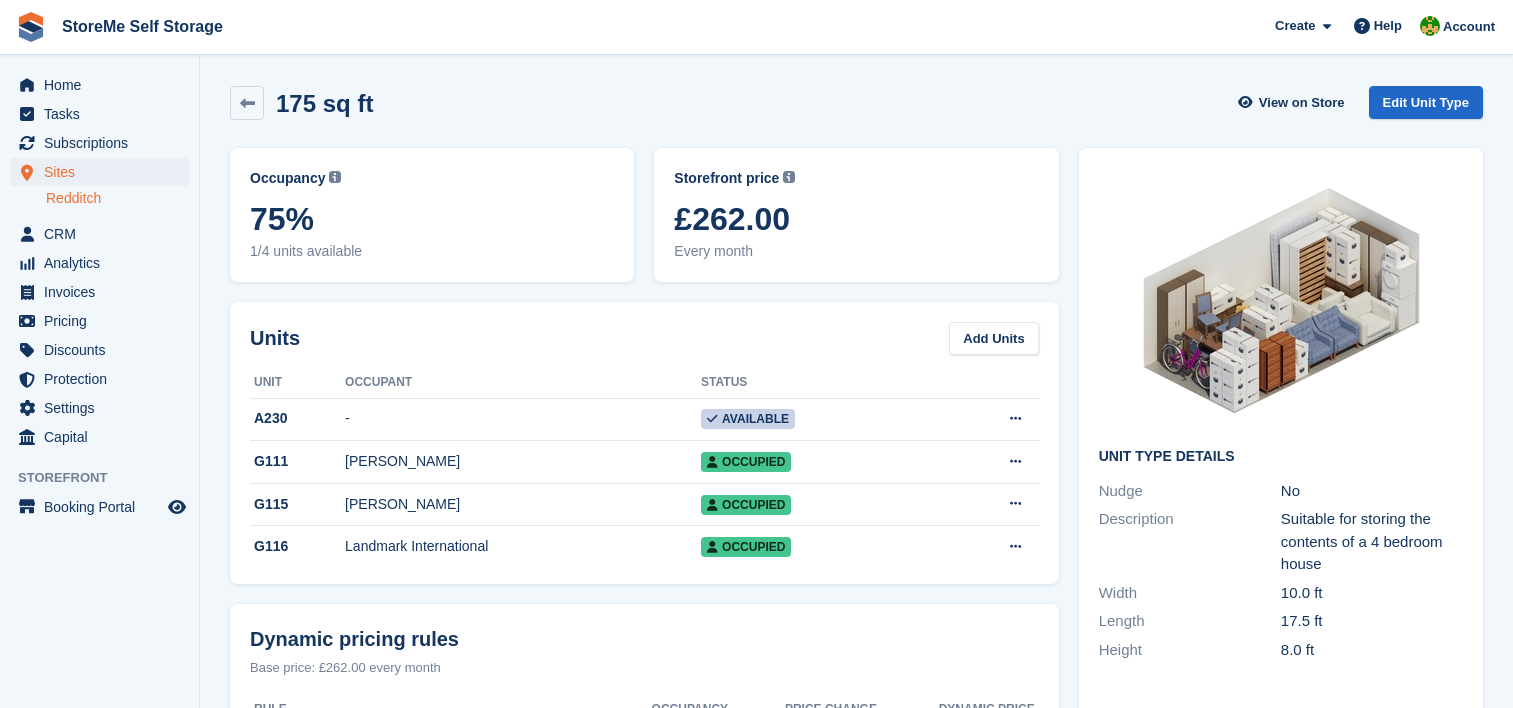 scroll, scrollTop: 0, scrollLeft: 0, axis: both 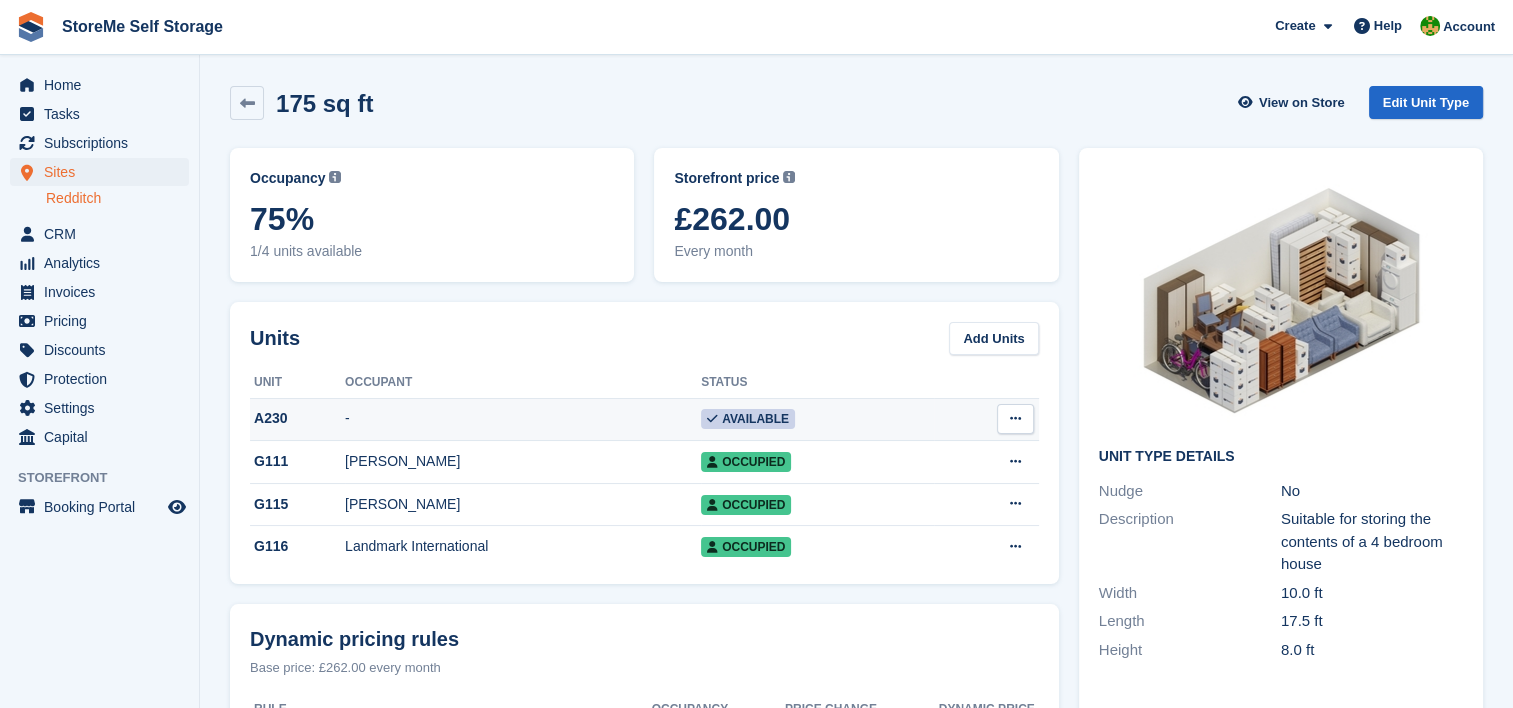 click on "A230" at bounding box center [297, 418] 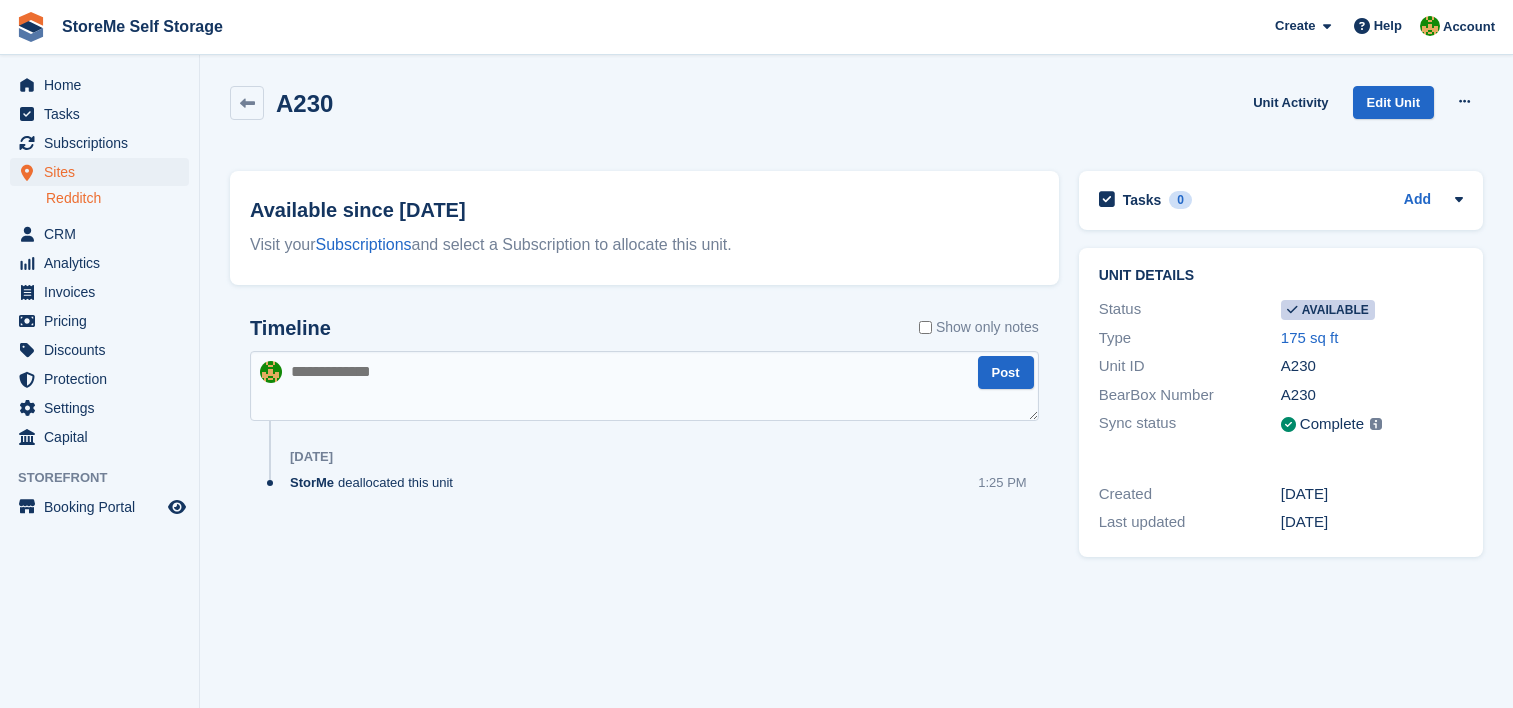 scroll, scrollTop: 0, scrollLeft: 0, axis: both 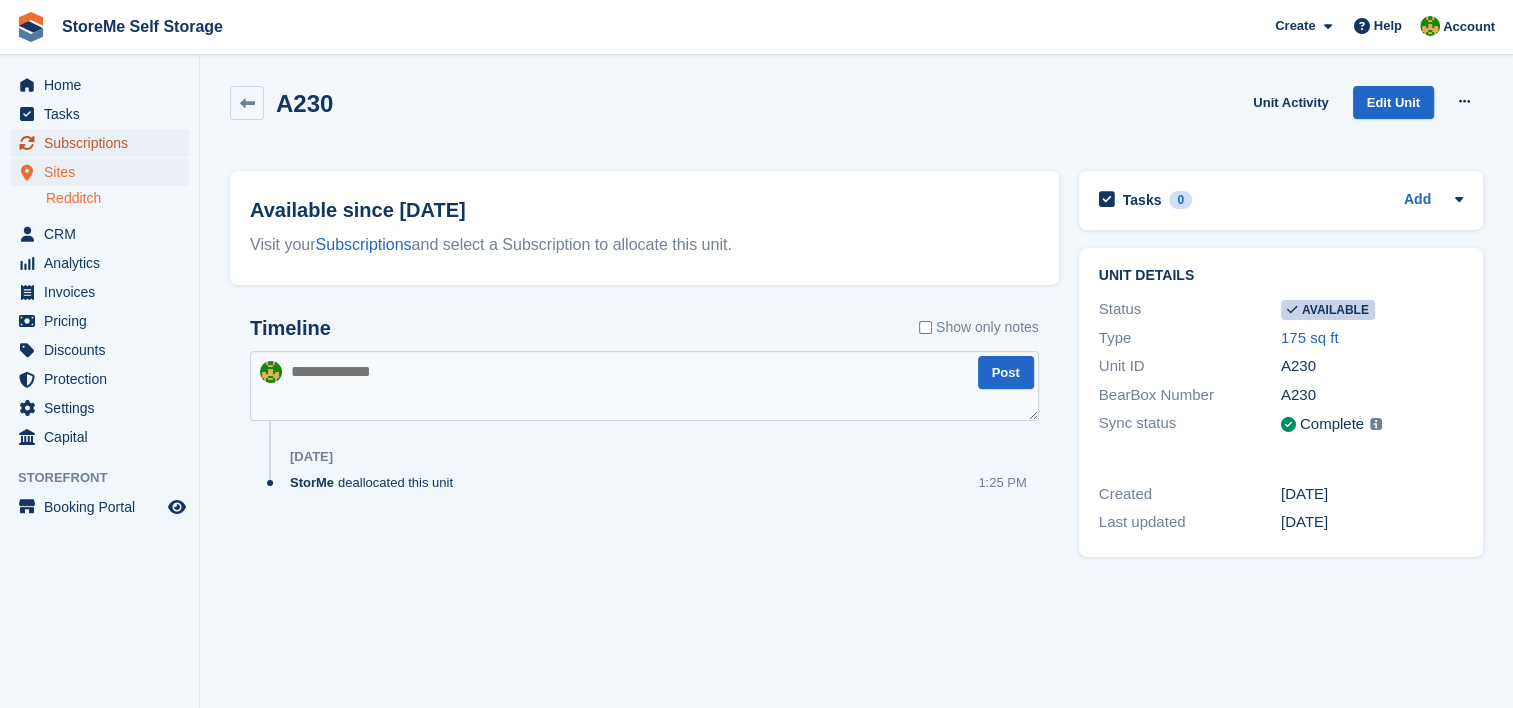 click on "Subscriptions" at bounding box center [104, 143] 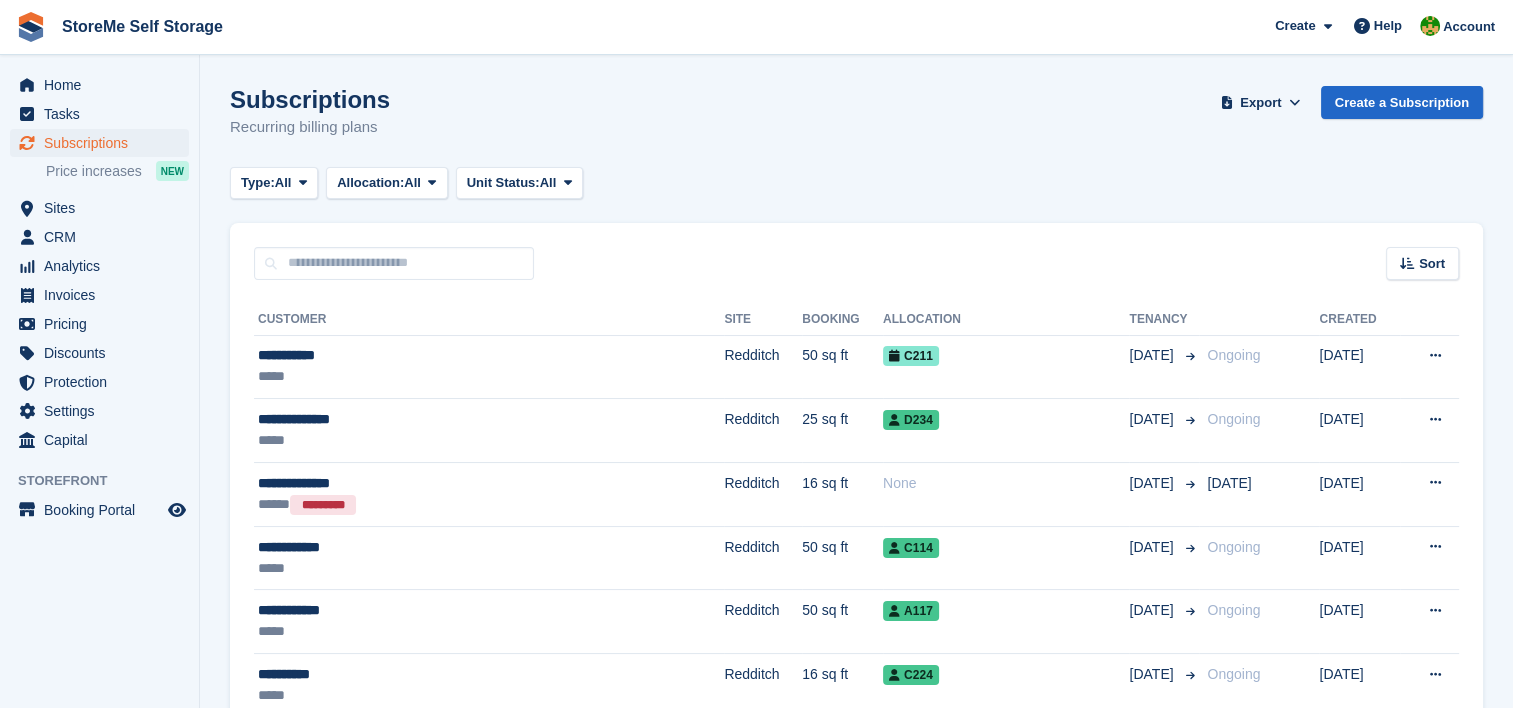 click on "**********" at bounding box center [856, 1907] 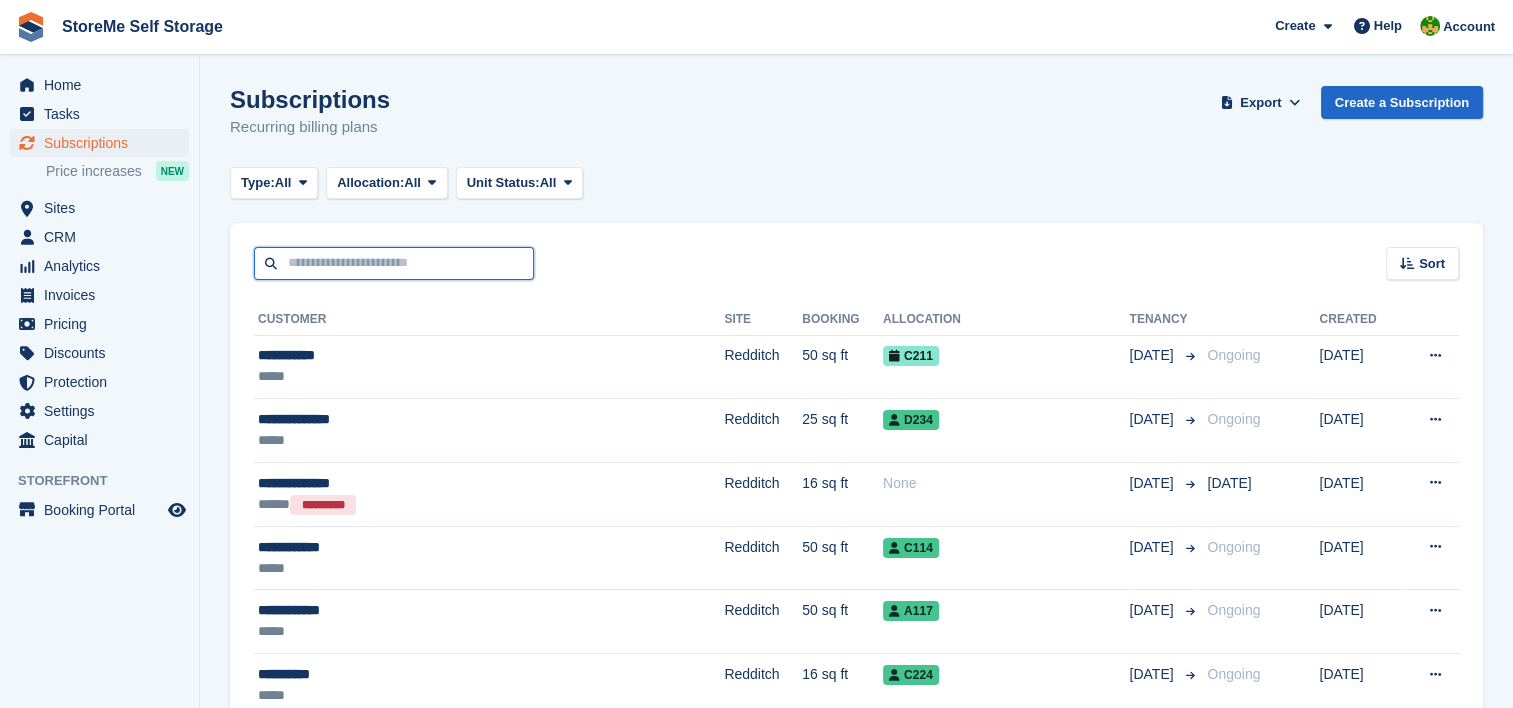 click at bounding box center [394, 263] 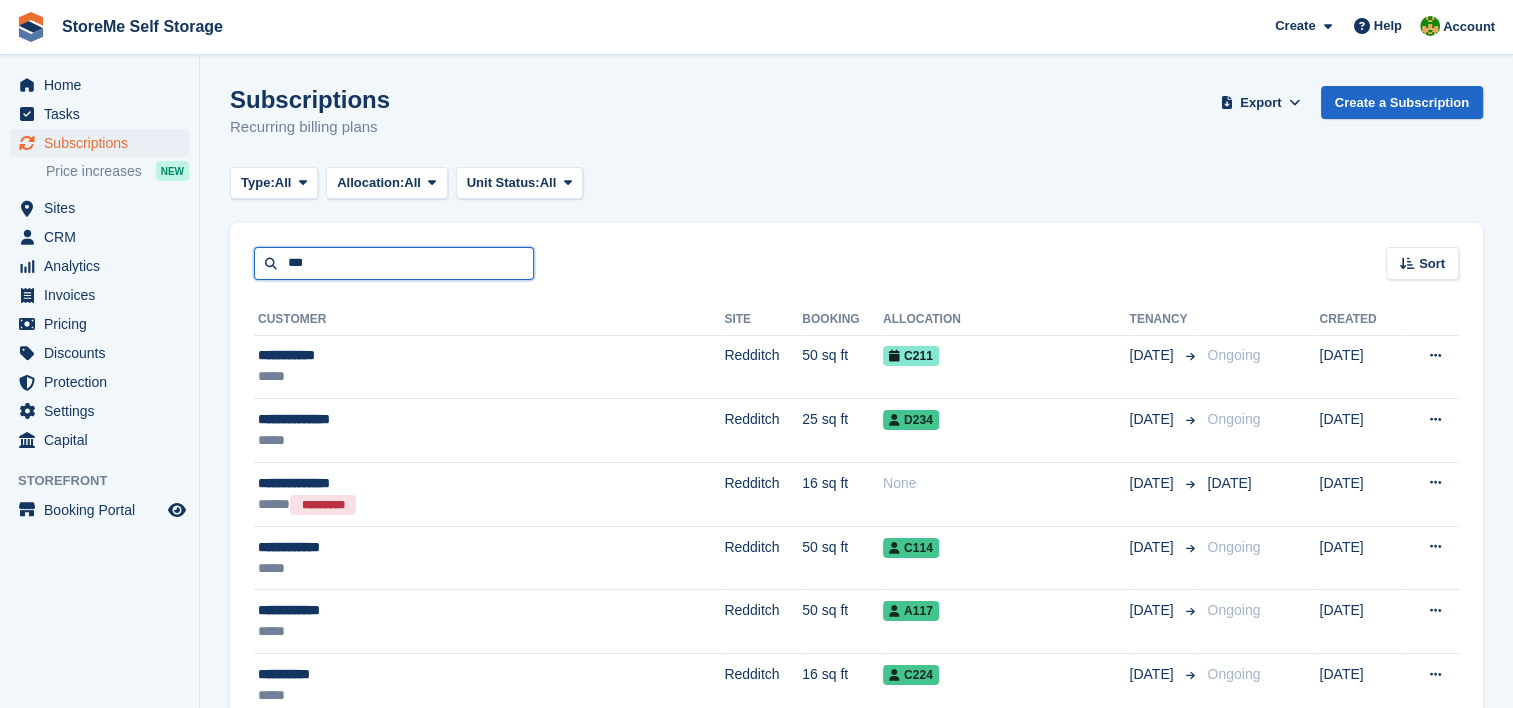 type on "***" 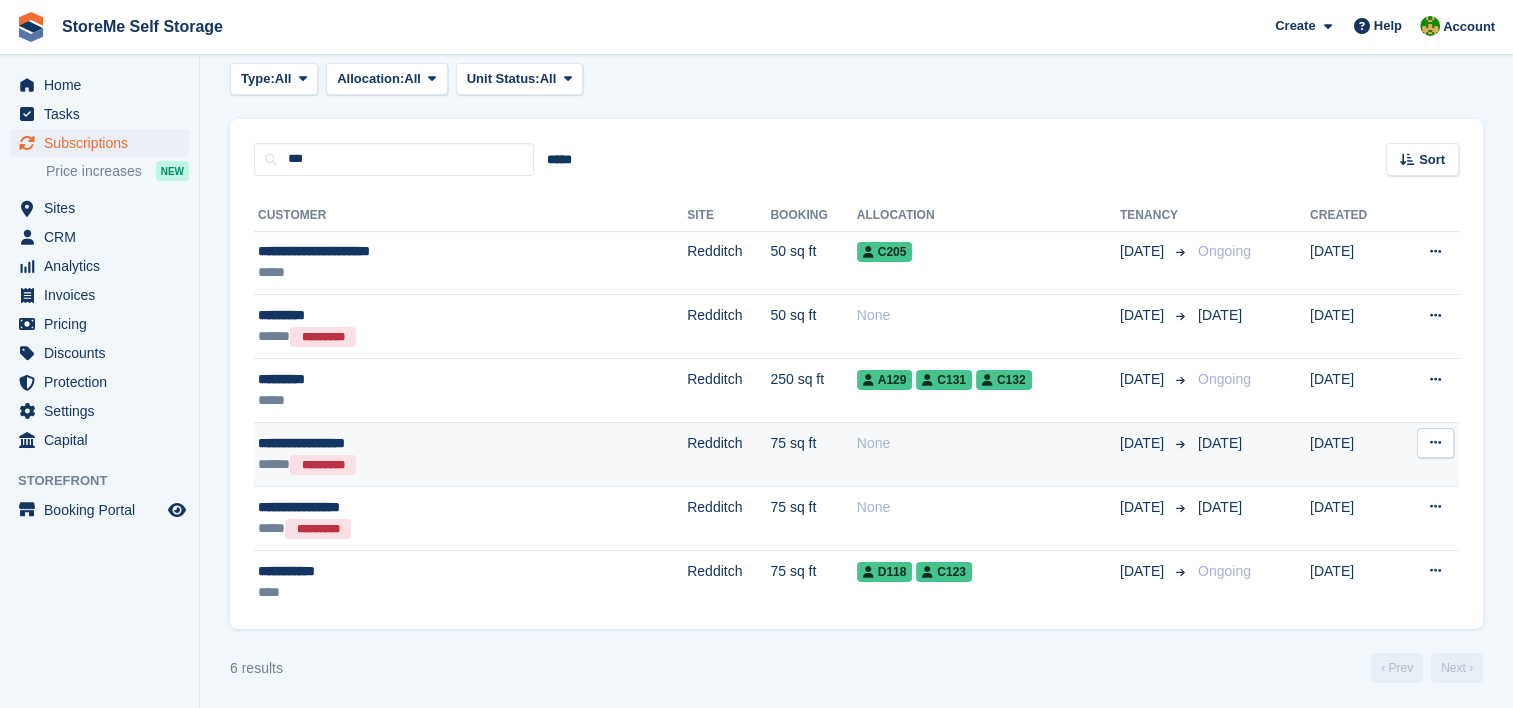 scroll, scrollTop: 108, scrollLeft: 0, axis: vertical 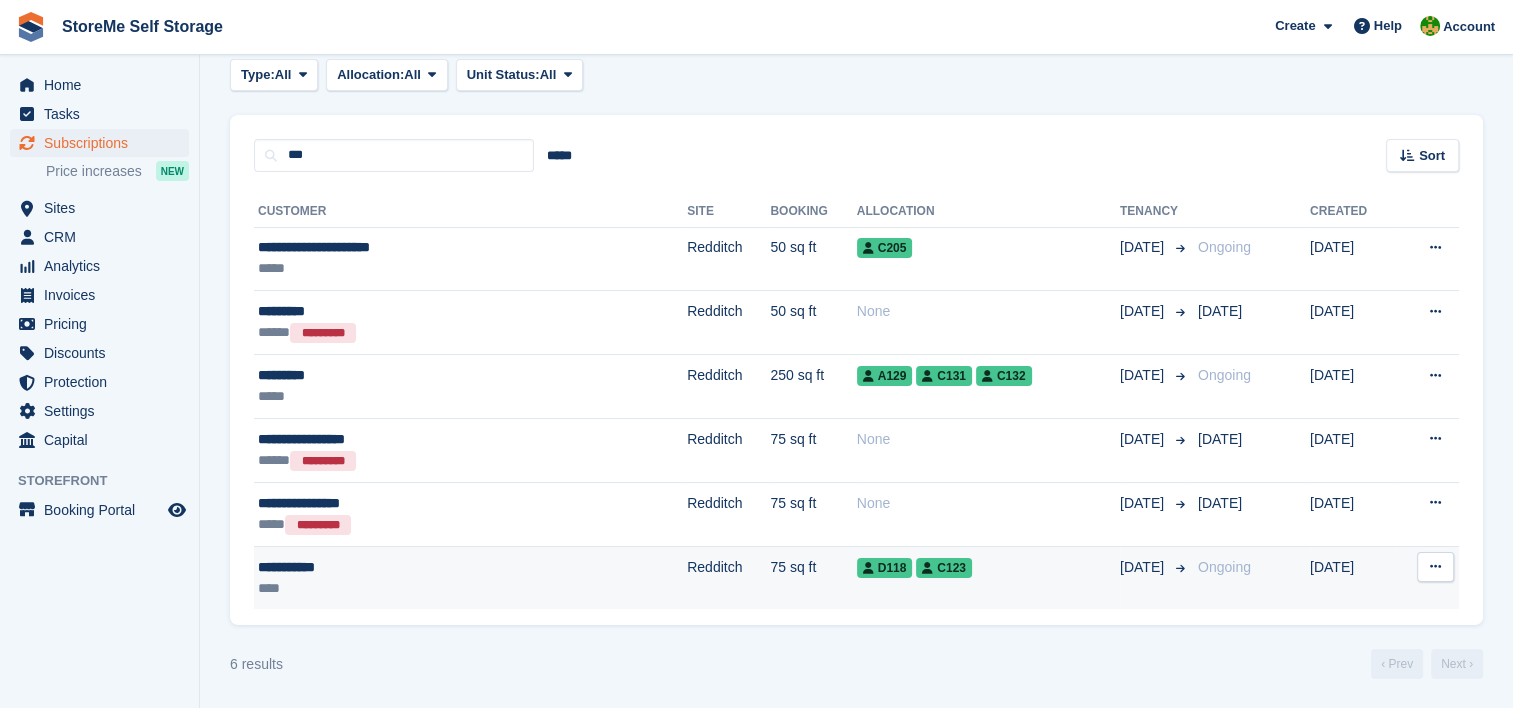 click on "**********" at bounding box center (400, 567) 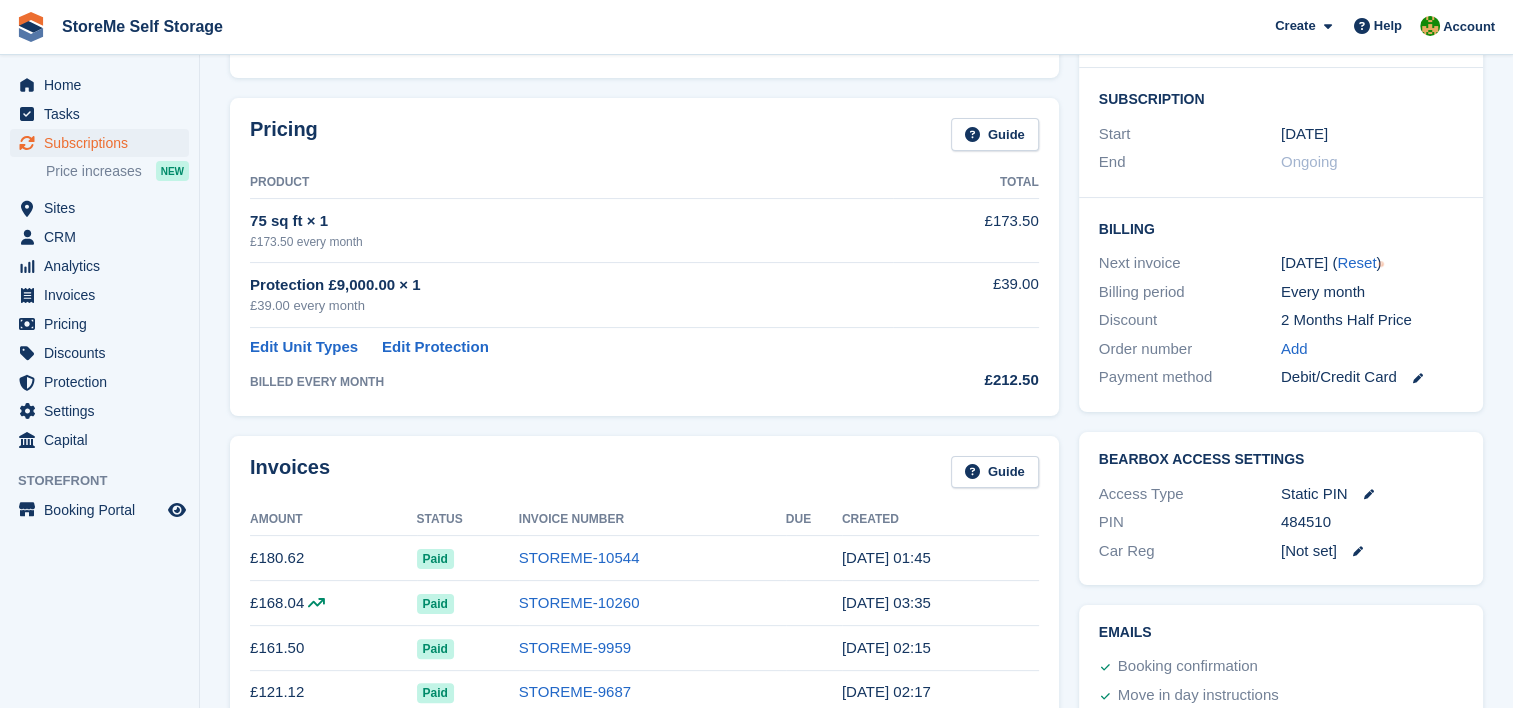 scroll, scrollTop: 0, scrollLeft: 0, axis: both 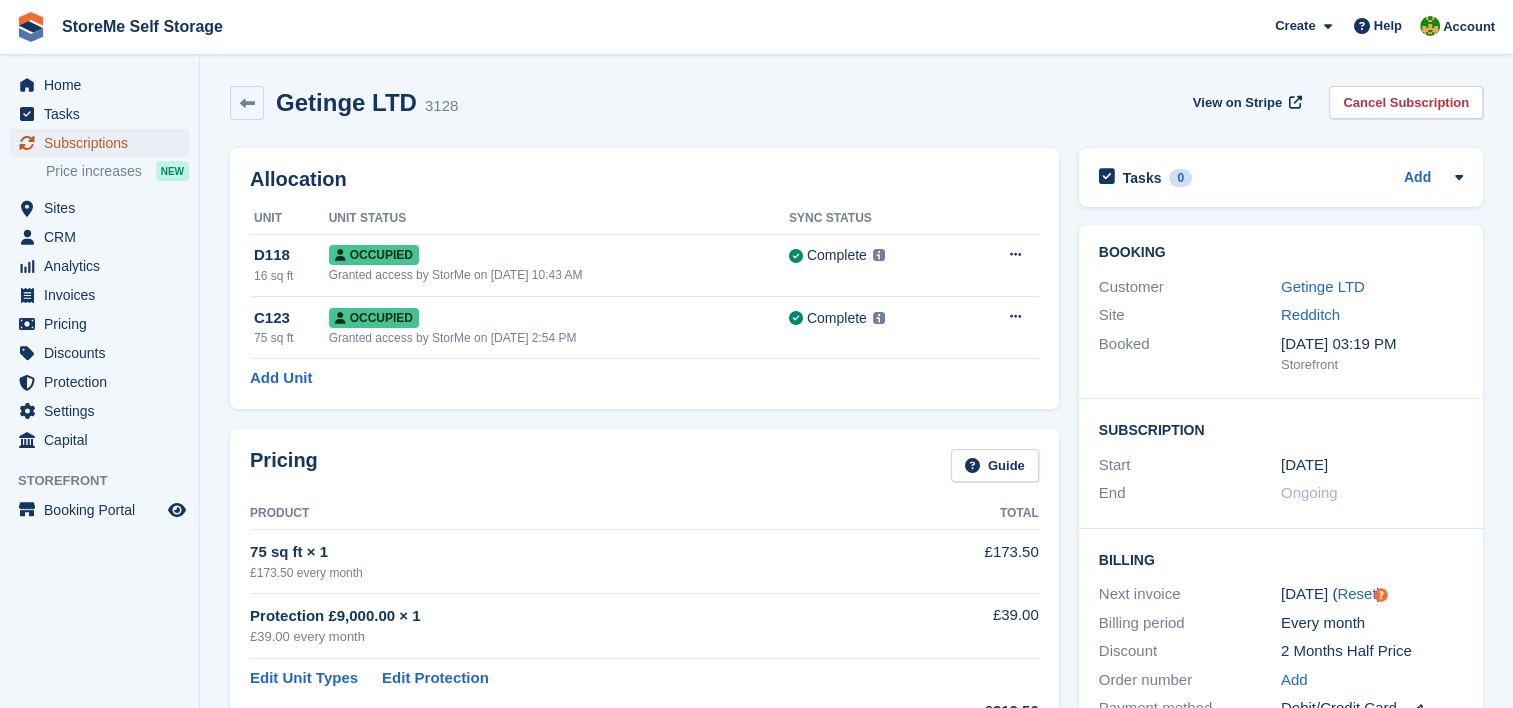click on "Subscriptions" at bounding box center [104, 143] 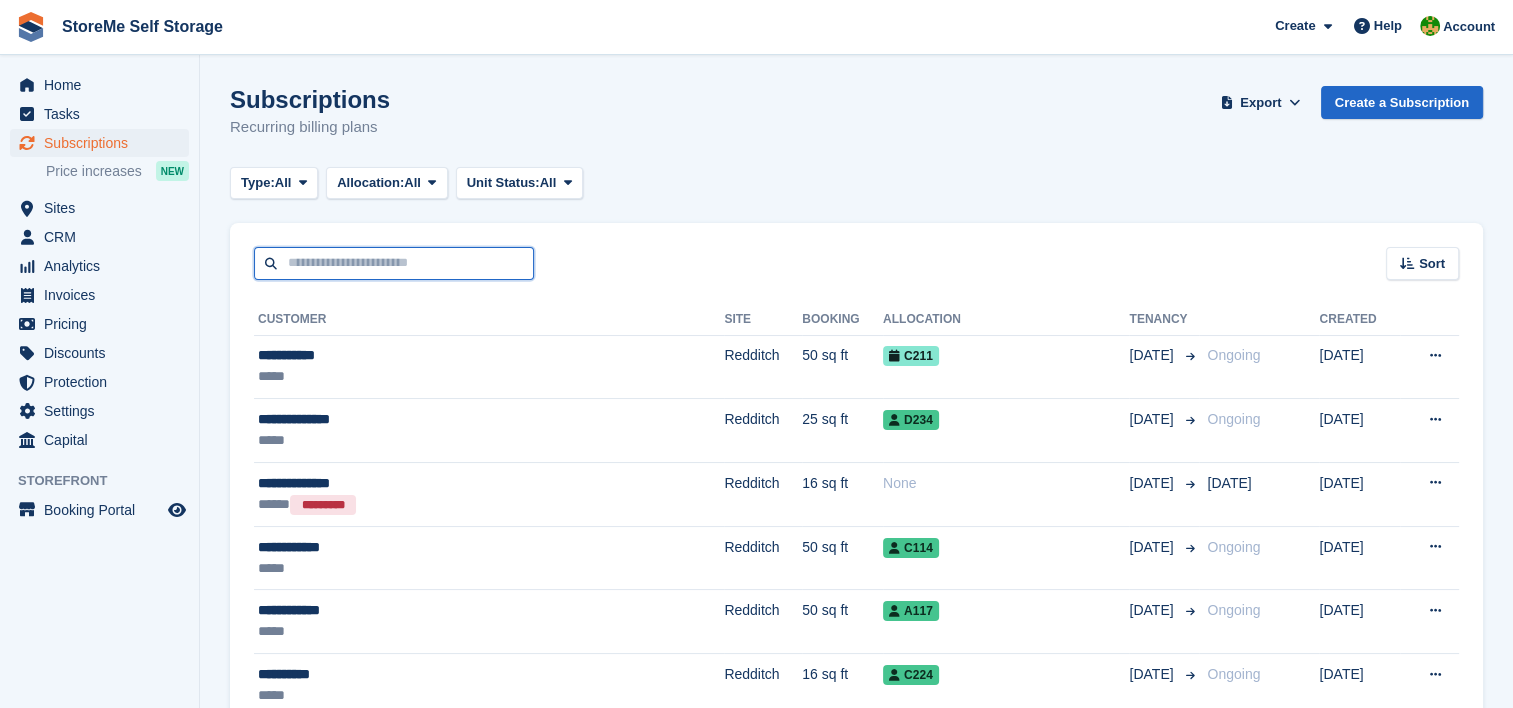click at bounding box center [394, 263] 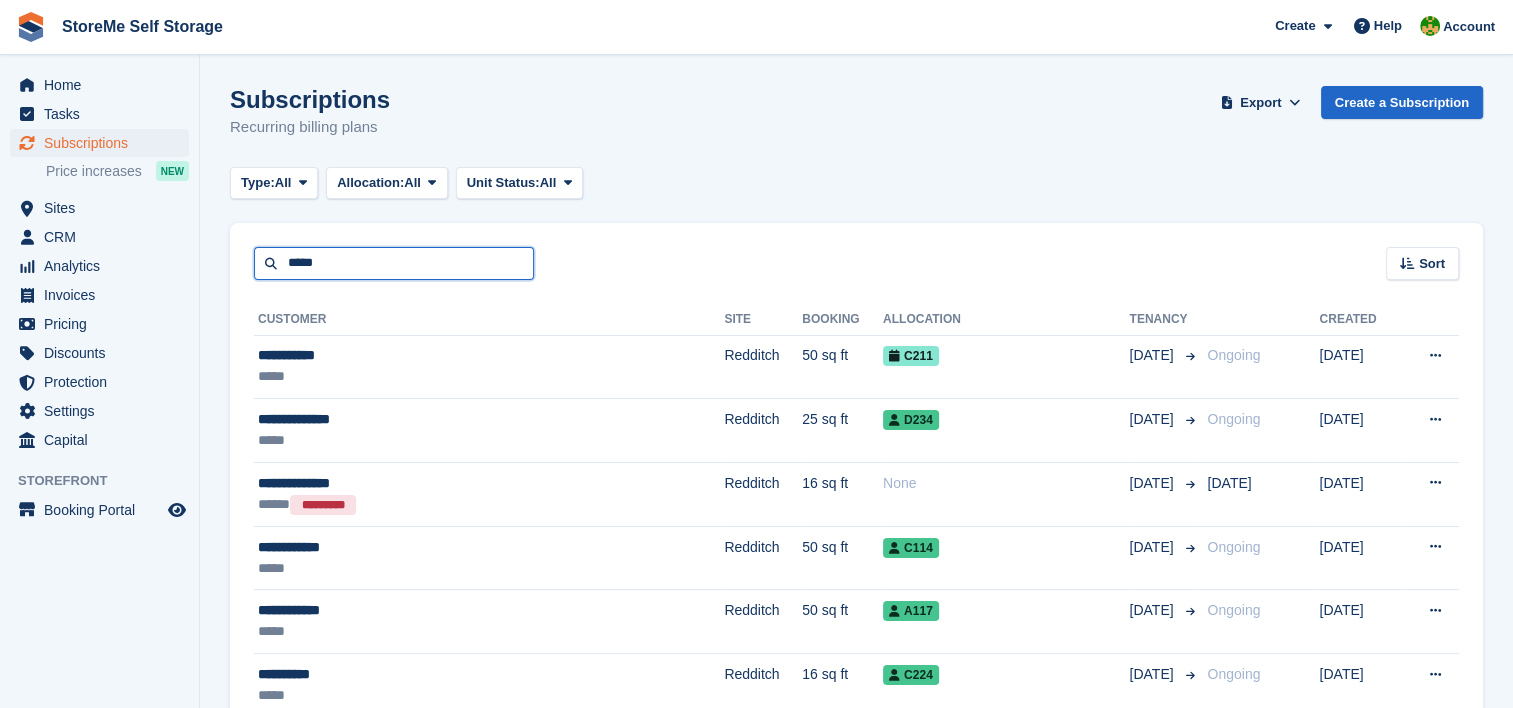 type on "*****" 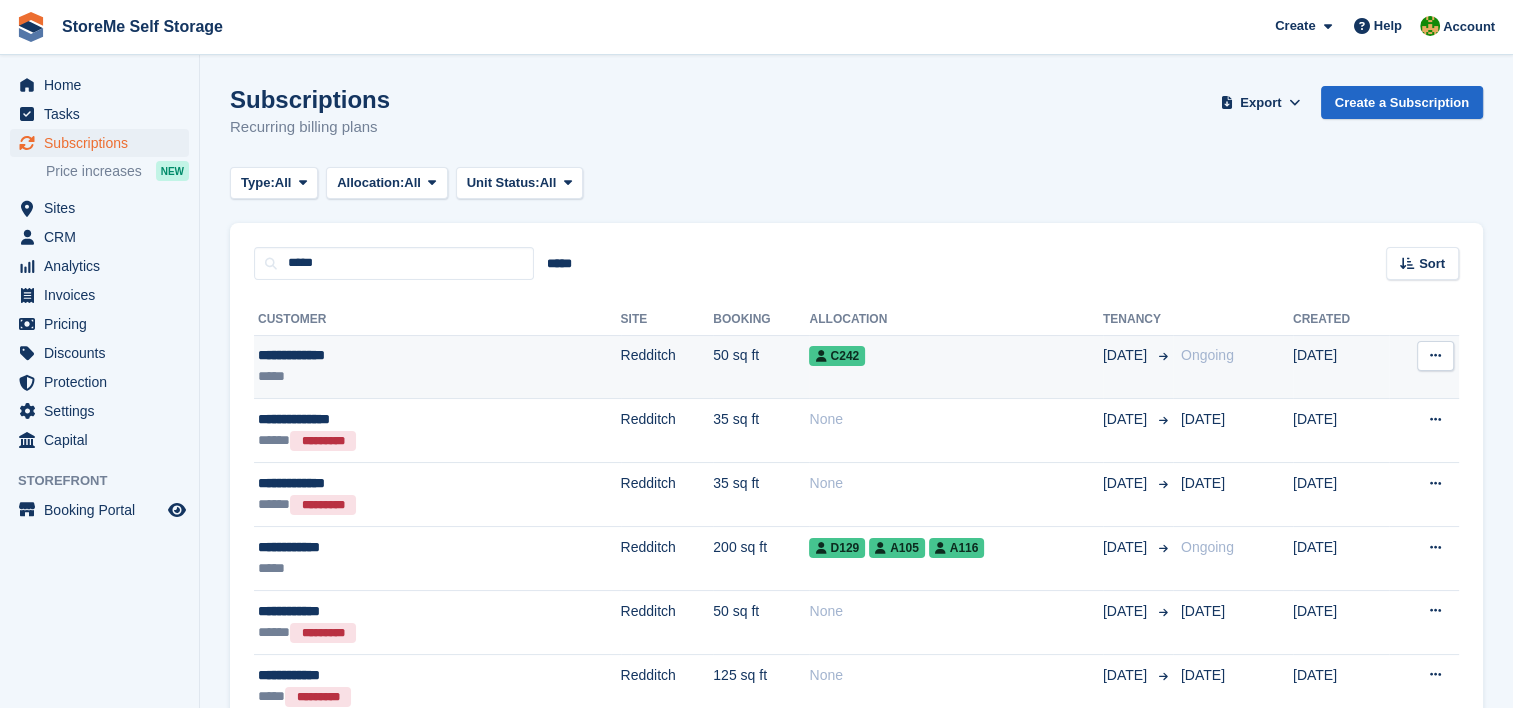 click on "**********" at bounding box center (365, 355) 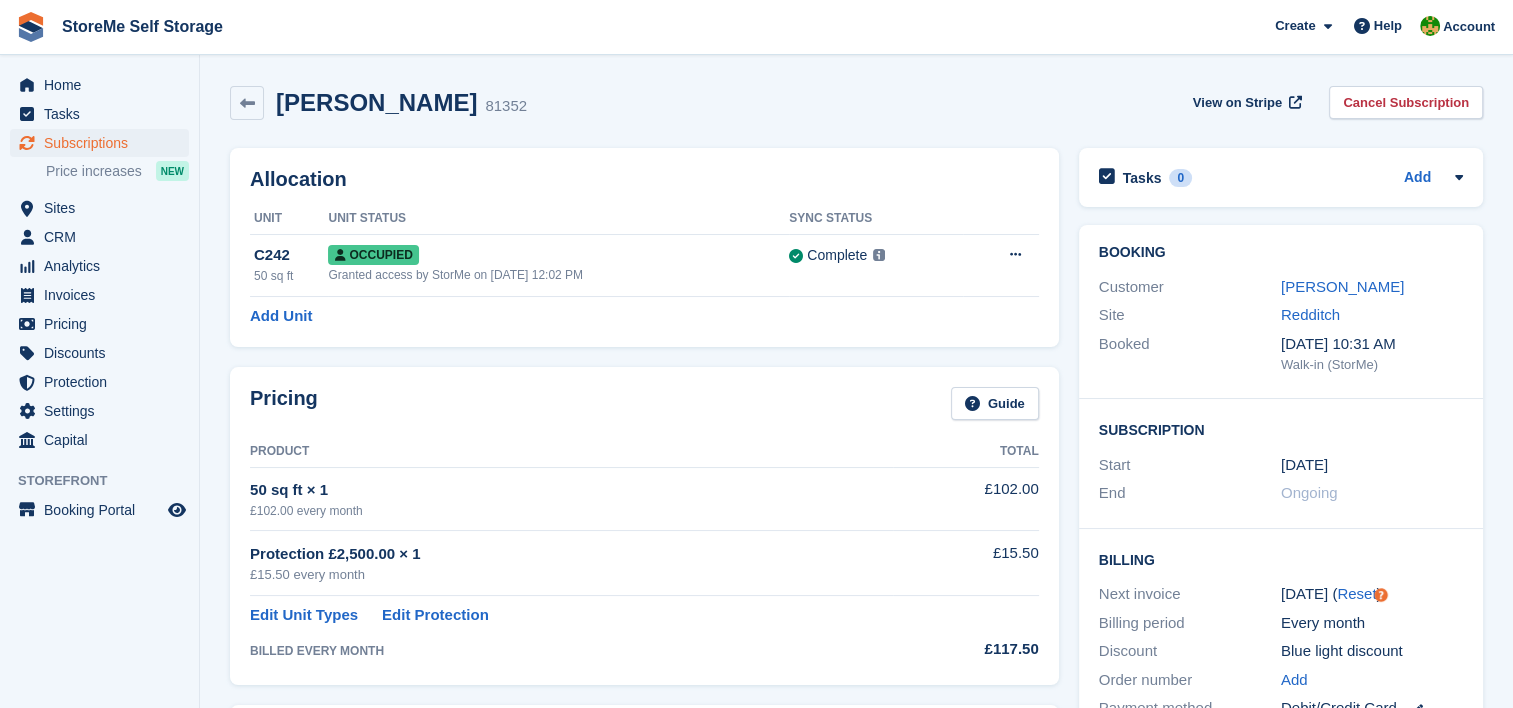 scroll, scrollTop: 100, scrollLeft: 0, axis: vertical 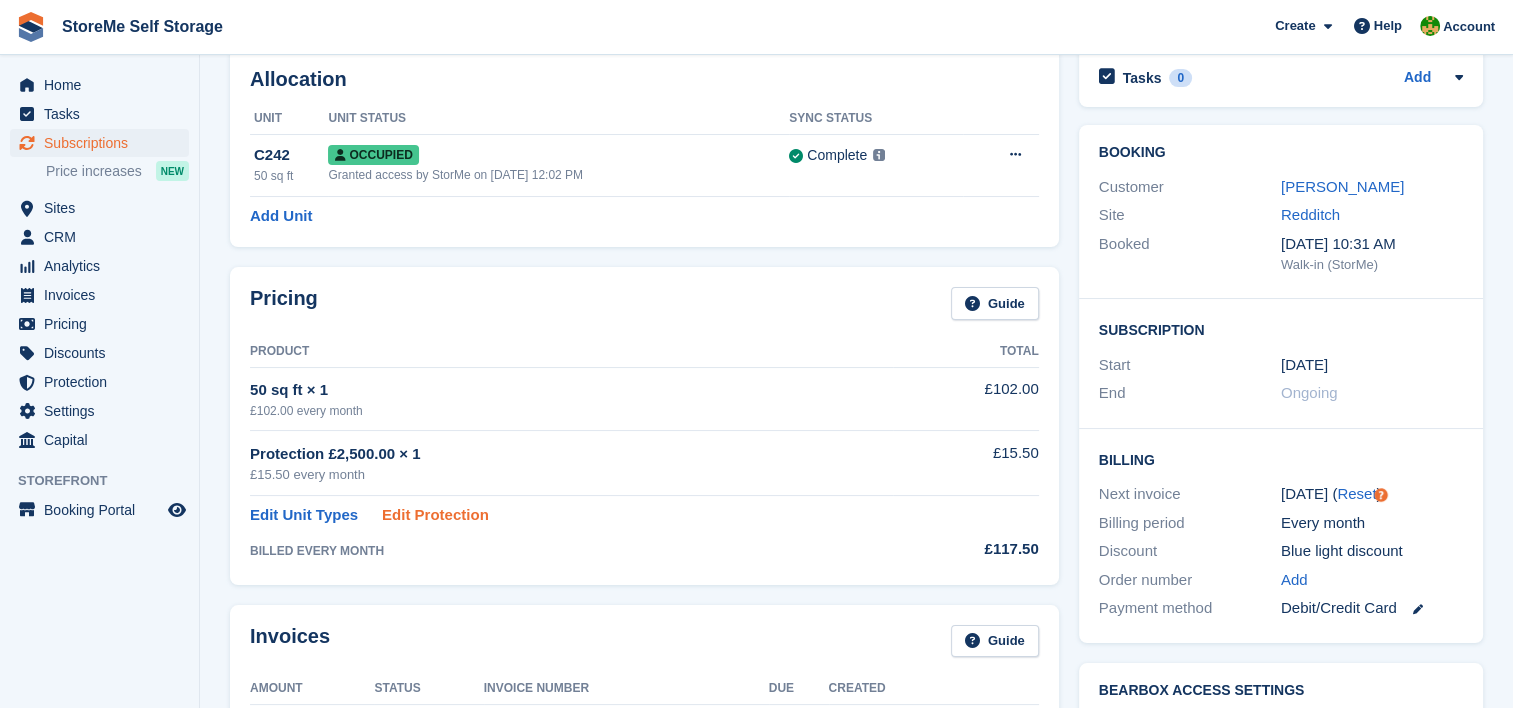 click on "Edit Protection" at bounding box center [435, 515] 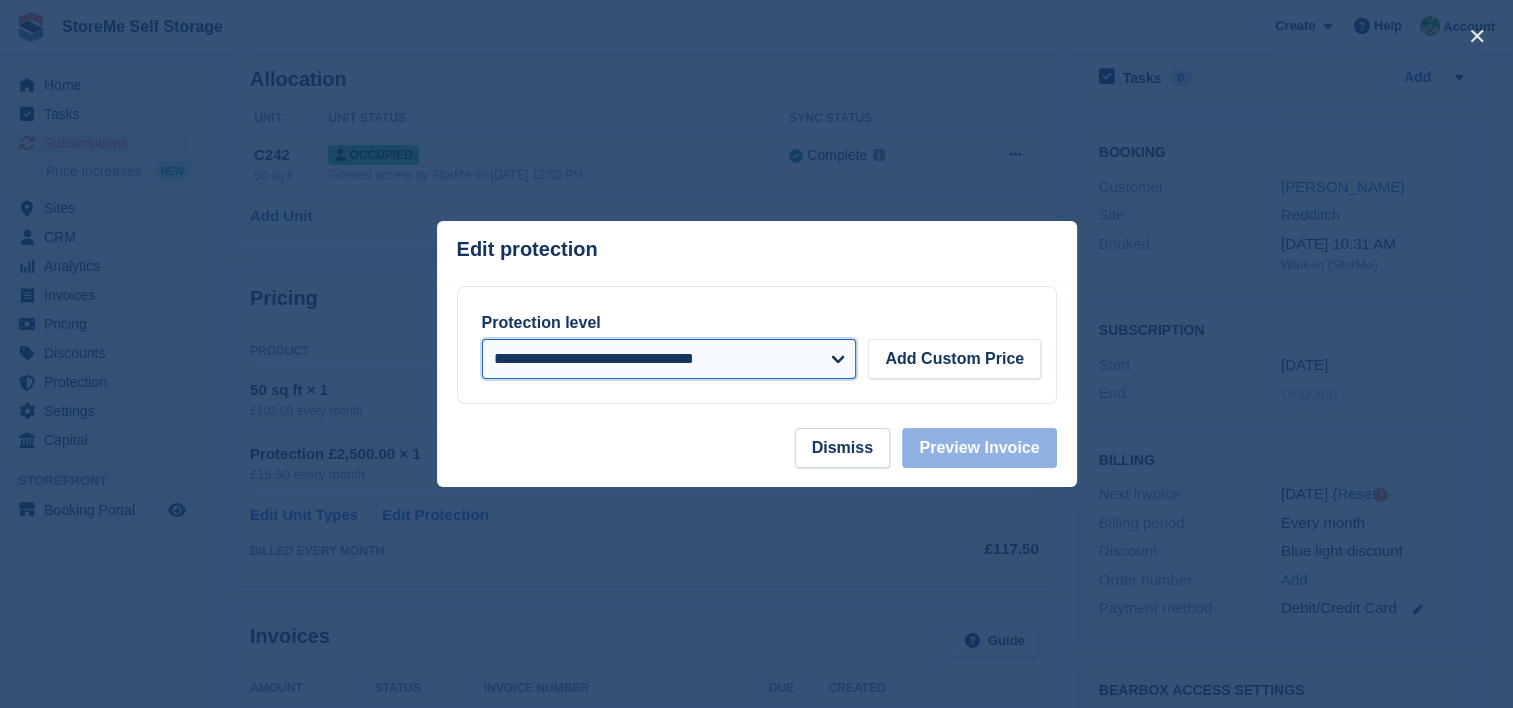 click on "**********" at bounding box center (669, 359) 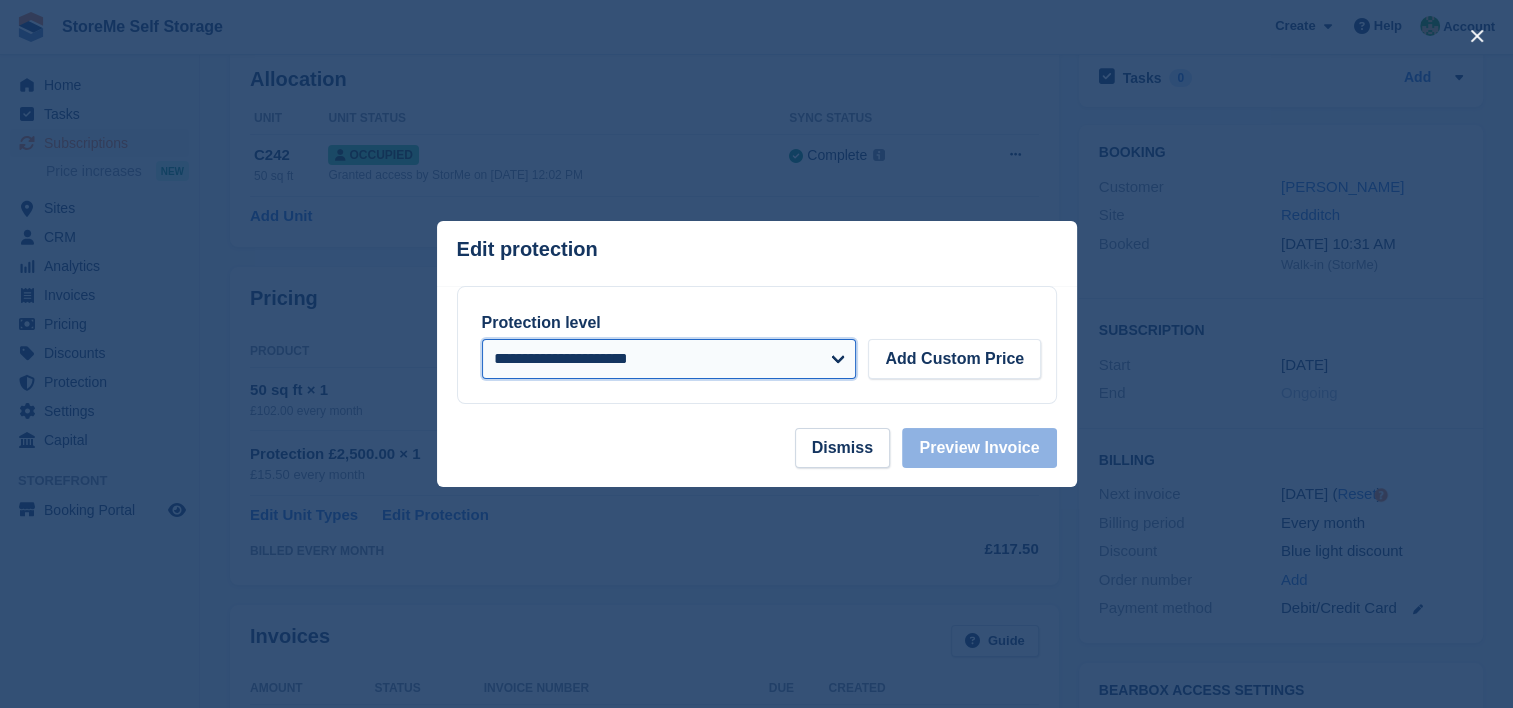 click on "**********" at bounding box center (669, 359) 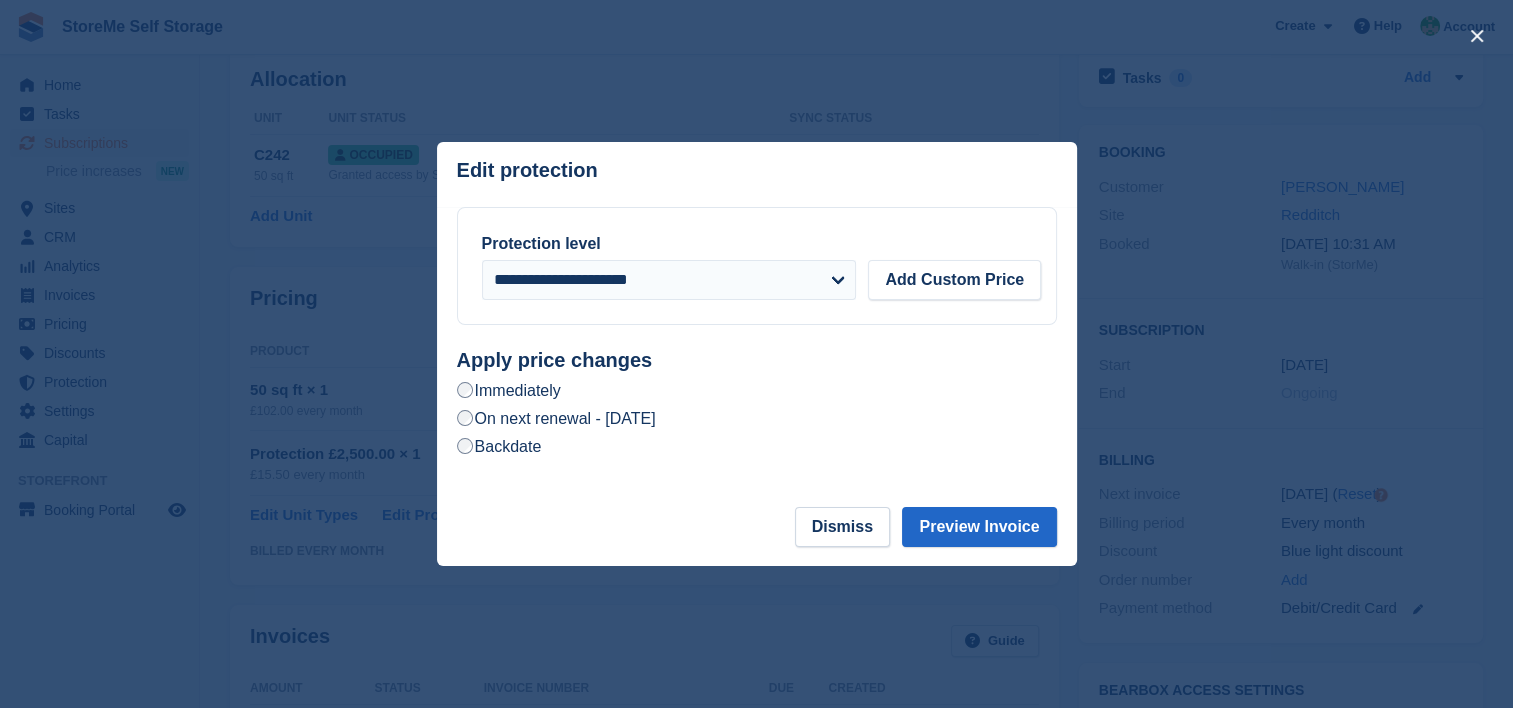 click on "On next renewal - [DATE]" at bounding box center (556, 418) 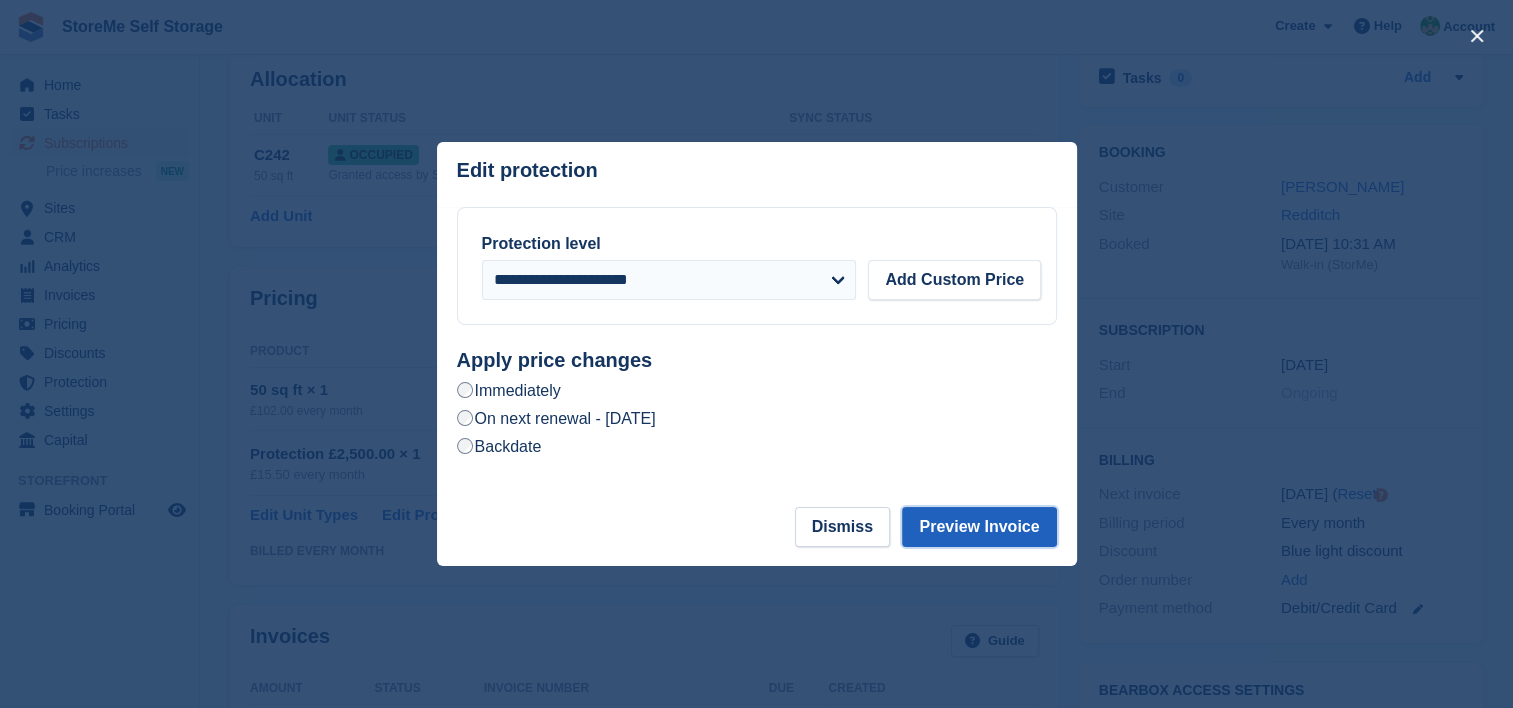click on "Preview Invoice" at bounding box center (979, 527) 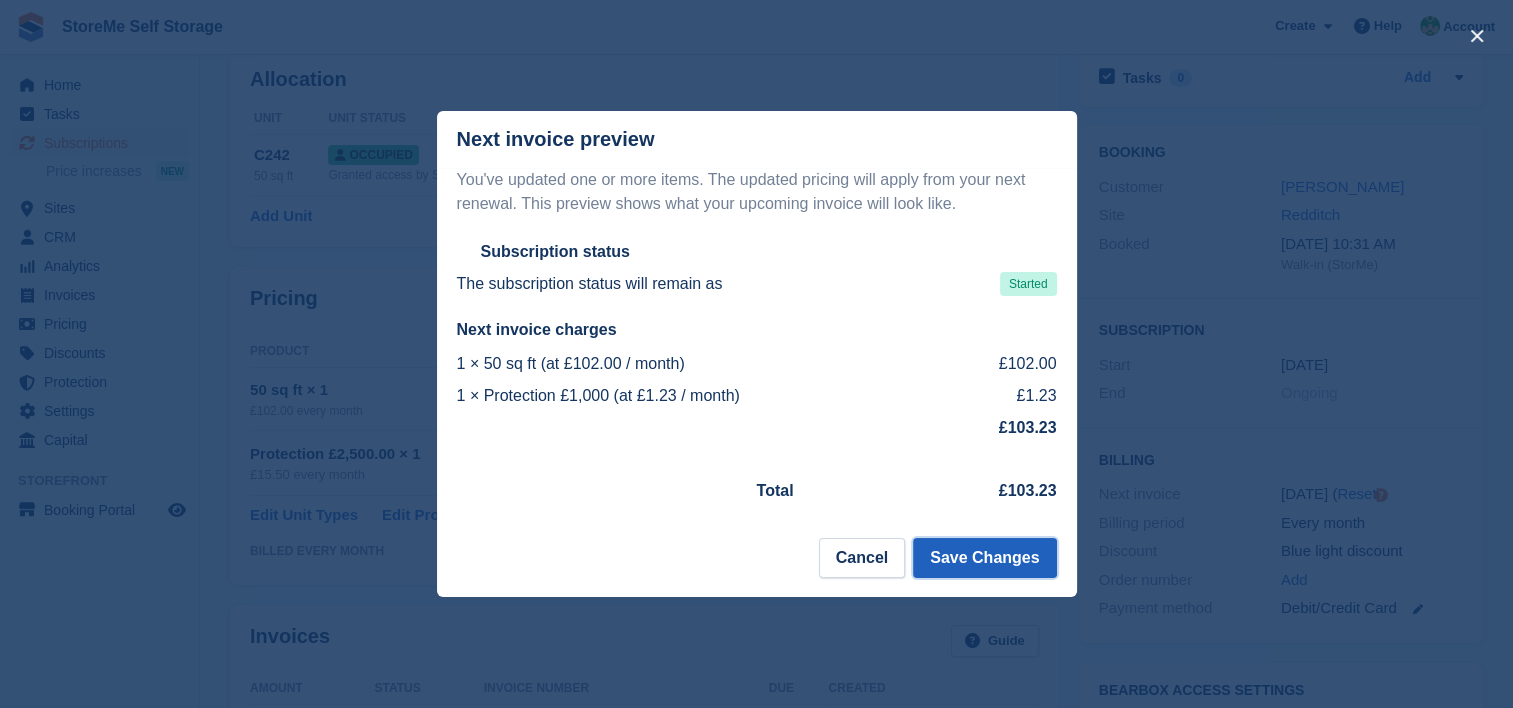 click on "Save Changes" at bounding box center (984, 558) 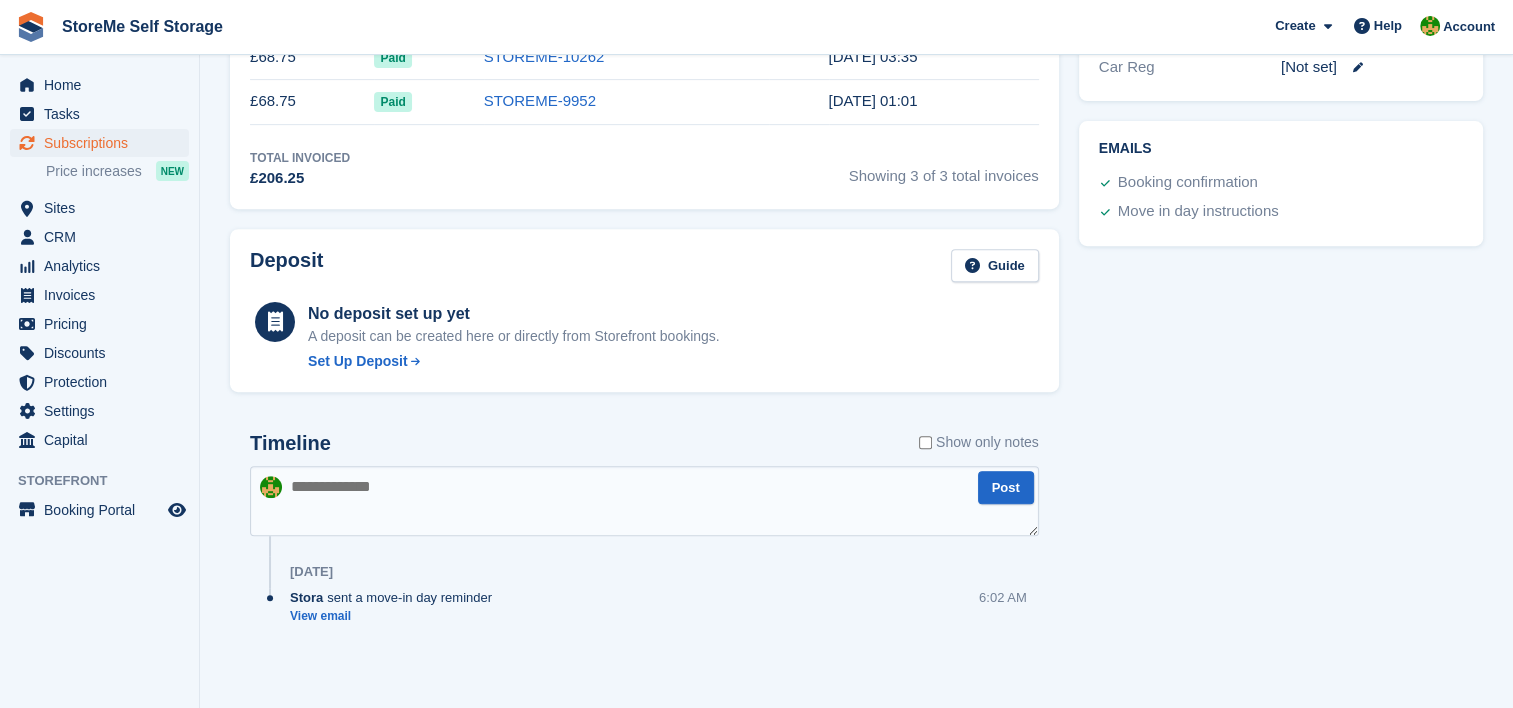 scroll, scrollTop: 816, scrollLeft: 0, axis: vertical 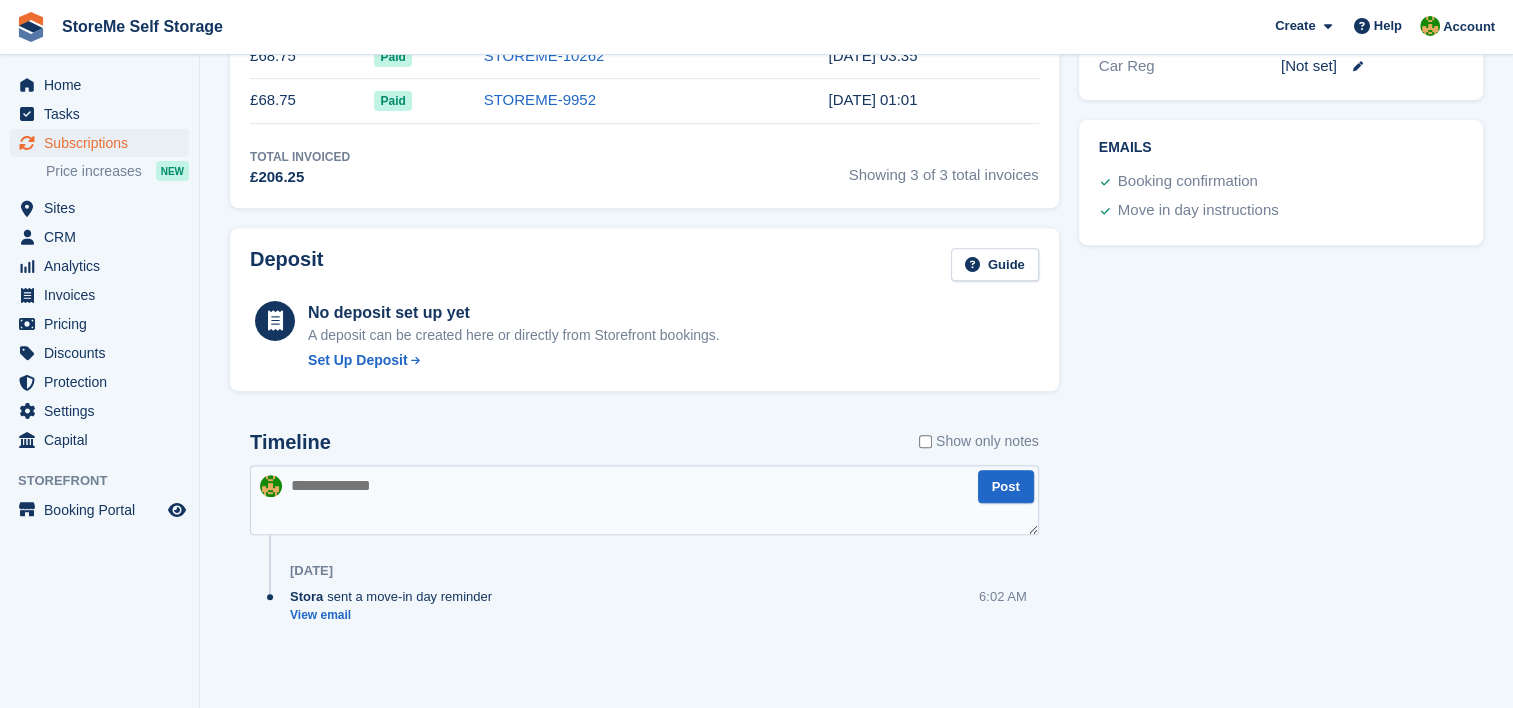 drag, startPoint x: 333, startPoint y: 459, endPoint x: 325, endPoint y: 452, distance: 10.630146 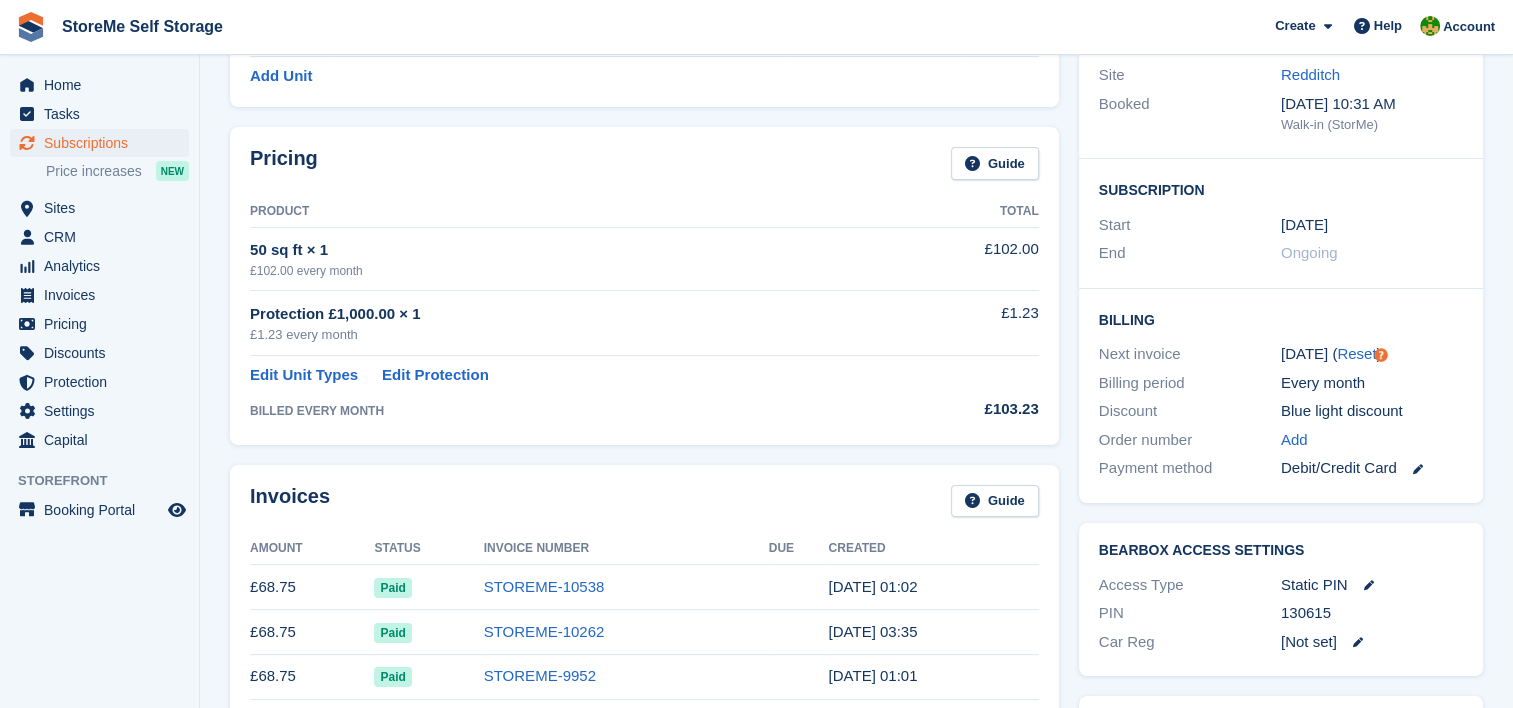scroll, scrollTop: 0, scrollLeft: 0, axis: both 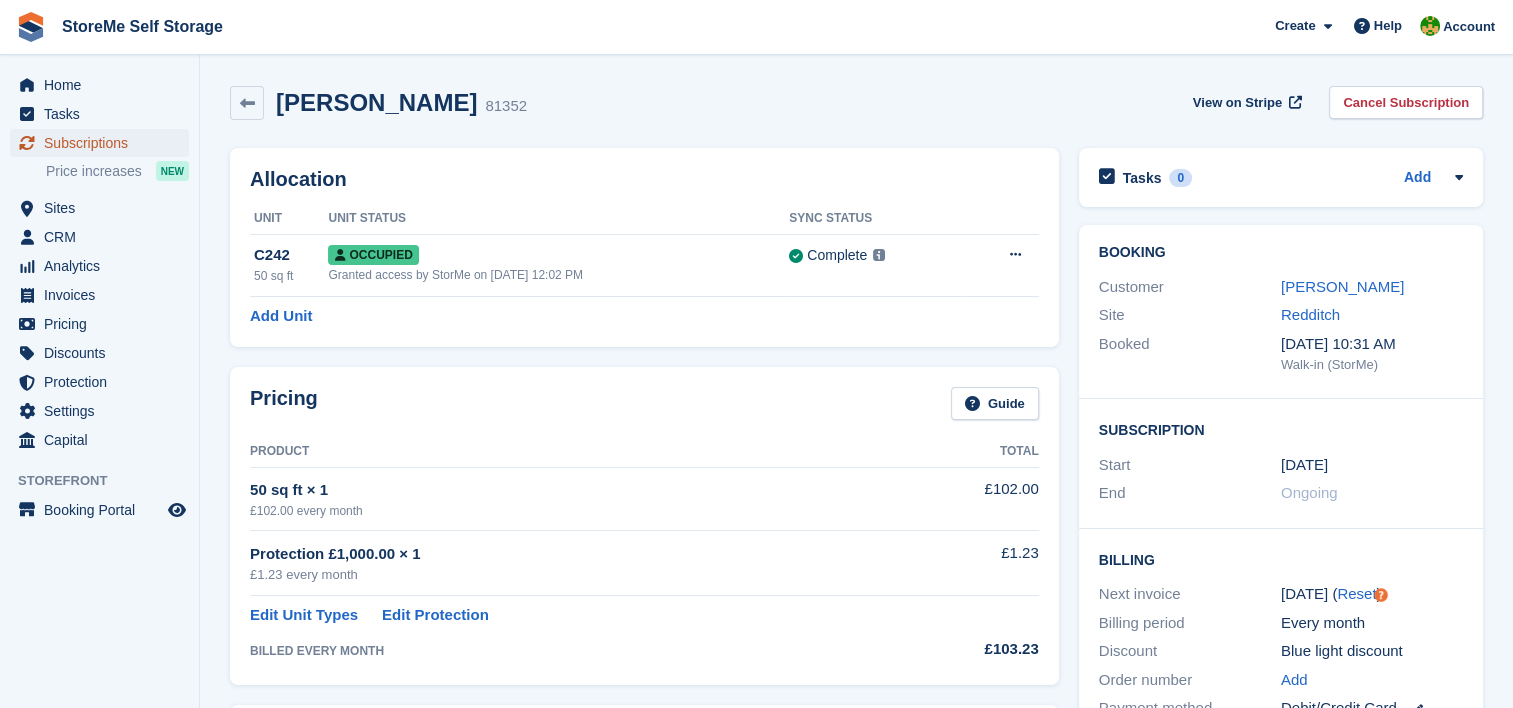 click on "Subscriptions" at bounding box center [104, 143] 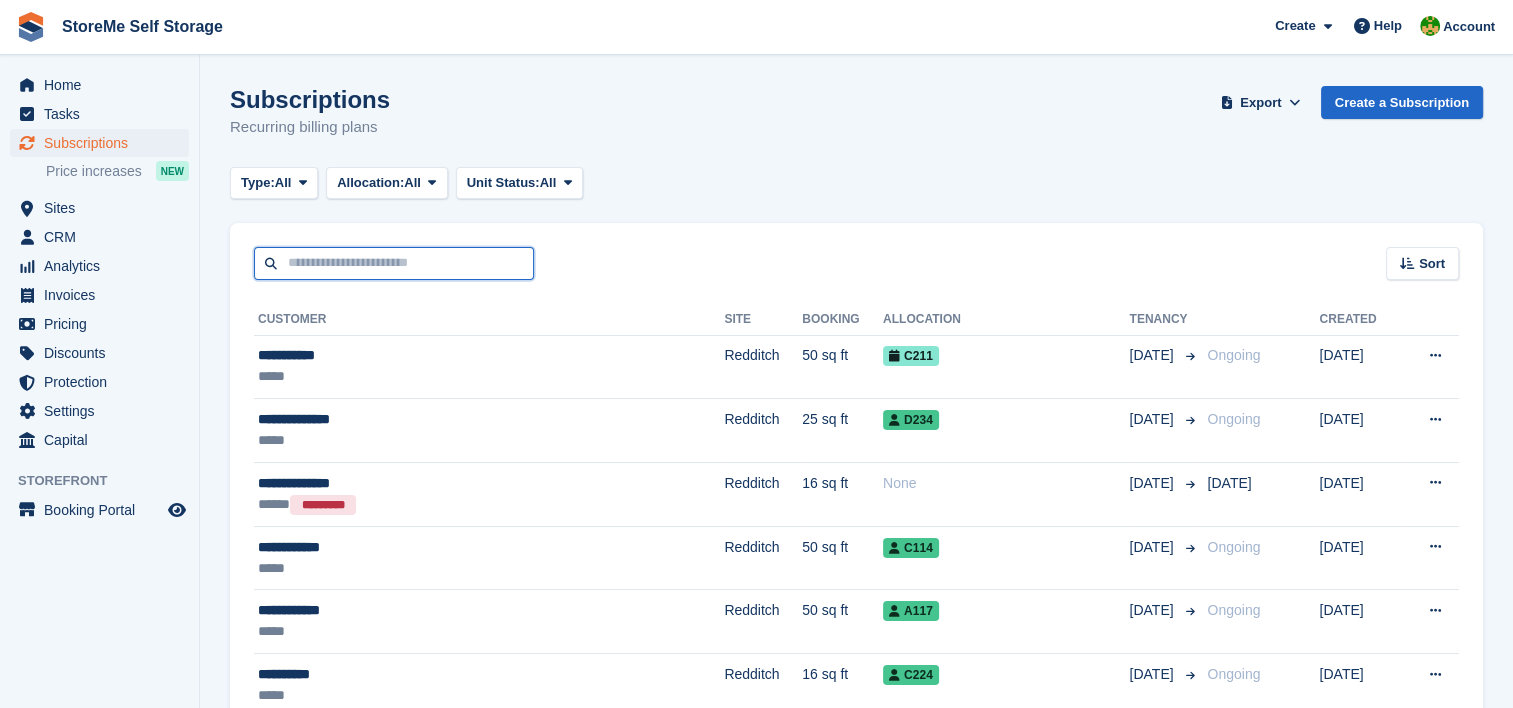 click at bounding box center [394, 263] 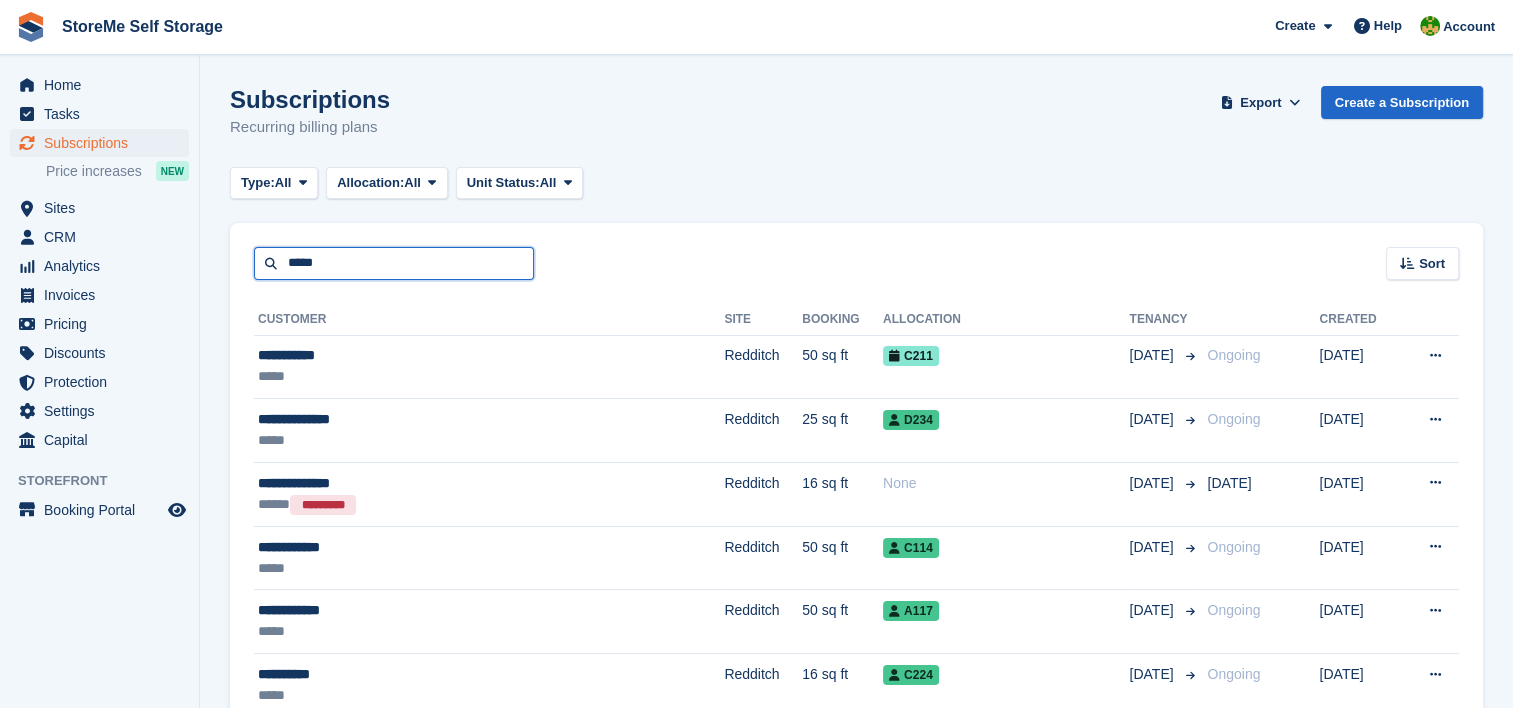 type on "*****" 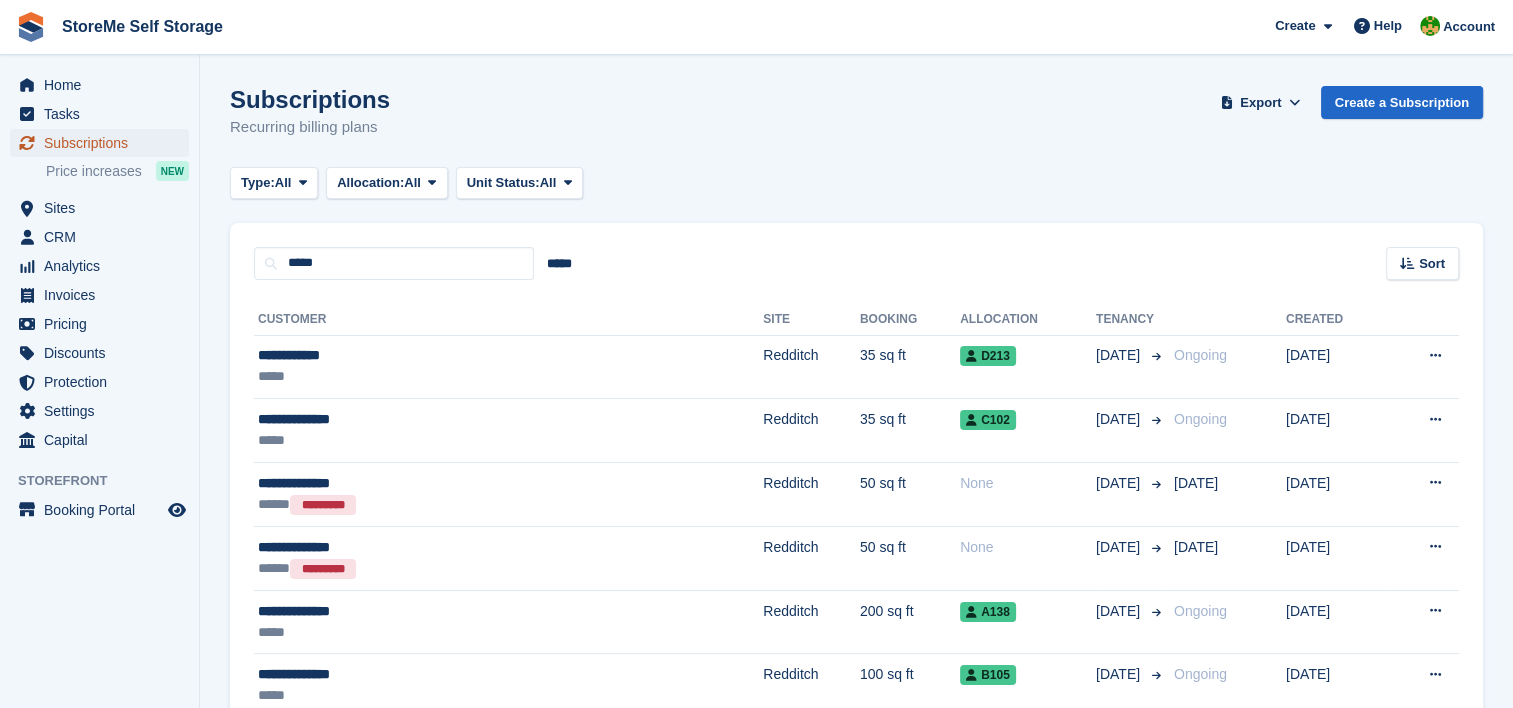 click on "Subscriptions" at bounding box center [104, 143] 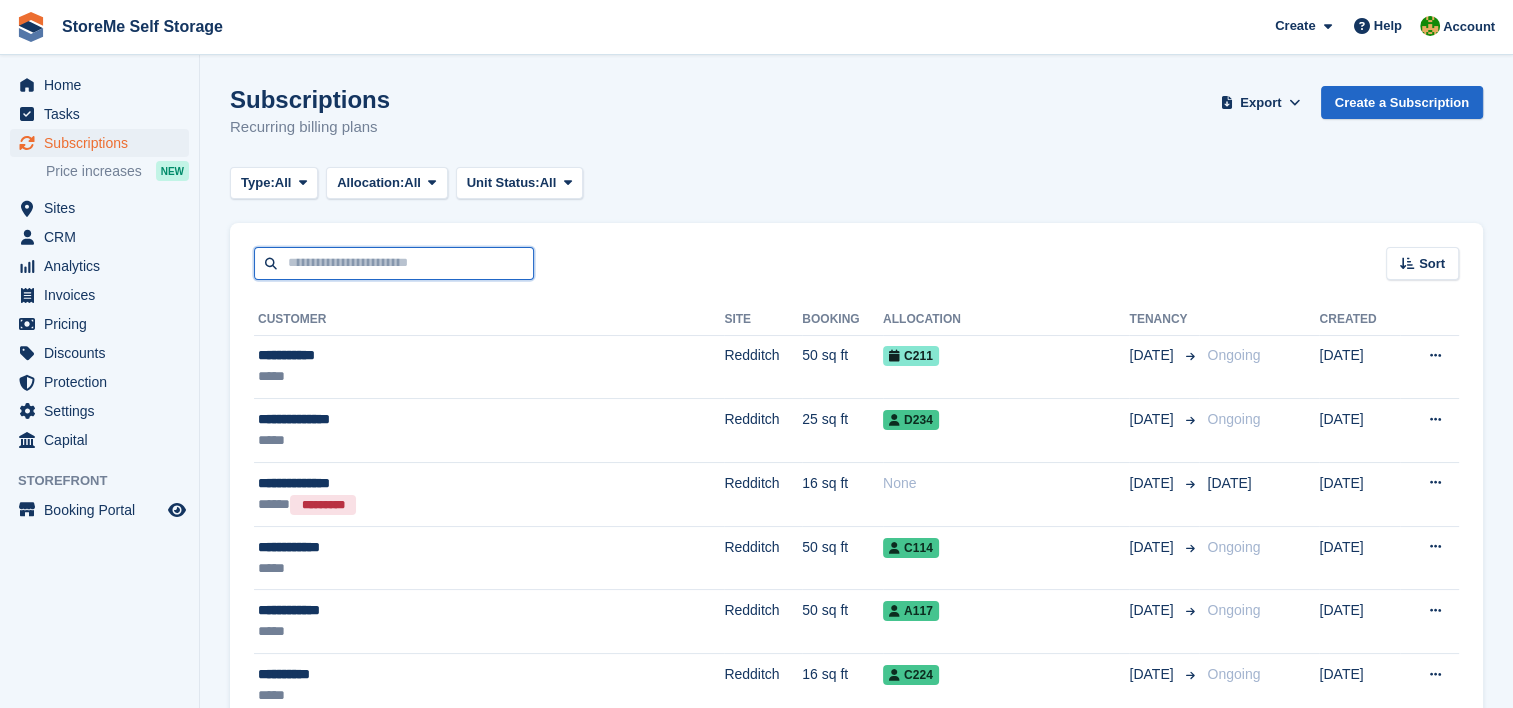 click at bounding box center [394, 263] 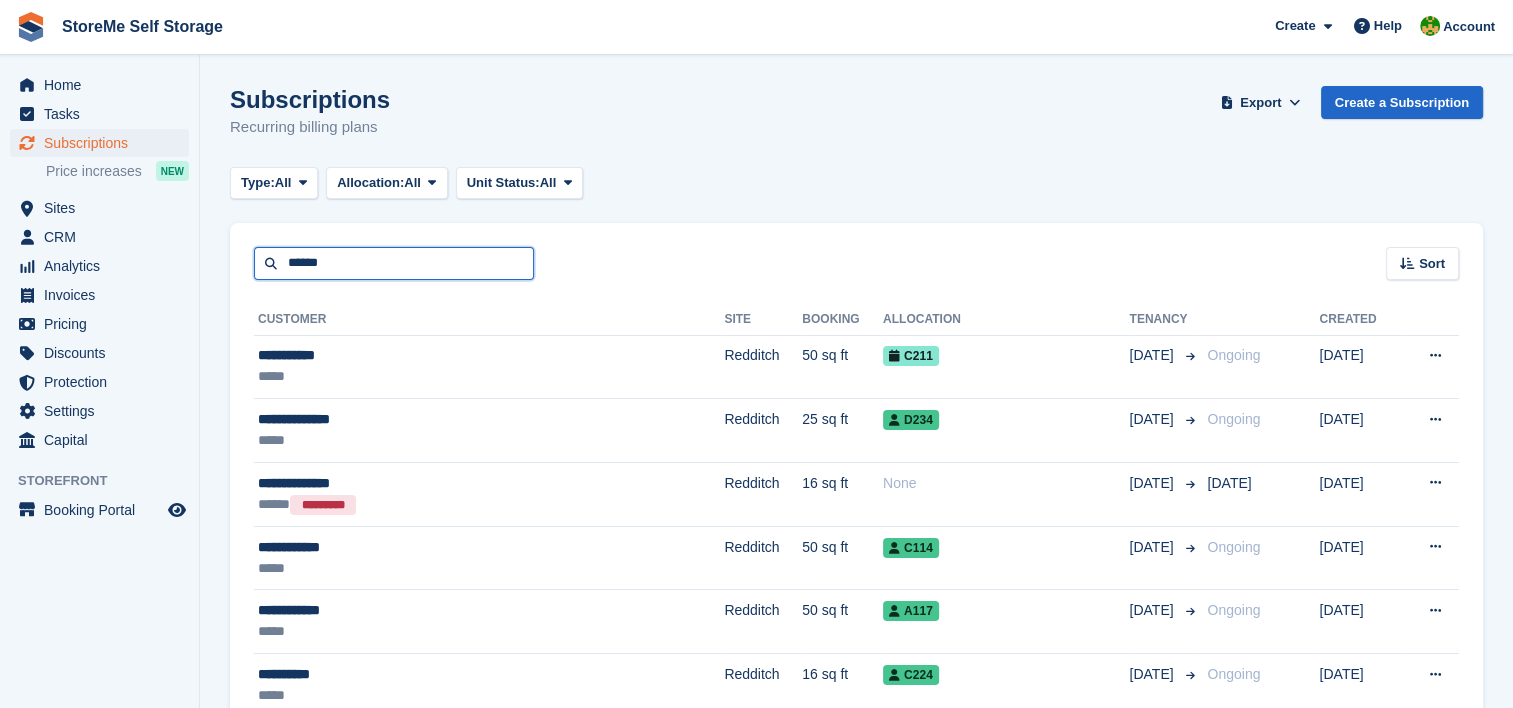 type on "******" 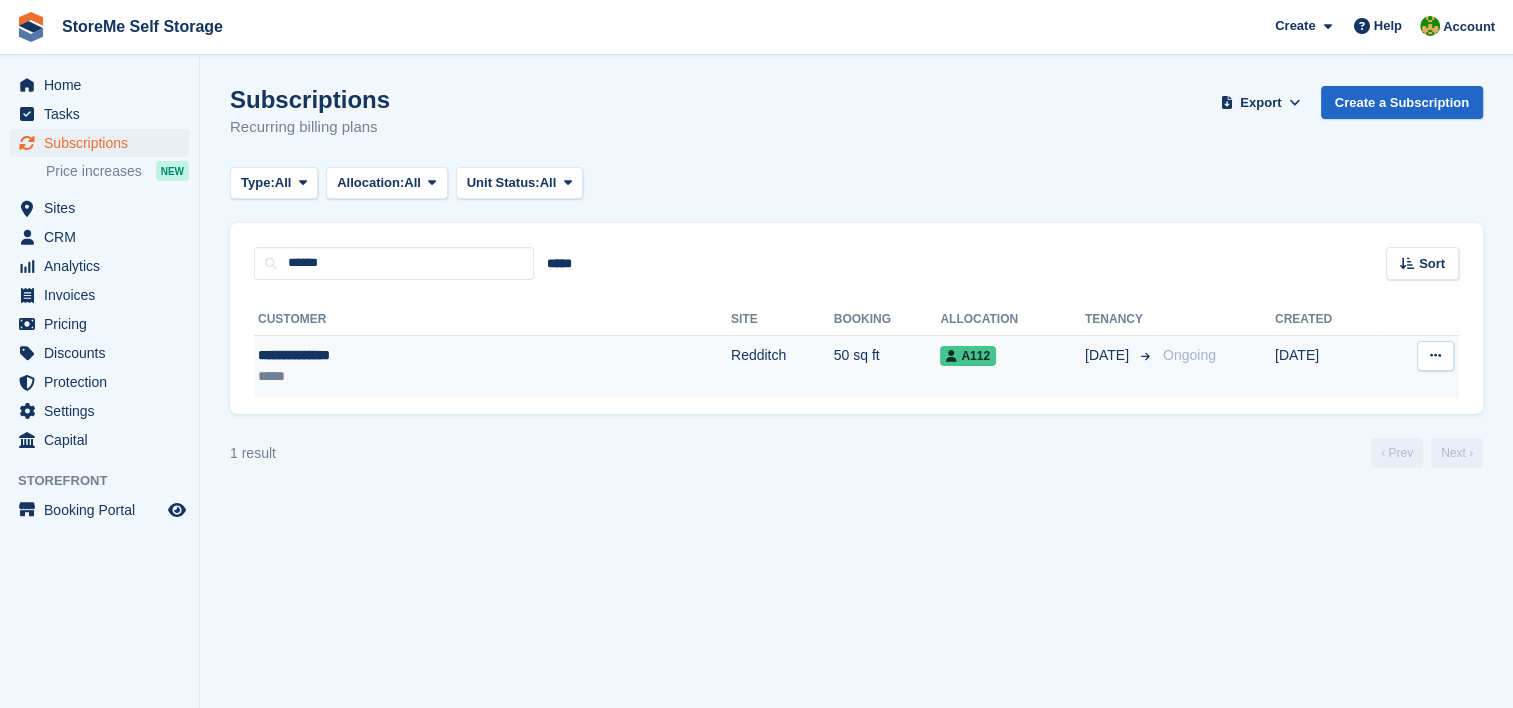 click on "**********" at bounding box center (384, 355) 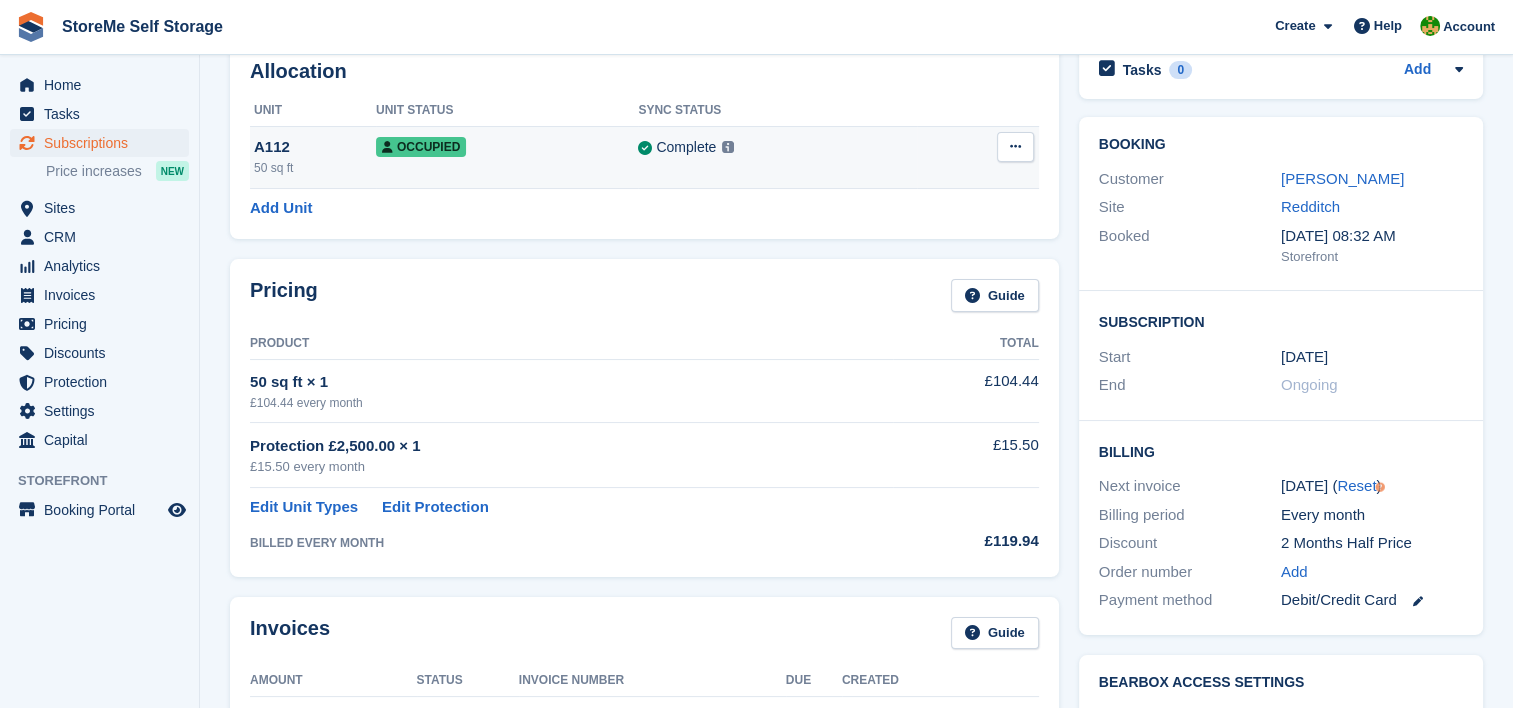 scroll, scrollTop: 0, scrollLeft: 0, axis: both 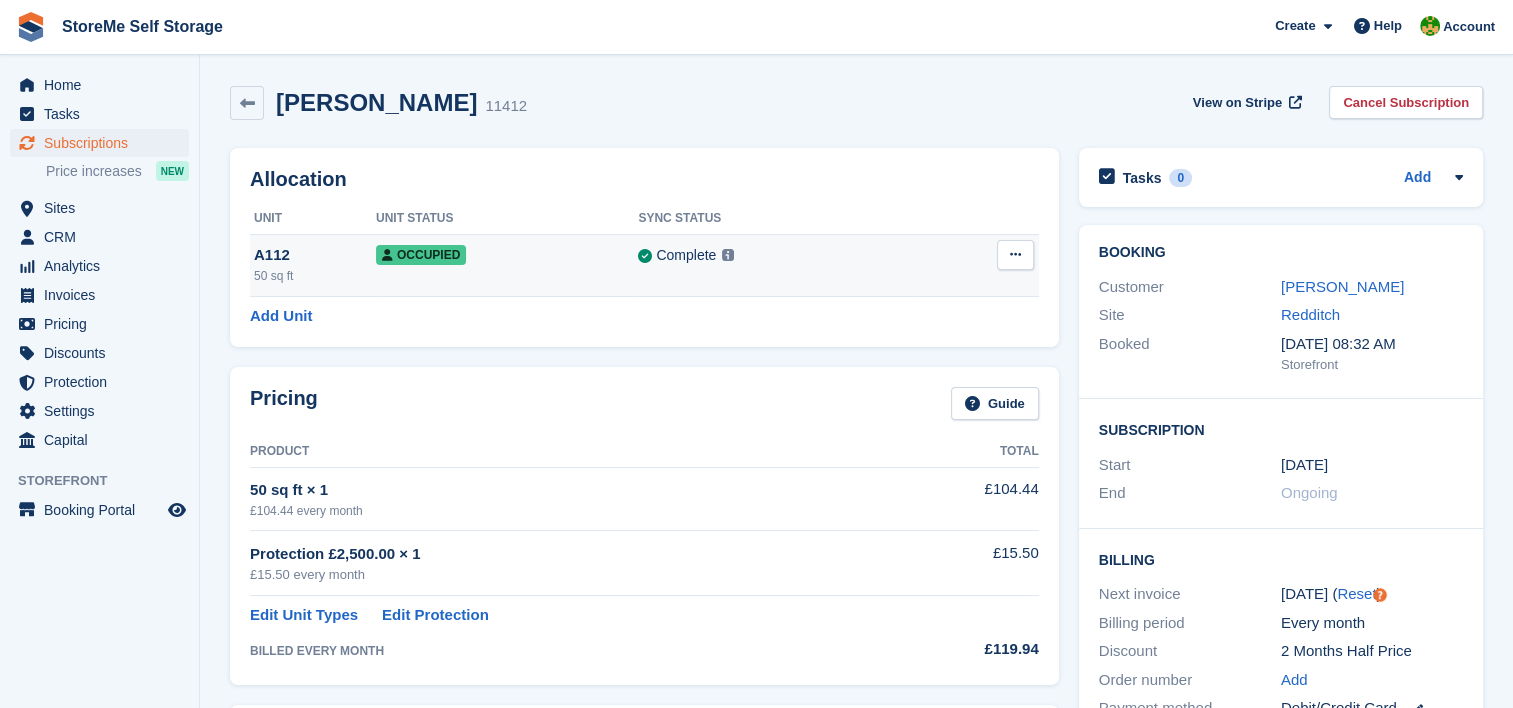 click at bounding box center (1015, 254) 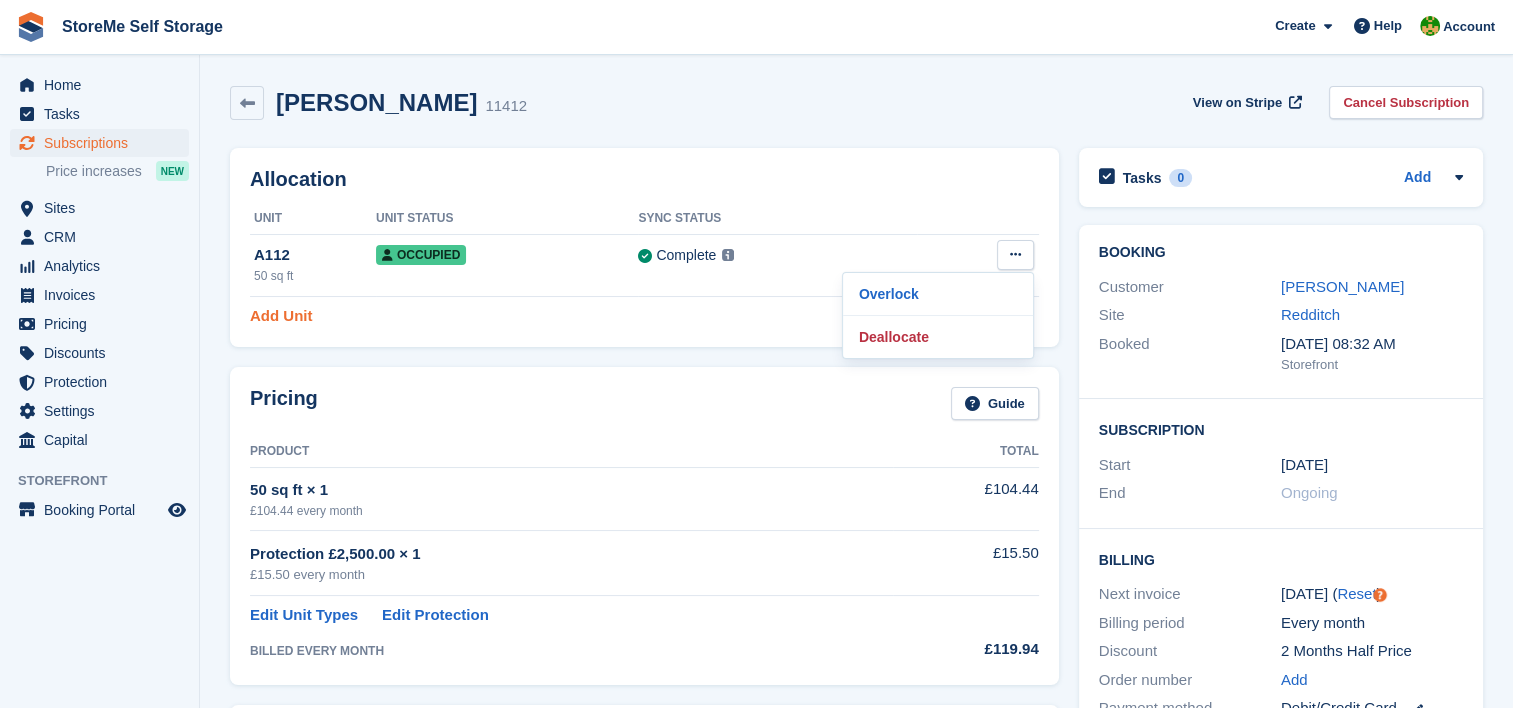 click on "Add Unit" at bounding box center [281, 316] 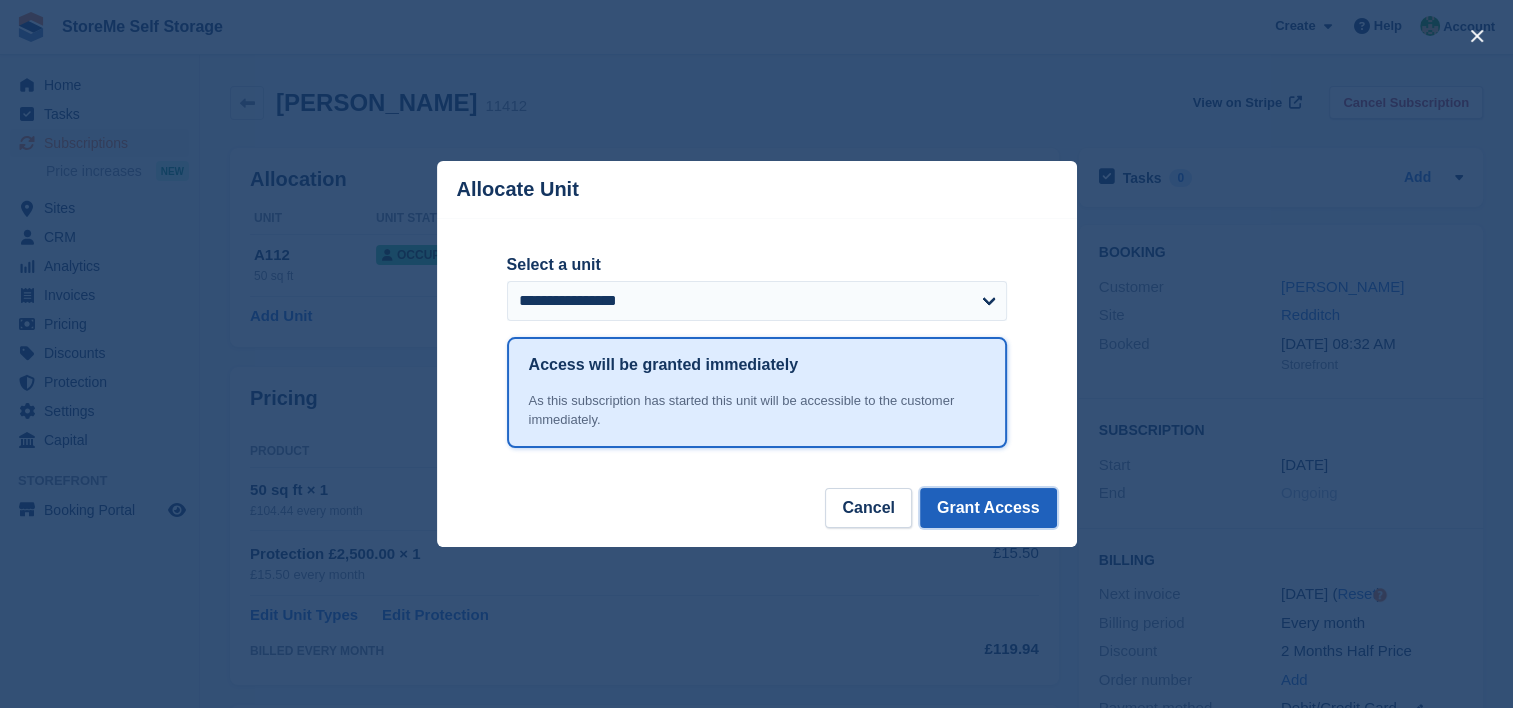 click on "Grant Access" at bounding box center (988, 508) 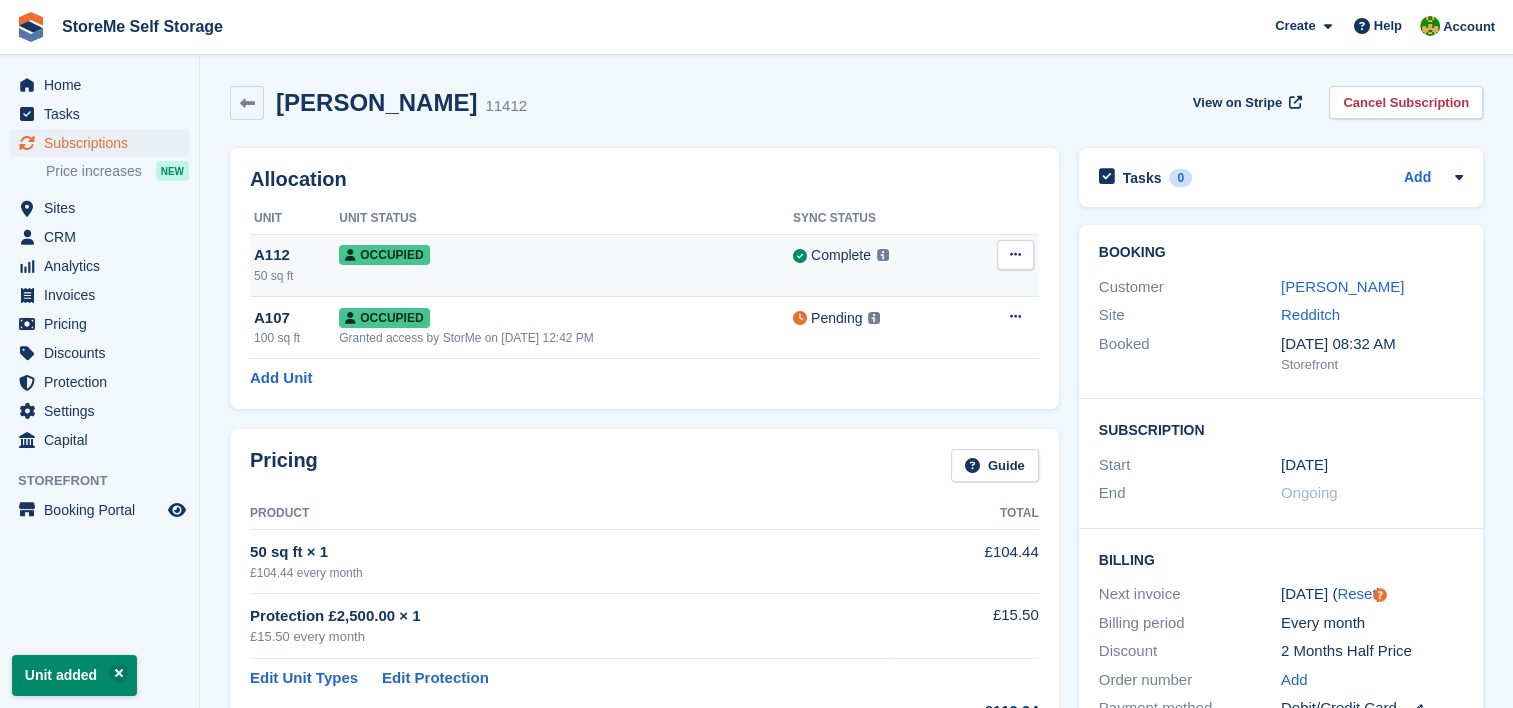 click at bounding box center (1015, 255) 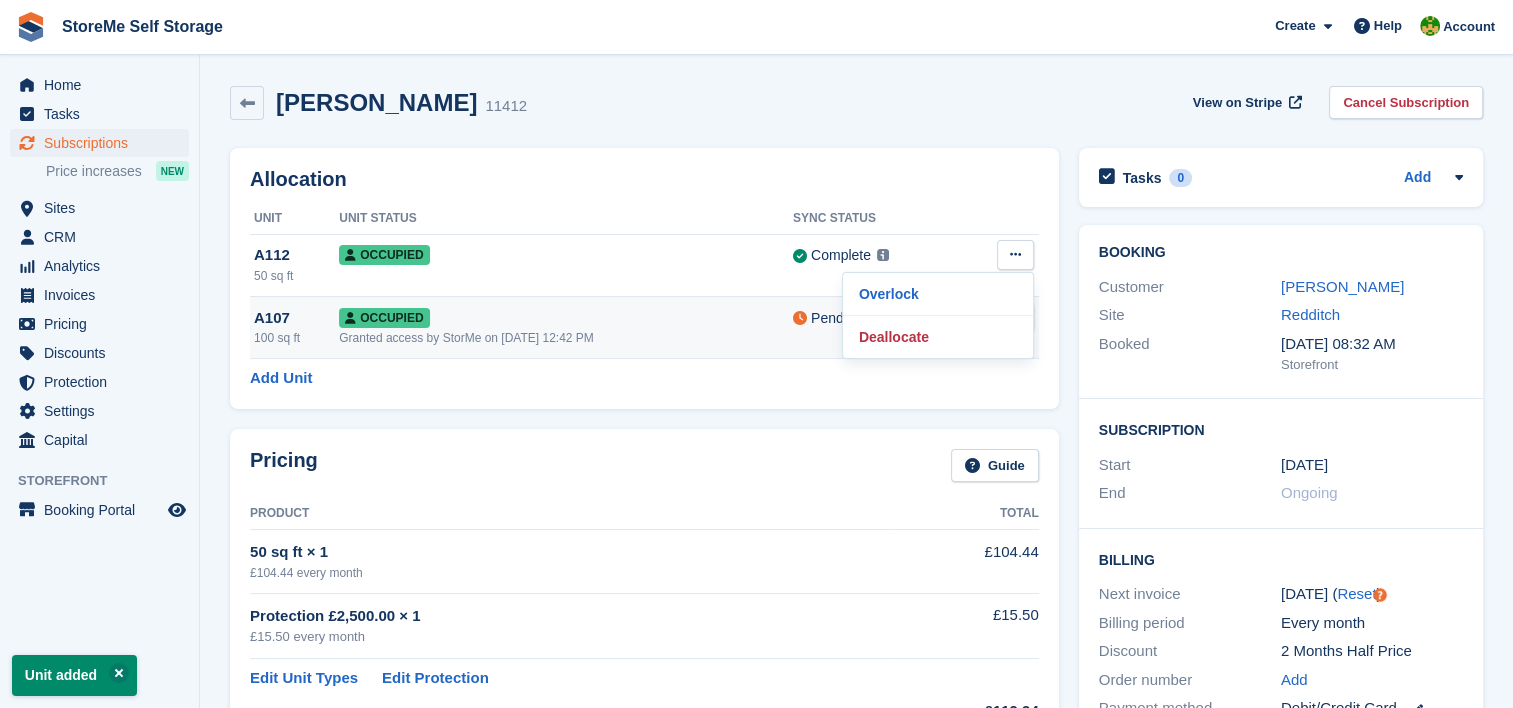 click on "Occupied
Granted access by StorMe on 24th Jul,  12:42 PM" at bounding box center (566, 327) 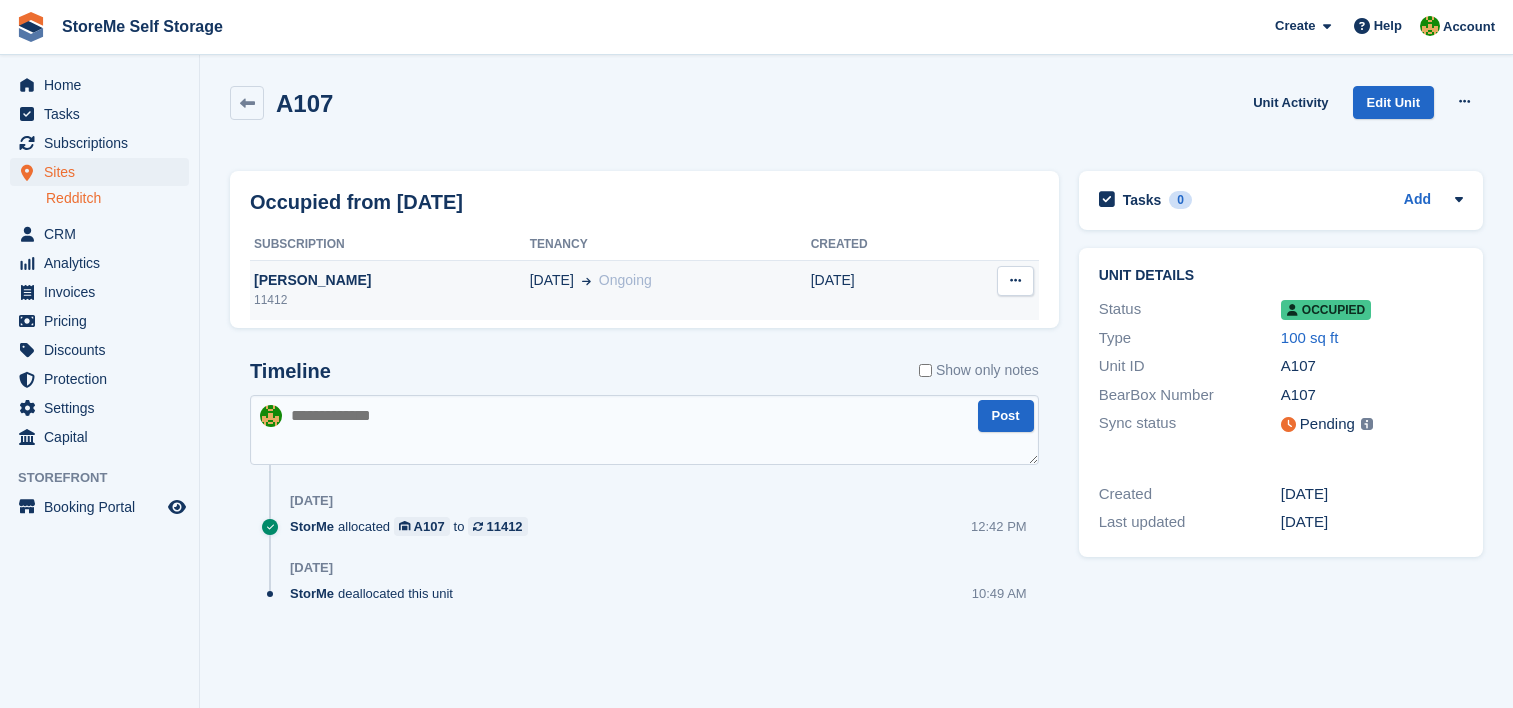 scroll, scrollTop: 0, scrollLeft: 0, axis: both 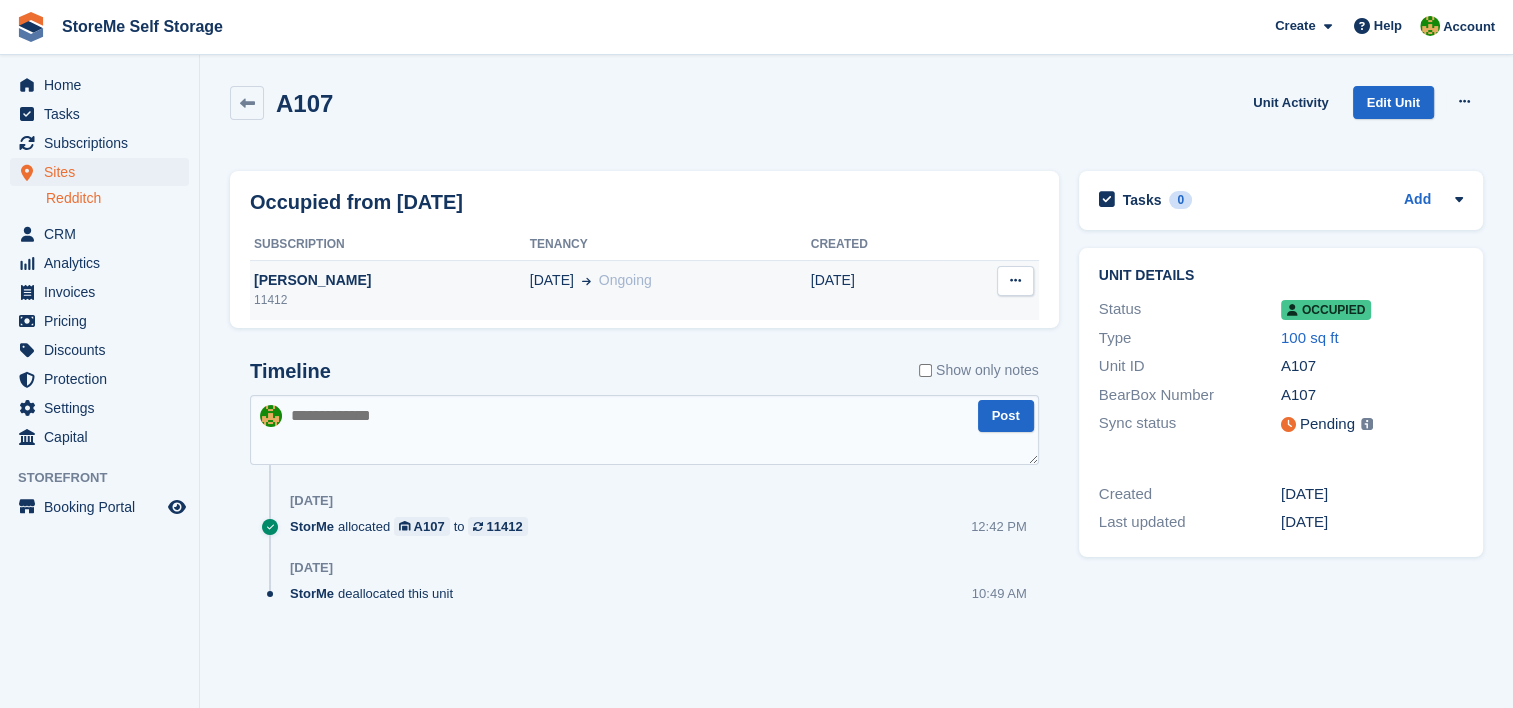 click on "[PERSON_NAME]" at bounding box center (390, 280) 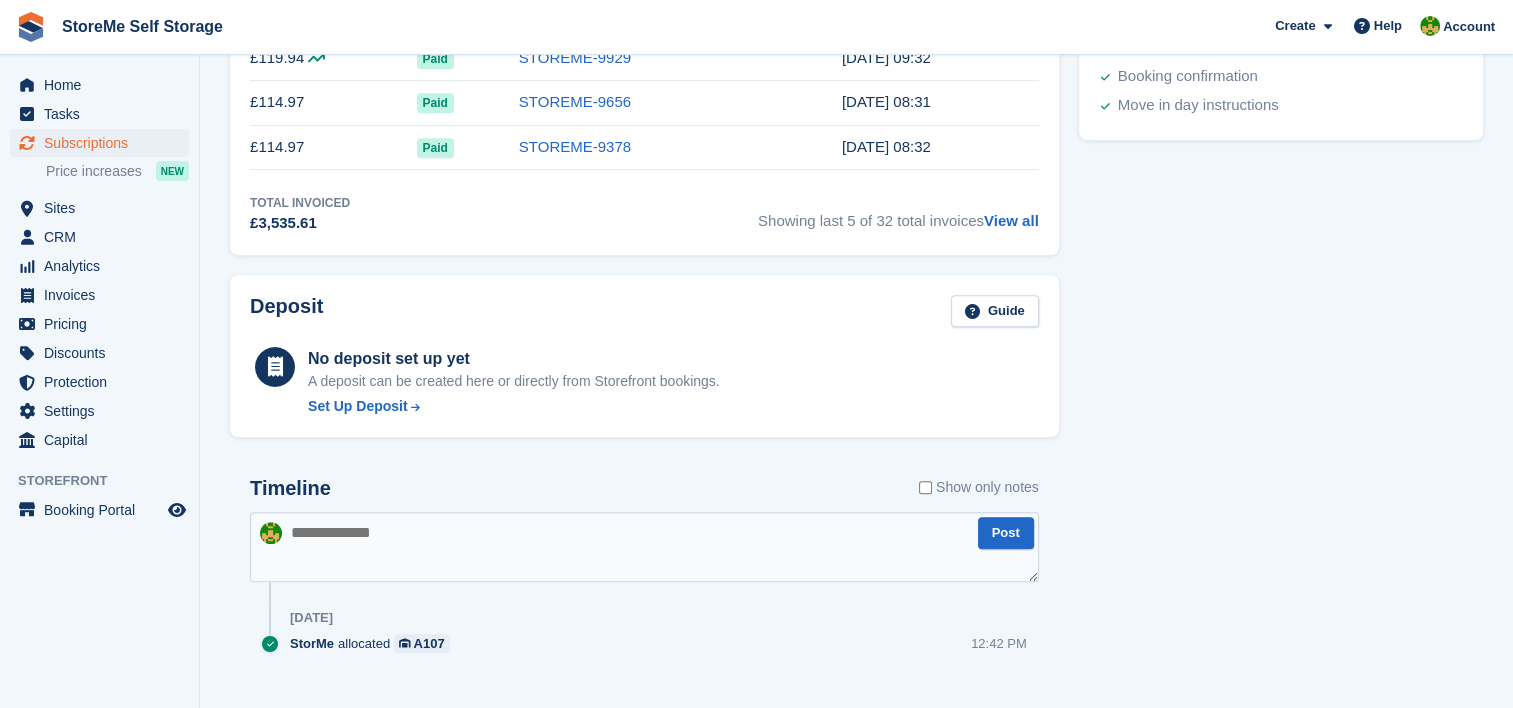scroll, scrollTop: 949, scrollLeft: 0, axis: vertical 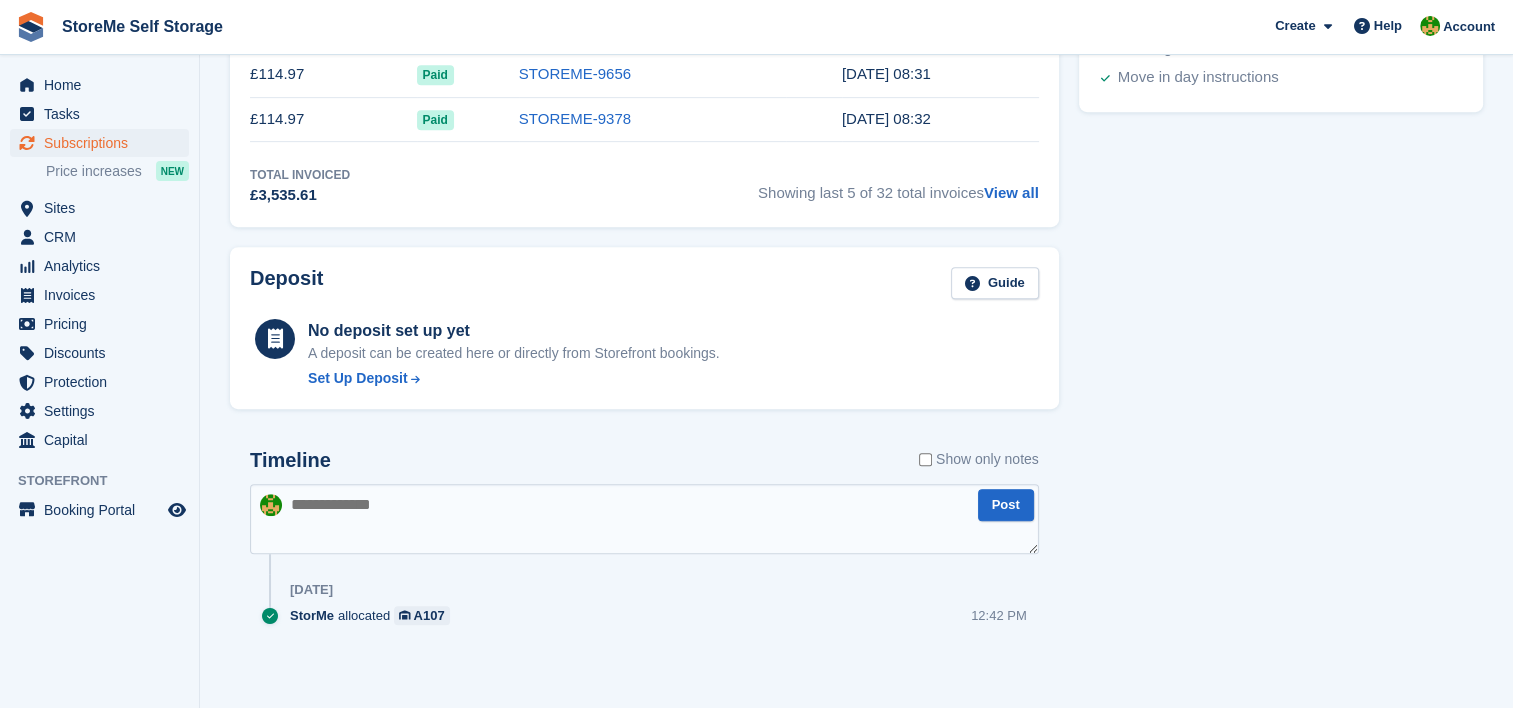 click at bounding box center [644, 519] 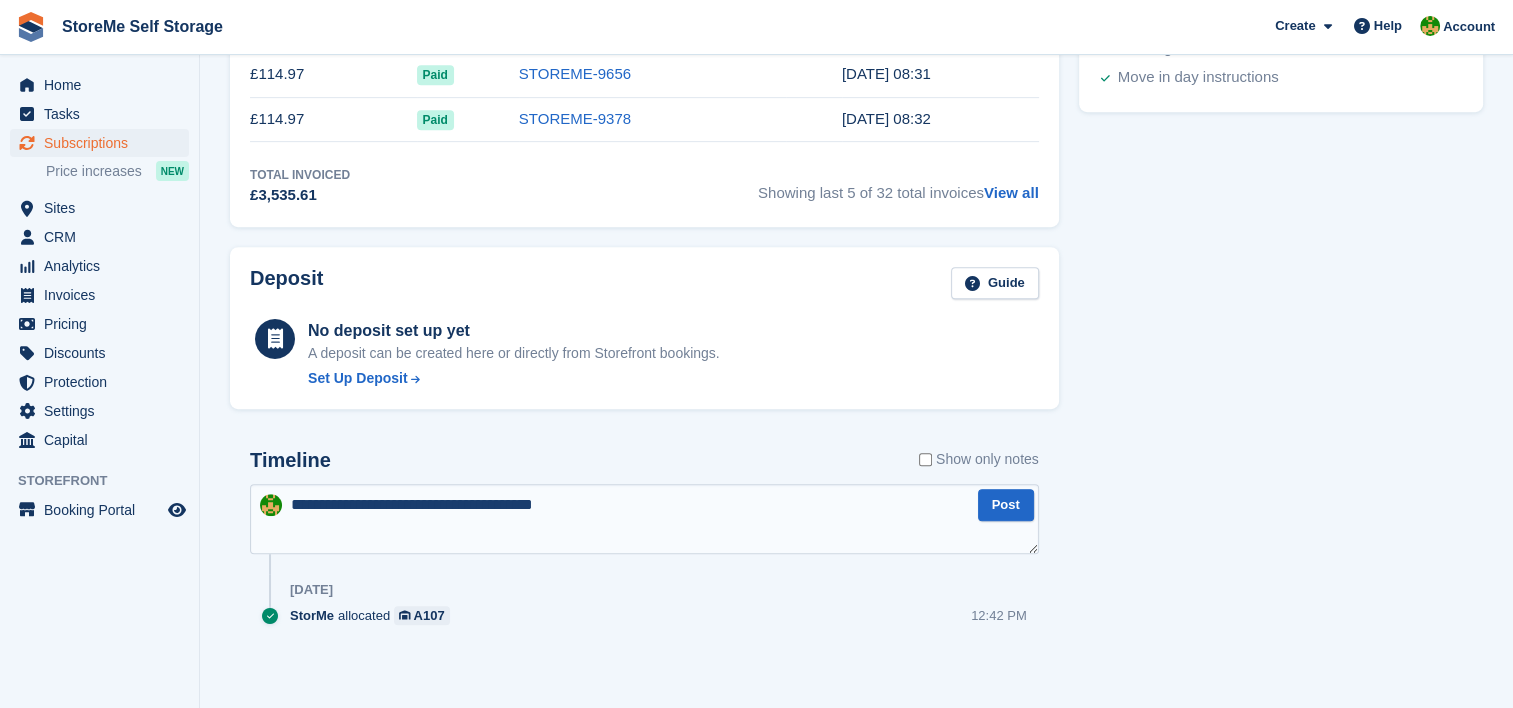 type on "**********" 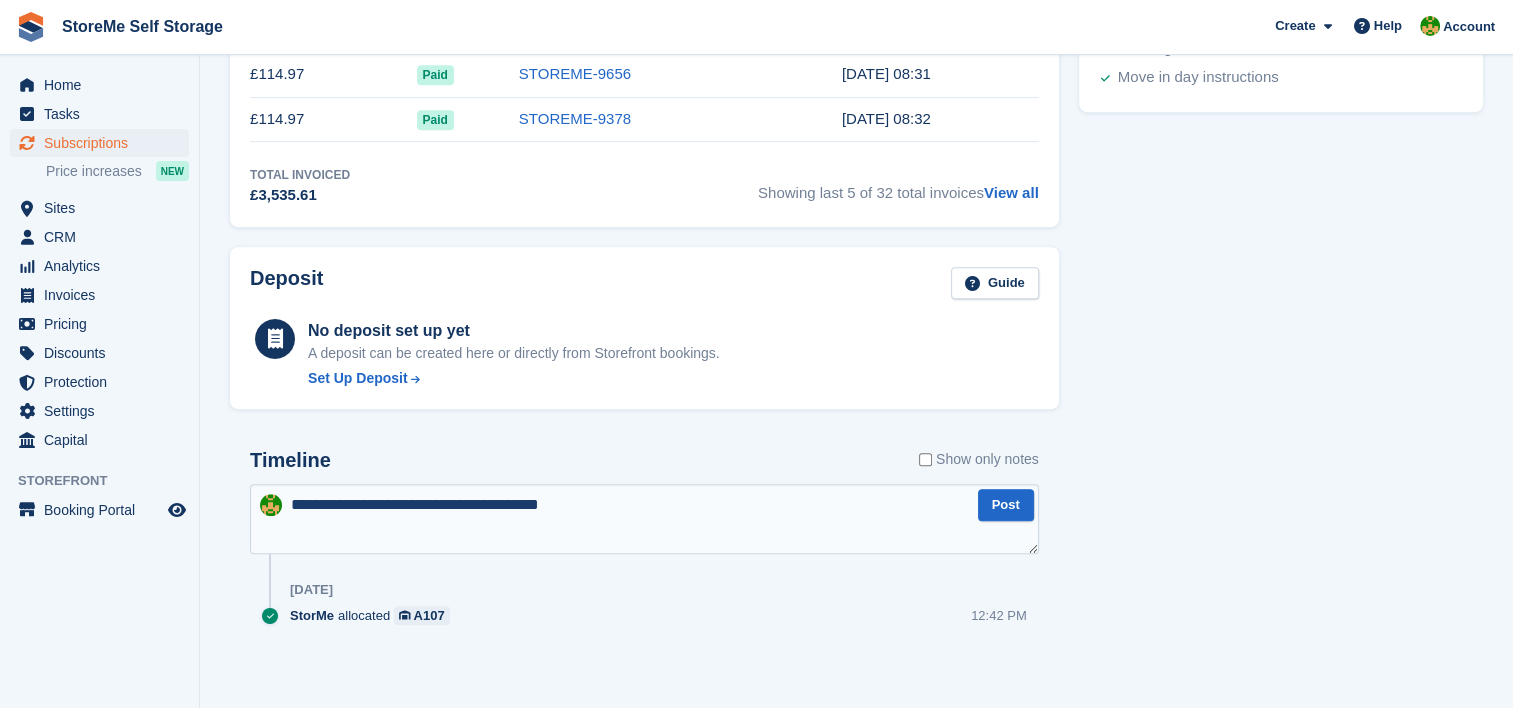 click on "**********" at bounding box center [644, 519] 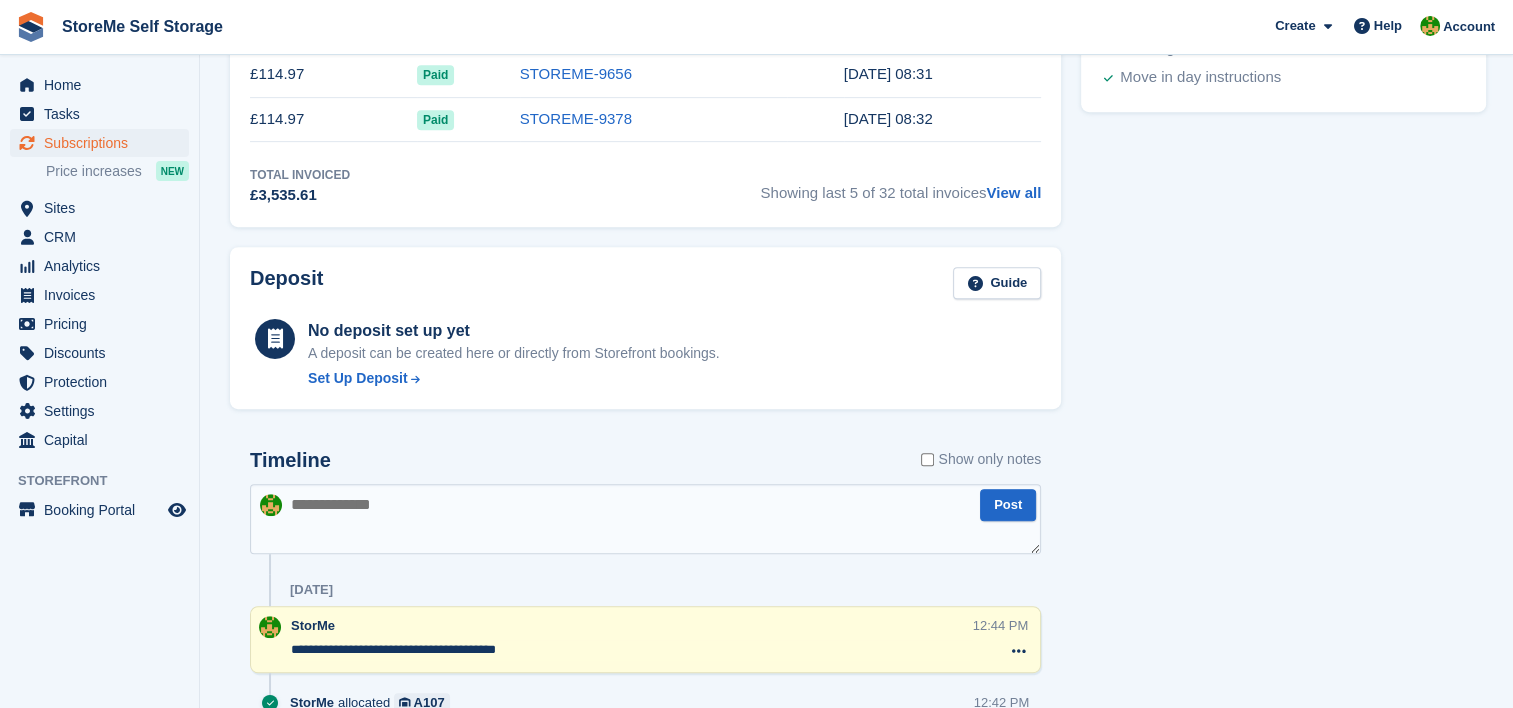 click on "12:44 PM
Delete note" at bounding box center [1007, 640] 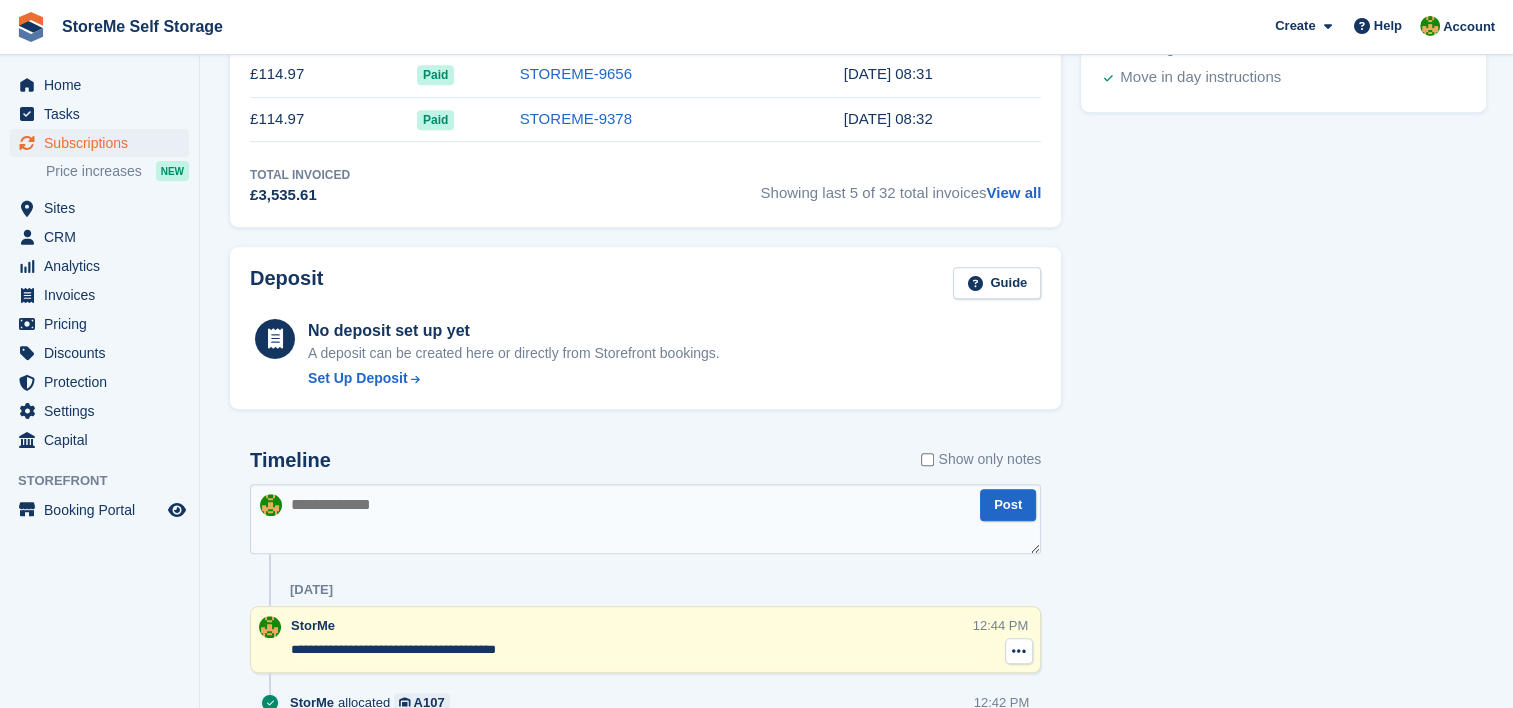 click at bounding box center [1019, 651] 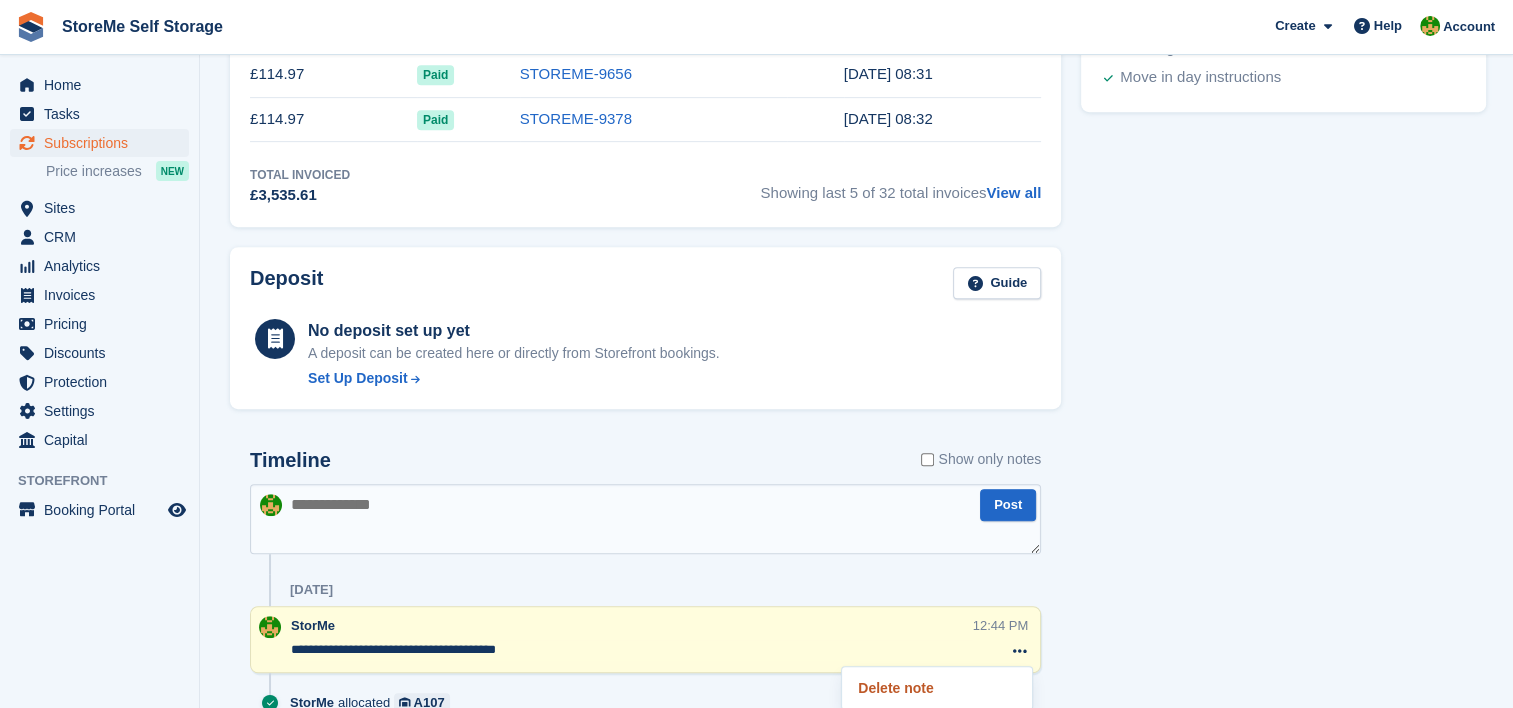 drag, startPoint x: 932, startPoint y: 687, endPoint x: 836, endPoint y: 64, distance: 630.3531 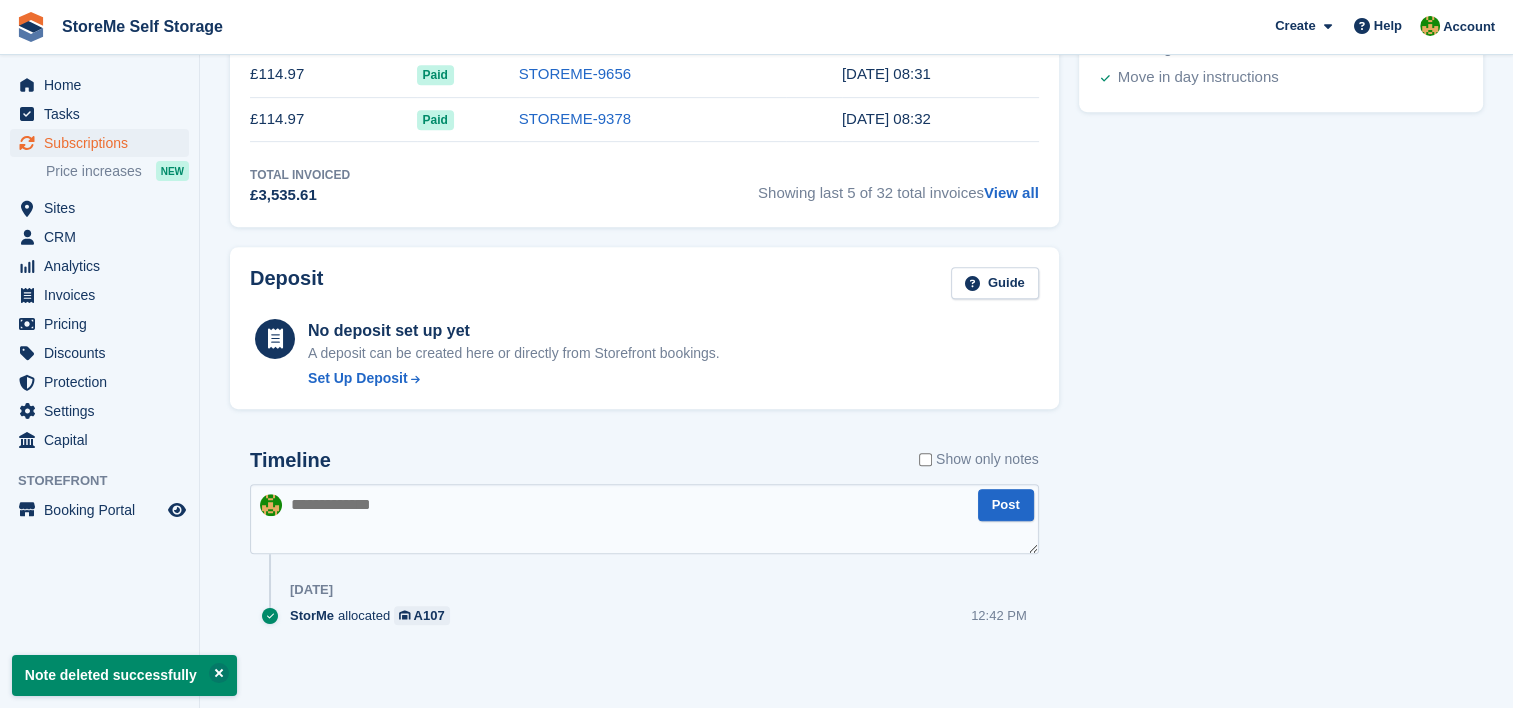click at bounding box center (644, 519) 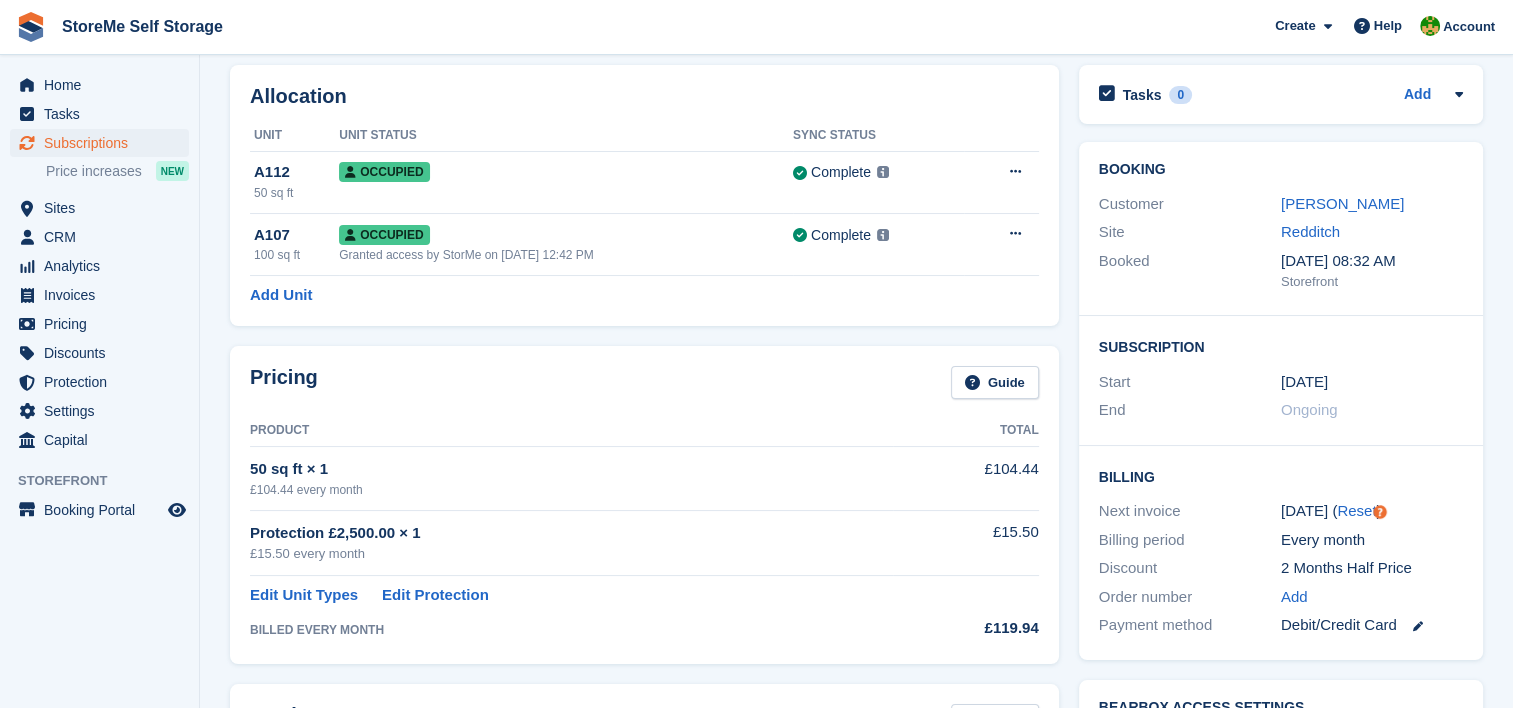 scroll, scrollTop: 200, scrollLeft: 0, axis: vertical 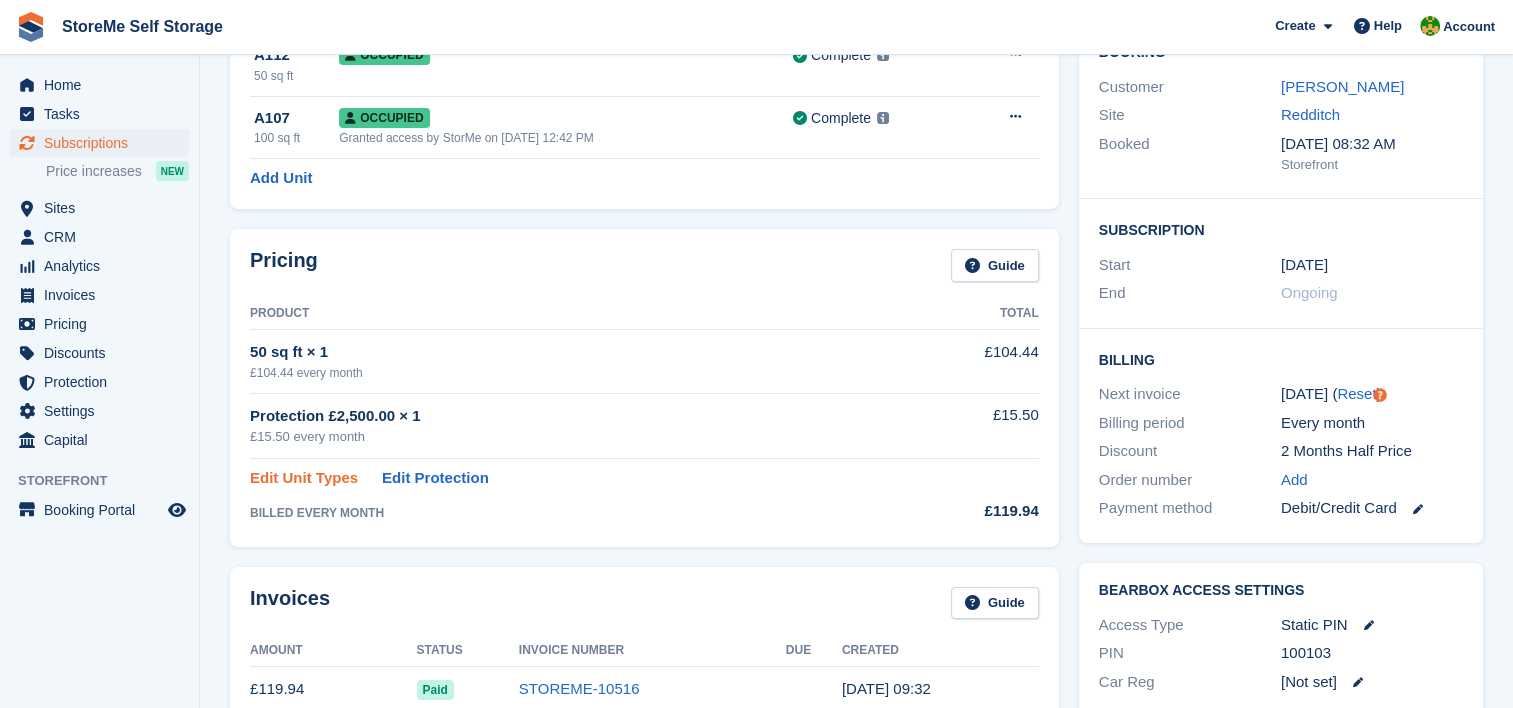 click on "Edit Unit Types" at bounding box center (304, 478) 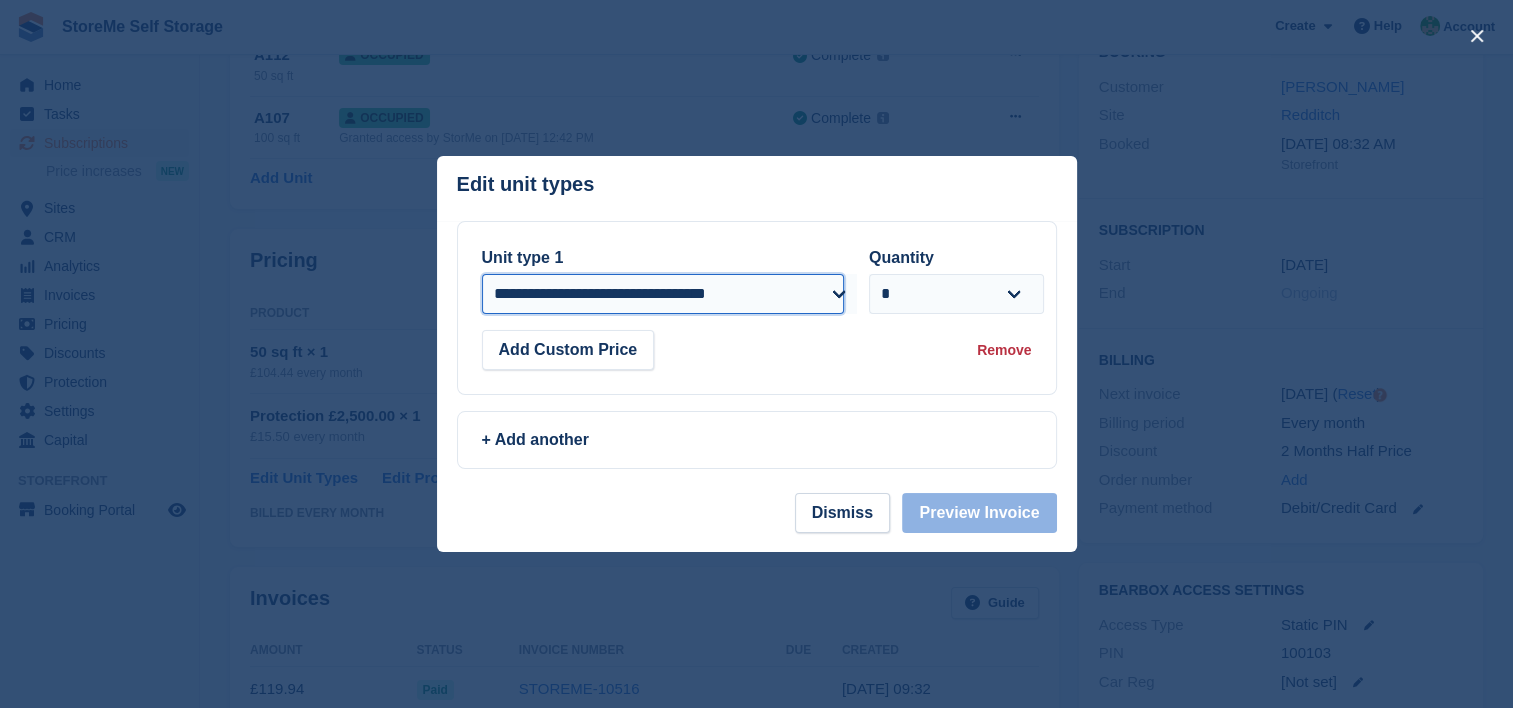 click on "**********" at bounding box center (663, 294) 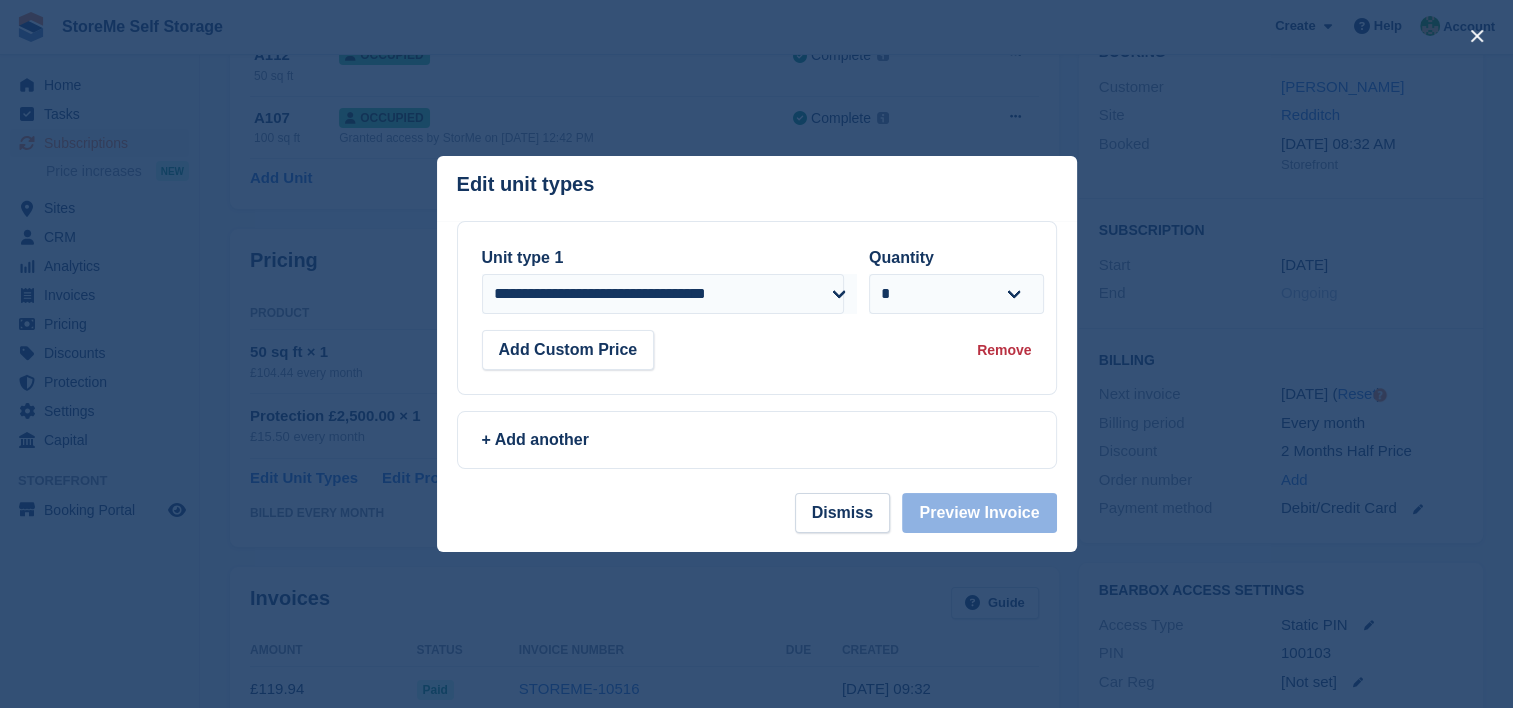 click at bounding box center (756, 354) 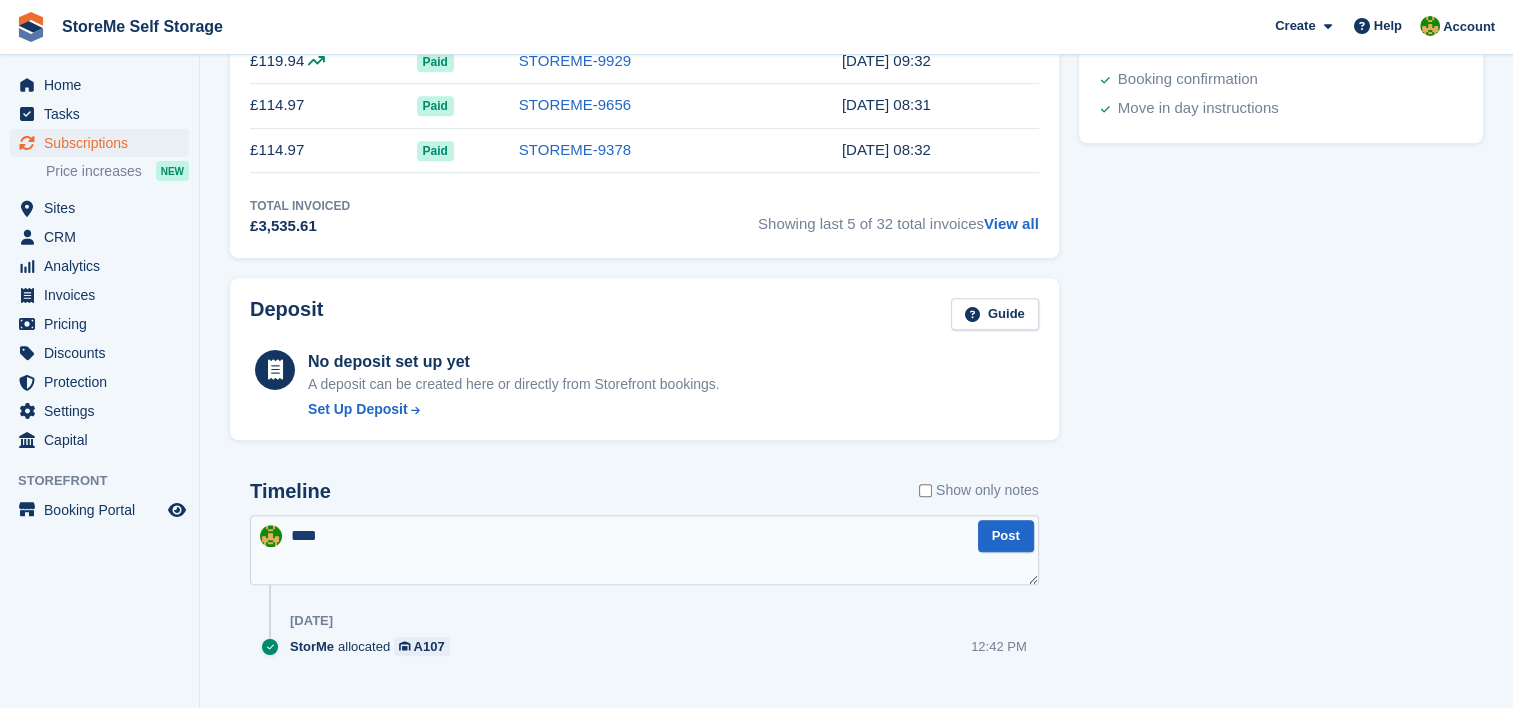 scroll, scrollTop: 949, scrollLeft: 0, axis: vertical 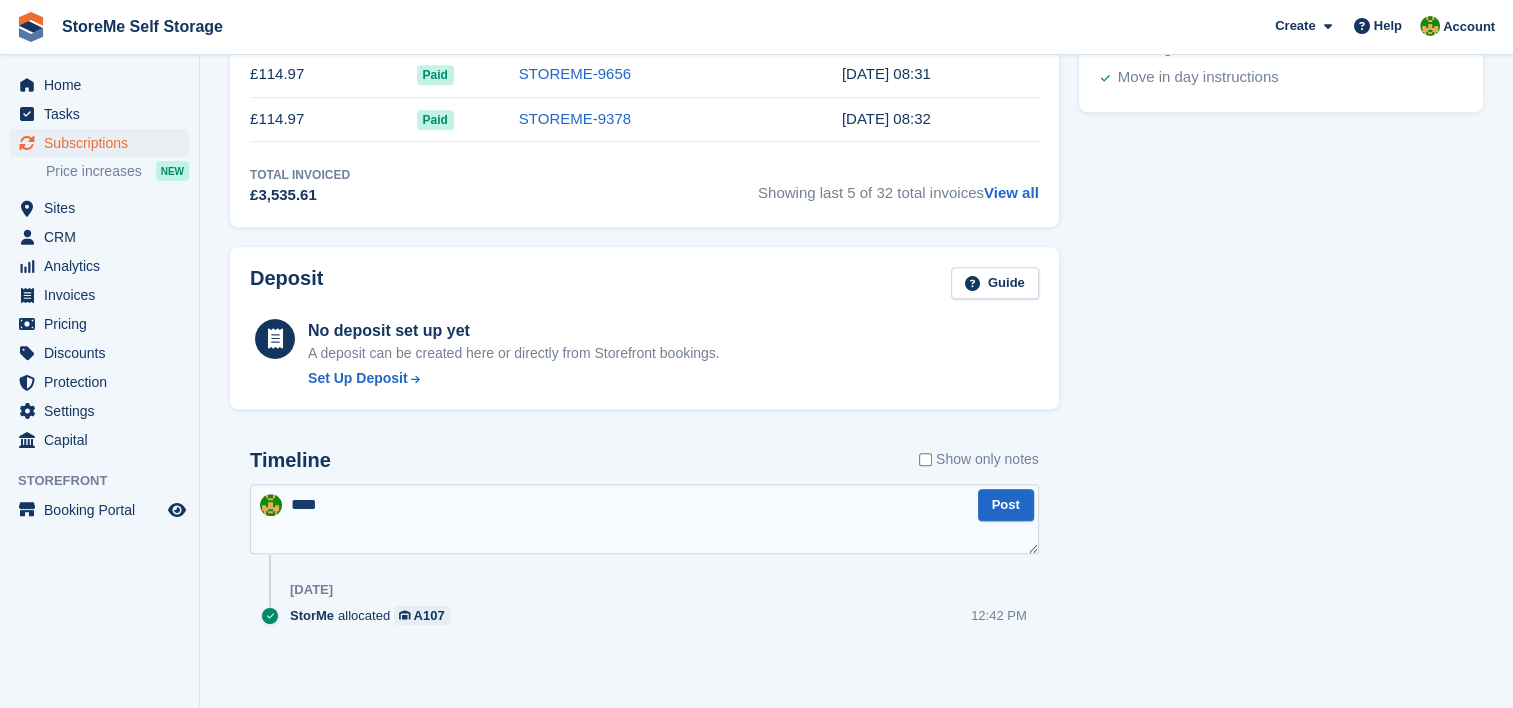 click on "***" at bounding box center [644, 519] 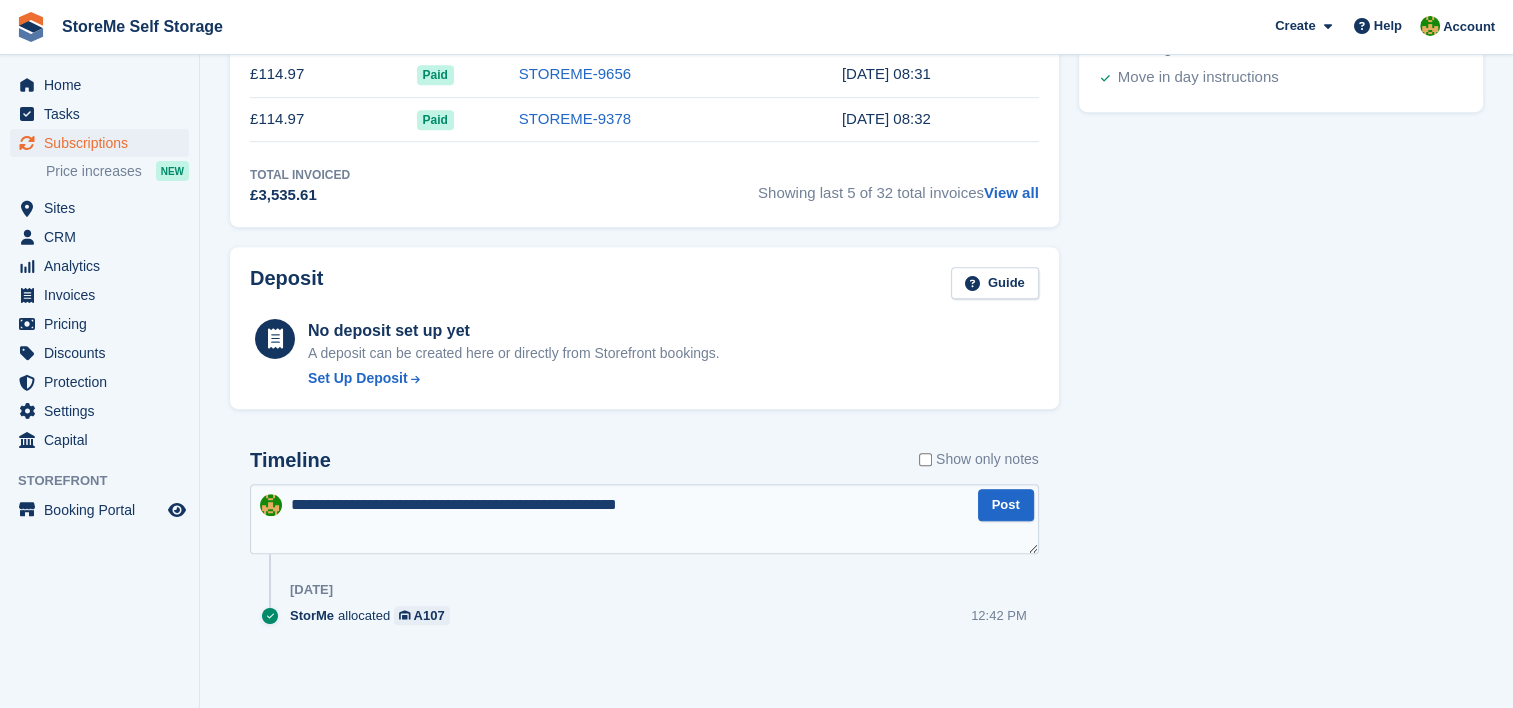 click on "**********" at bounding box center (644, 519) 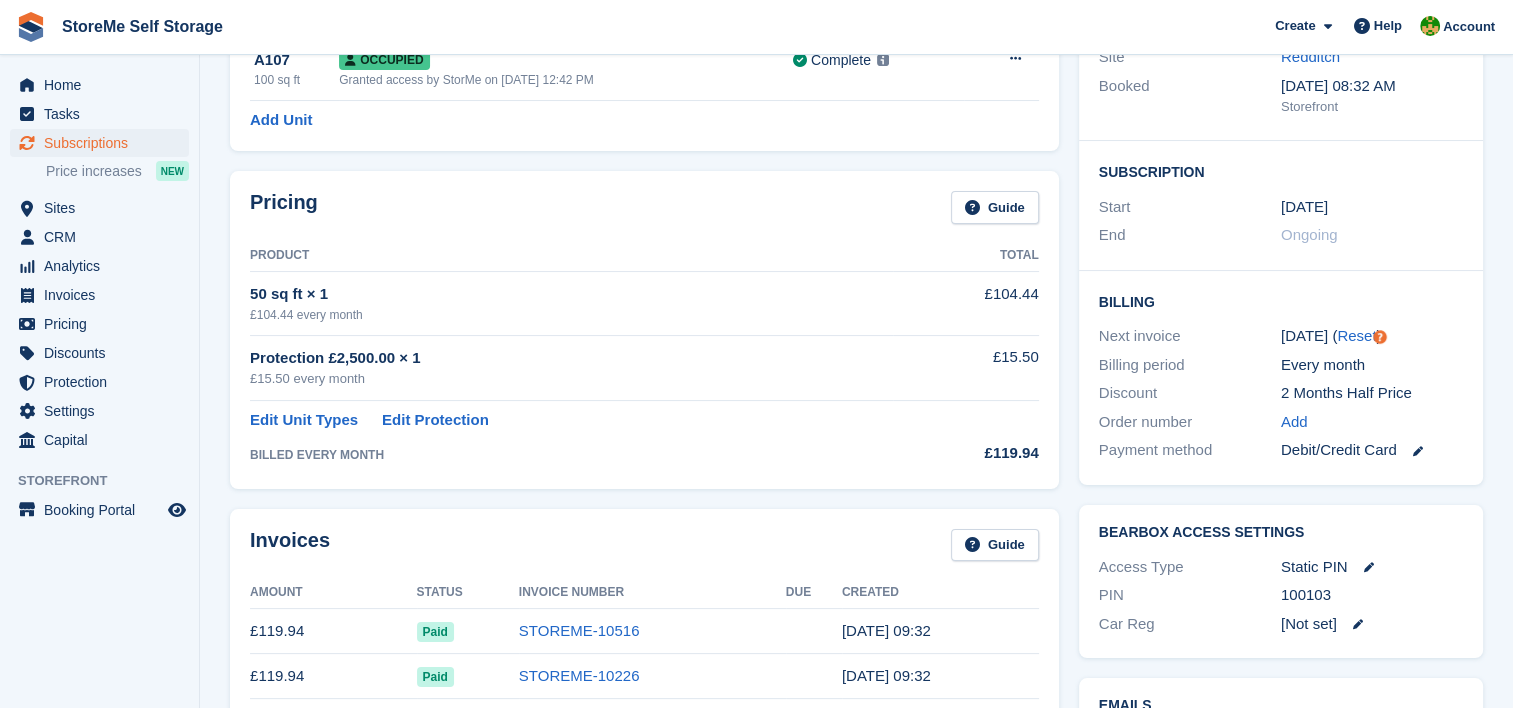 scroll, scrollTop: 649, scrollLeft: 0, axis: vertical 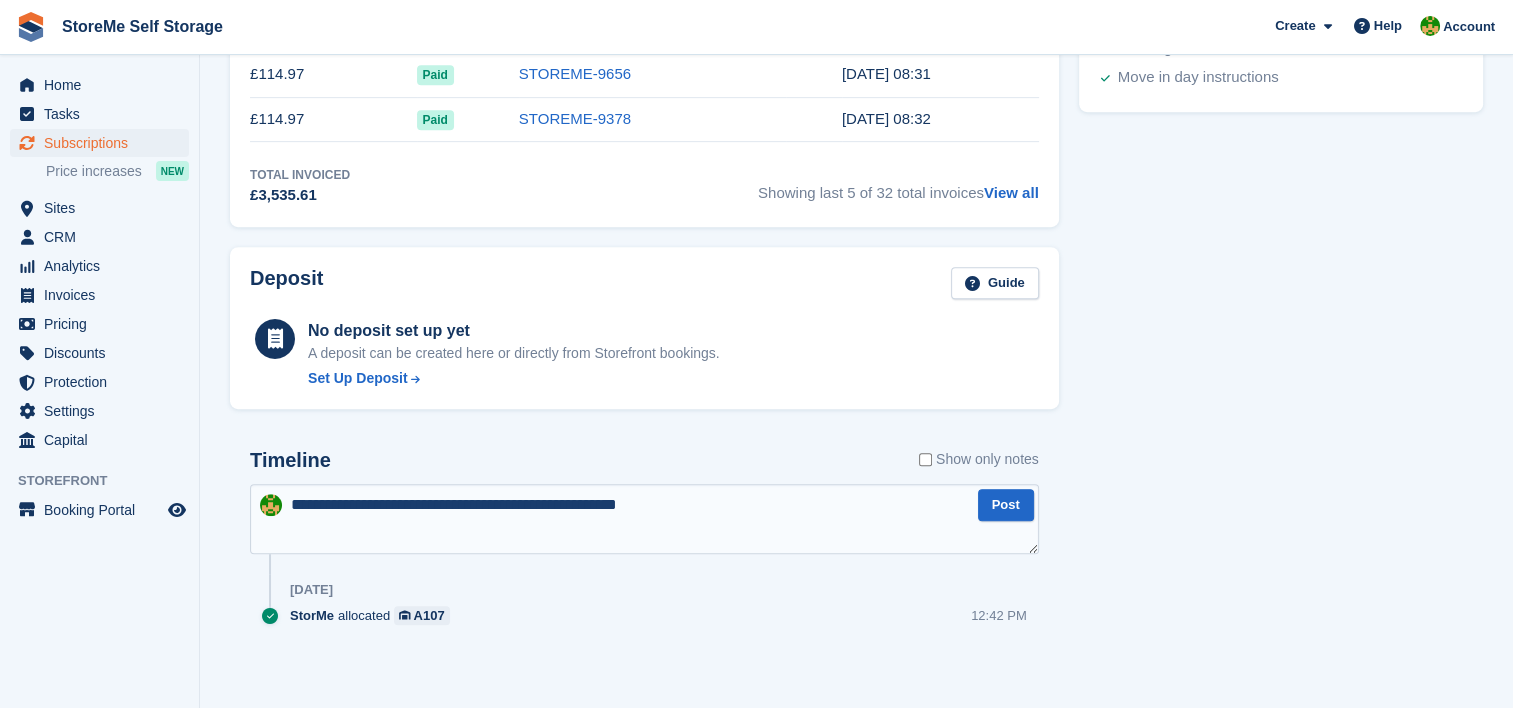 click on "**********" at bounding box center [644, 519] 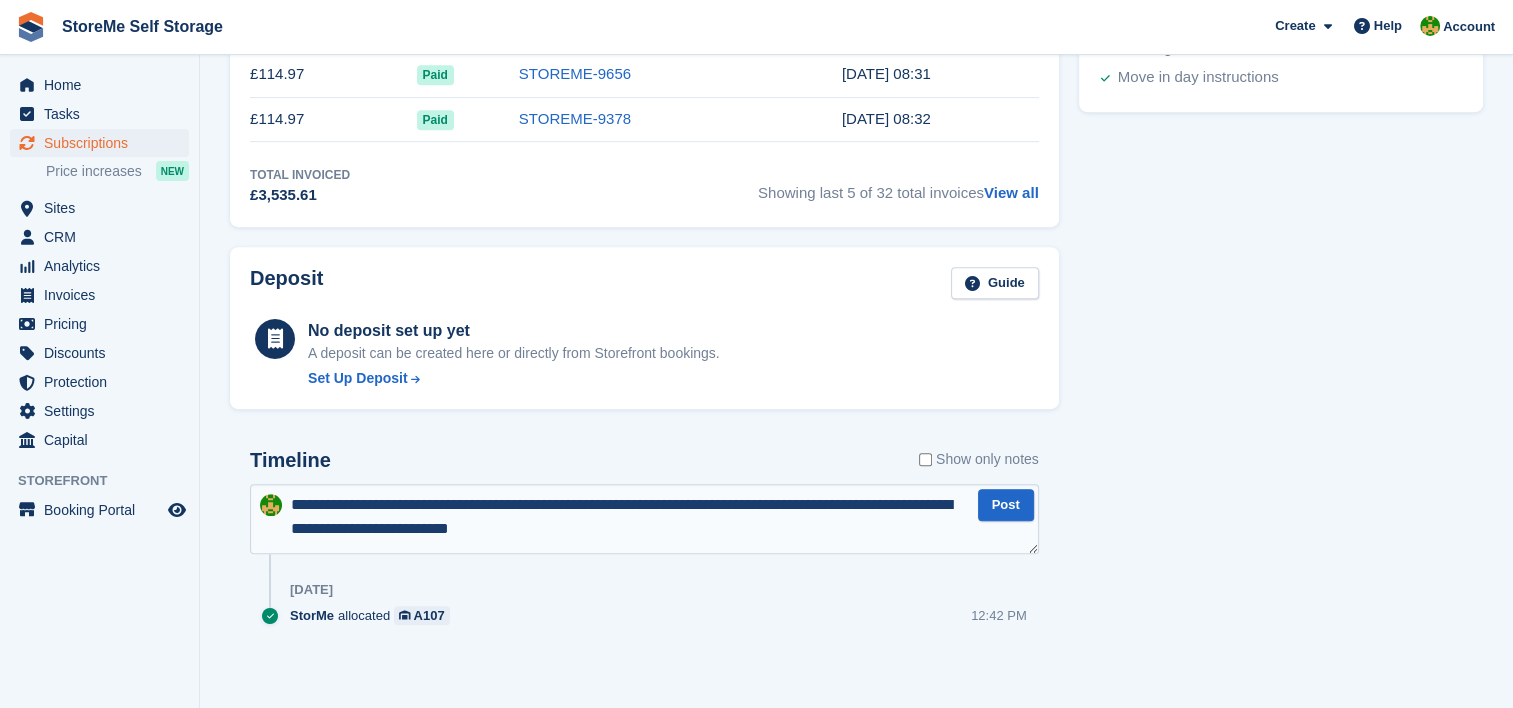 type on "**********" 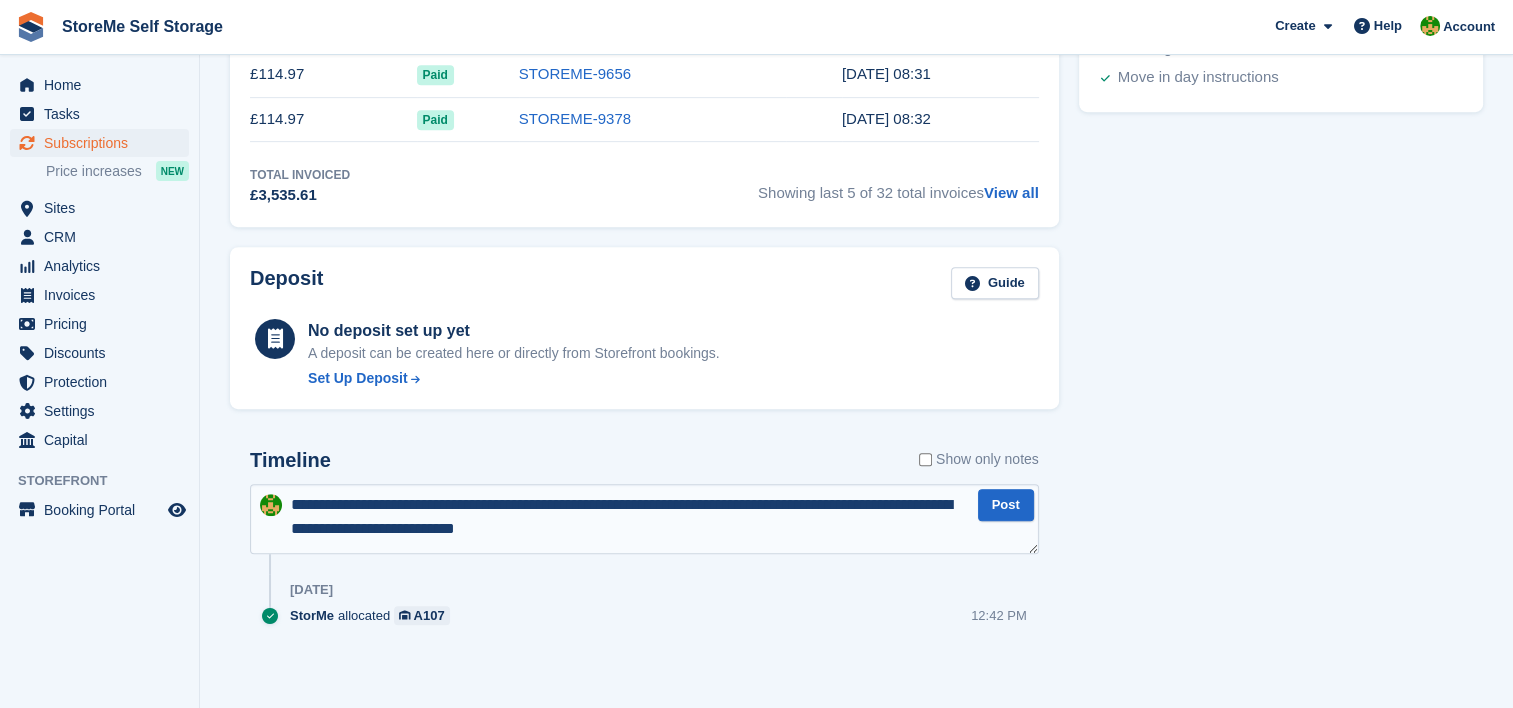 type 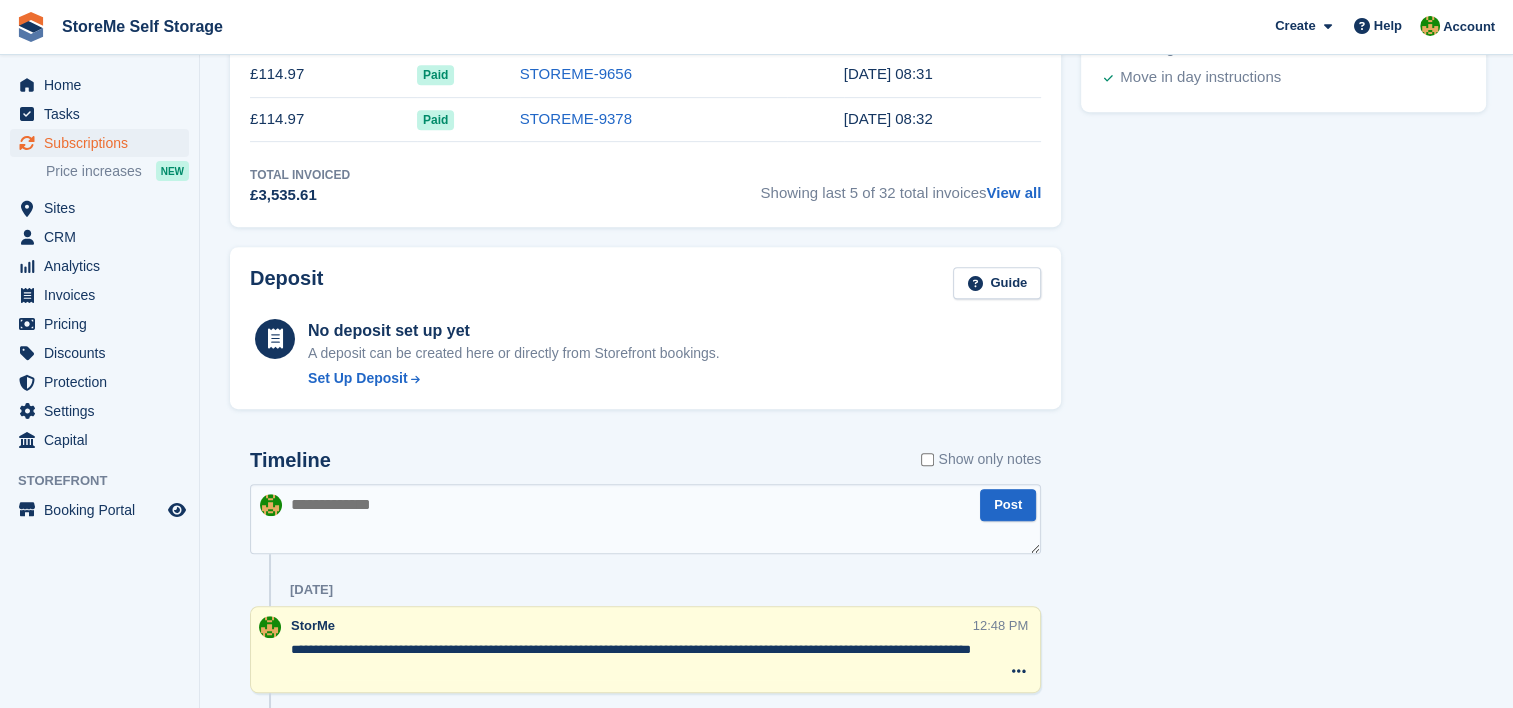 click at bounding box center [645, 519] 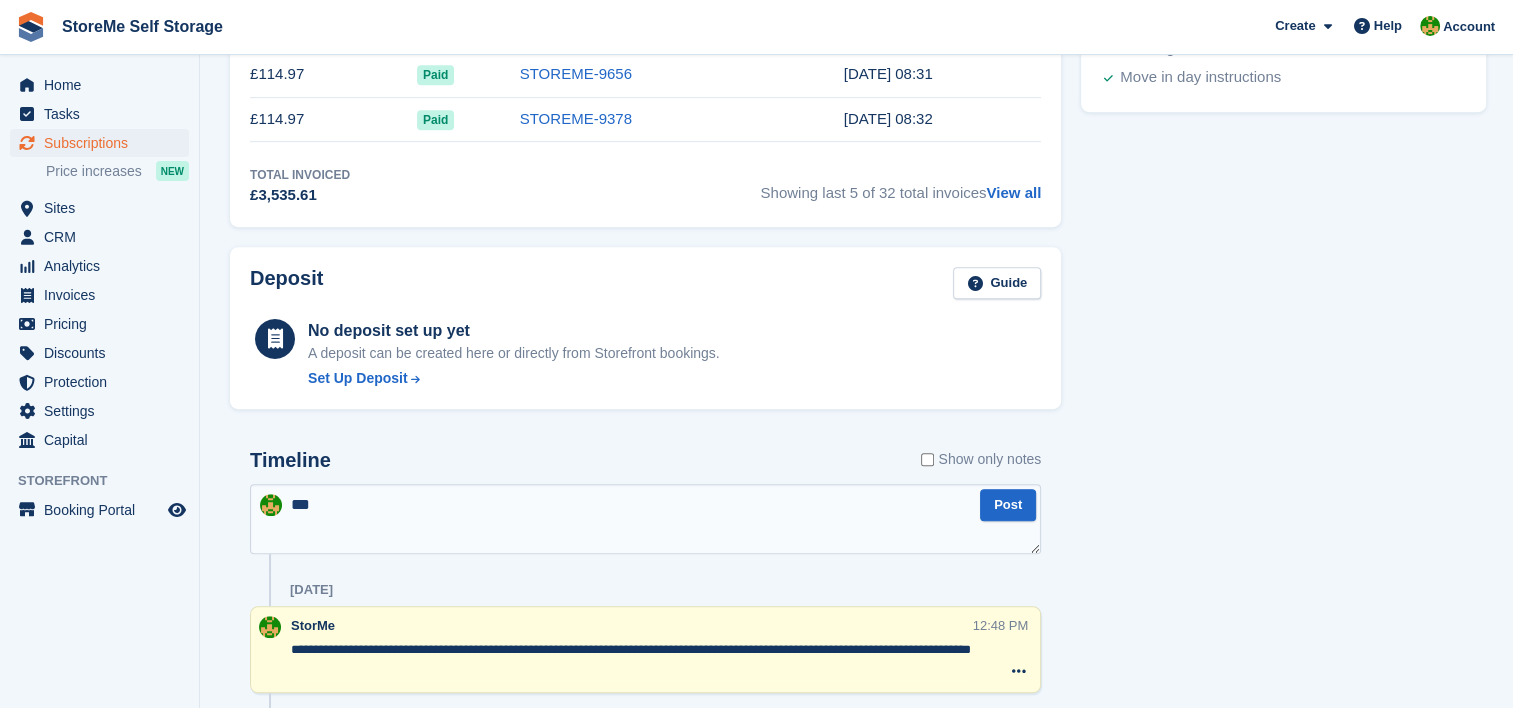 type on "***" 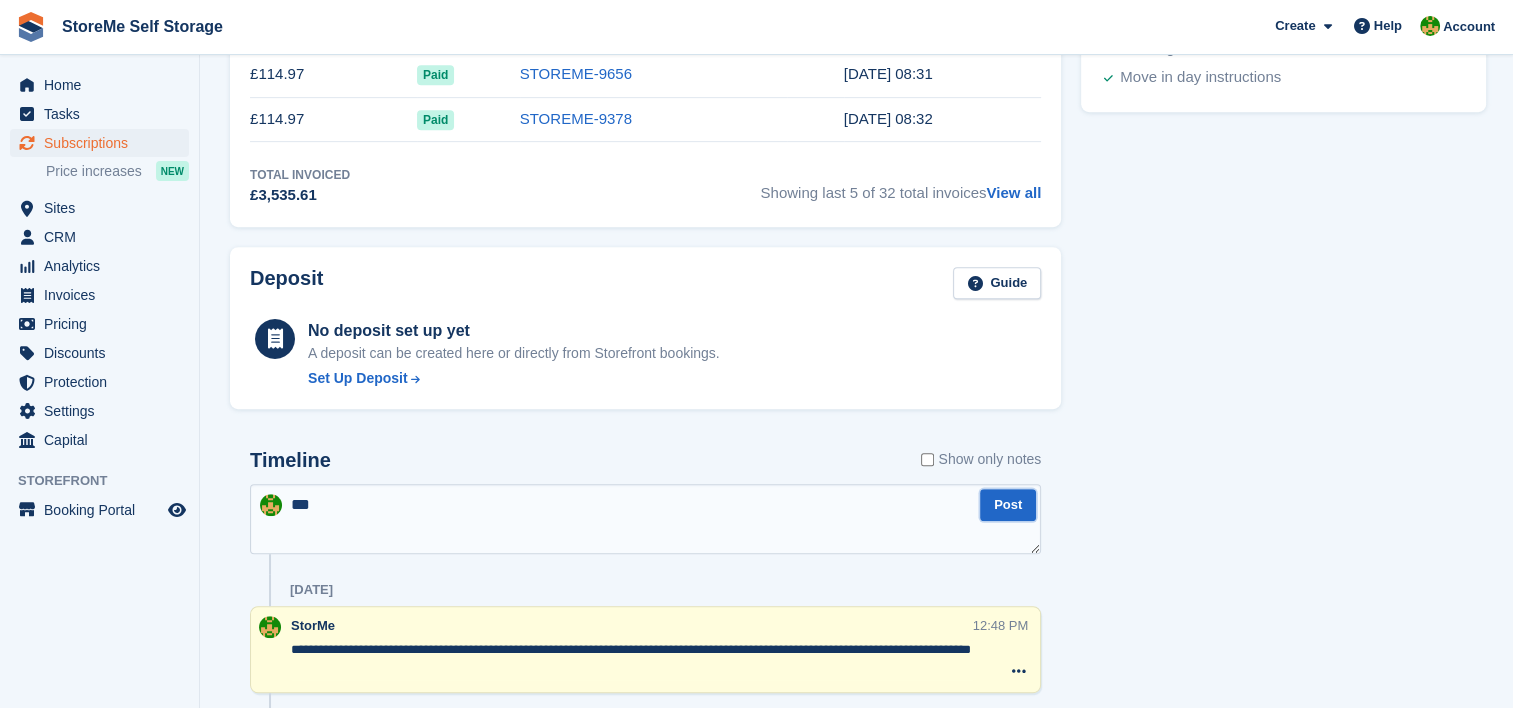 type 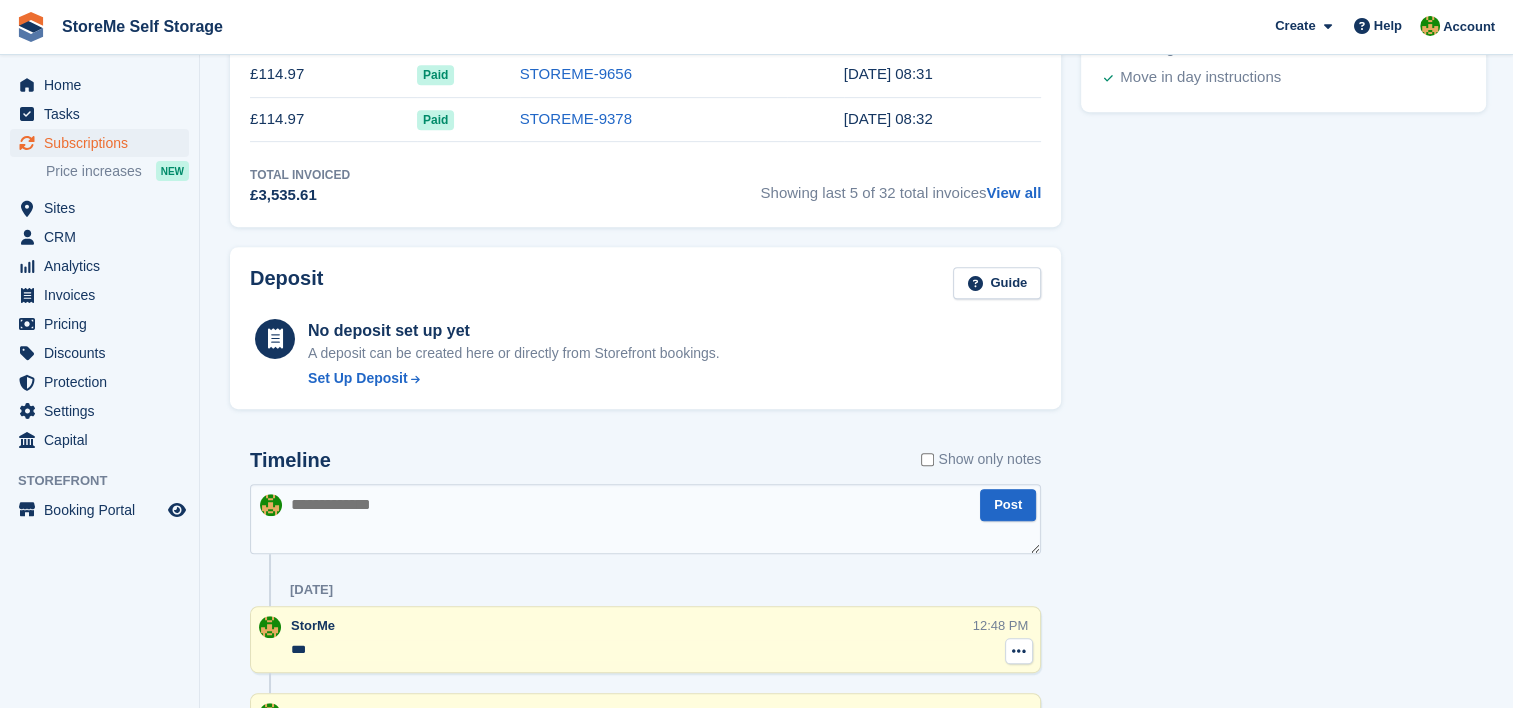 click at bounding box center [1019, 651] 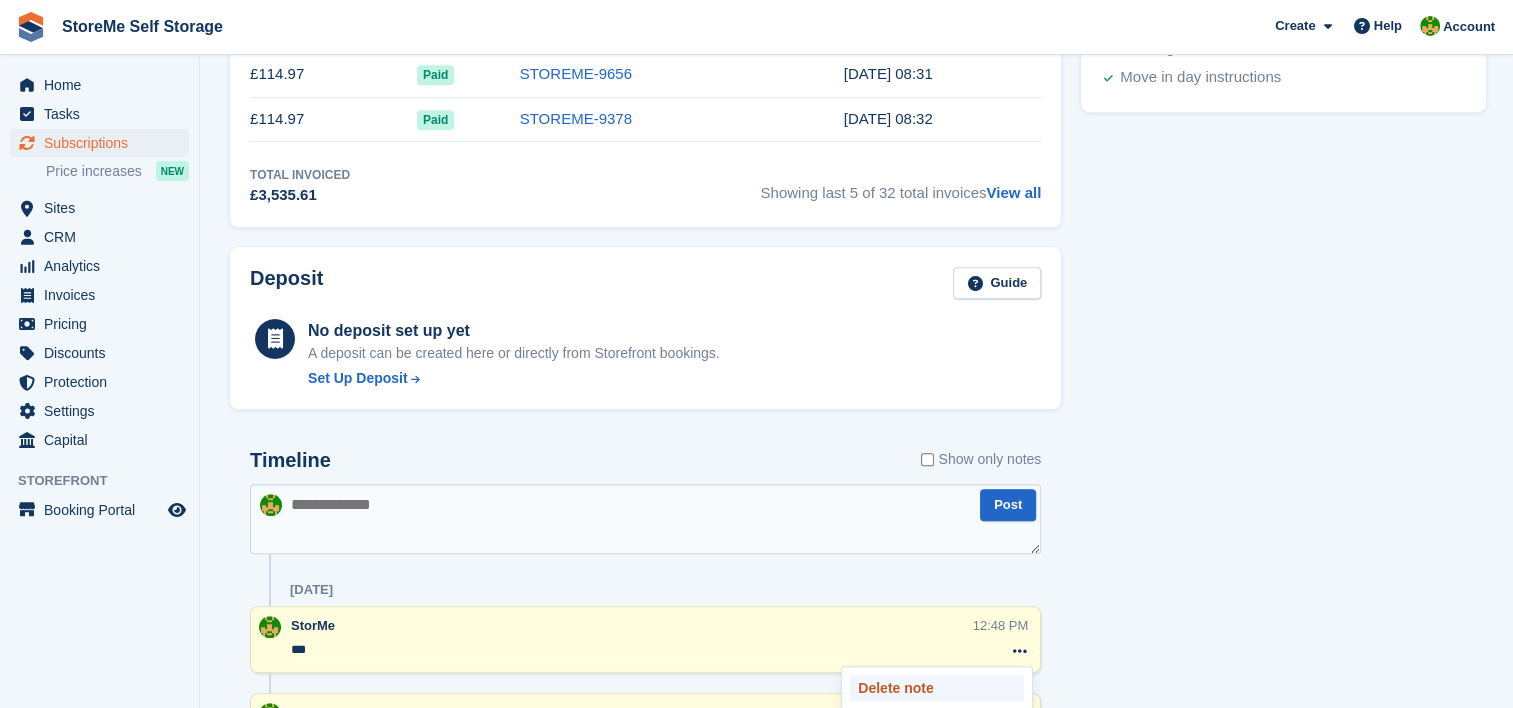click on "Delete note" at bounding box center (937, 688) 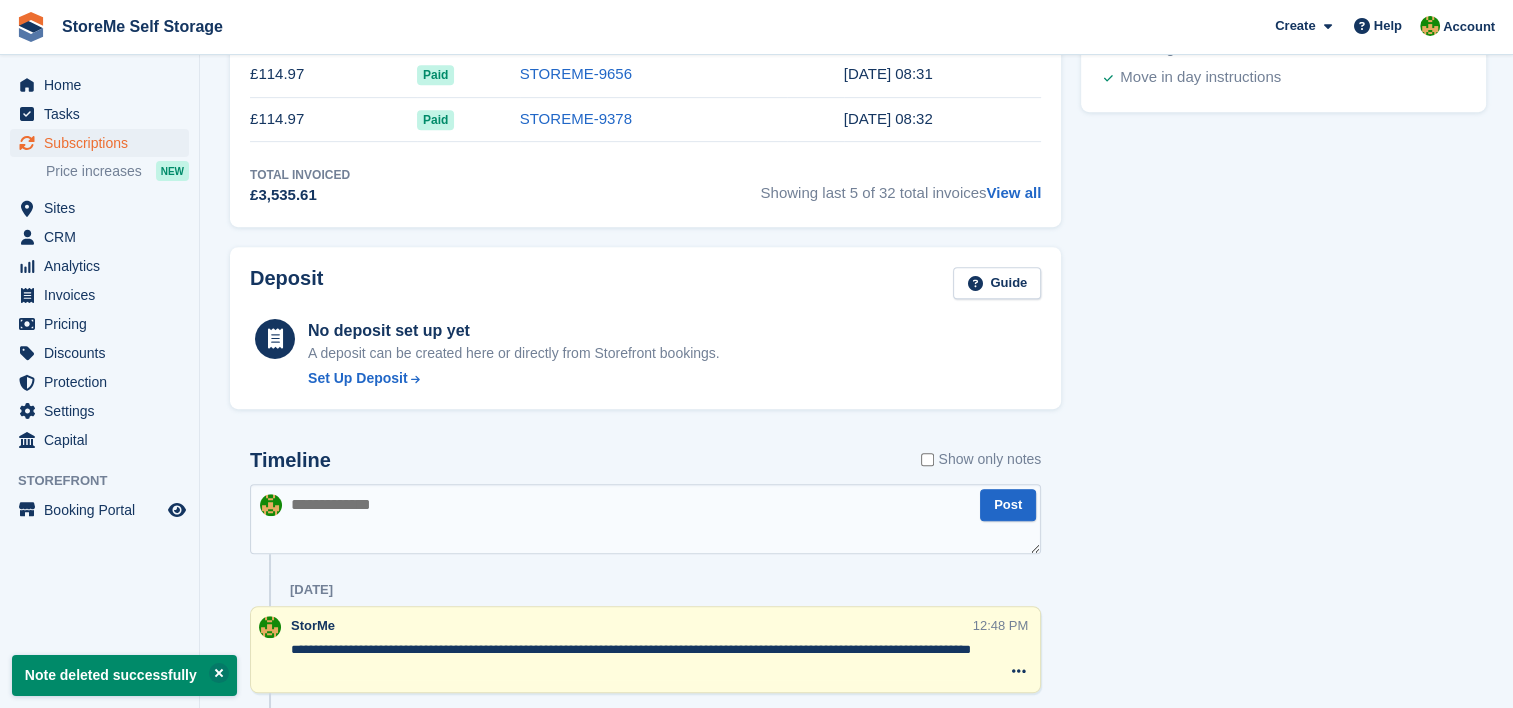 click at bounding box center [645, 519] 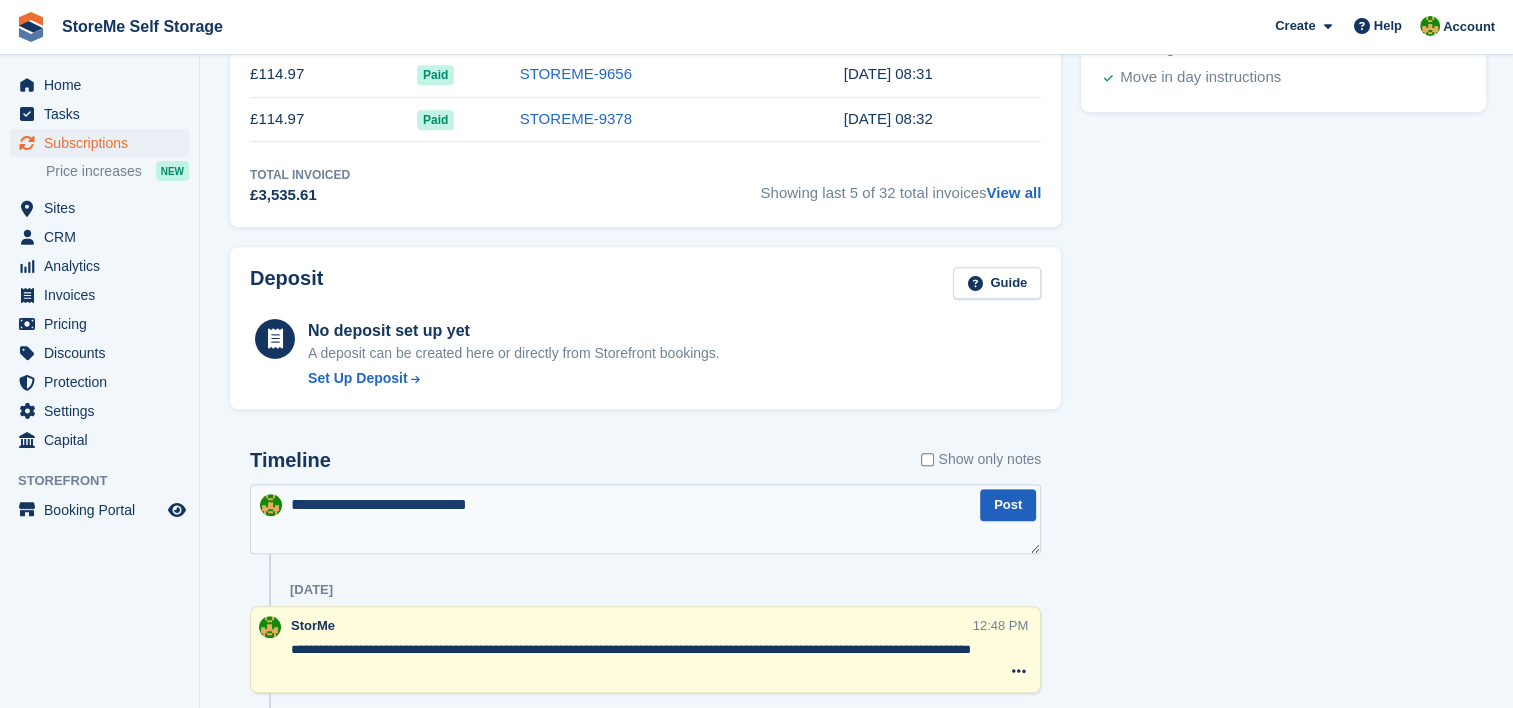 type on "**********" 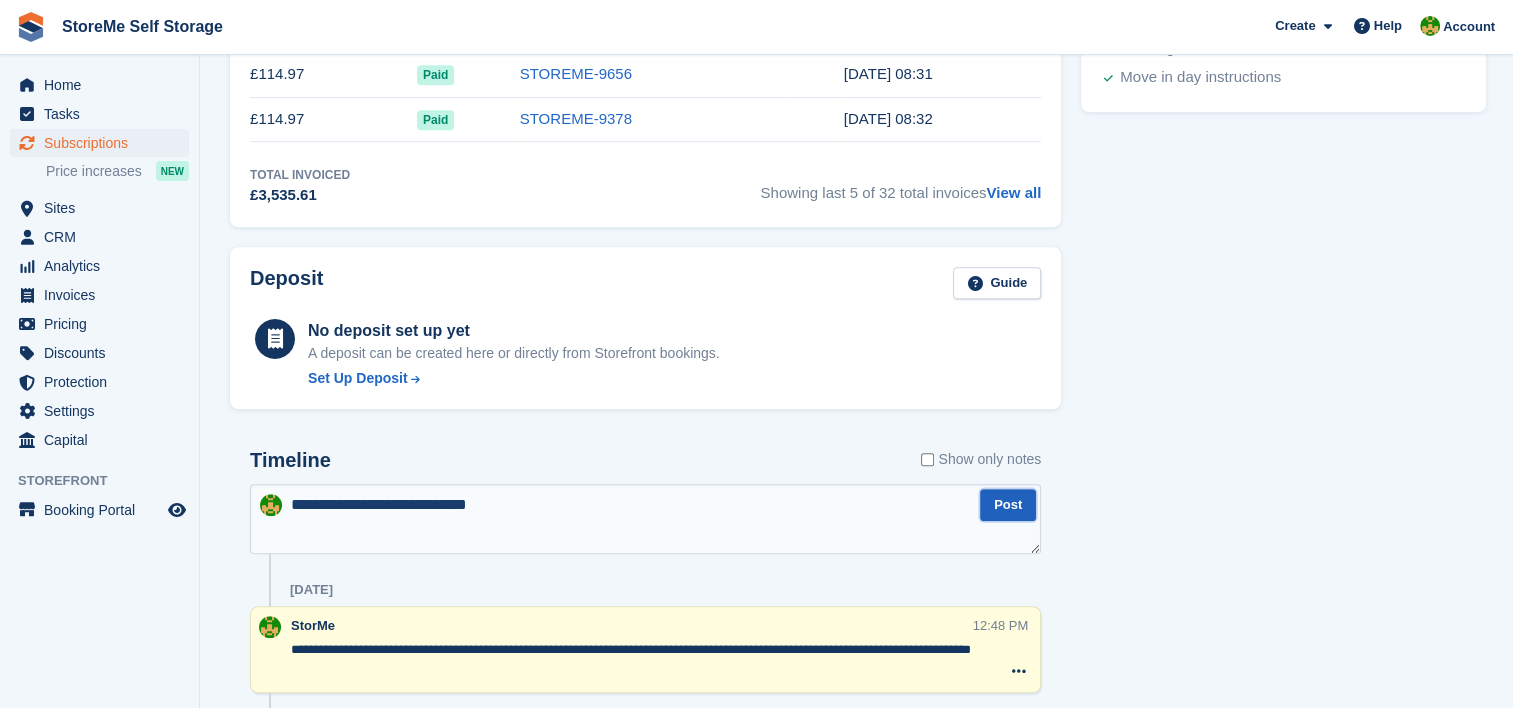 click on "Post" at bounding box center [1008, 505] 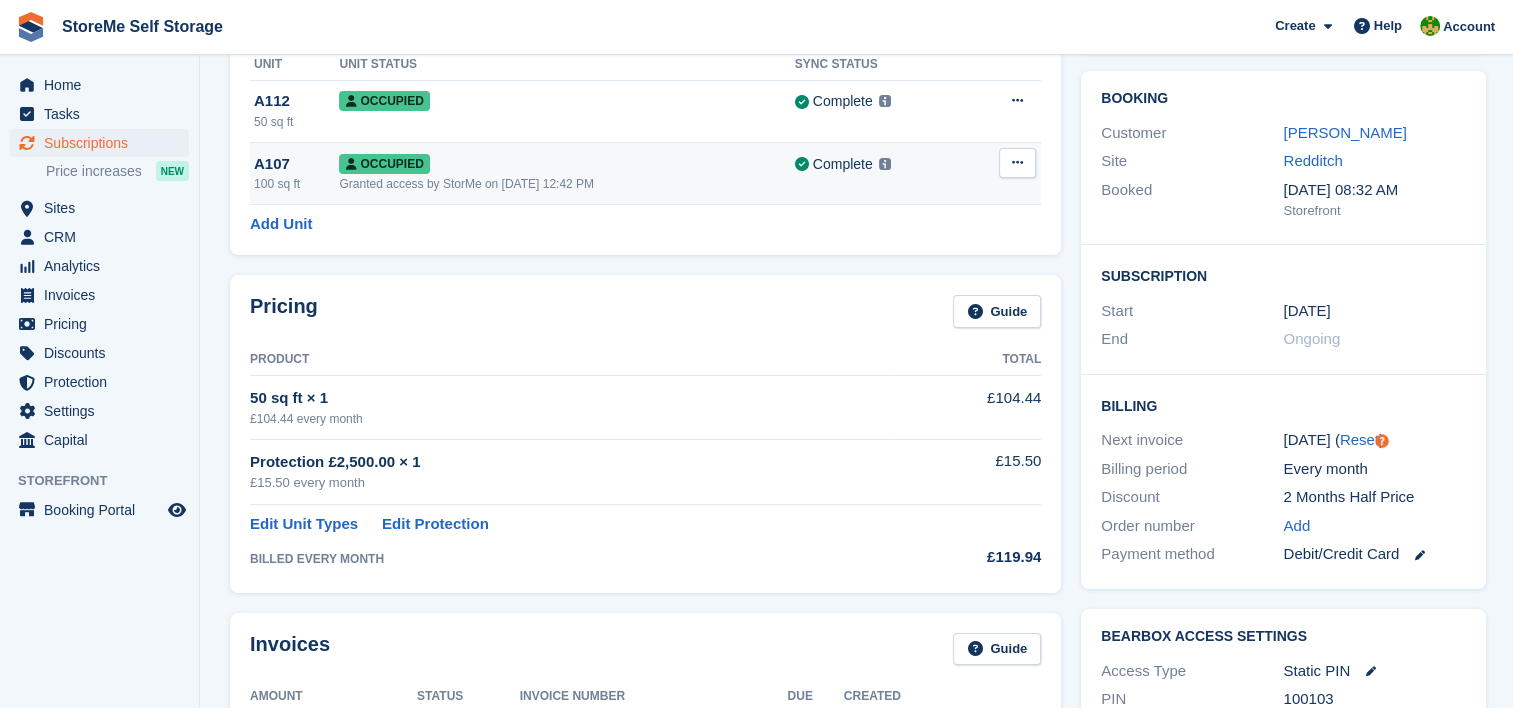 scroll, scrollTop: 0, scrollLeft: 0, axis: both 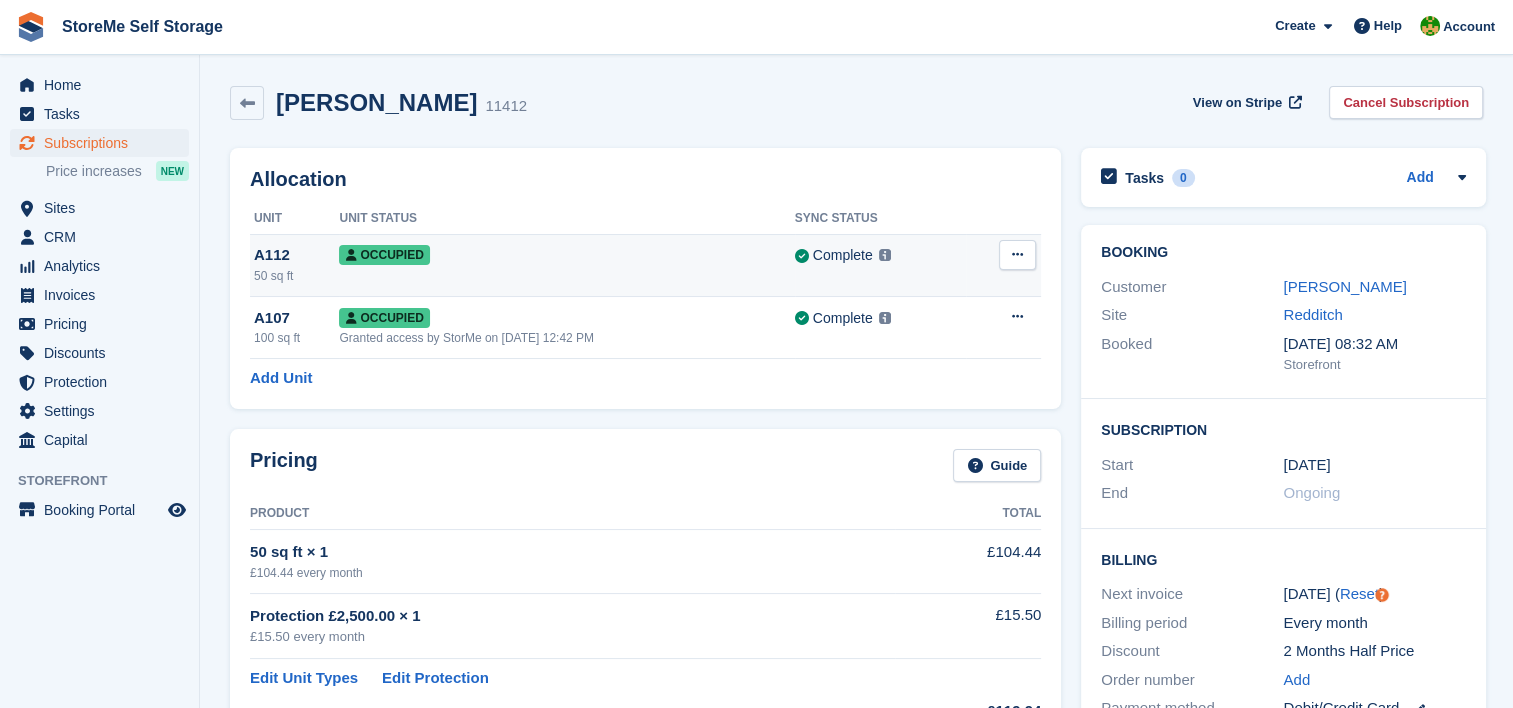click at bounding box center [1017, 254] 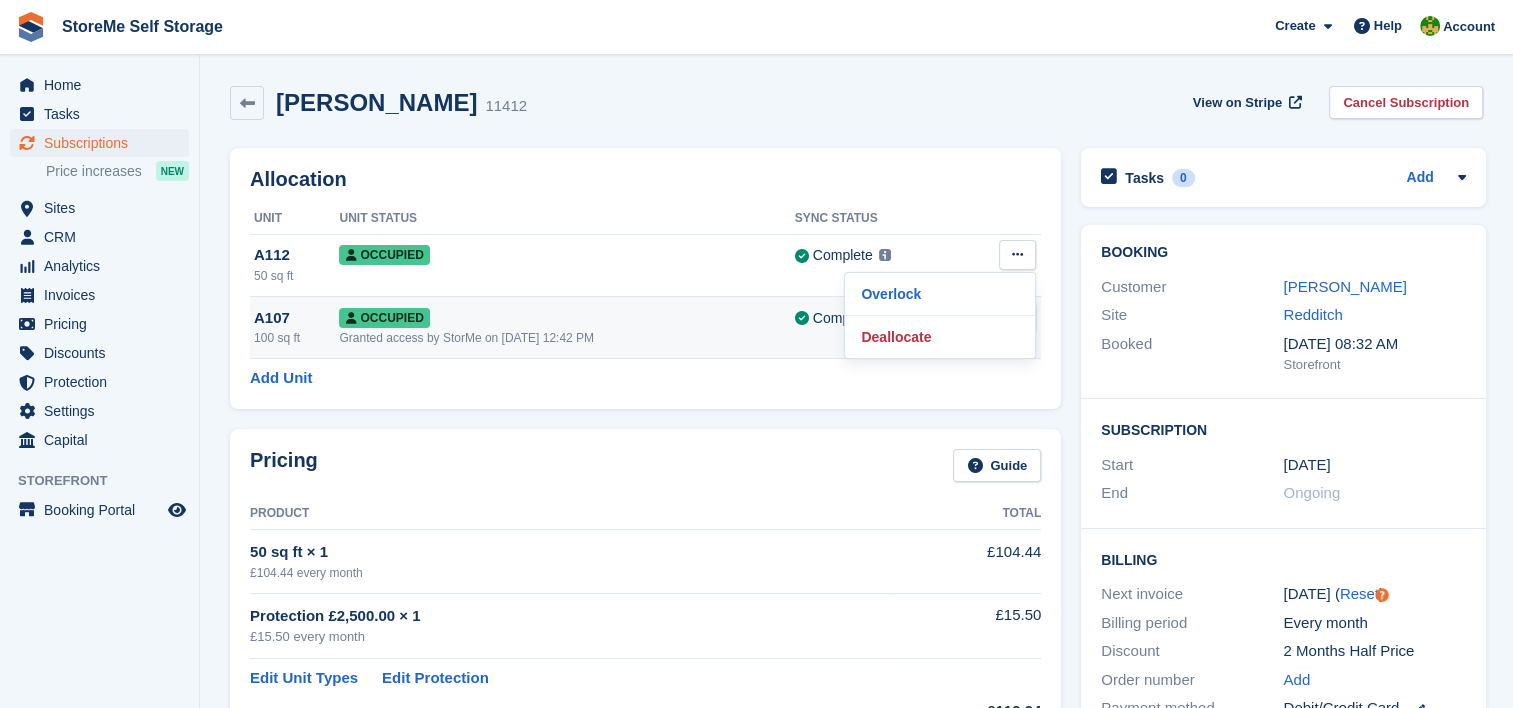 click on "Granted access by StorMe on 24th Jul,  12:42 PM" at bounding box center (566, 338) 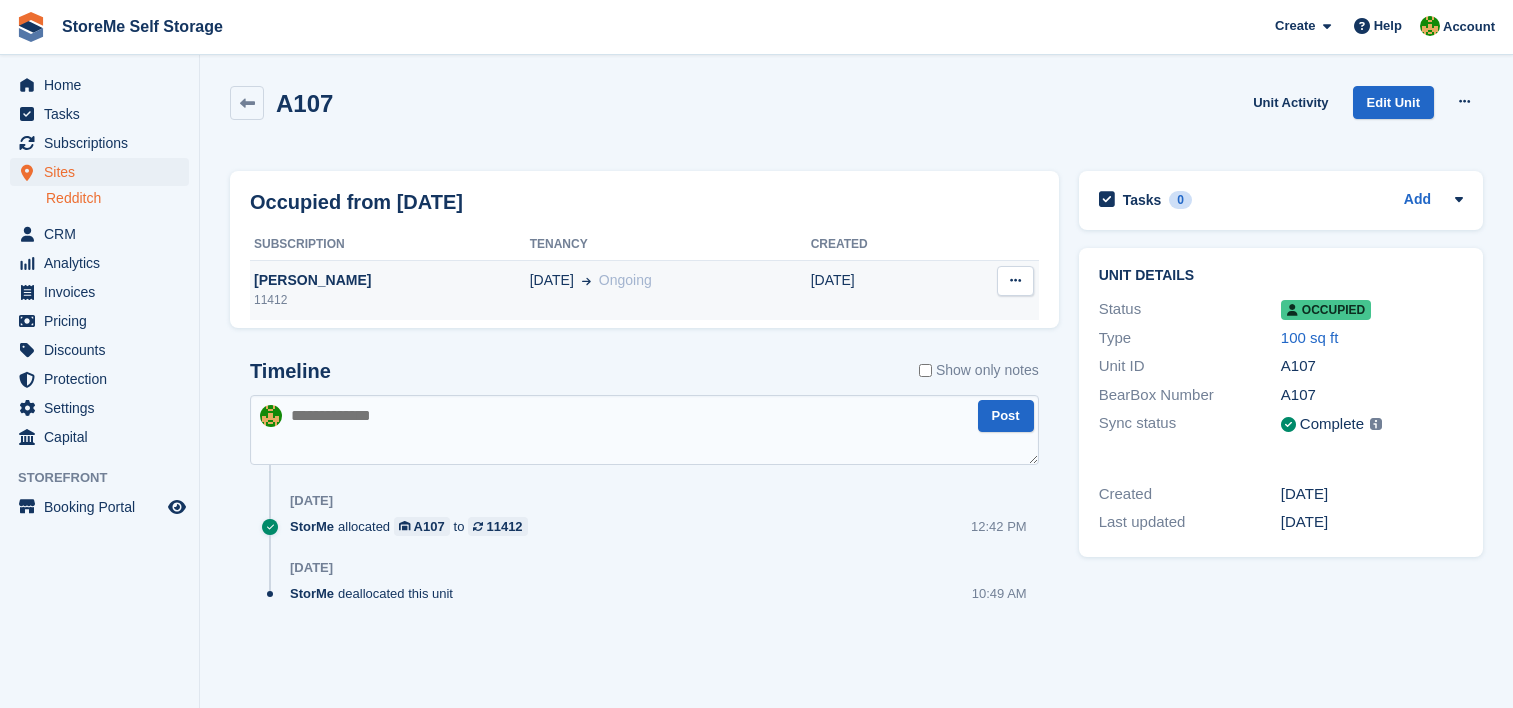 scroll, scrollTop: 0, scrollLeft: 0, axis: both 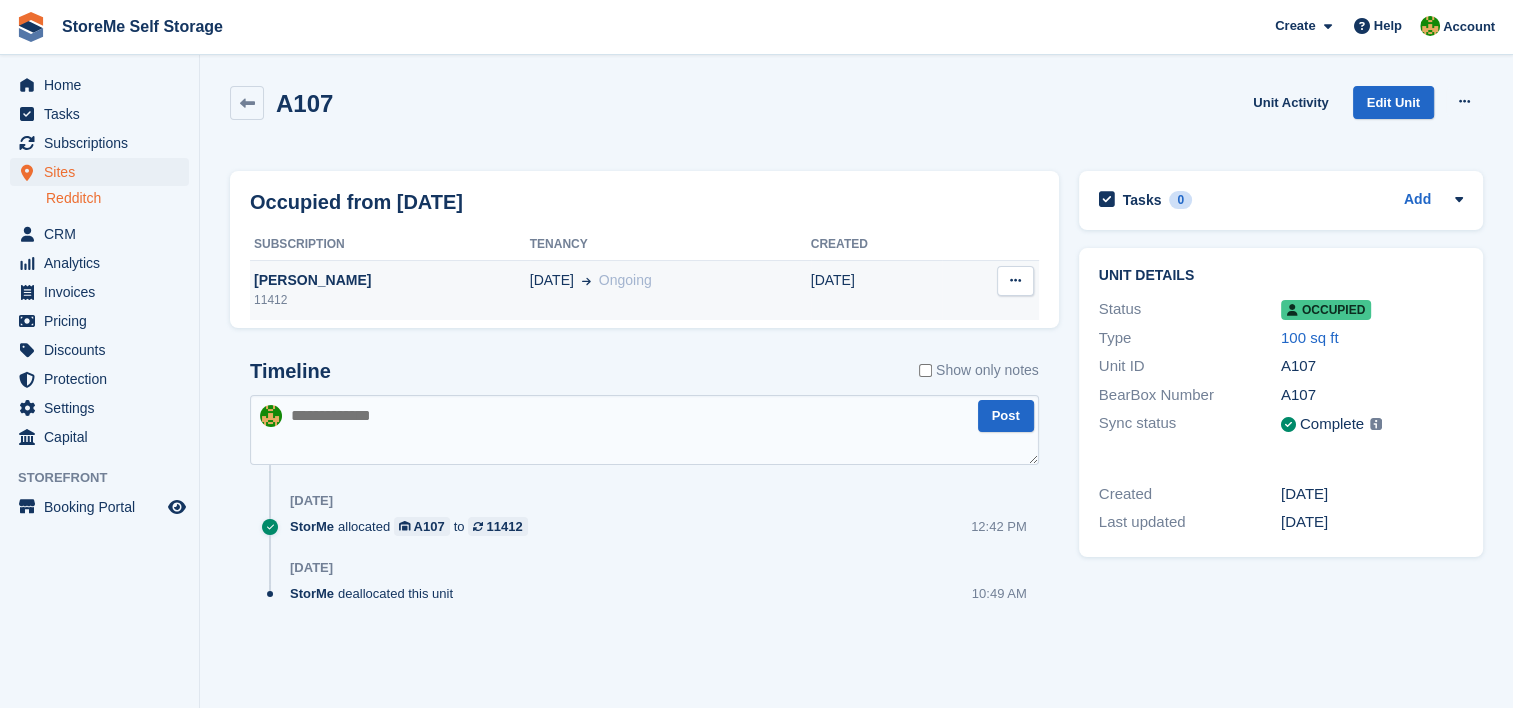 click on "[DATE]
Ongoing" at bounding box center [670, 290] 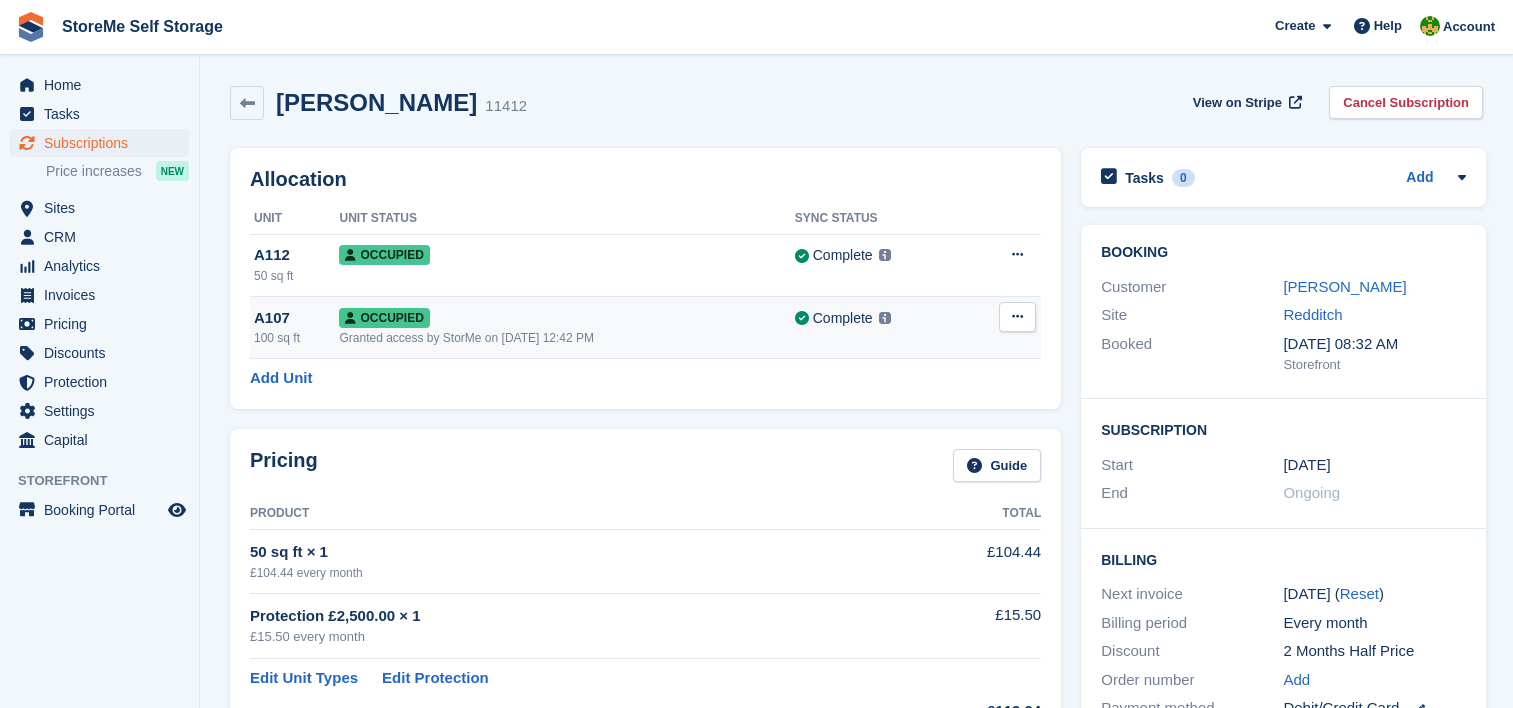 scroll, scrollTop: 0, scrollLeft: 0, axis: both 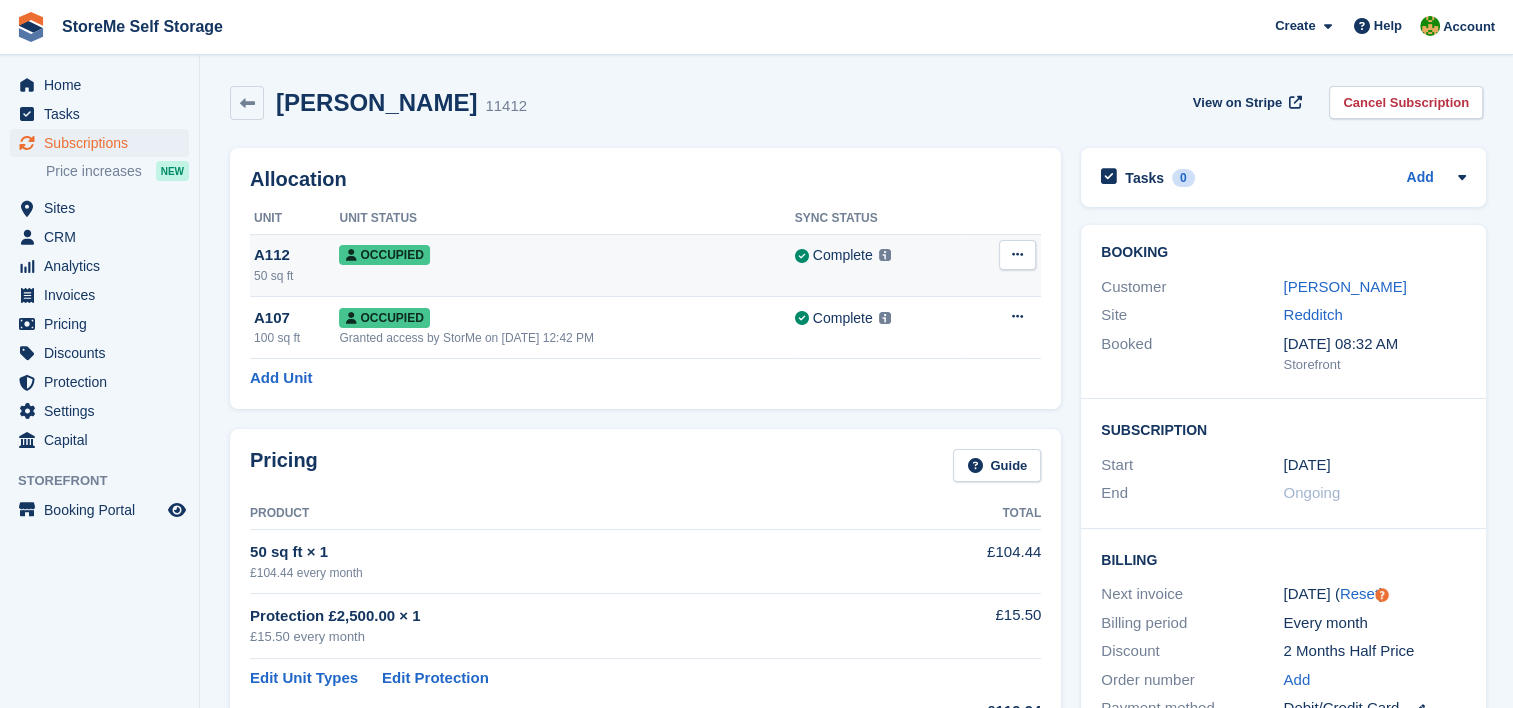 click at bounding box center (1017, 255) 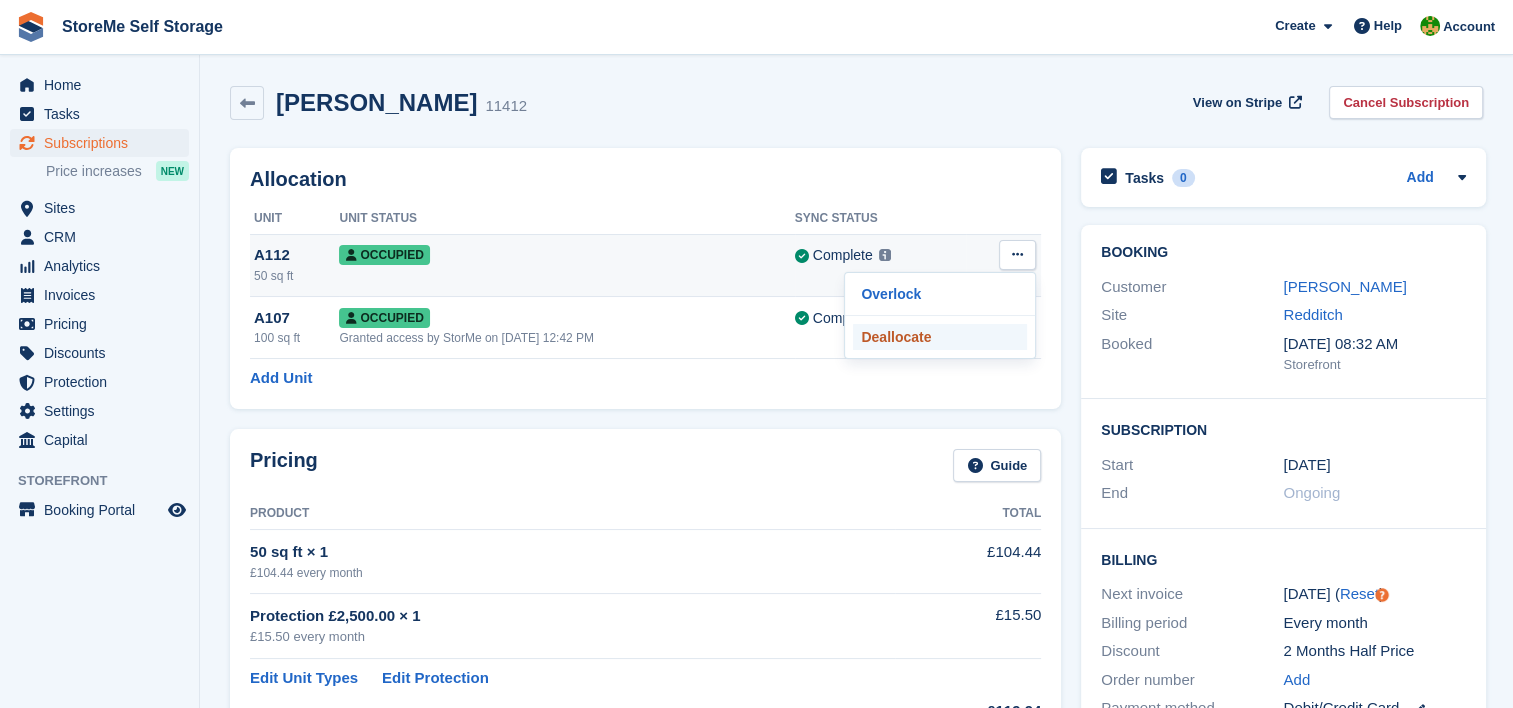 click on "Deallocate" at bounding box center (940, 337) 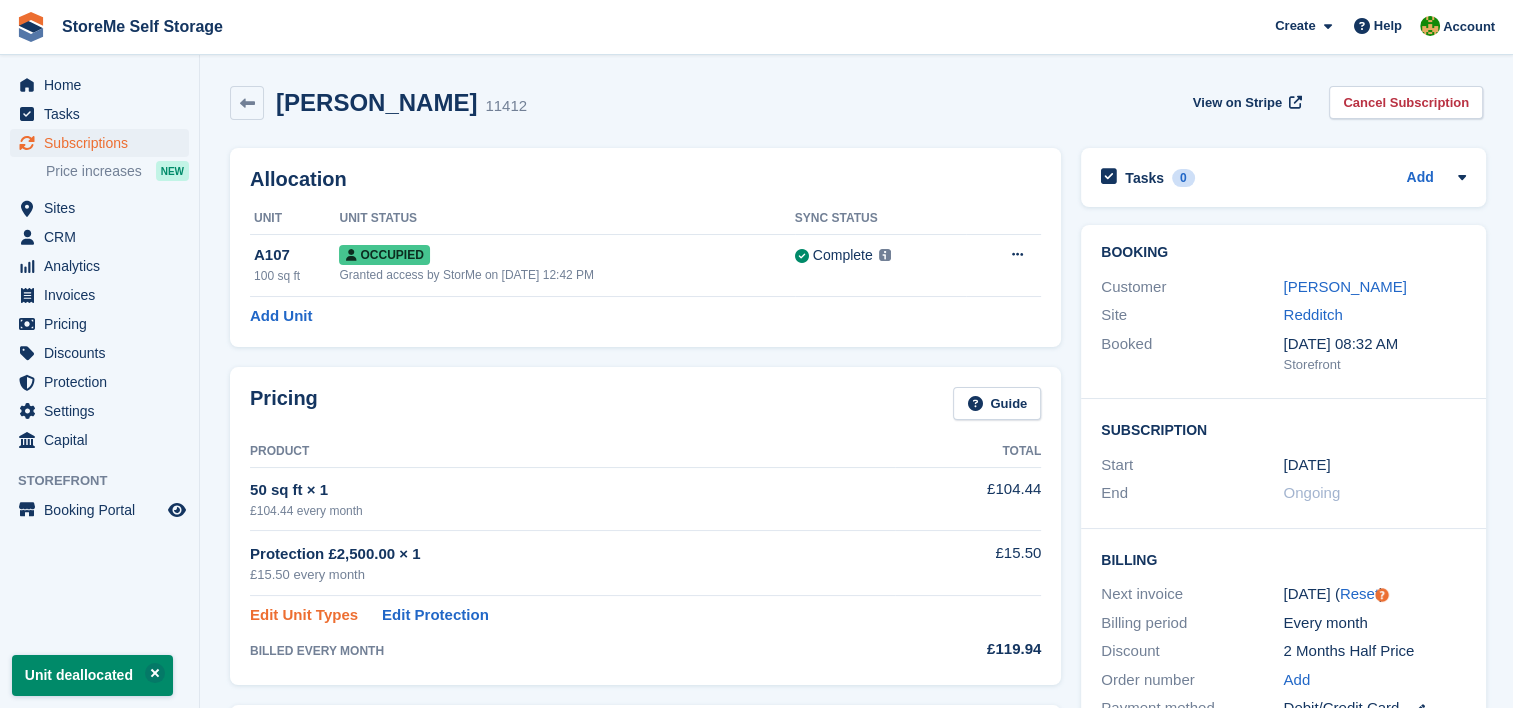 click on "Edit Unit Types" at bounding box center [304, 615] 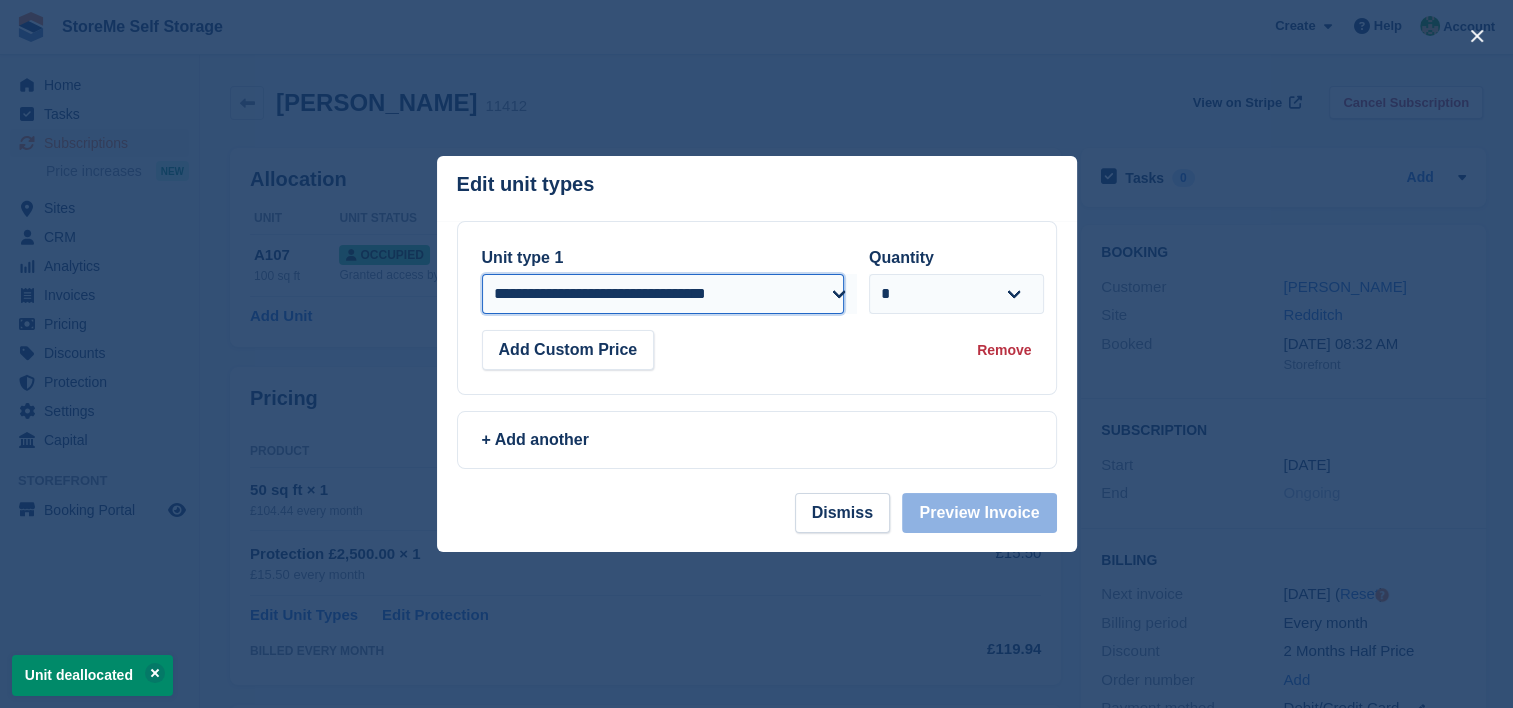 click on "**********" at bounding box center [663, 294] 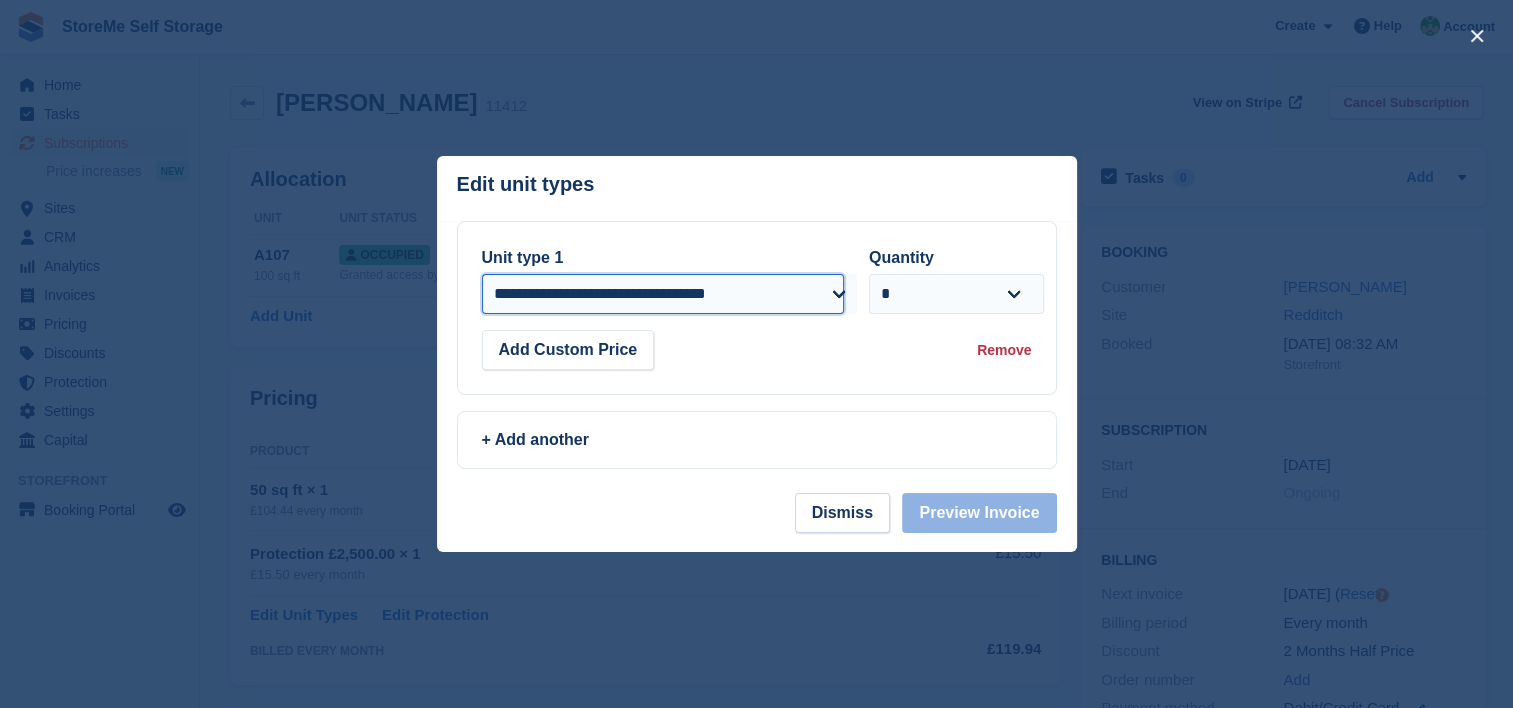select on "*****" 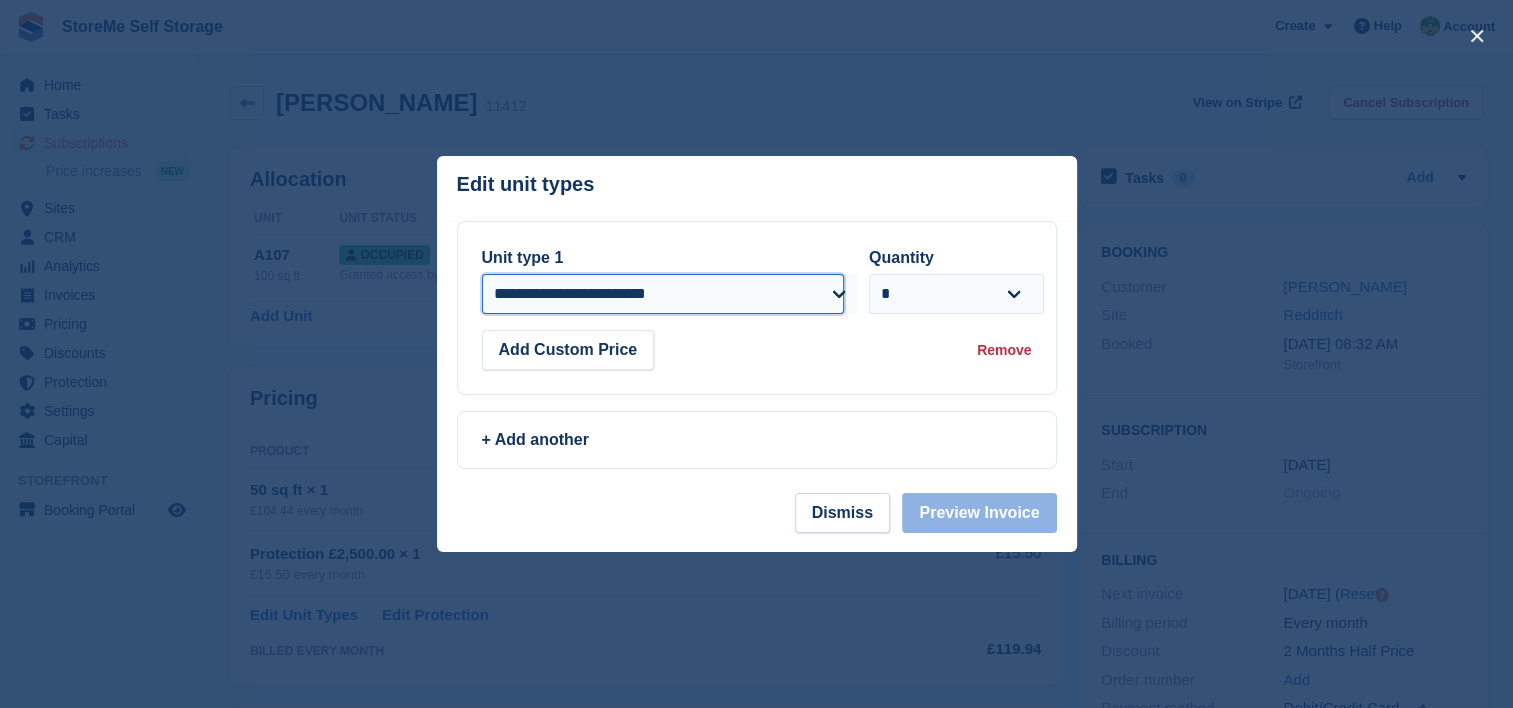 click on "**********" at bounding box center (663, 294) 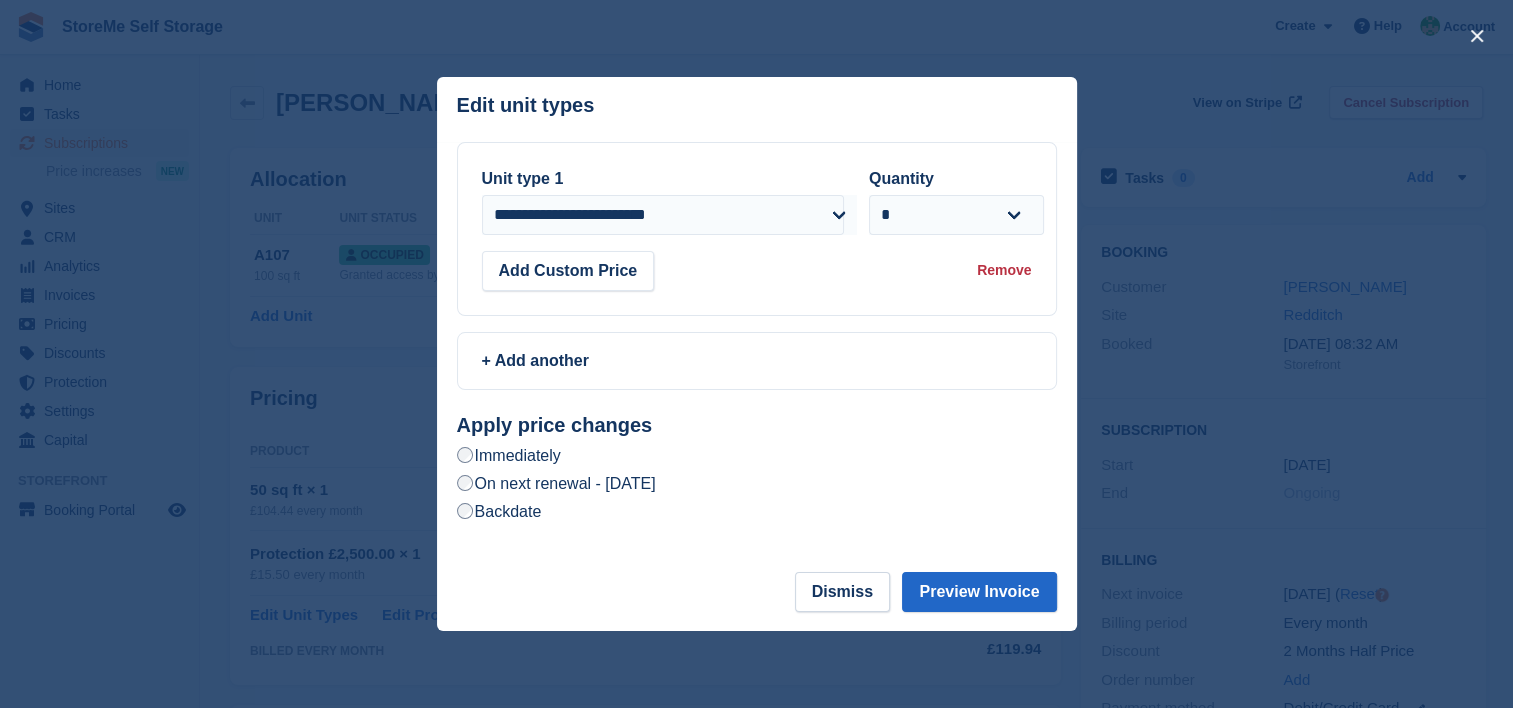 click on "On next renewal - Tuesday, 29th July, 2025" at bounding box center [556, 483] 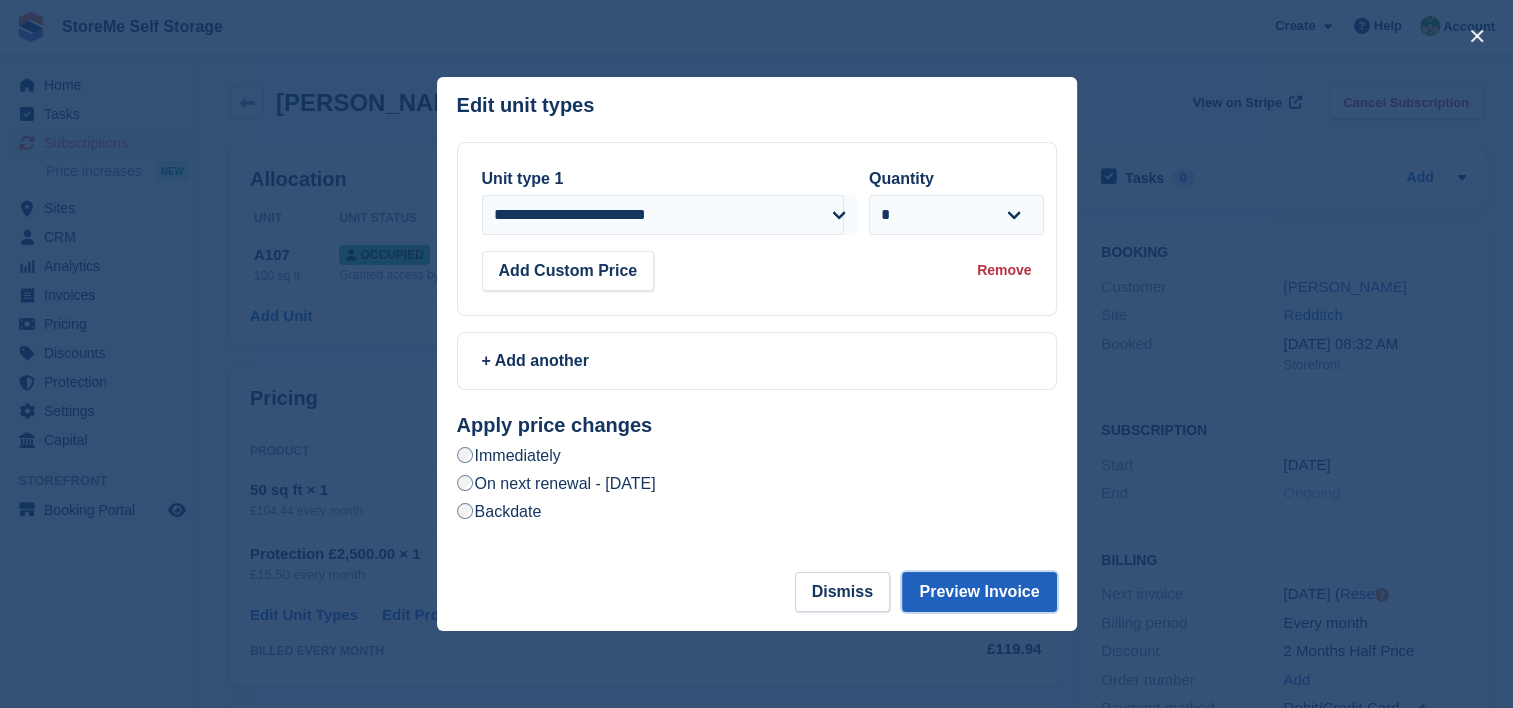 click on "Preview Invoice" at bounding box center (979, 592) 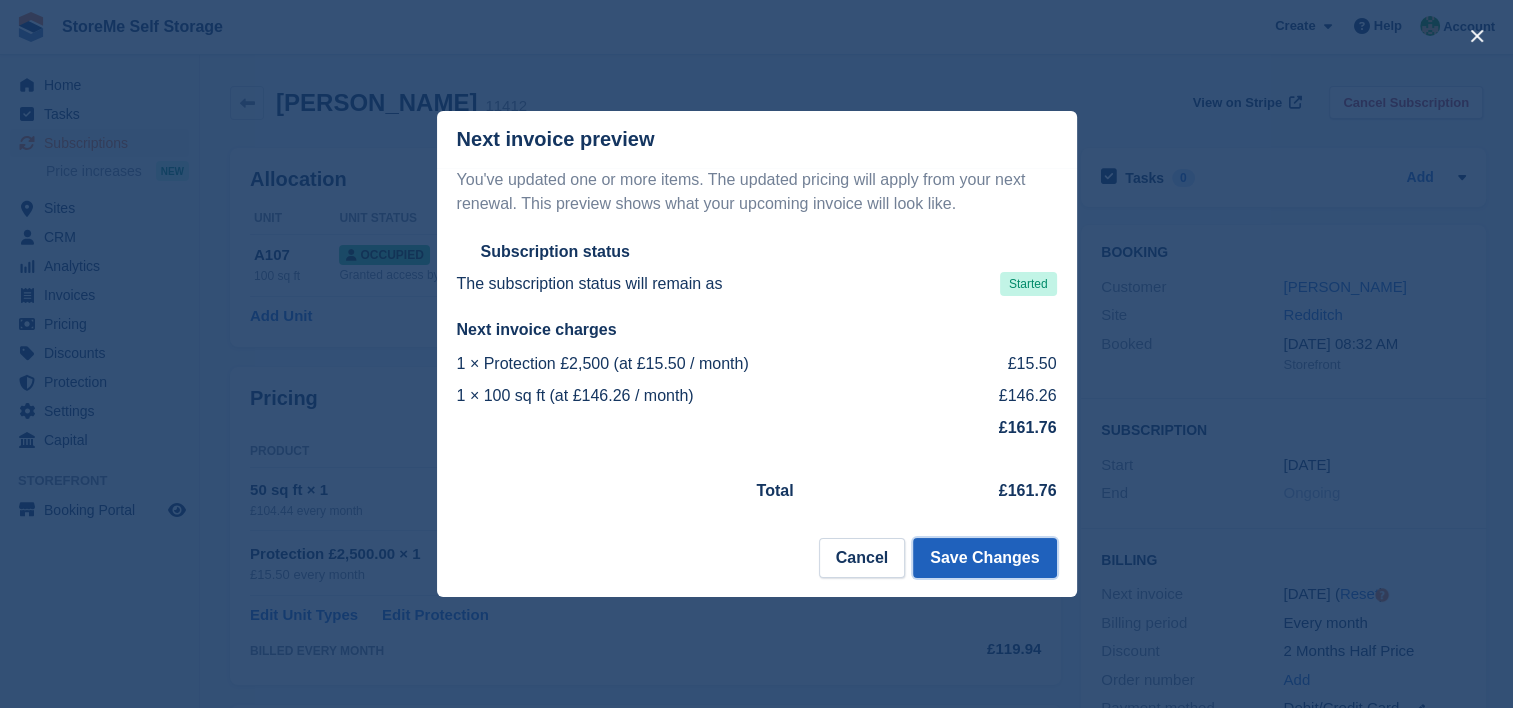 click on "Save Changes" at bounding box center (984, 558) 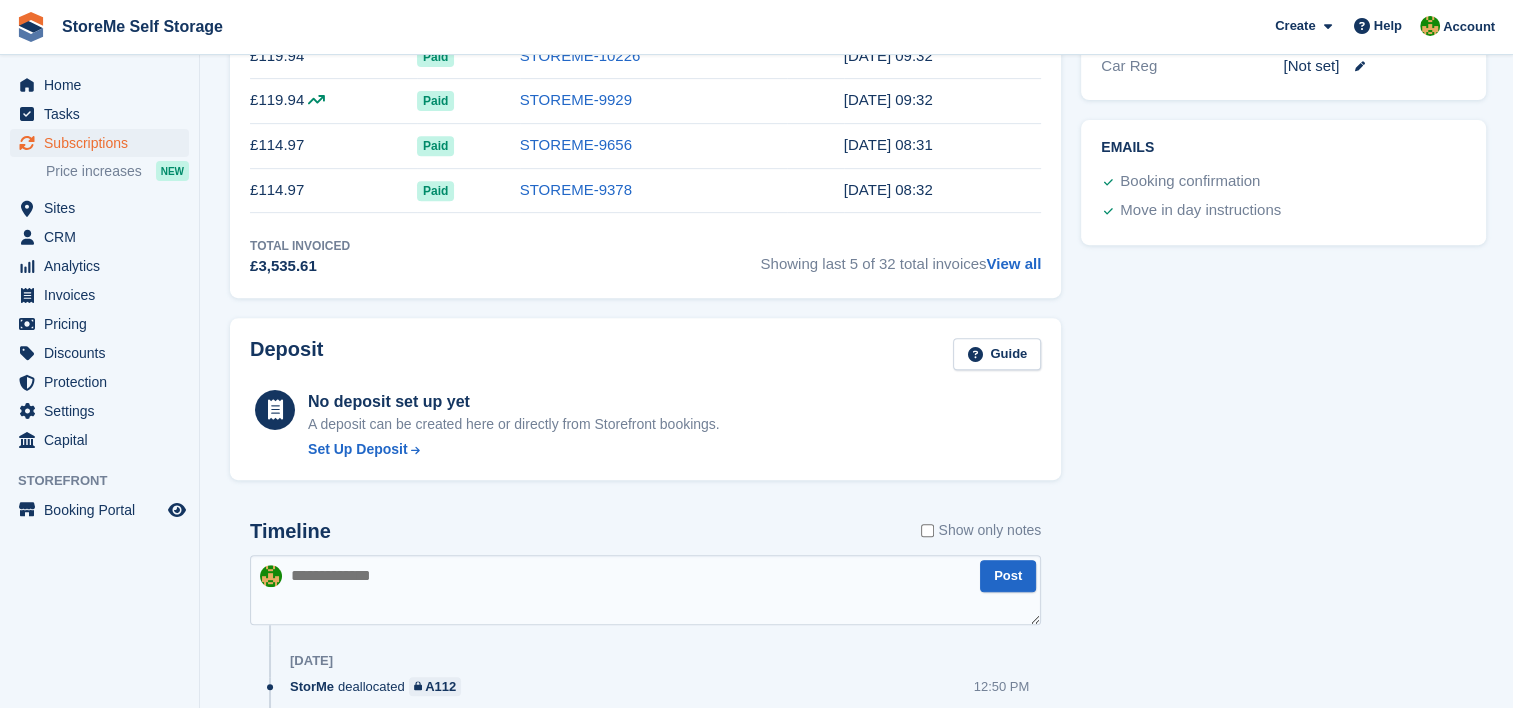 scroll, scrollTop: 1115, scrollLeft: 0, axis: vertical 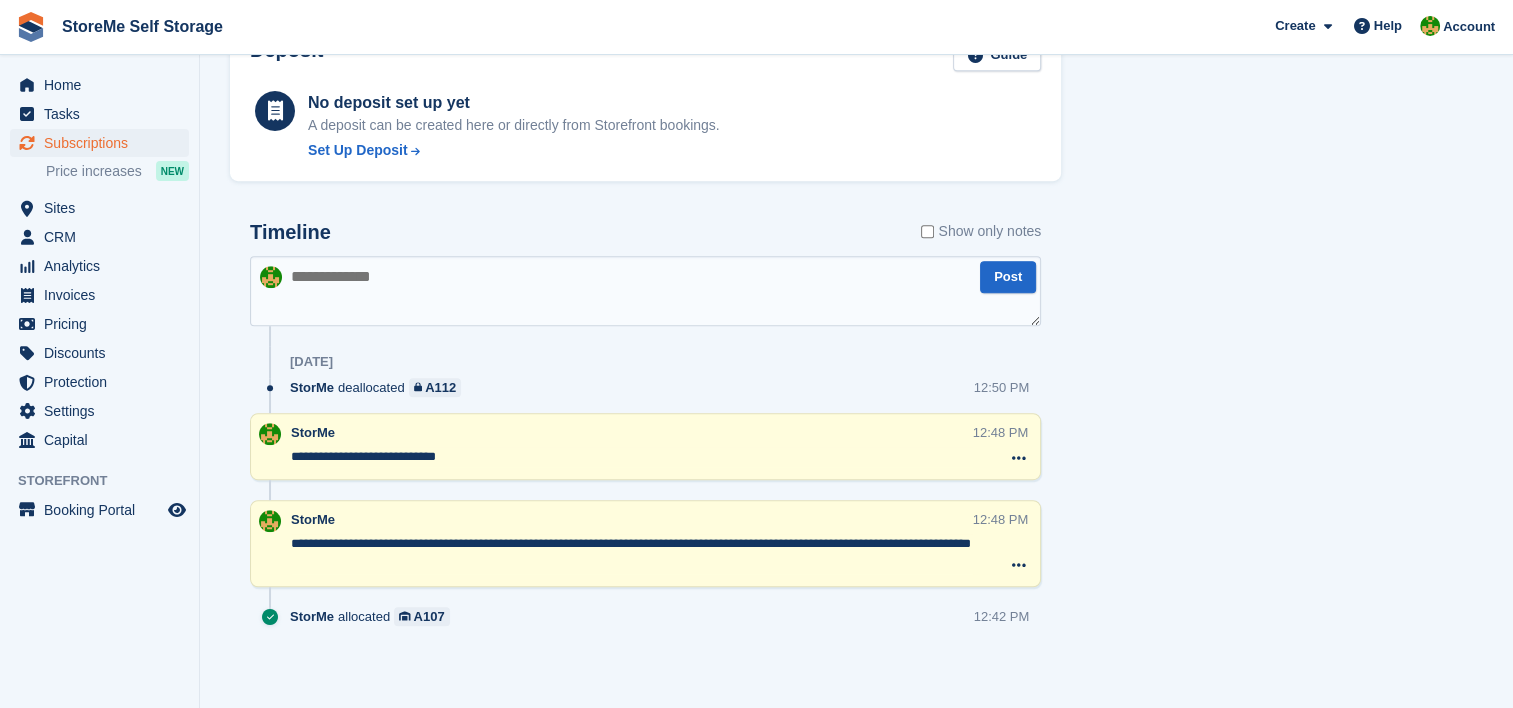 click at bounding box center [645, 291] 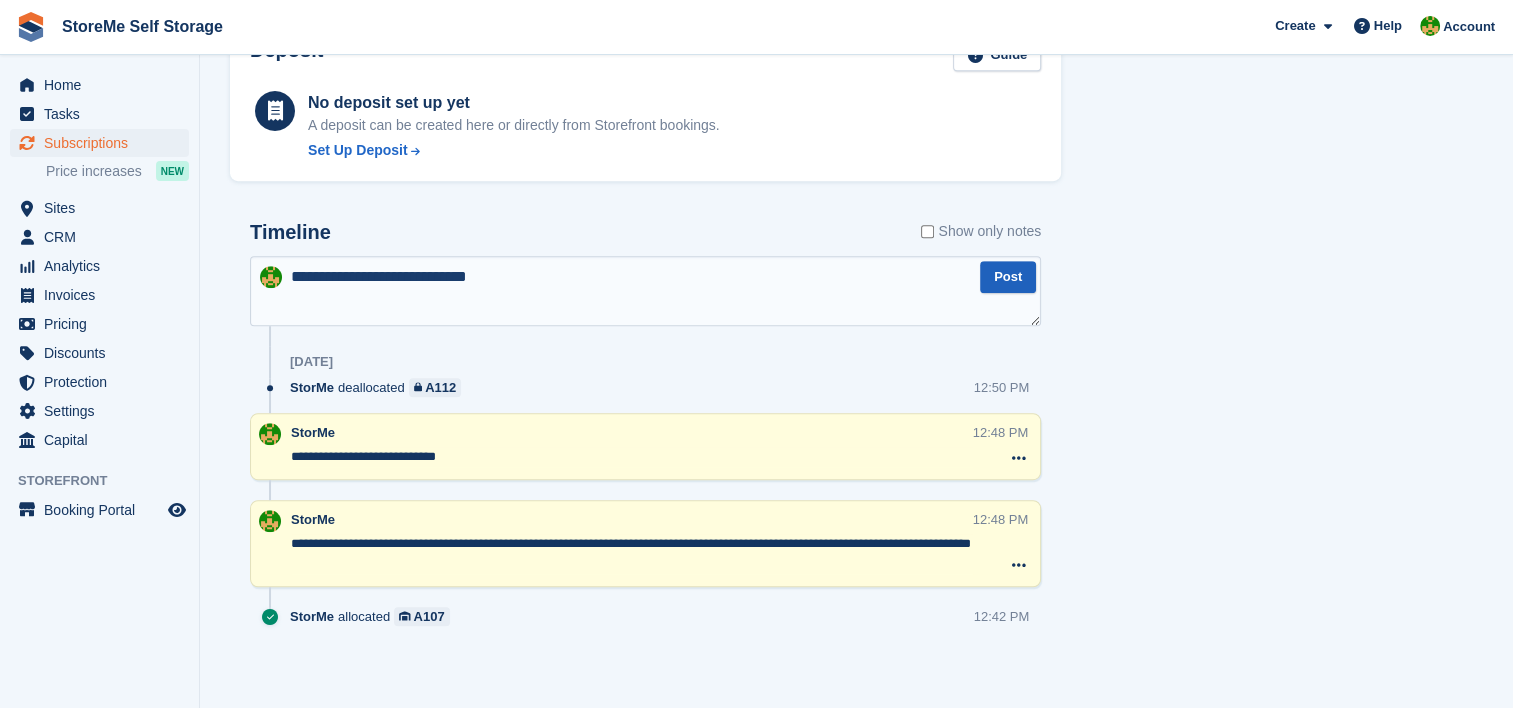 type on "**********" 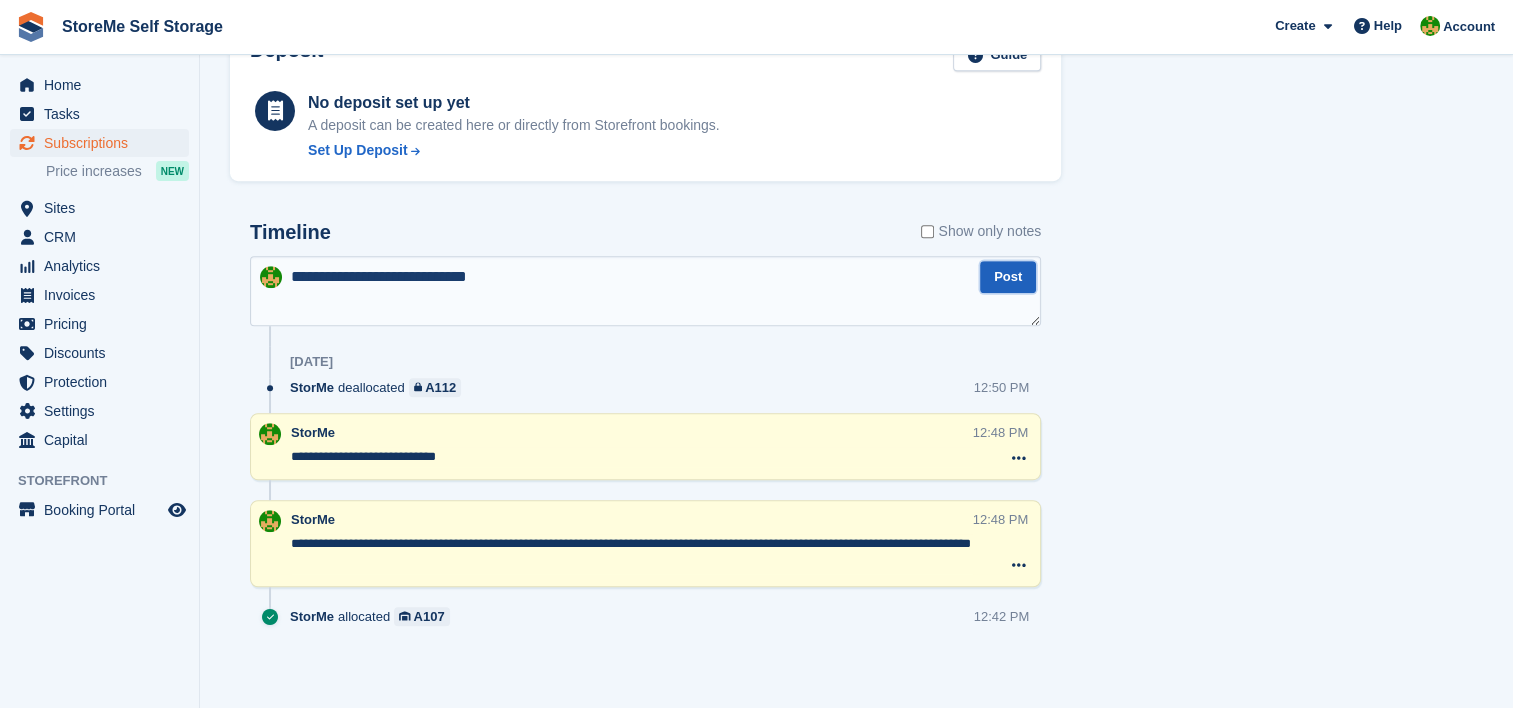 click on "Post" at bounding box center [1008, 277] 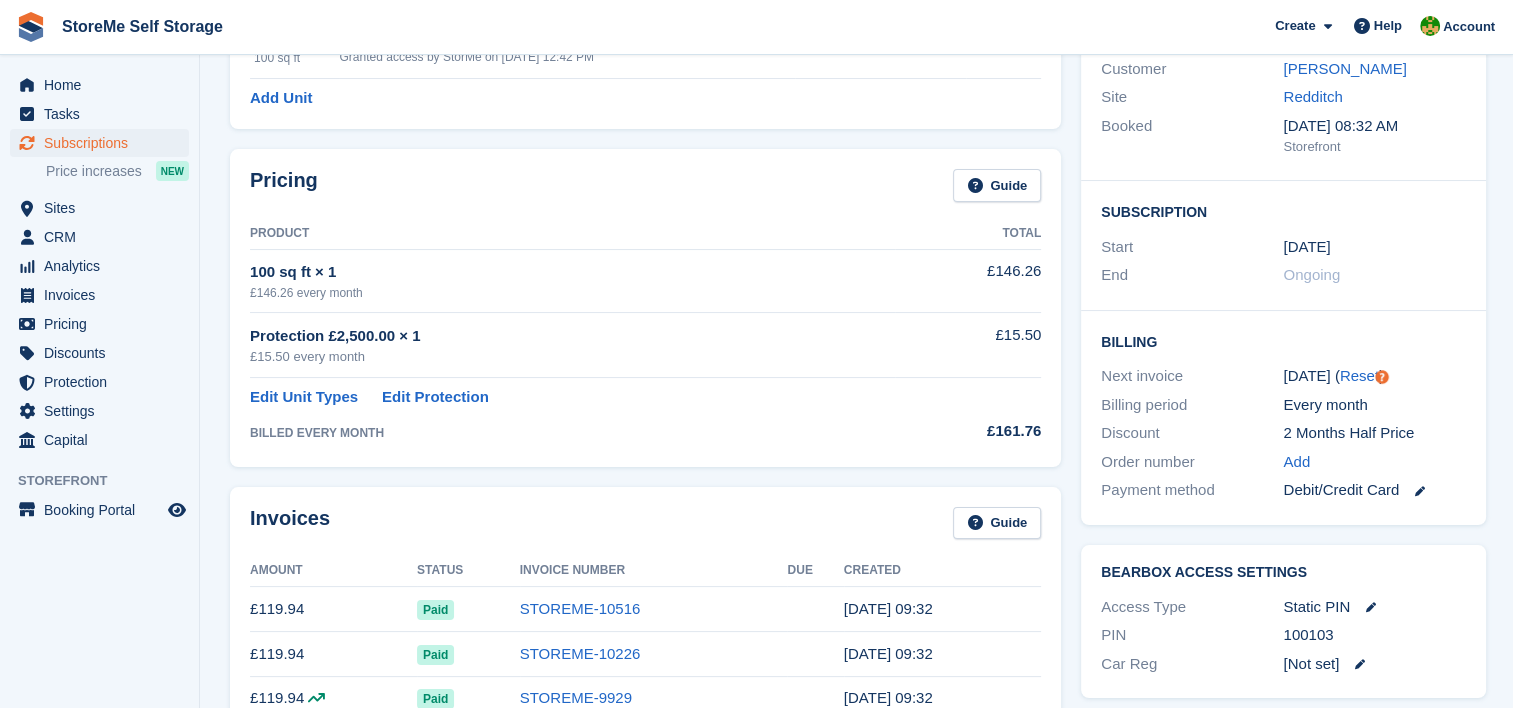scroll, scrollTop: 215, scrollLeft: 0, axis: vertical 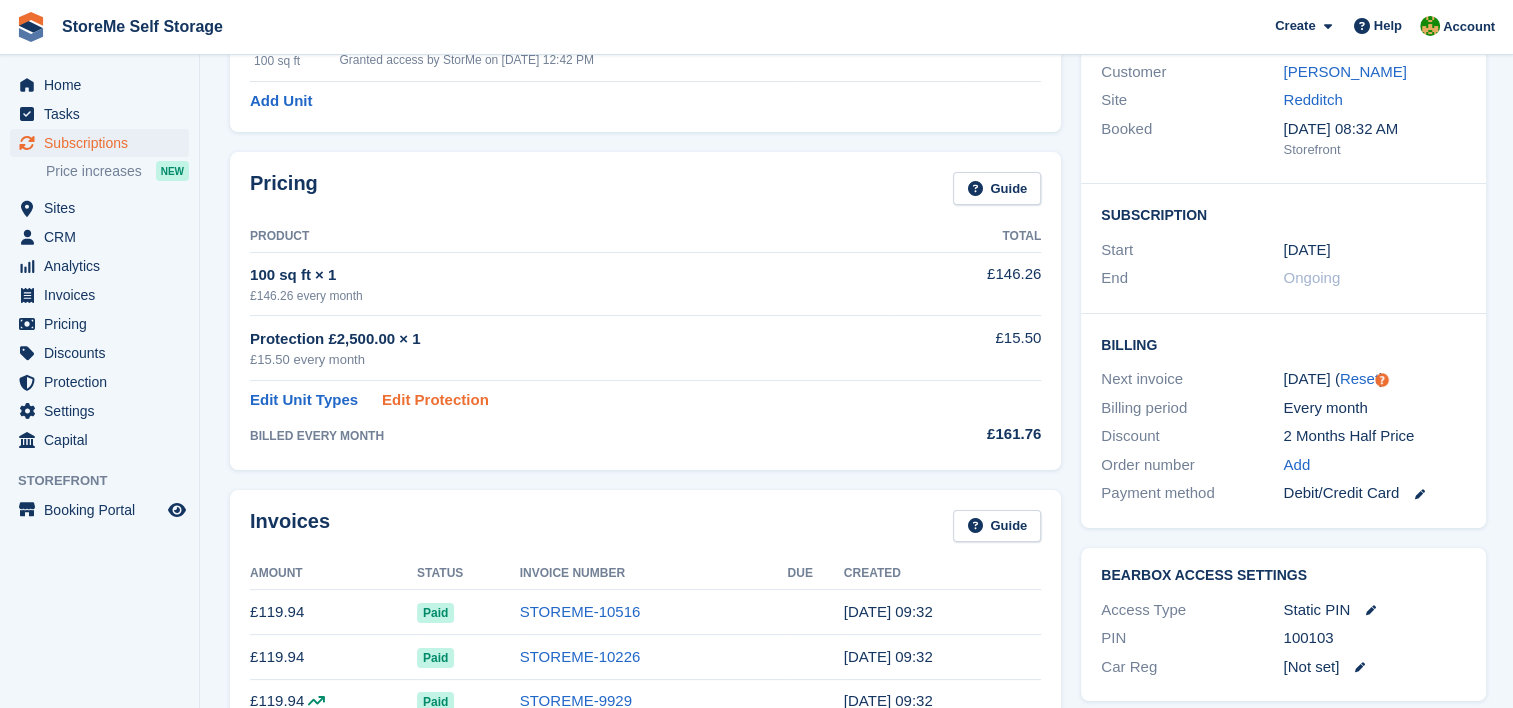 click on "Edit Protection" at bounding box center (435, 400) 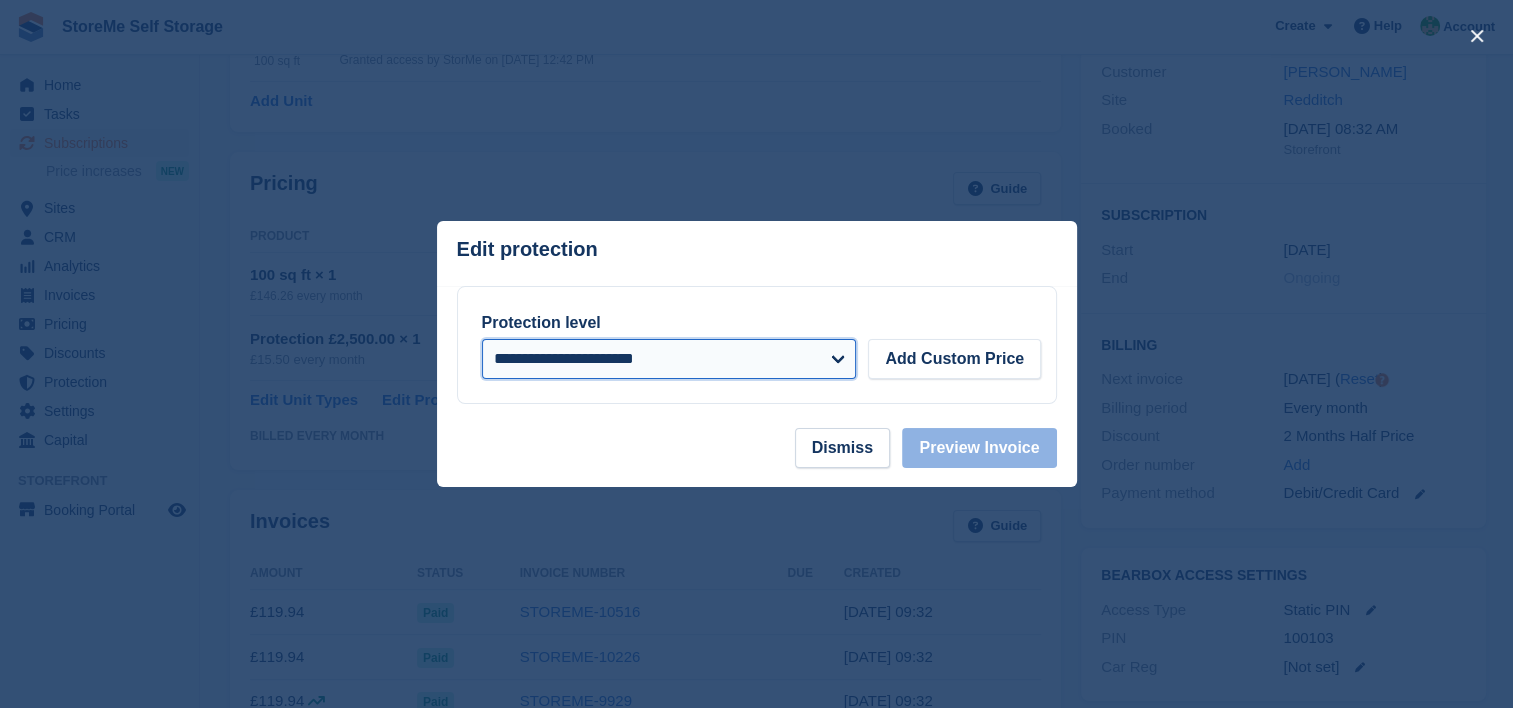 click on "**********" at bounding box center (669, 359) 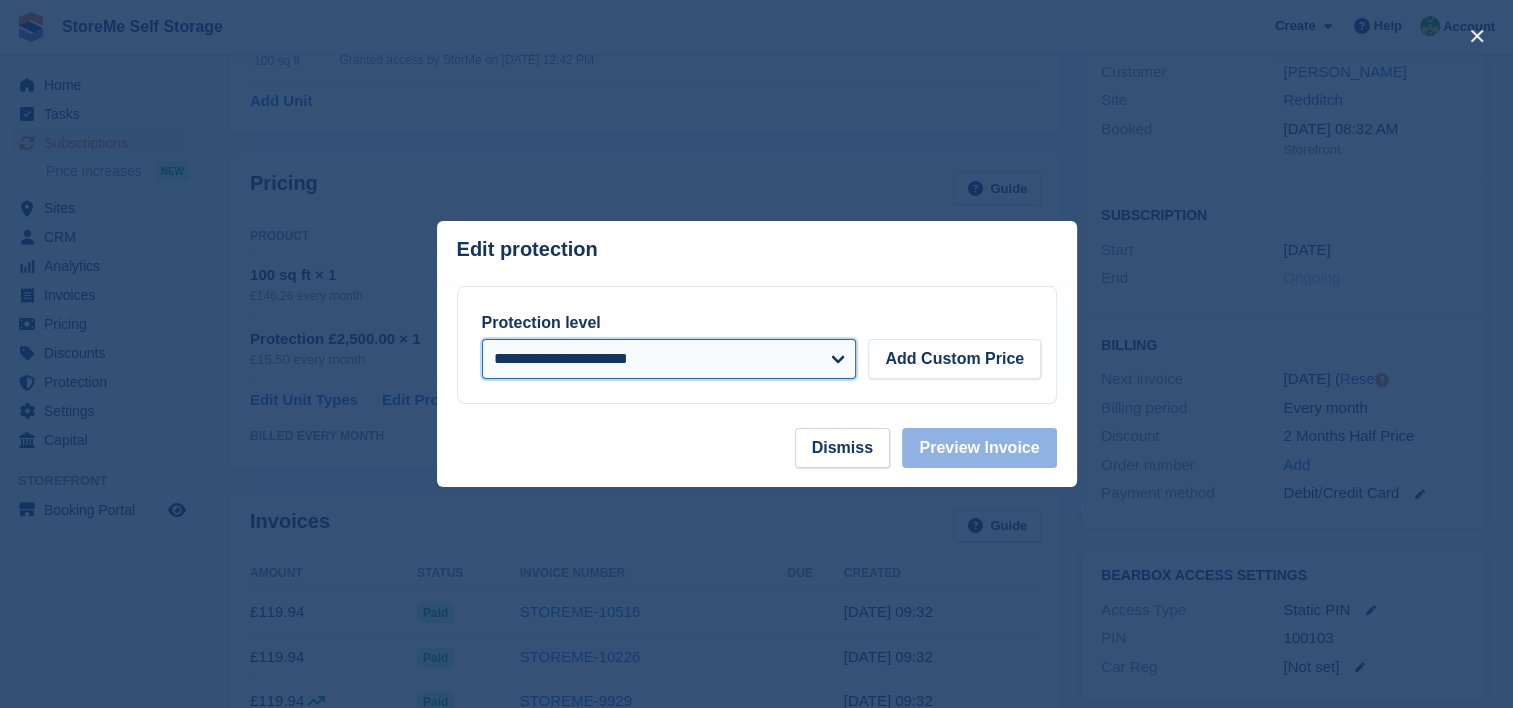 click on "**********" at bounding box center [669, 359] 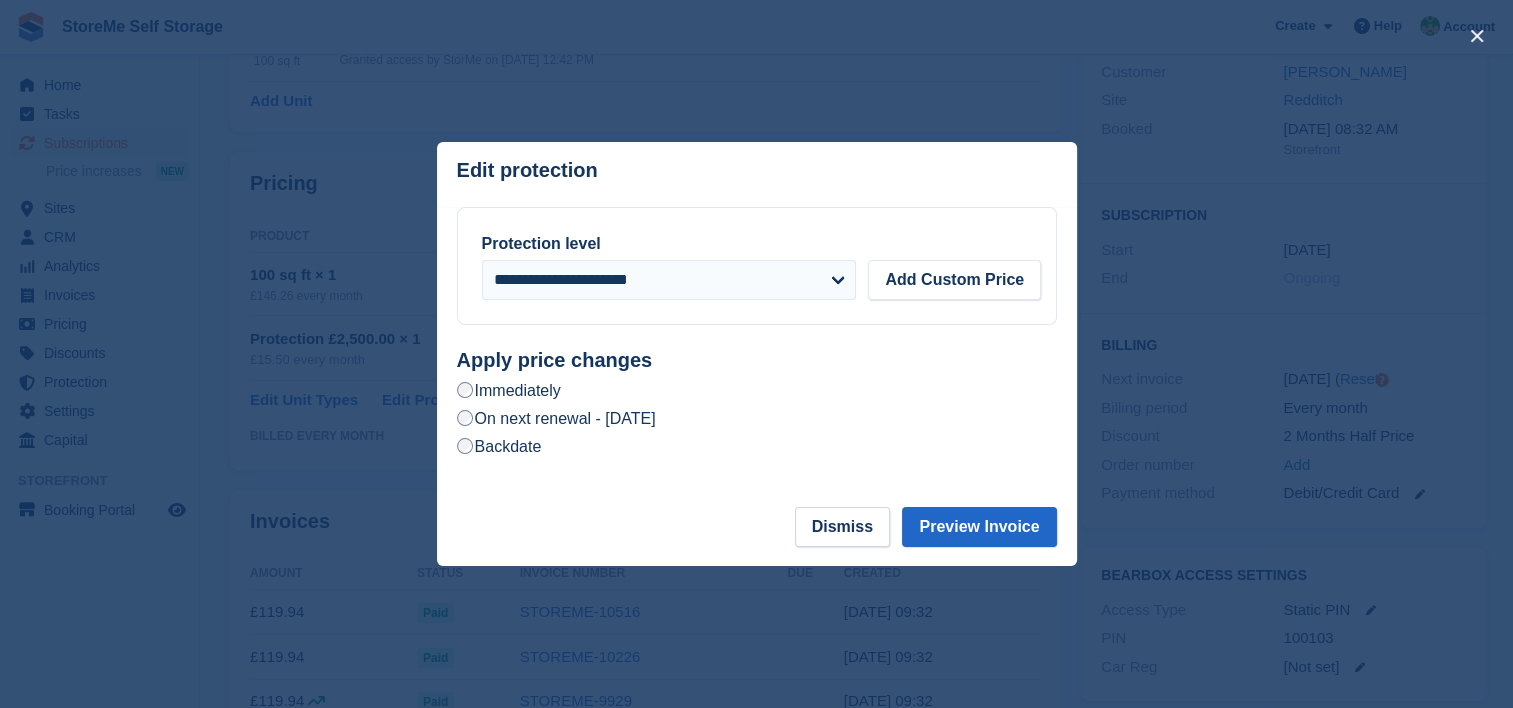 click on "On next renewal - Tuesday, 29th July, 2025" at bounding box center [556, 418] 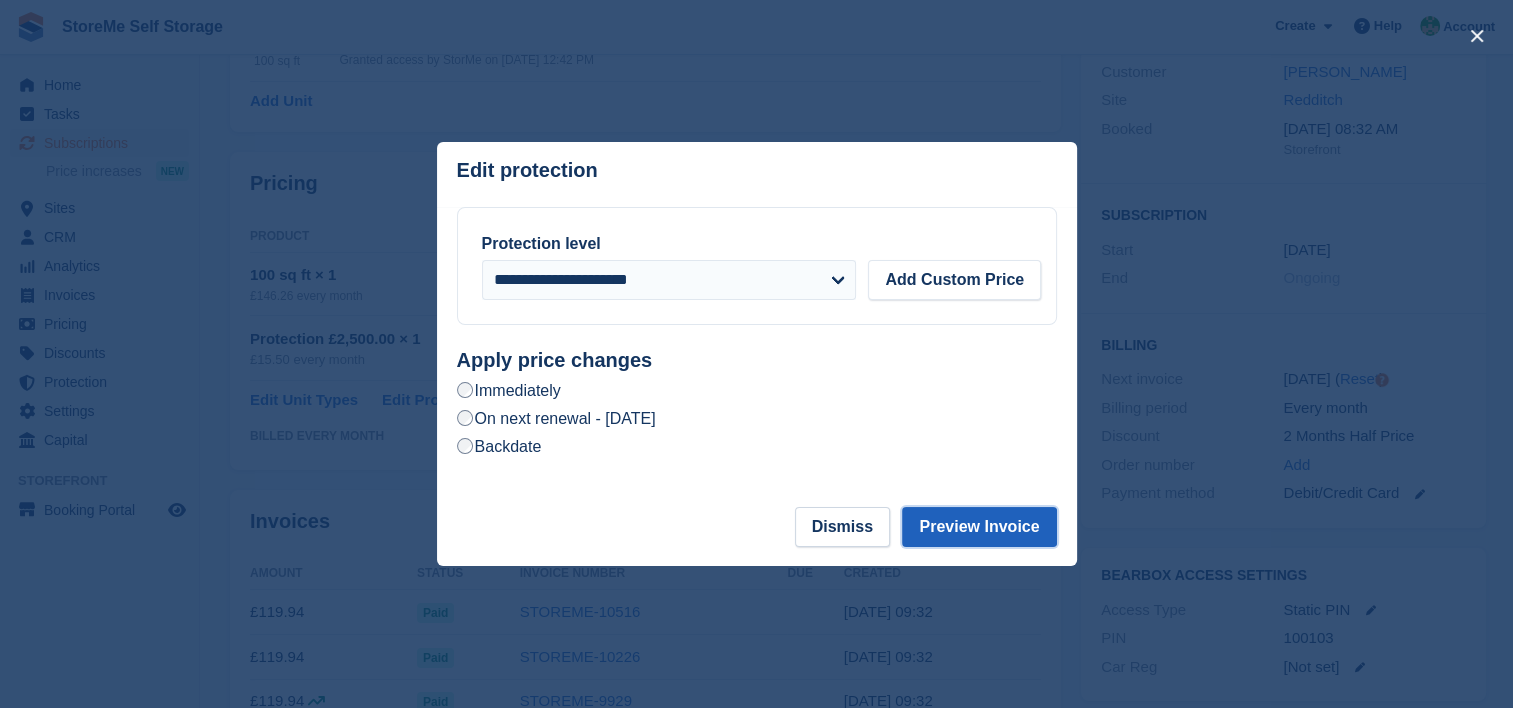 click on "Preview Invoice" at bounding box center (979, 527) 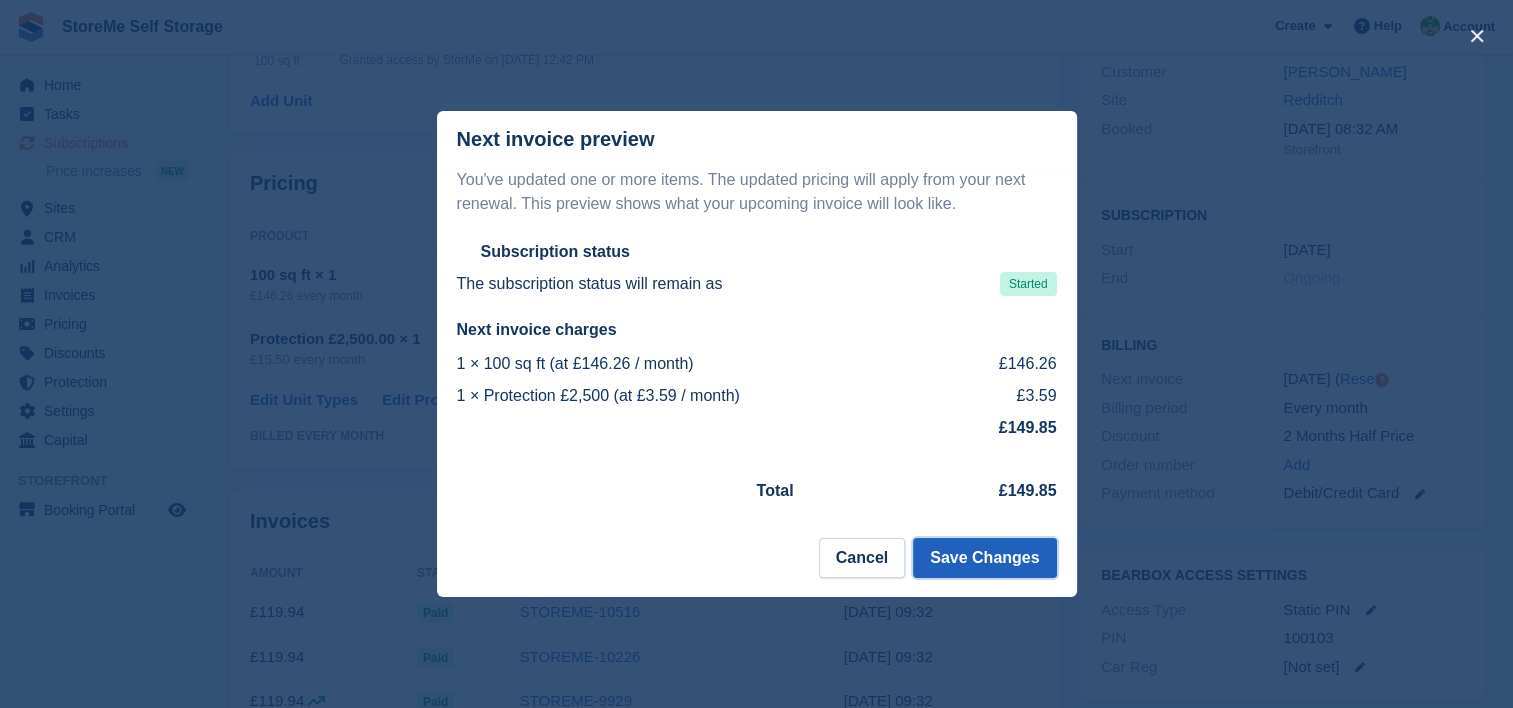 click on "Save Changes" at bounding box center (984, 558) 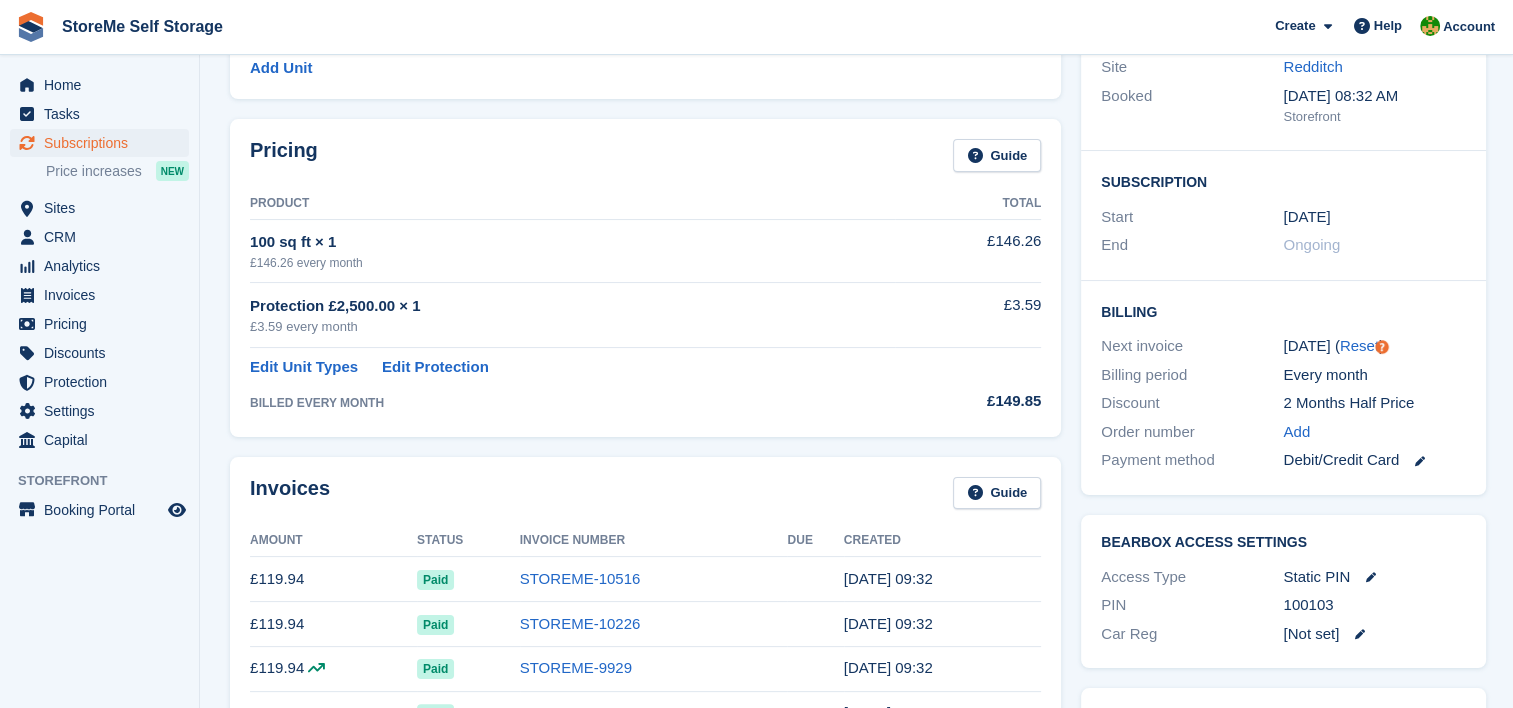 scroll, scrollTop: 2, scrollLeft: 0, axis: vertical 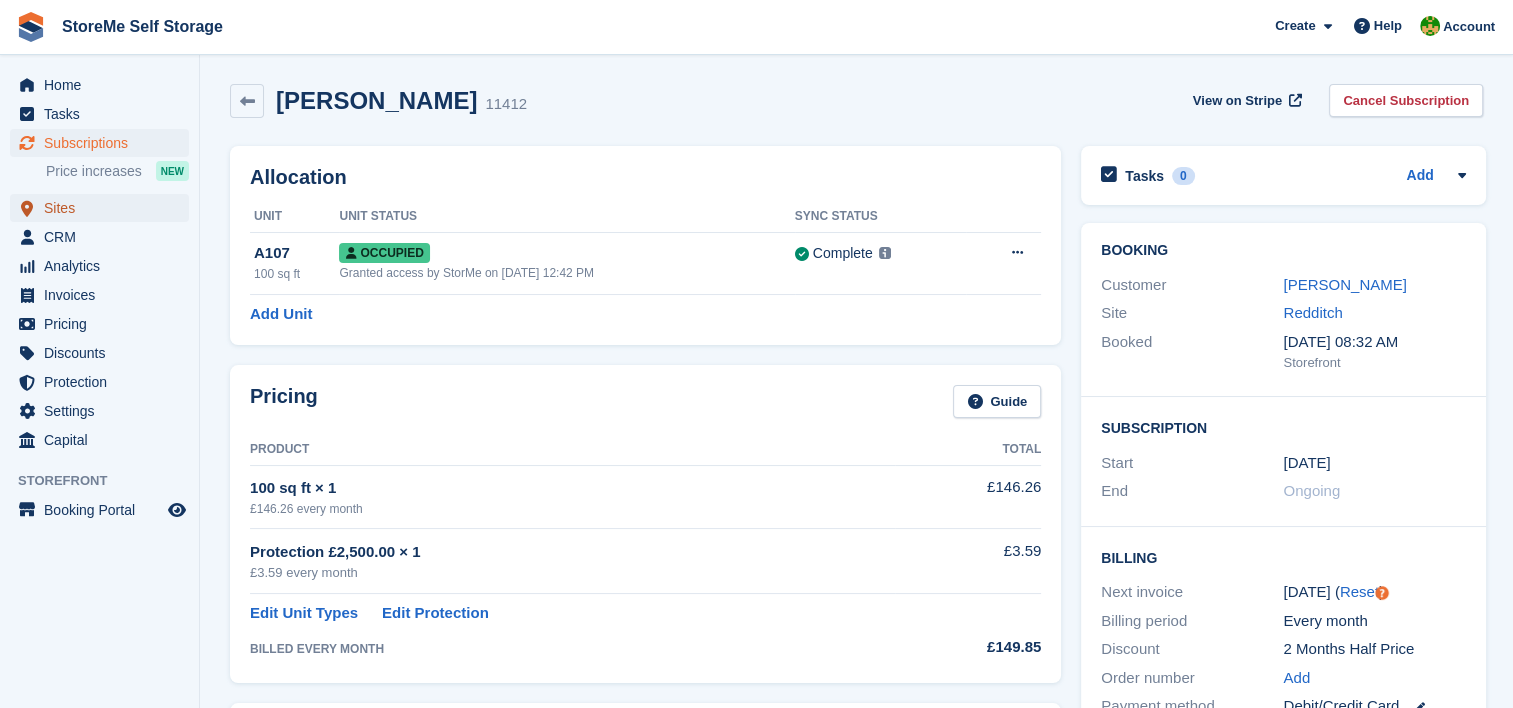 click on "Sites" at bounding box center (104, 208) 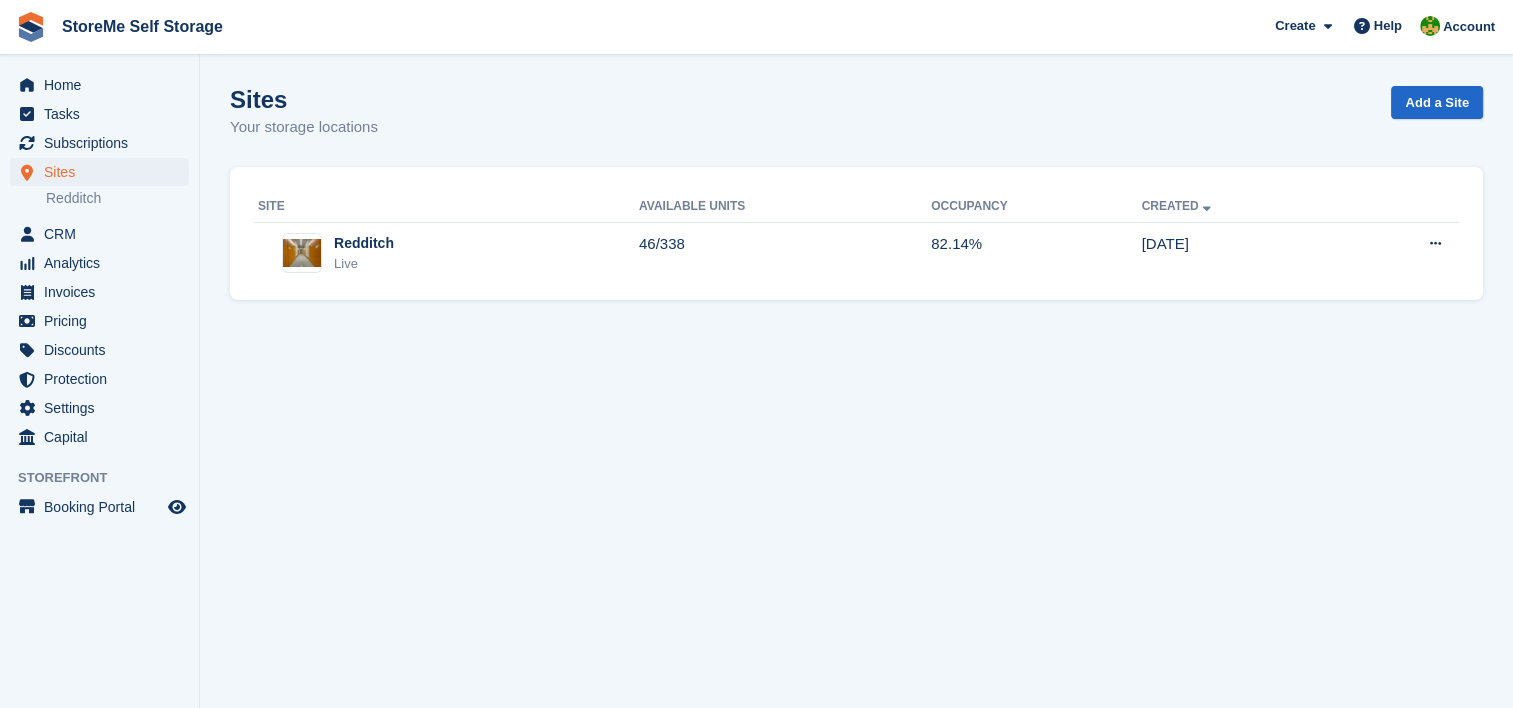 scroll, scrollTop: 0, scrollLeft: 0, axis: both 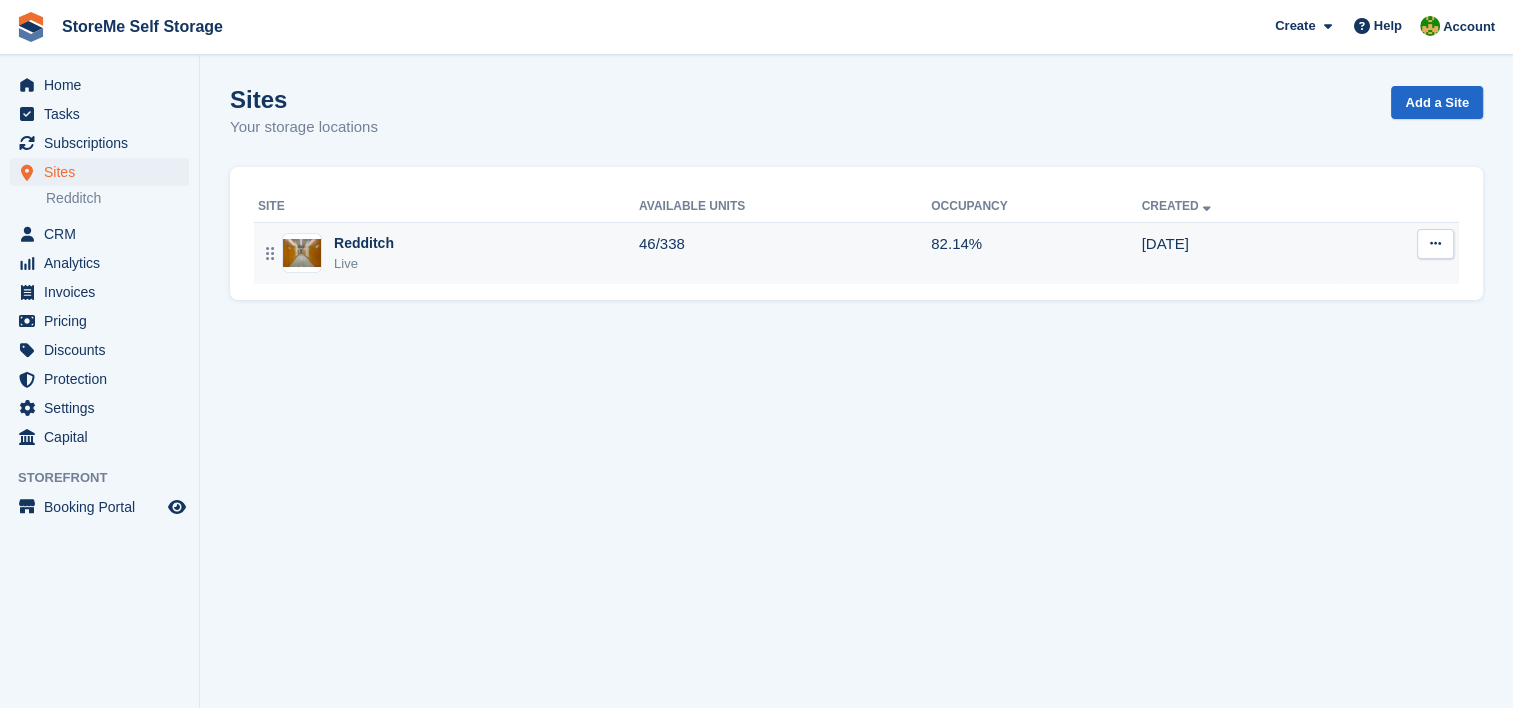 click on "Redditch" at bounding box center [364, 243] 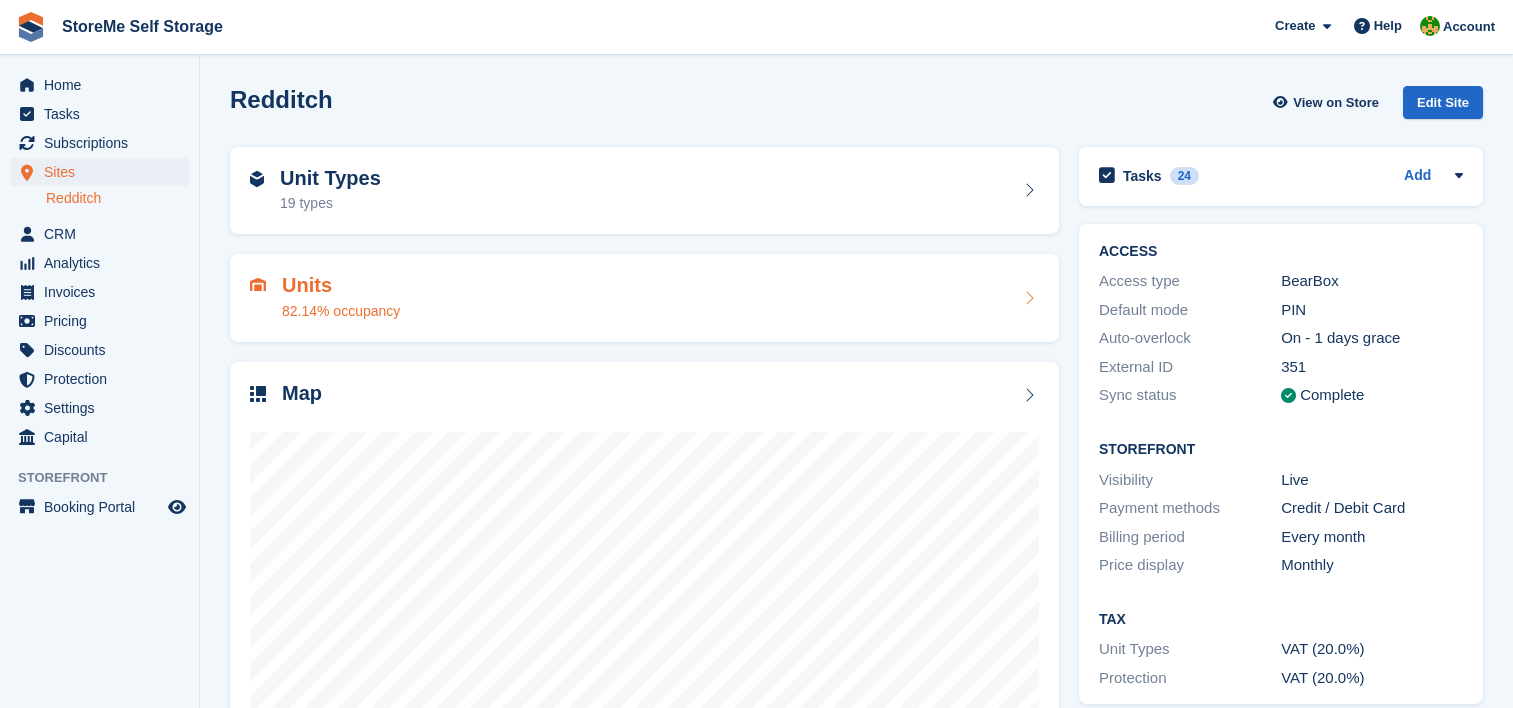 scroll, scrollTop: 0, scrollLeft: 0, axis: both 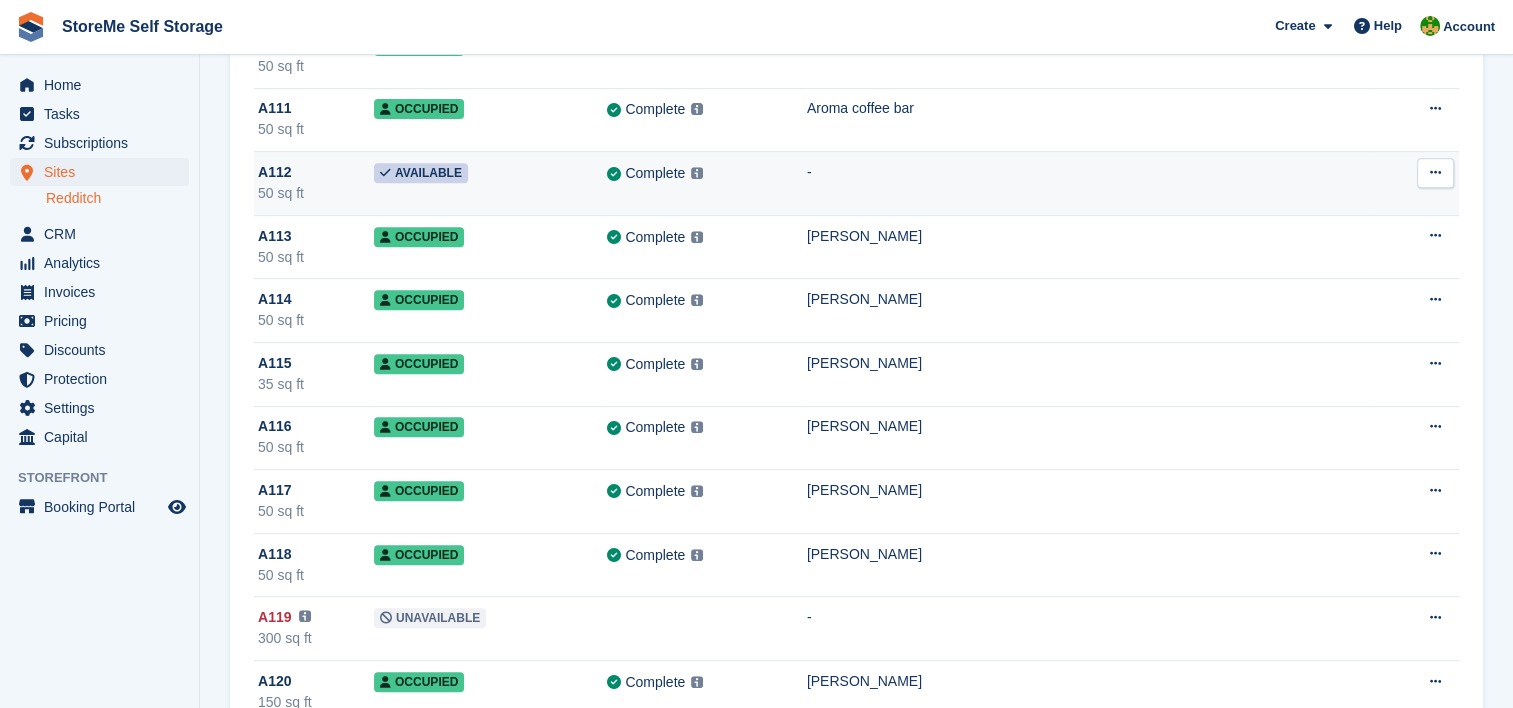 click at bounding box center (1435, 172) 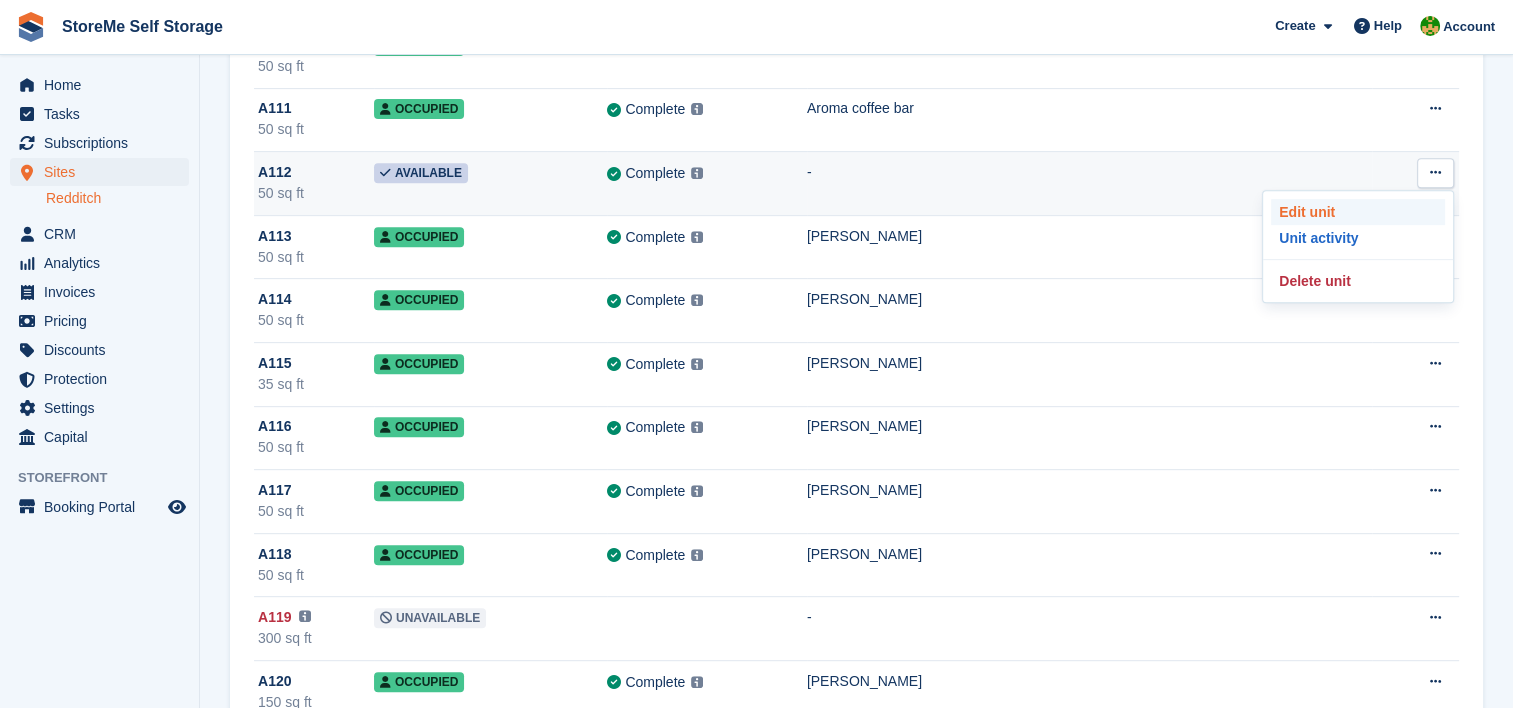click on "Edit unit" at bounding box center (1358, 212) 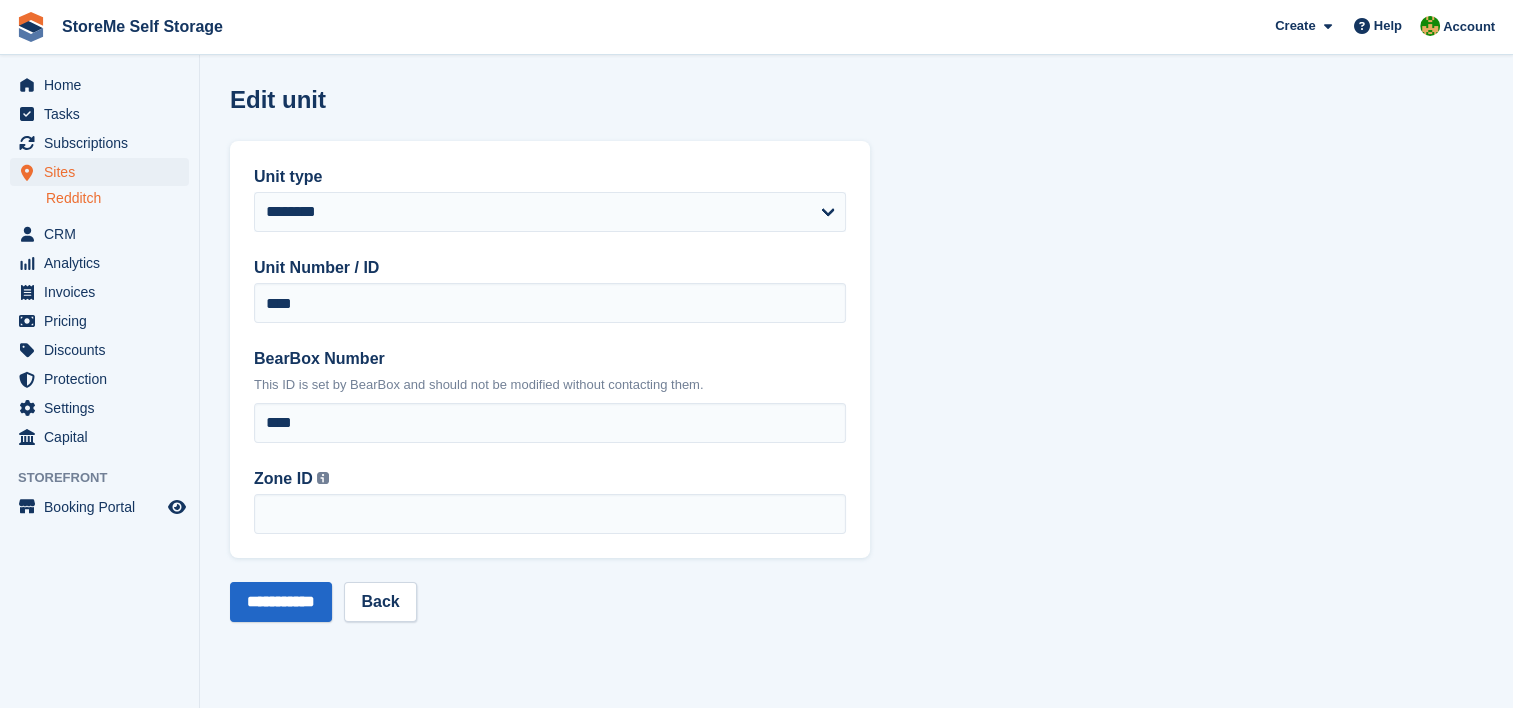 scroll, scrollTop: 0, scrollLeft: 0, axis: both 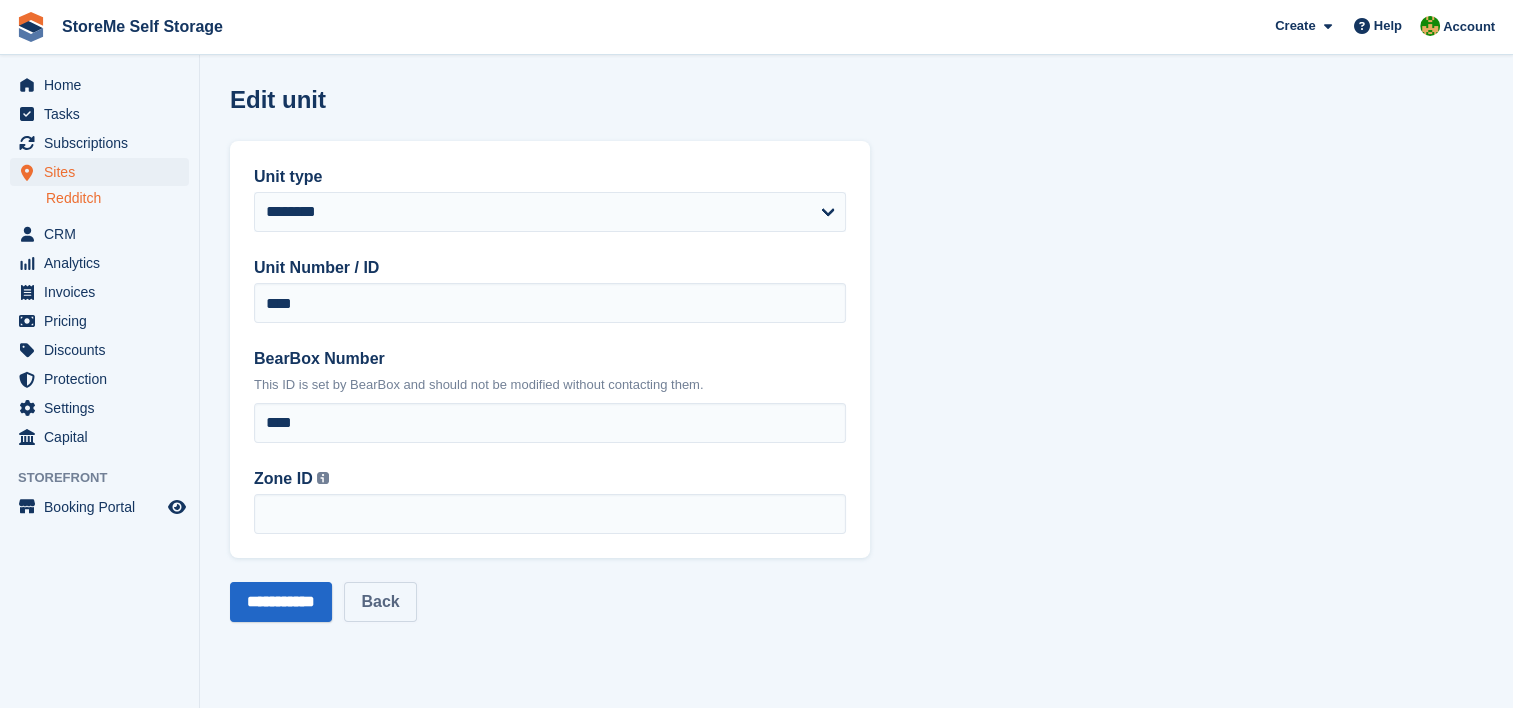 click on "Back" at bounding box center [380, 602] 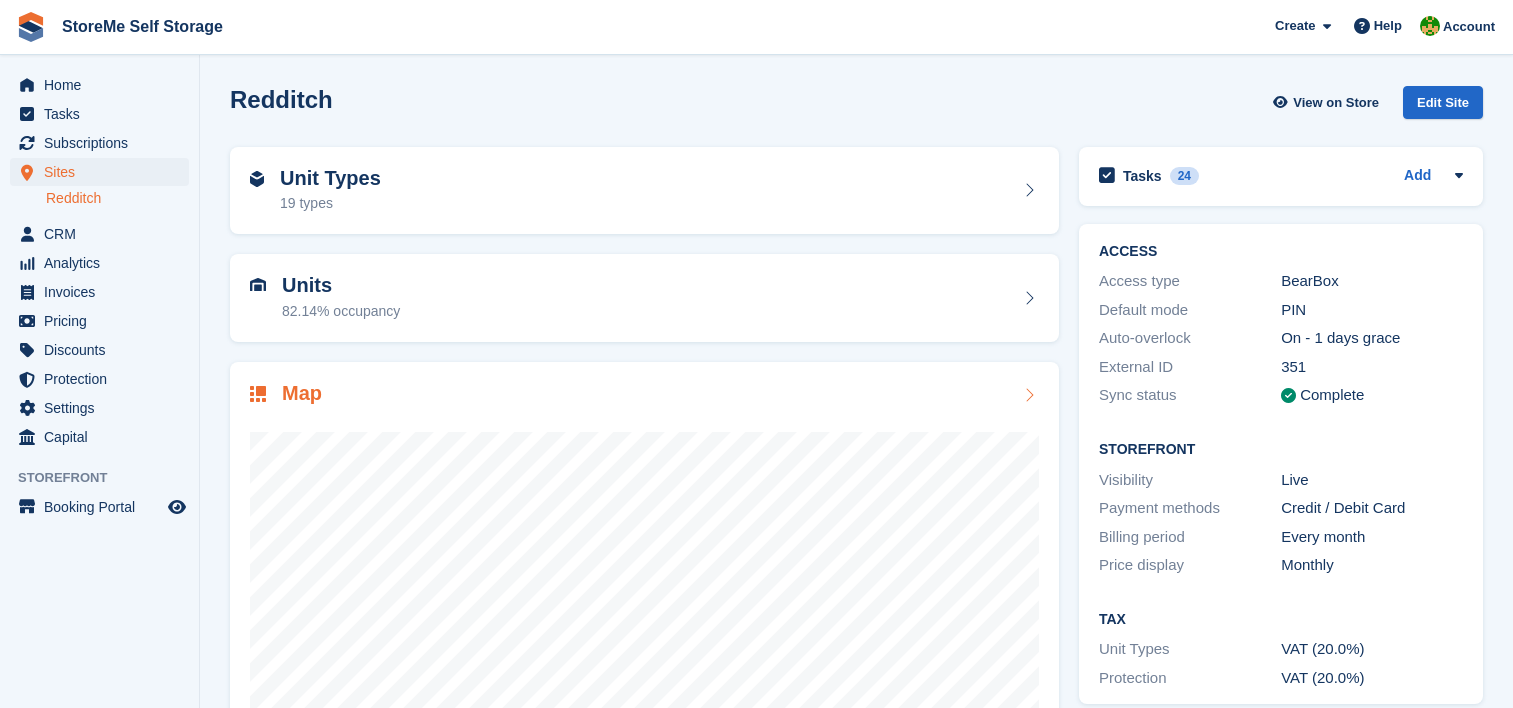 scroll, scrollTop: 0, scrollLeft: 0, axis: both 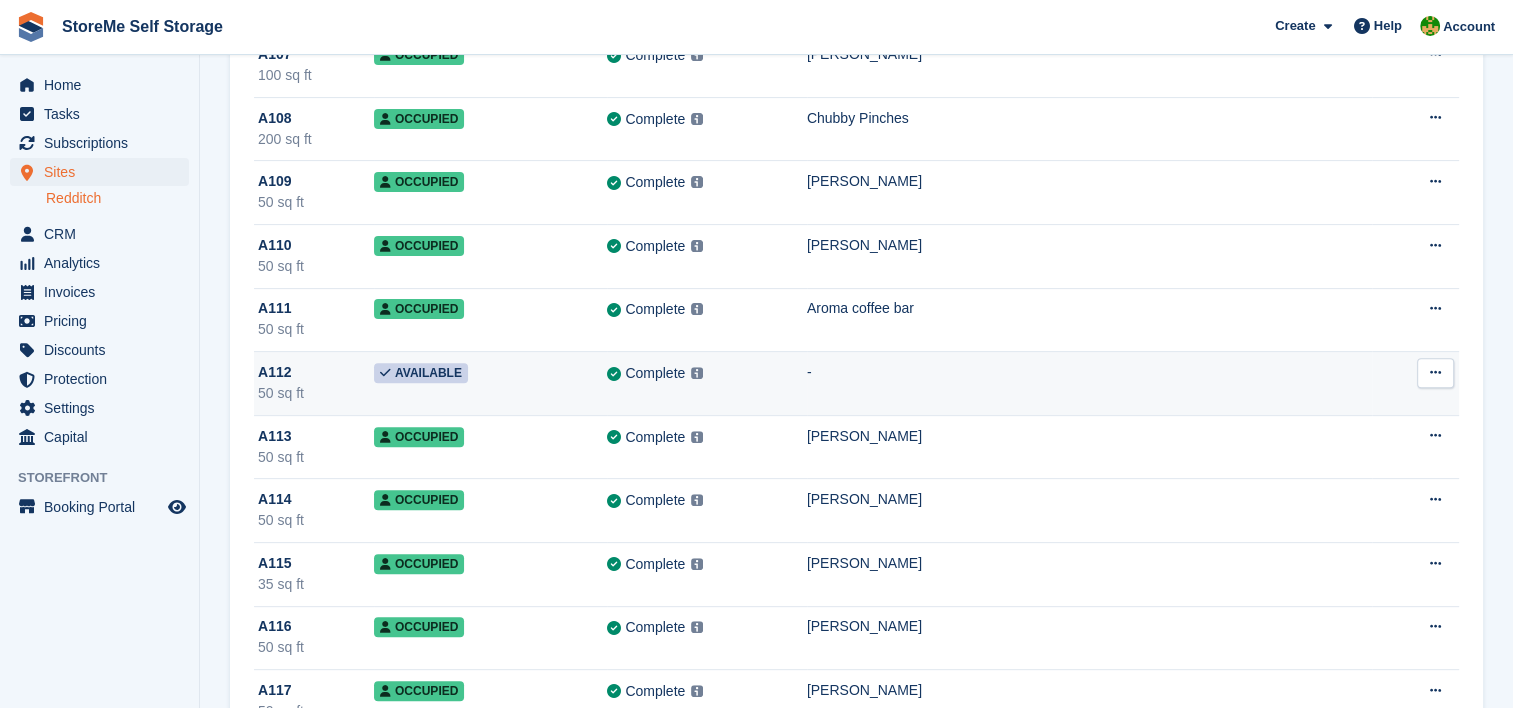 click at bounding box center [1435, 372] 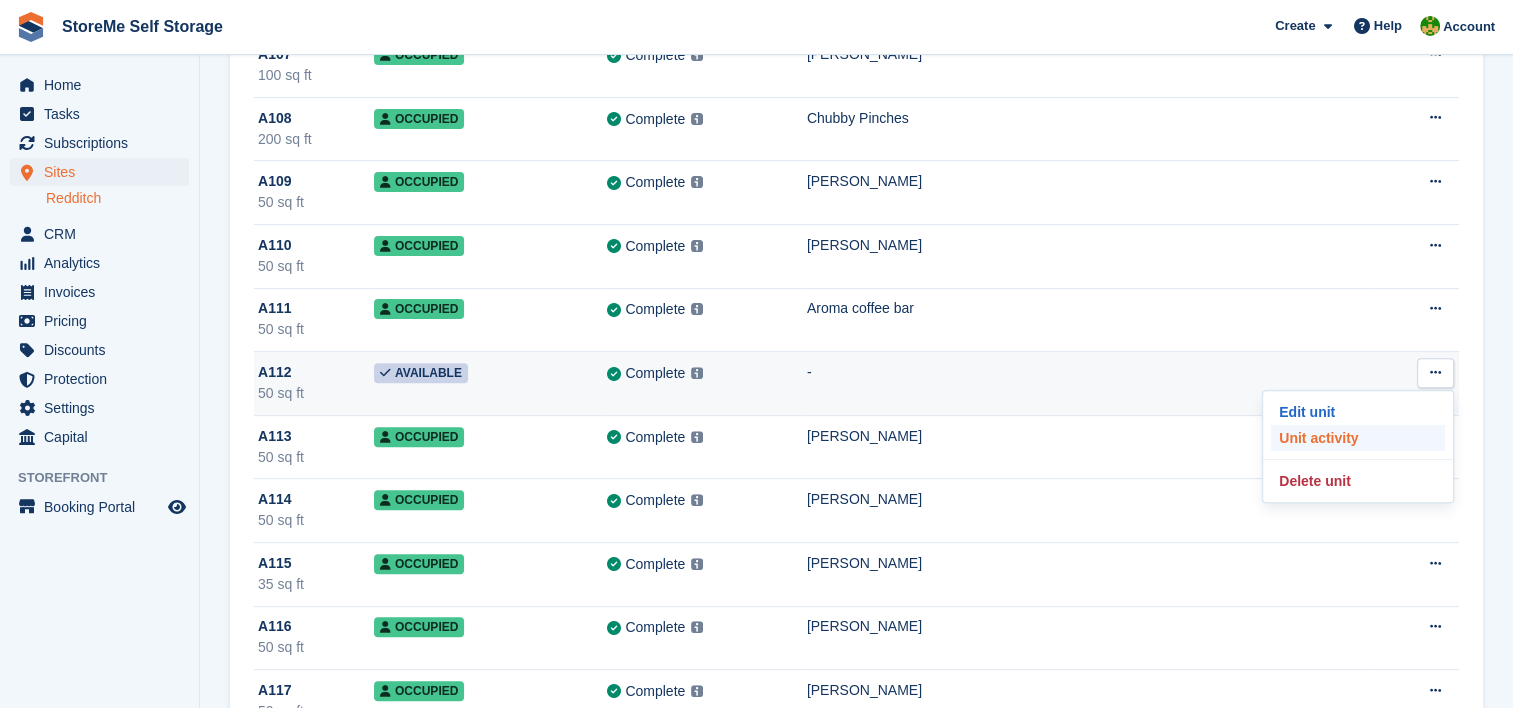 click on "Unit activity" at bounding box center [1358, 438] 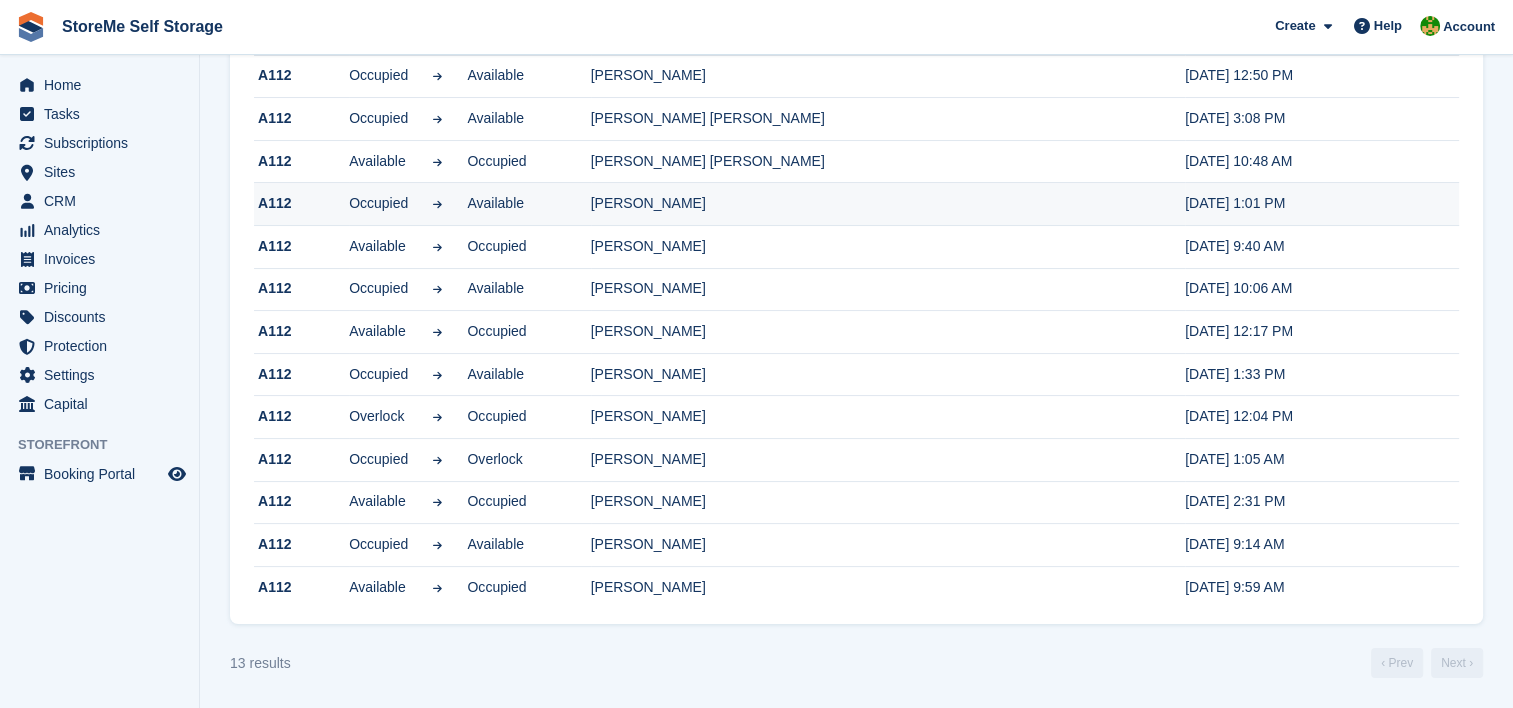 scroll, scrollTop: 0, scrollLeft: 0, axis: both 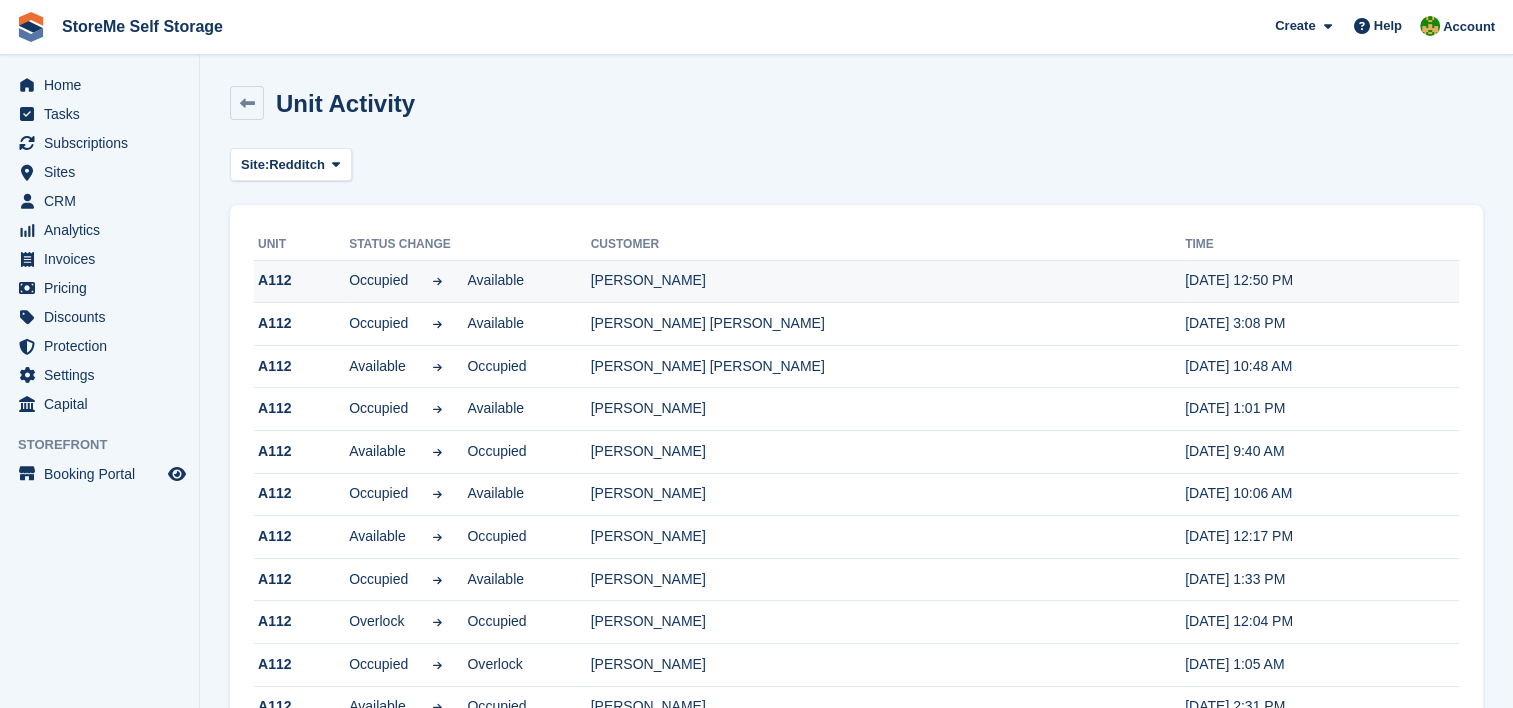 click on "24 Jul,  12:50 PM" at bounding box center [1322, 281] 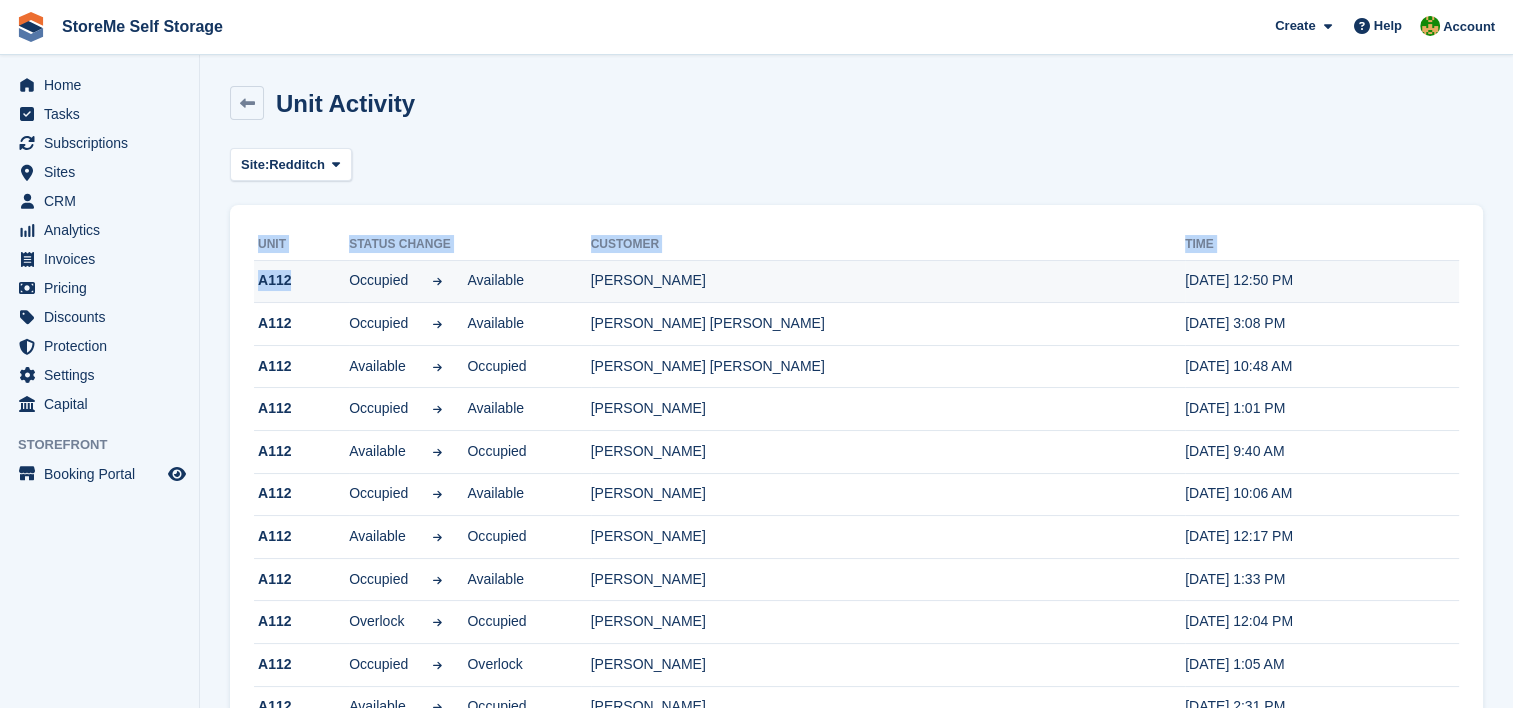 drag, startPoint x: 237, startPoint y: 244, endPoint x: 287, endPoint y: 283, distance: 63.411354 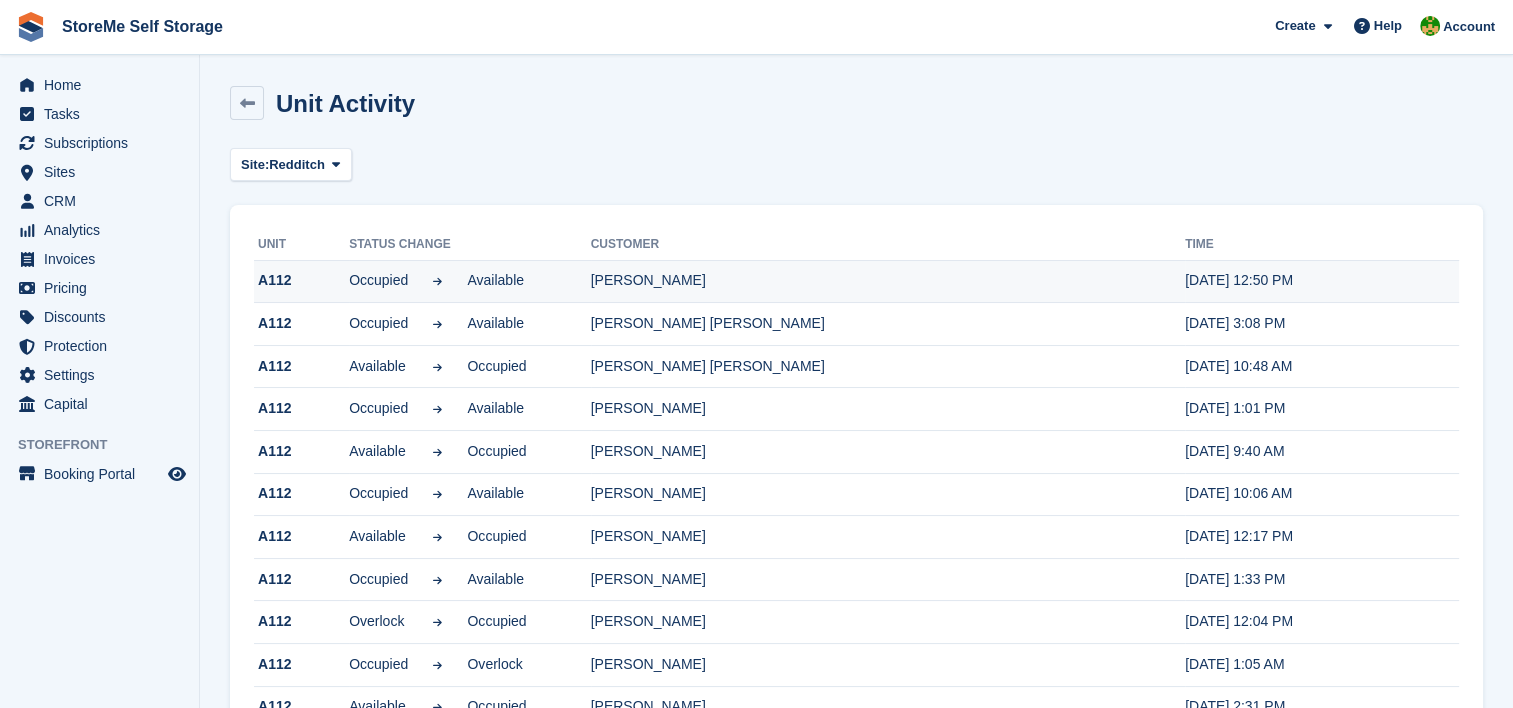 click on "Occupied" at bounding box center (378, 280) 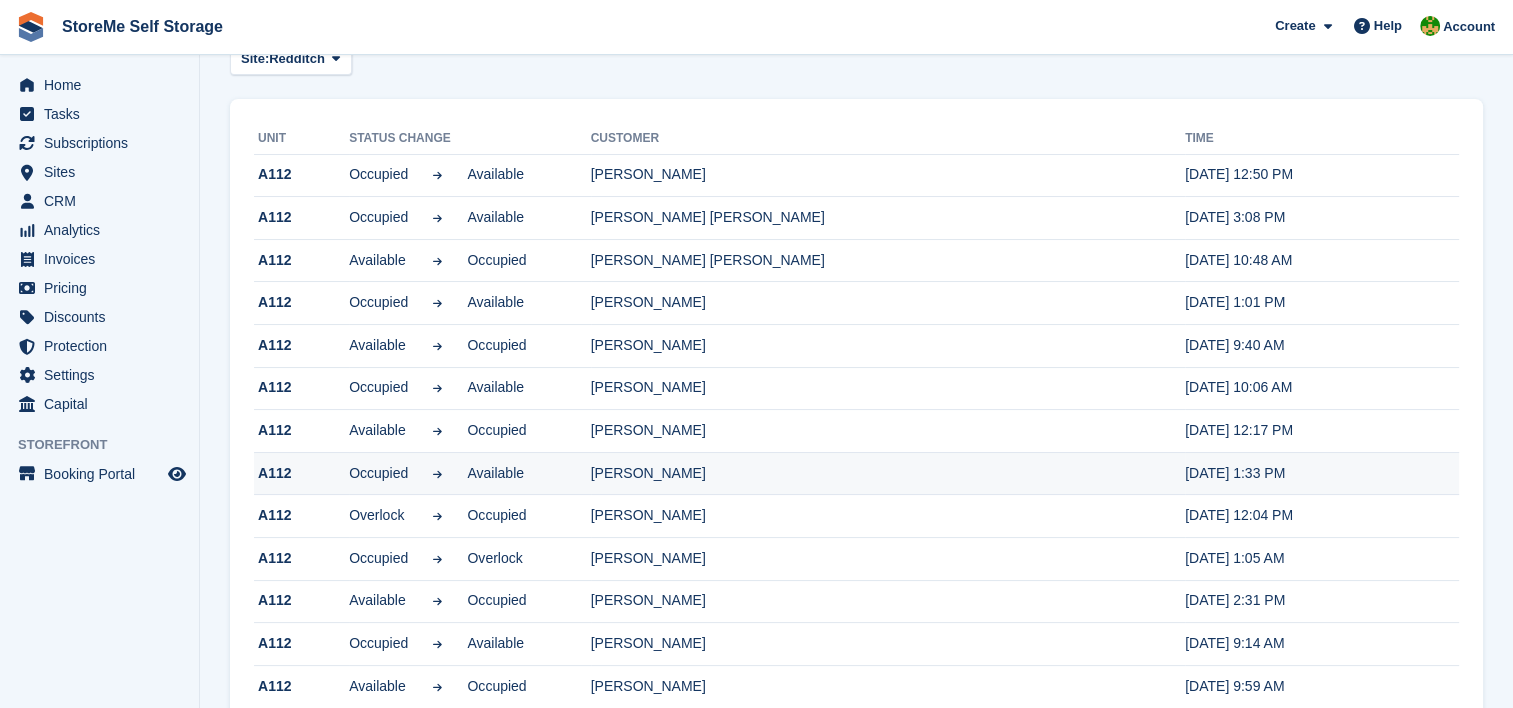 scroll, scrollTop: 0, scrollLeft: 0, axis: both 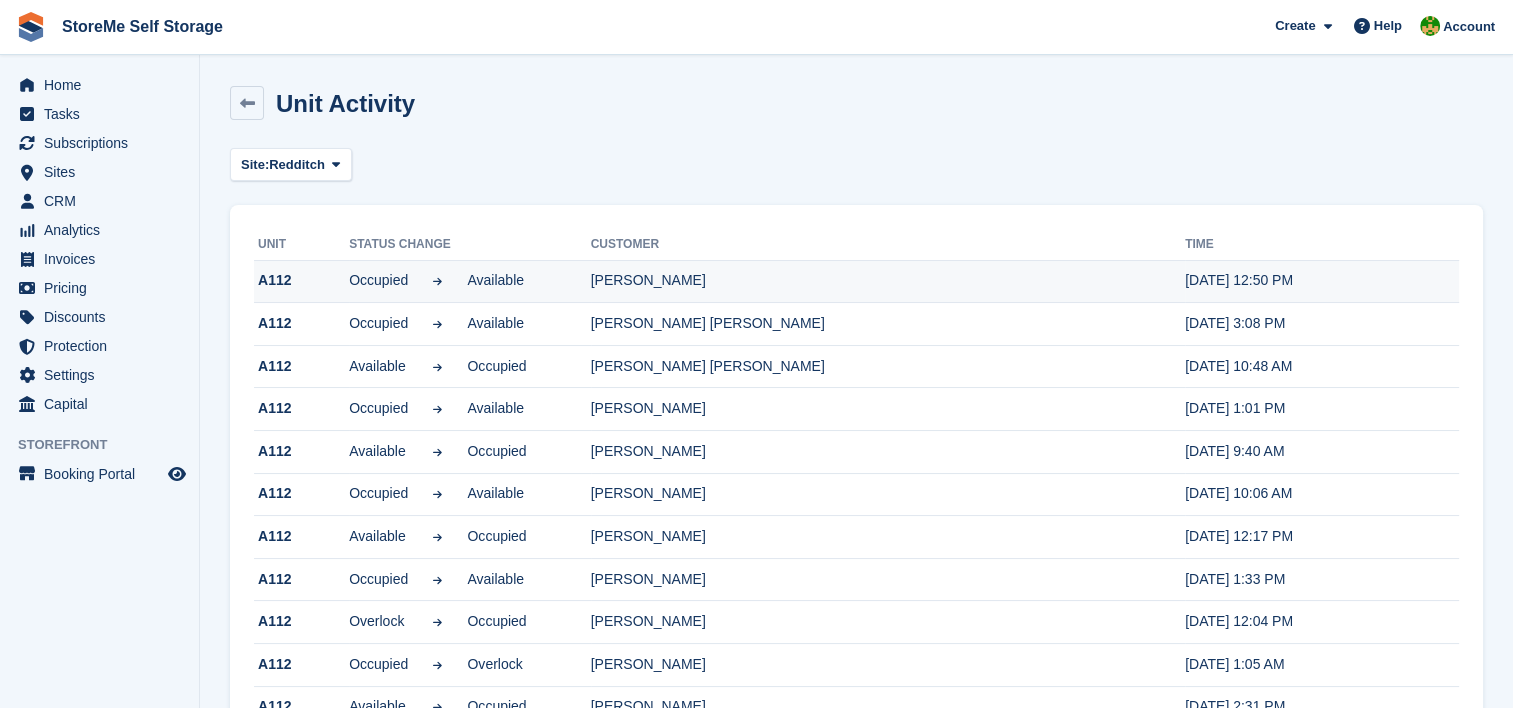 click on "A112" at bounding box center [301, 281] 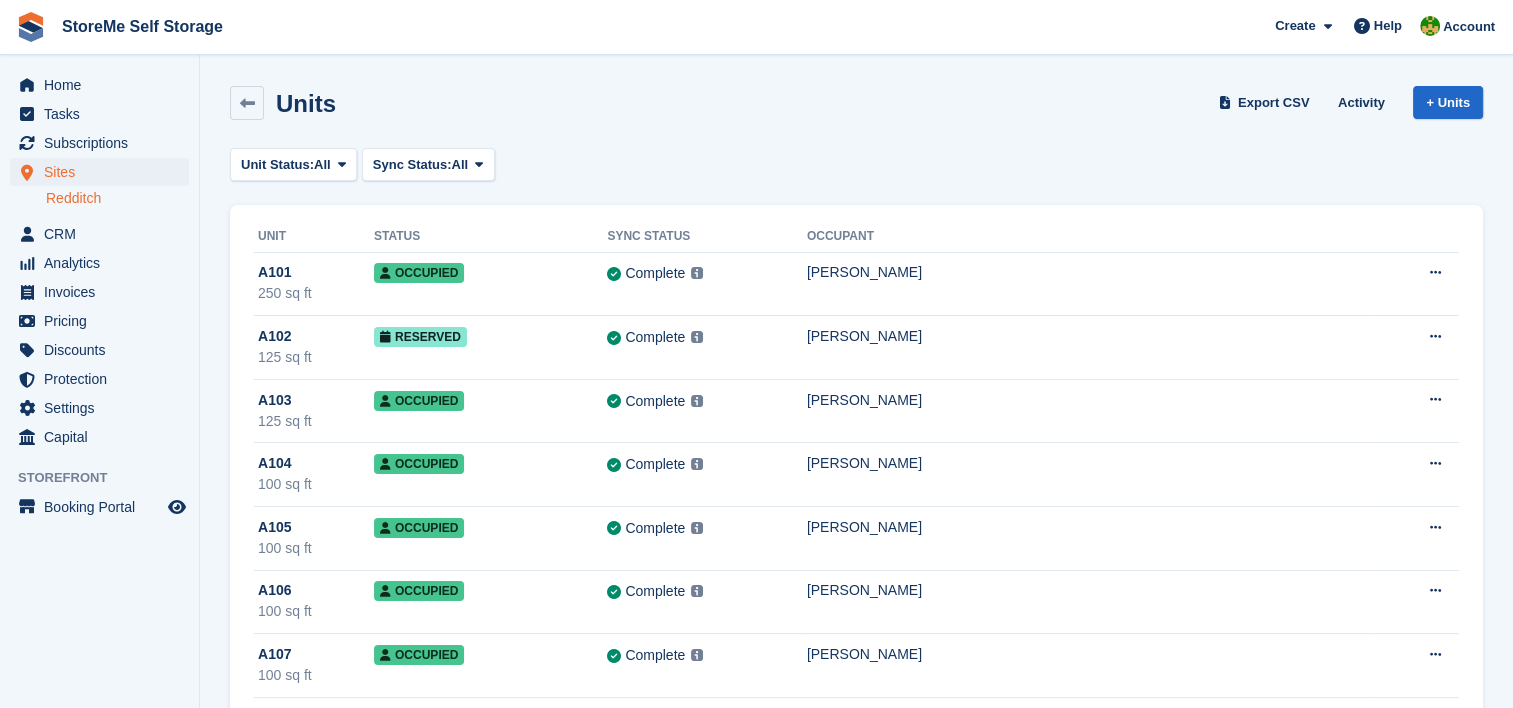 scroll, scrollTop: 600, scrollLeft: 0, axis: vertical 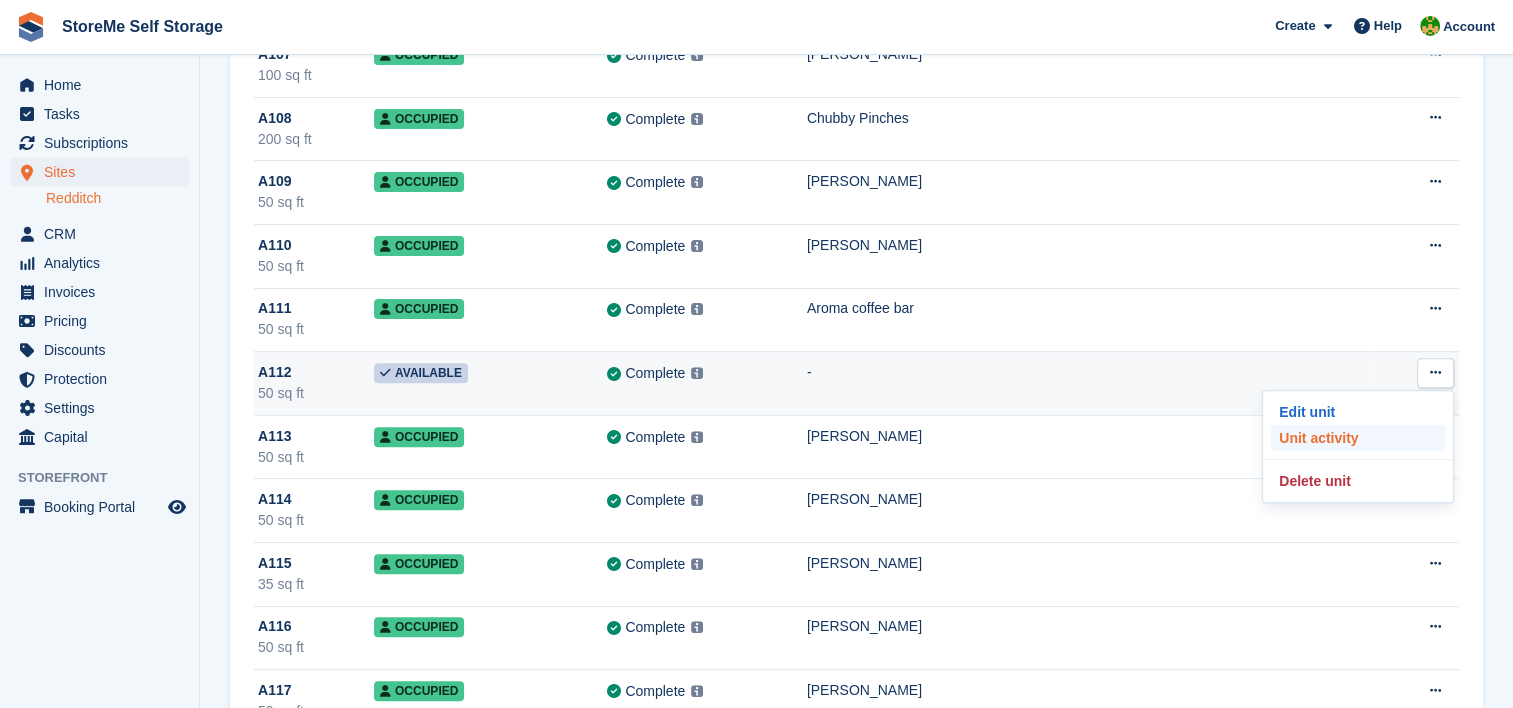 click on "Unit activity" at bounding box center [1358, 438] 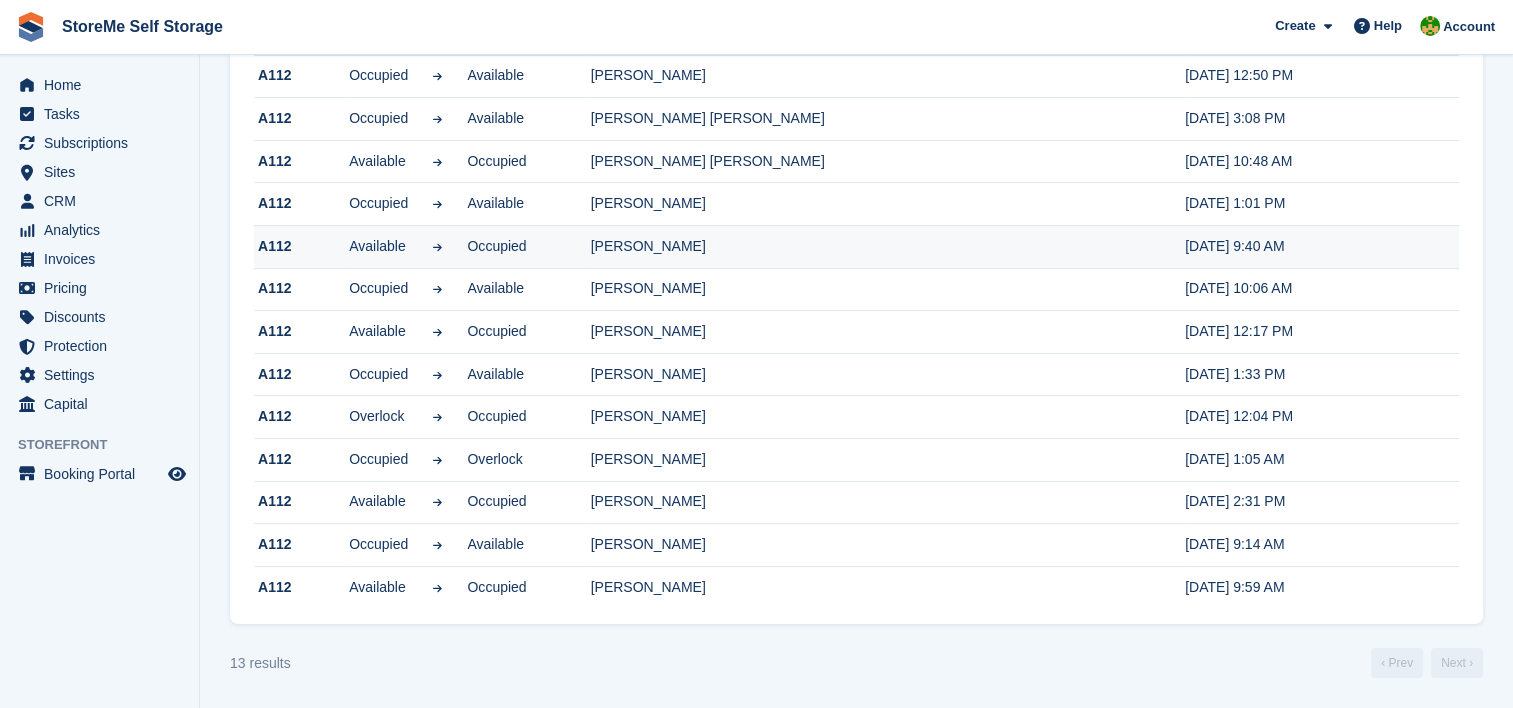 scroll, scrollTop: 0, scrollLeft: 0, axis: both 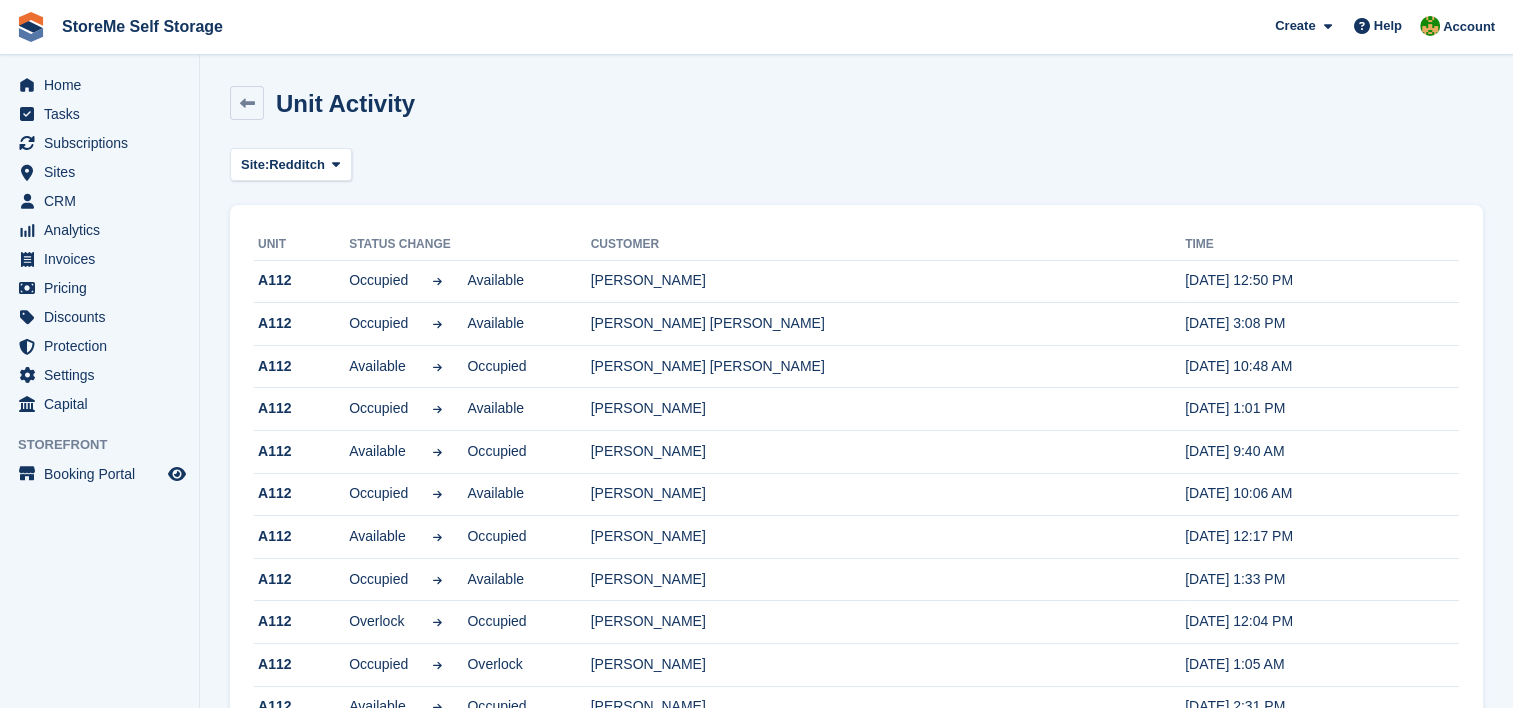 drag, startPoint x: 240, startPoint y: 101, endPoint x: 1527, endPoint y: 560, distance: 1366.4004 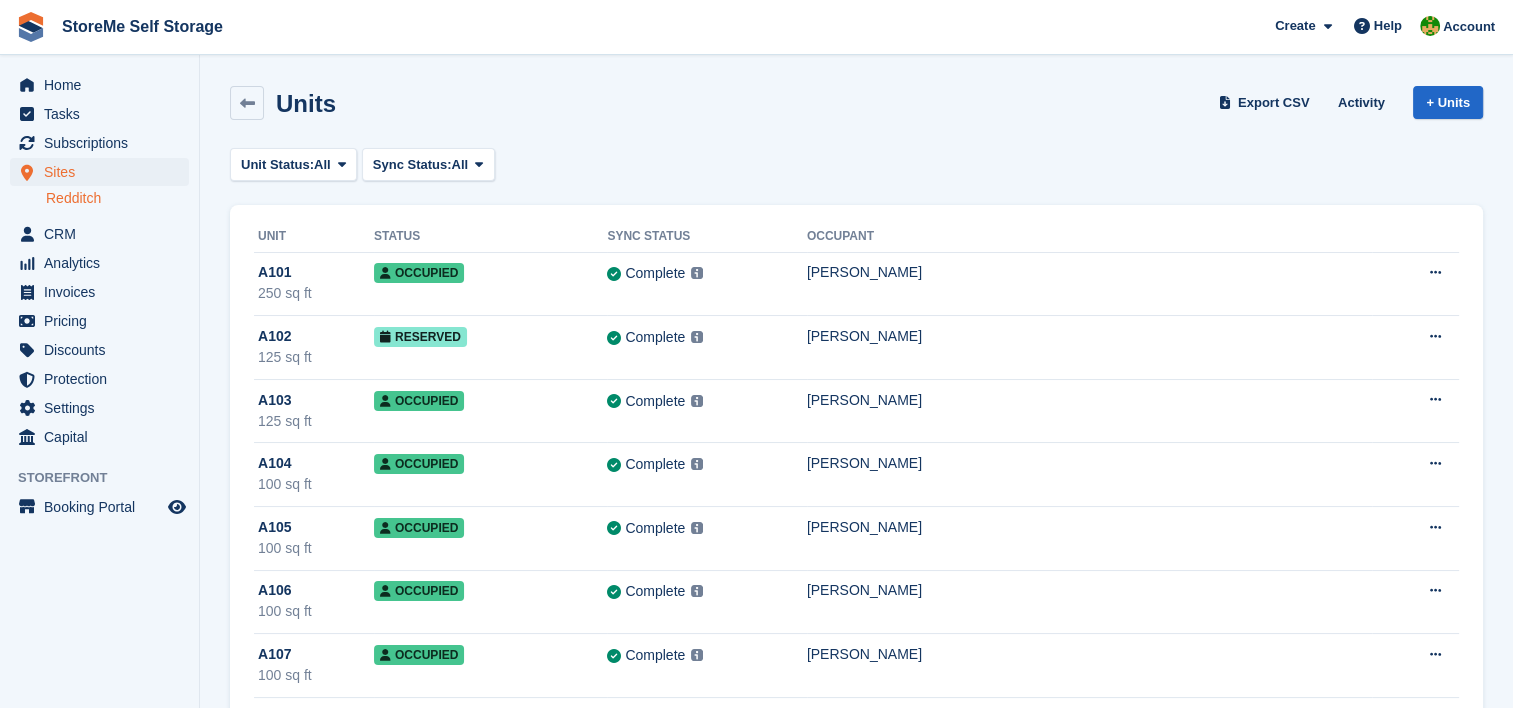 scroll, scrollTop: 500, scrollLeft: 0, axis: vertical 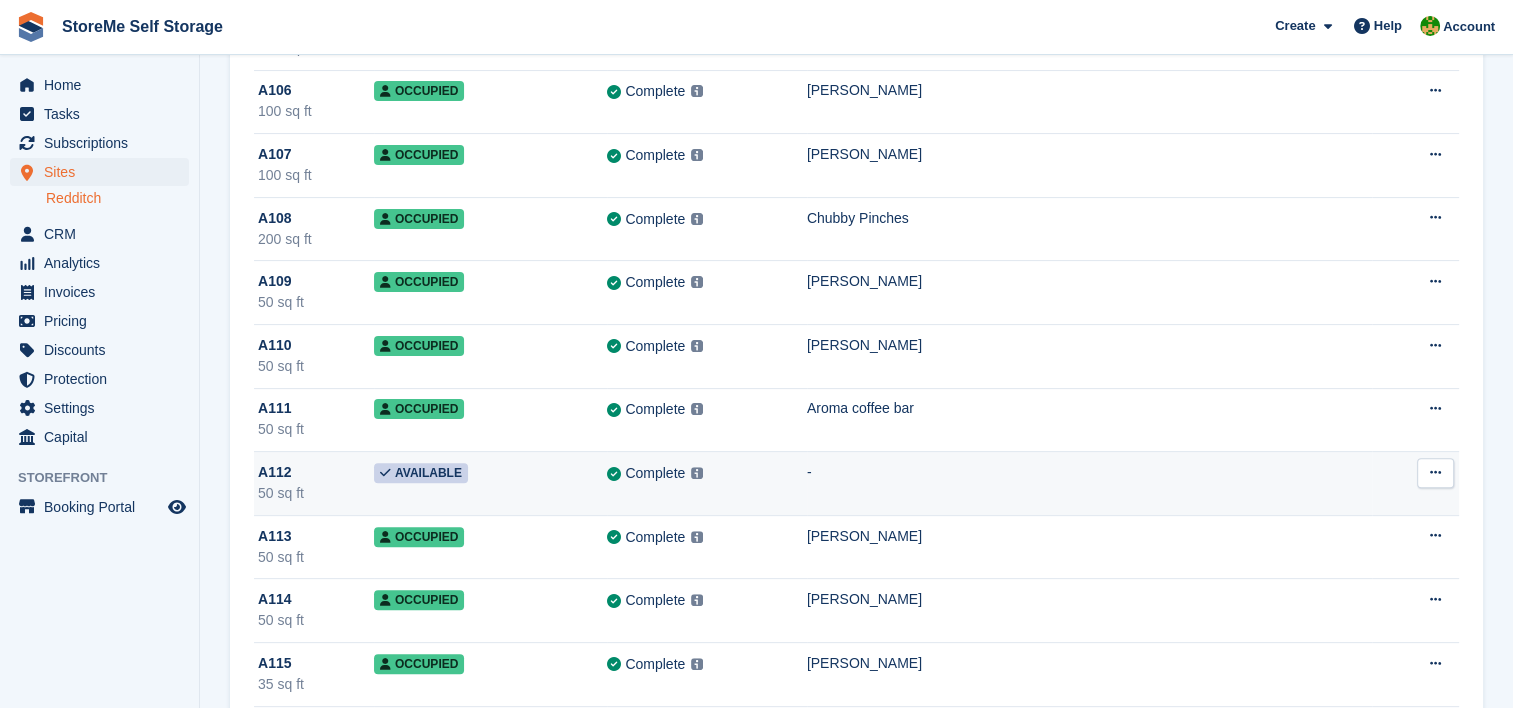 click at bounding box center (1435, 472) 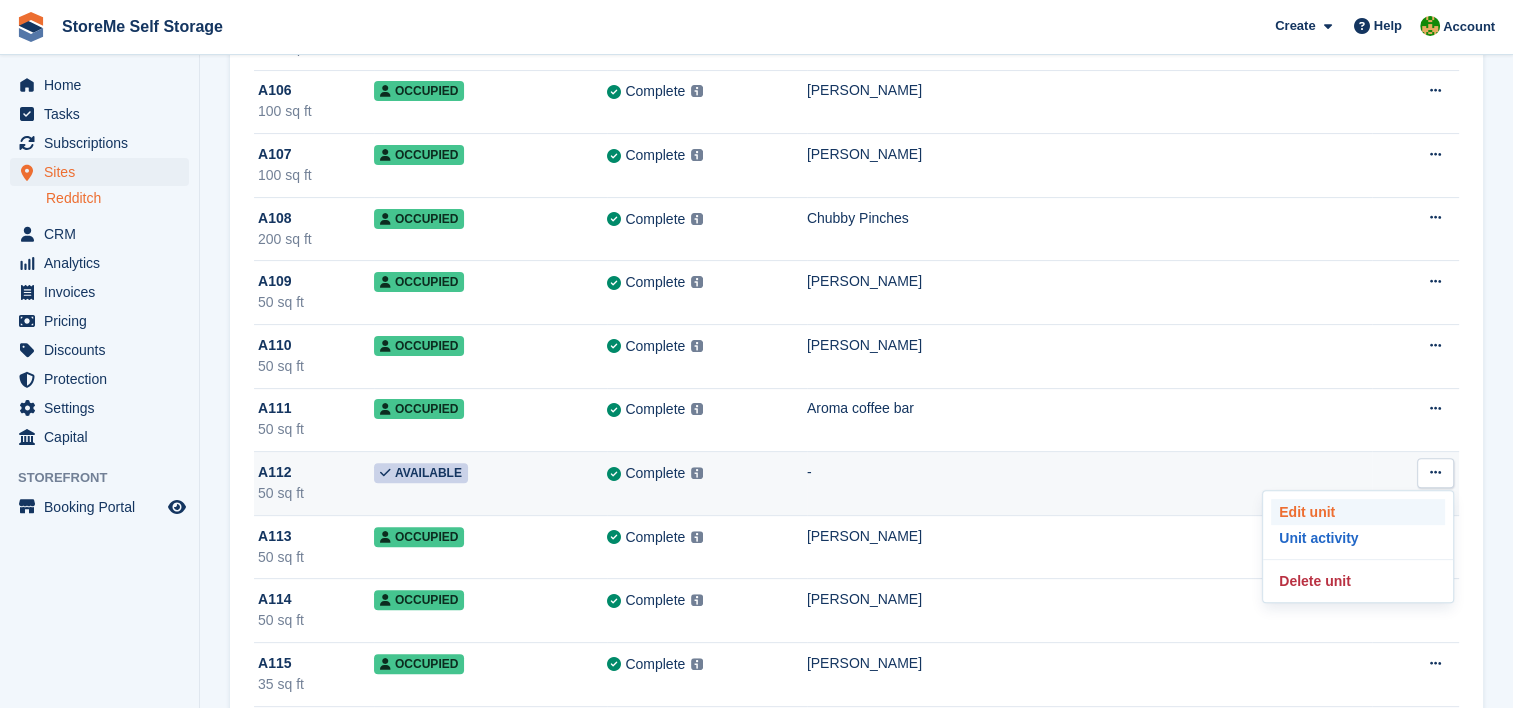 click on "Edit unit" at bounding box center [1358, 512] 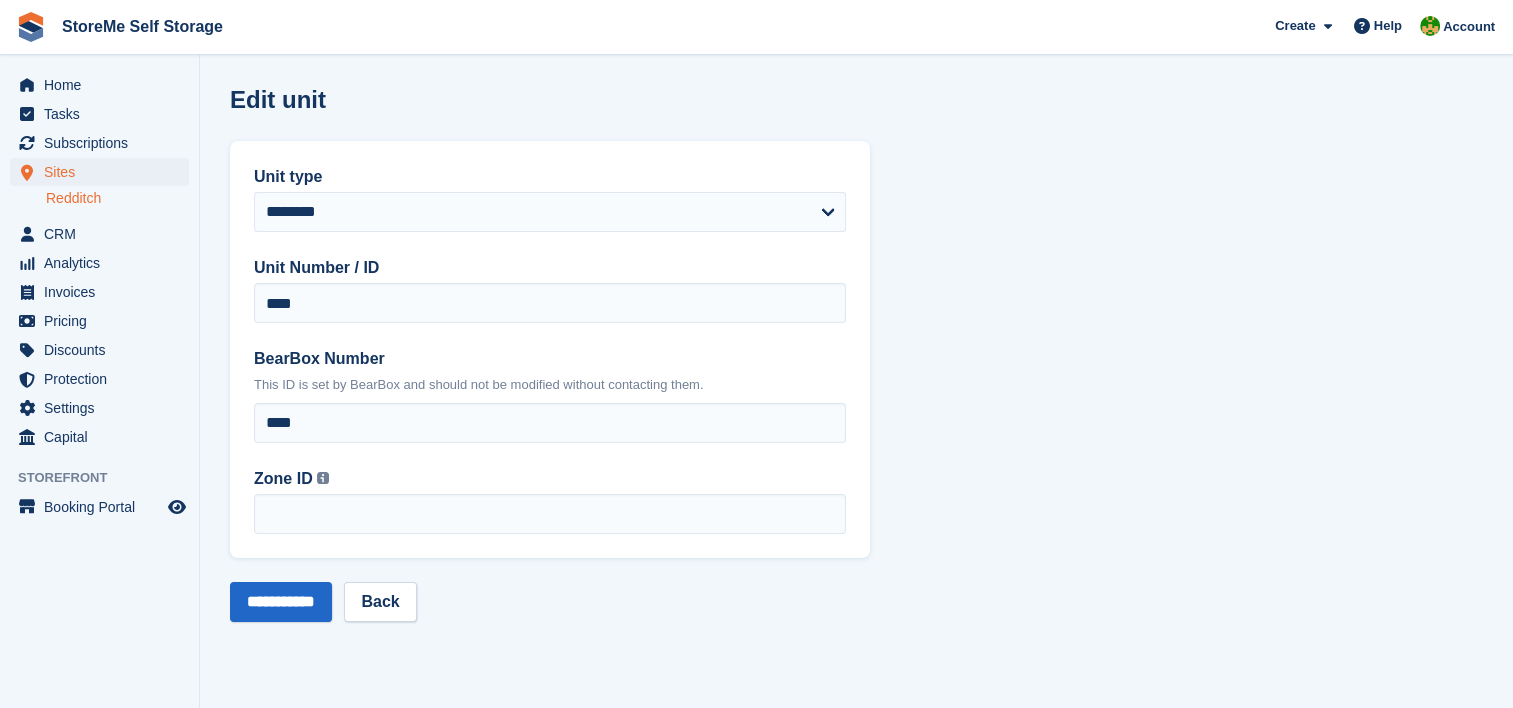 scroll, scrollTop: 0, scrollLeft: 0, axis: both 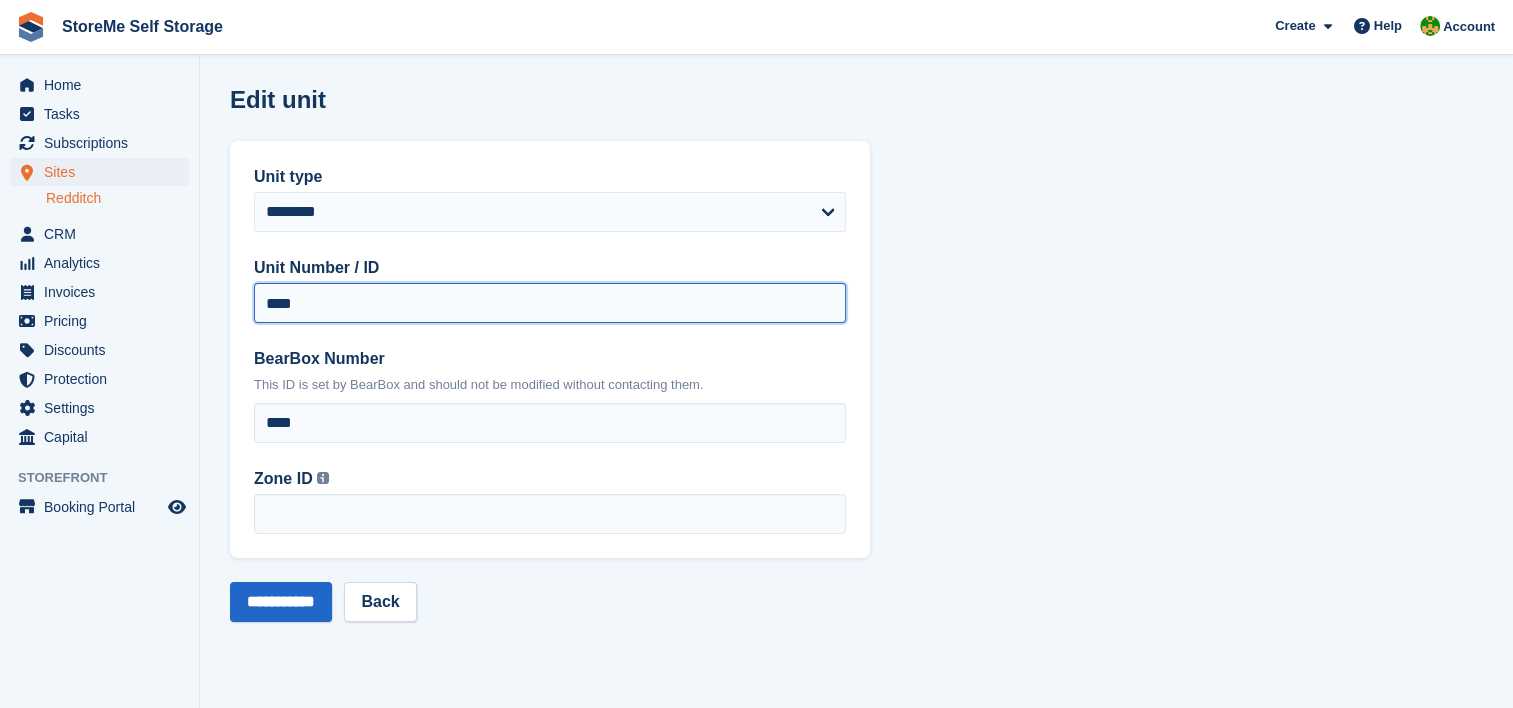 click on "****" at bounding box center [550, 303] 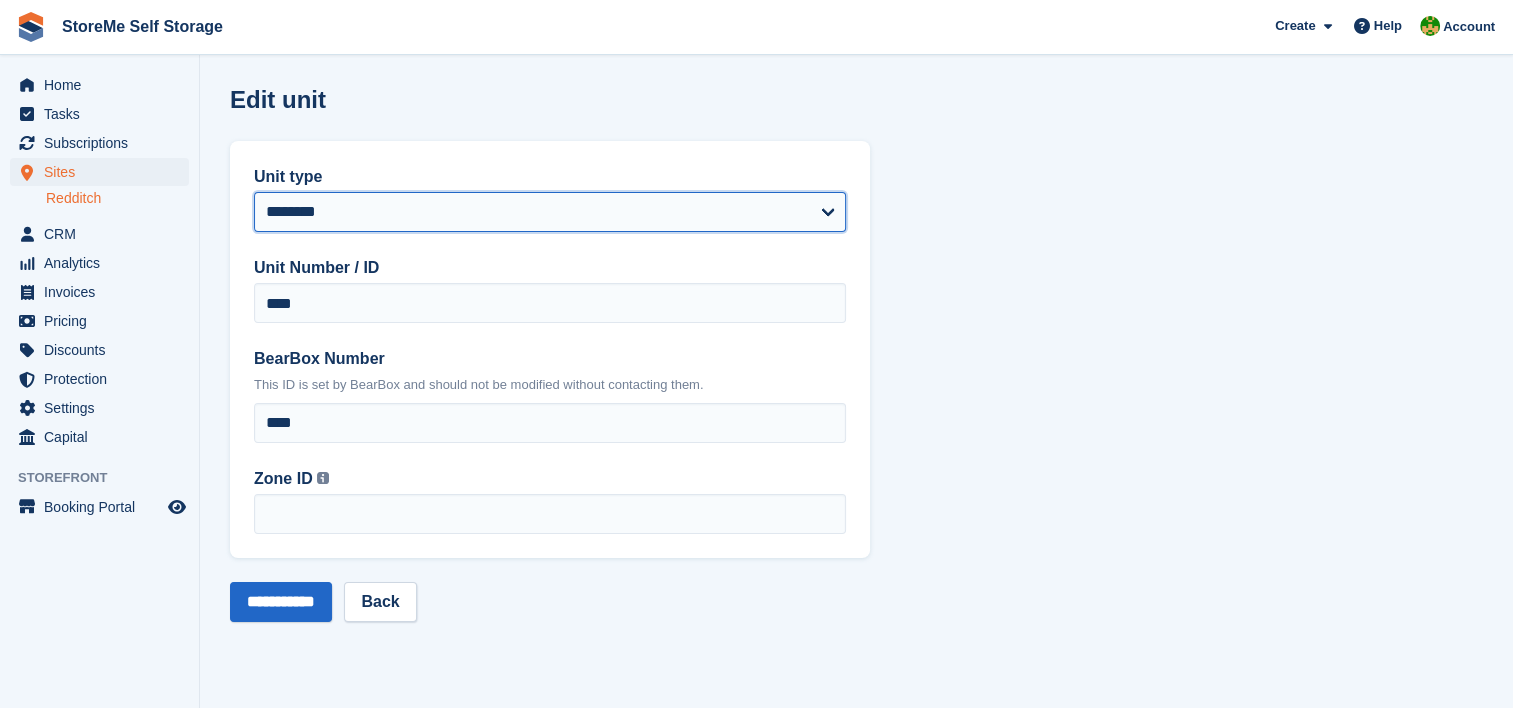 click on "**********" at bounding box center [550, 212] 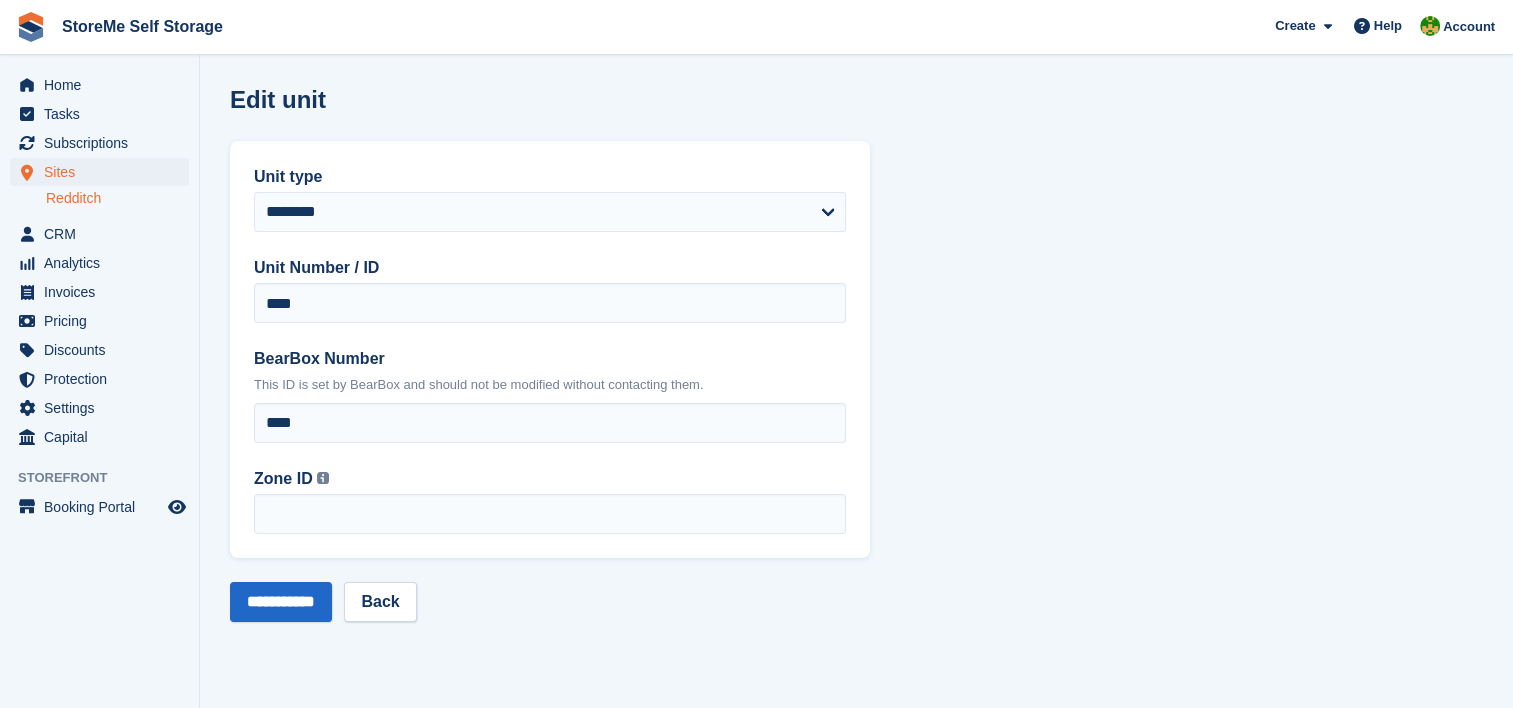 click on "Edit unit" at bounding box center [856, 111] 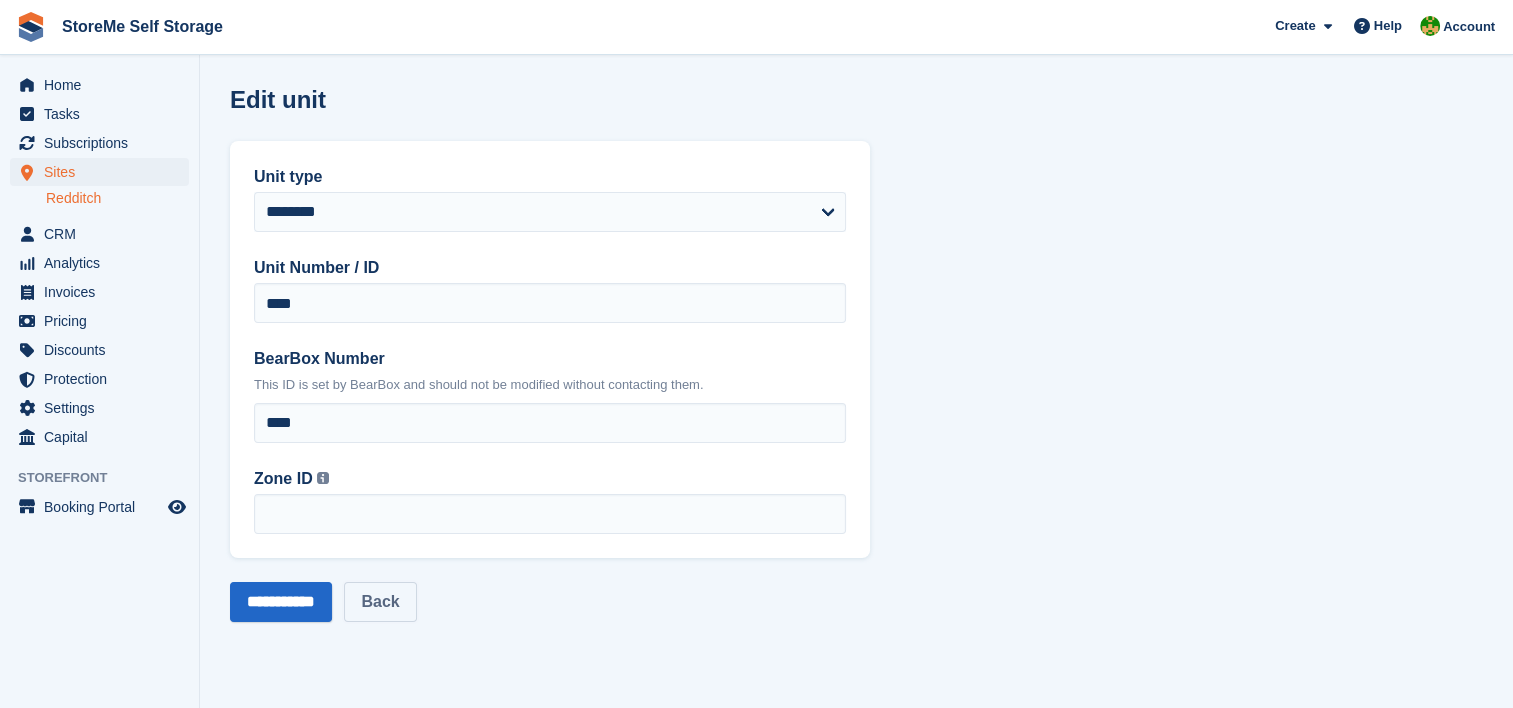 click on "Back" at bounding box center [380, 602] 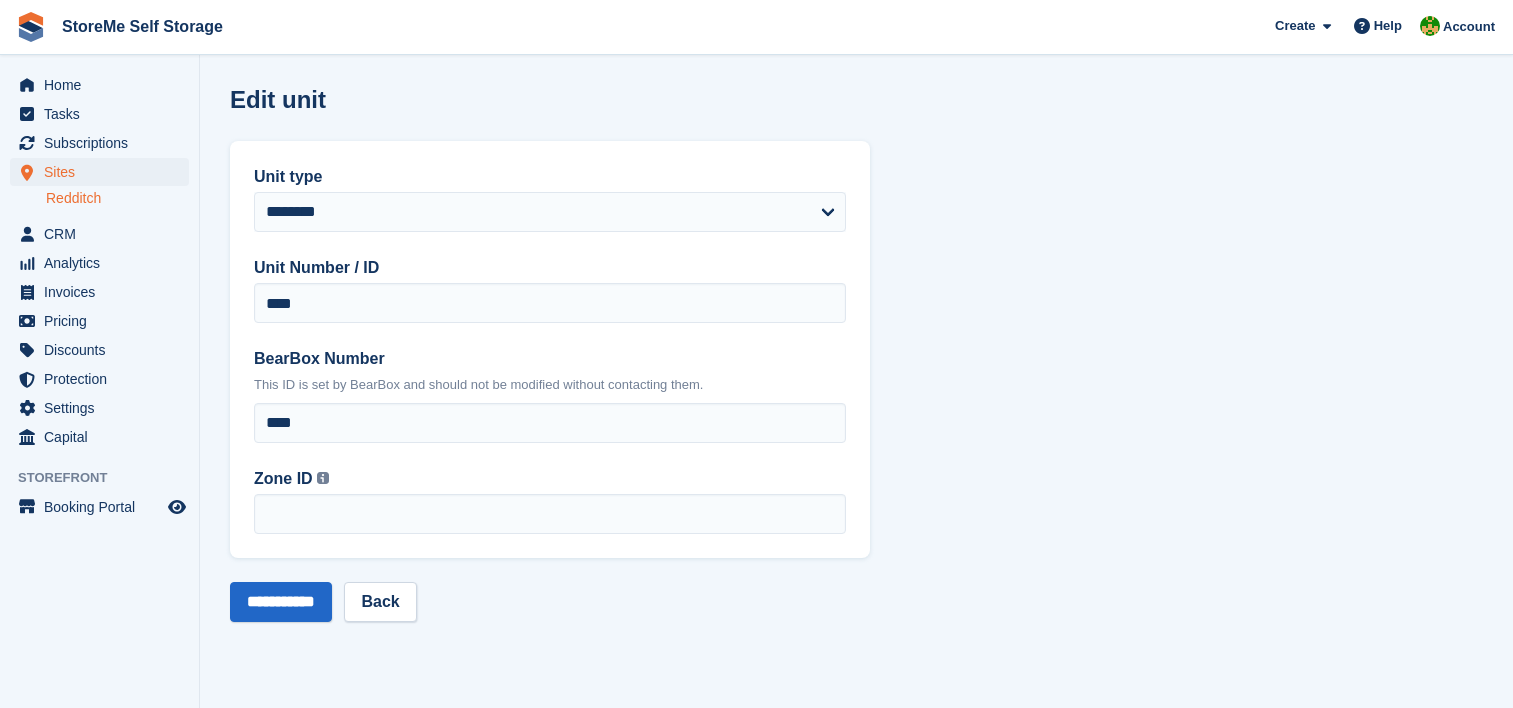 scroll, scrollTop: 0, scrollLeft: 0, axis: both 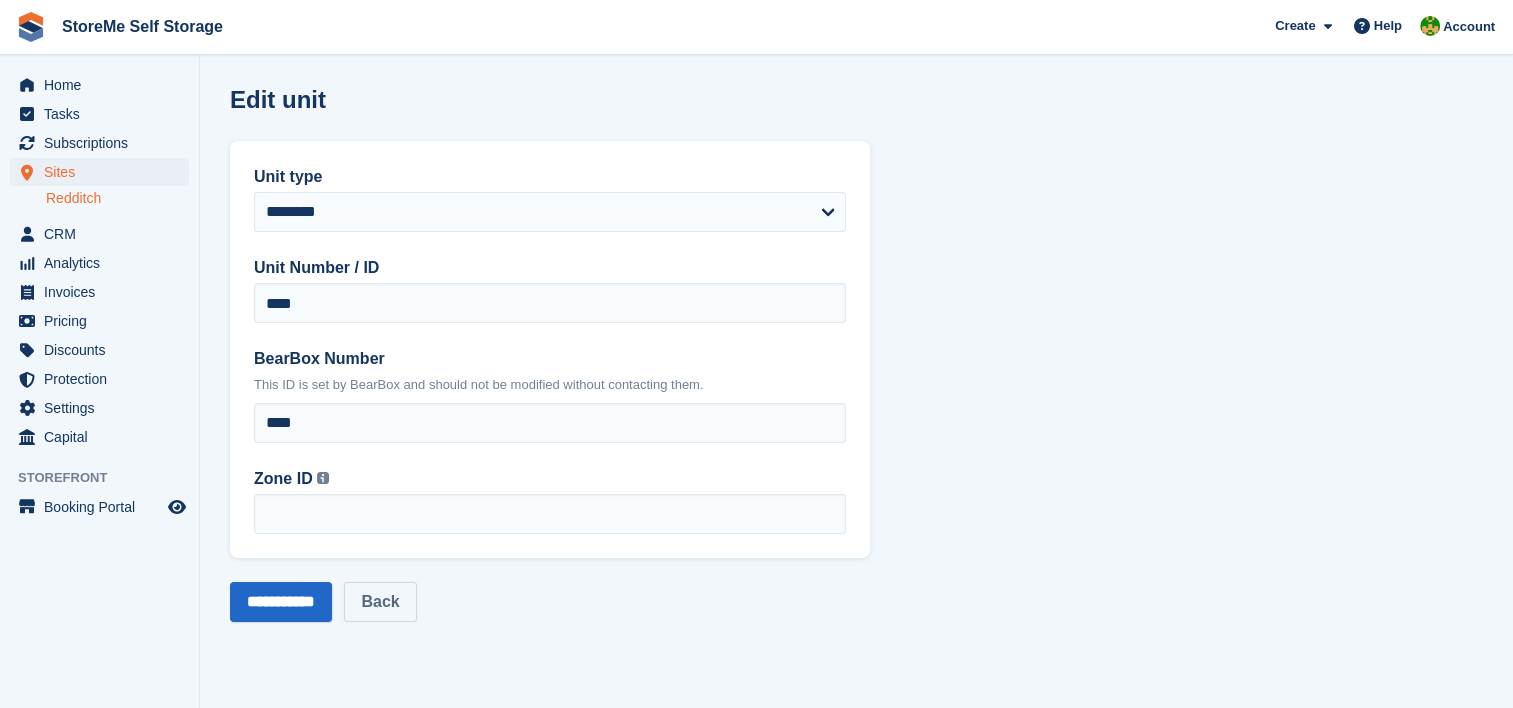 click on "Back" at bounding box center [380, 602] 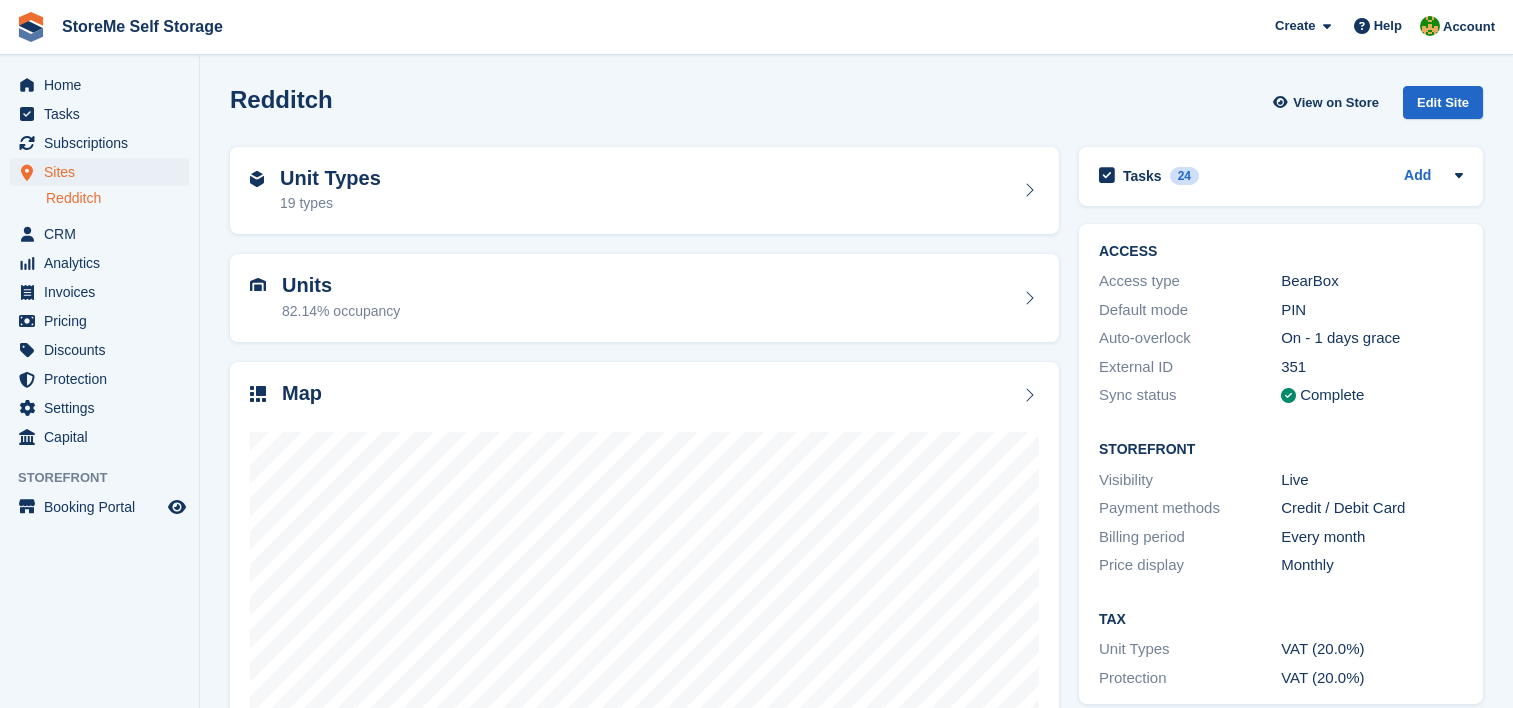 scroll, scrollTop: 0, scrollLeft: 0, axis: both 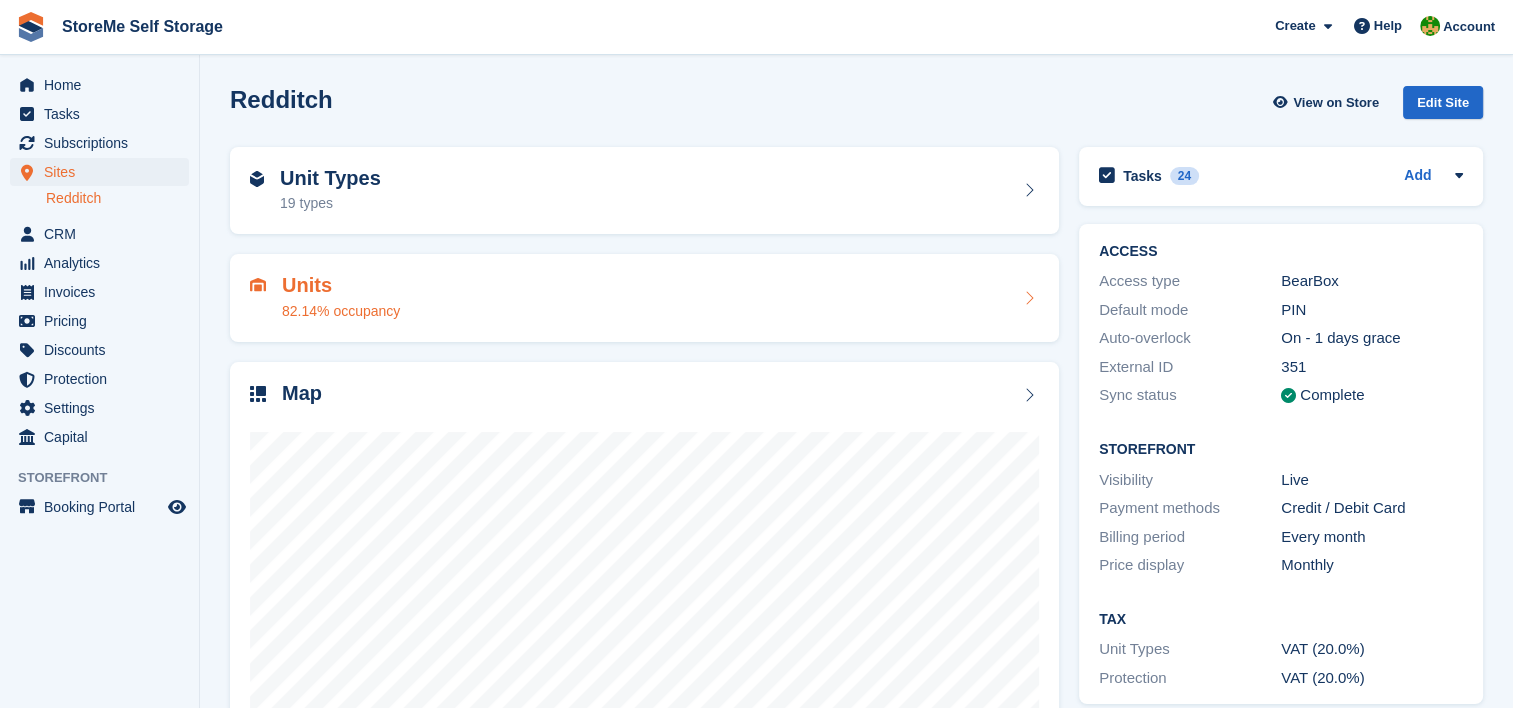 click at bounding box center (1029, 298) 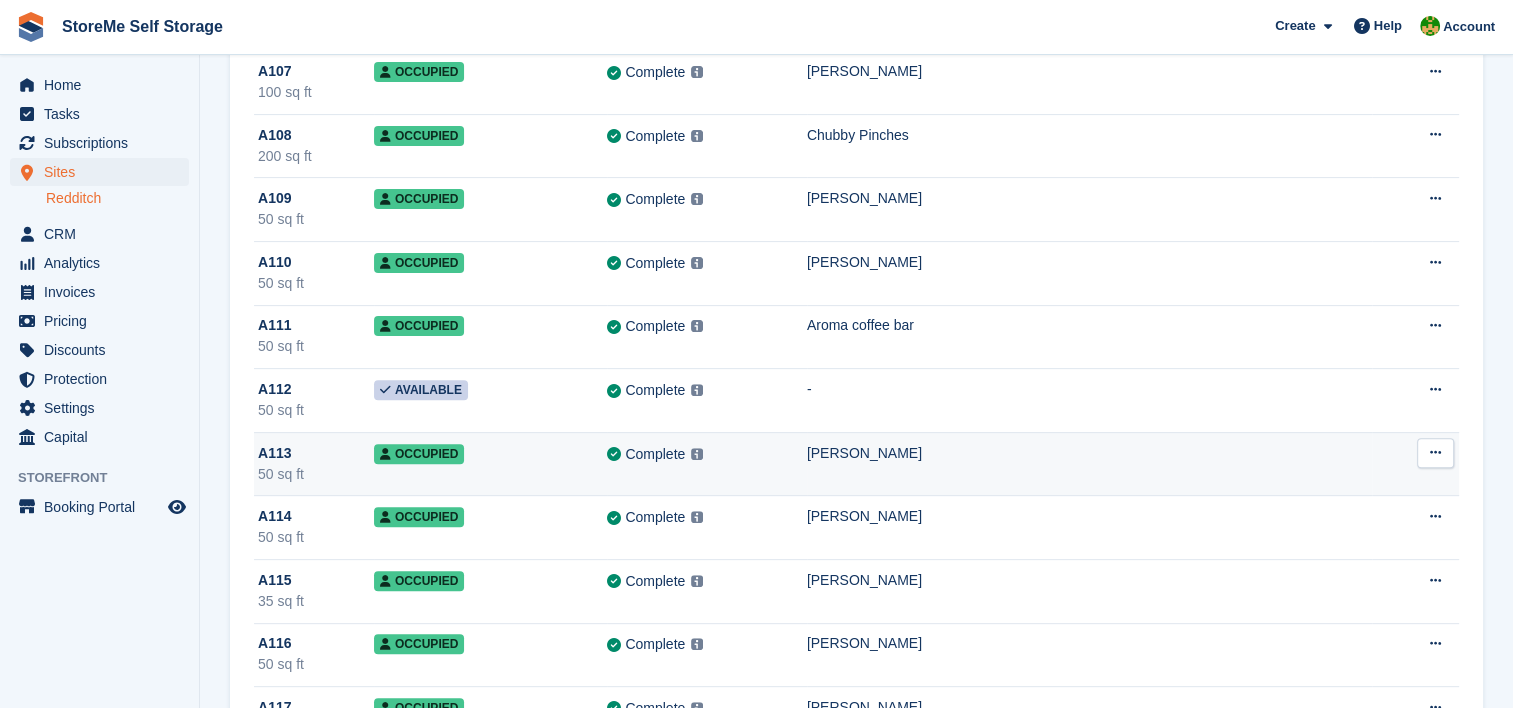 scroll, scrollTop: 600, scrollLeft: 0, axis: vertical 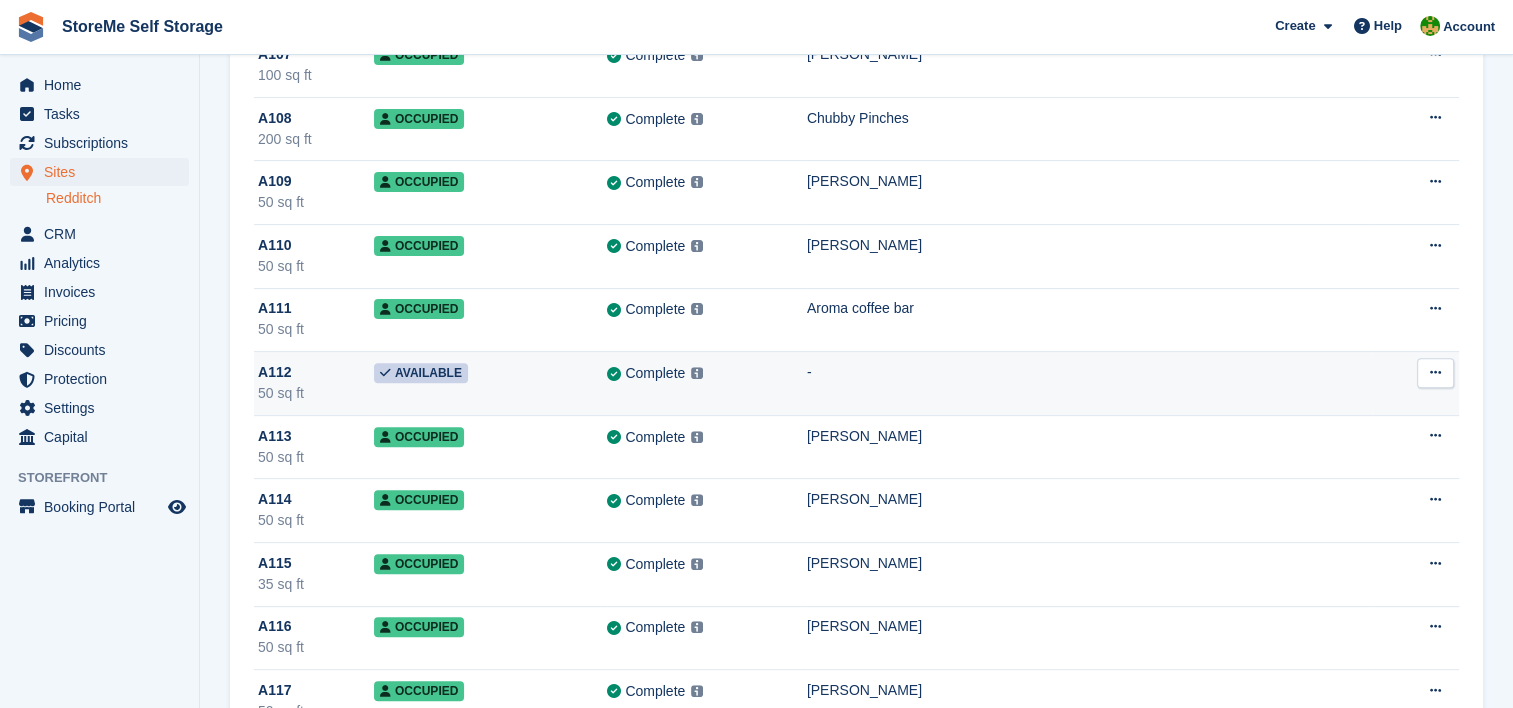click on "A112" at bounding box center (316, 372) 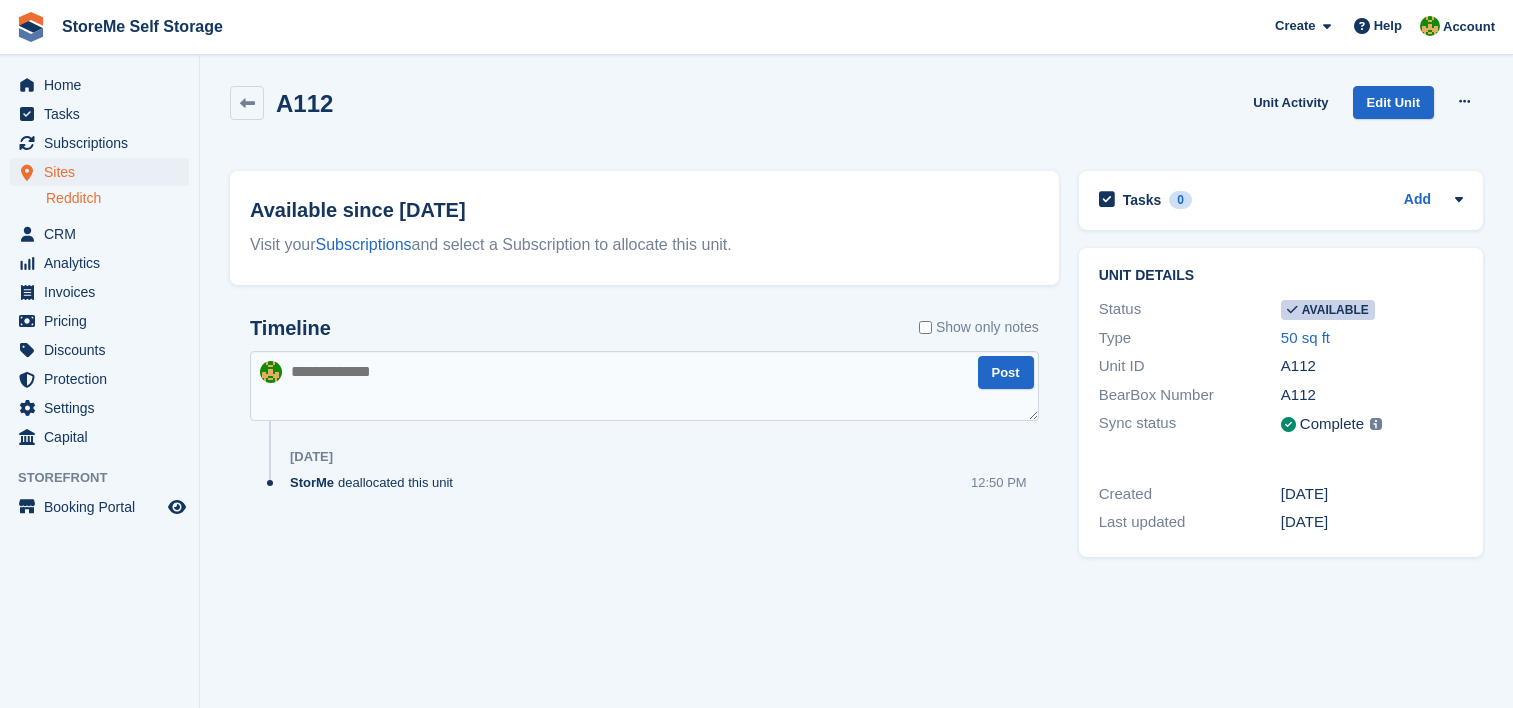 scroll, scrollTop: 0, scrollLeft: 0, axis: both 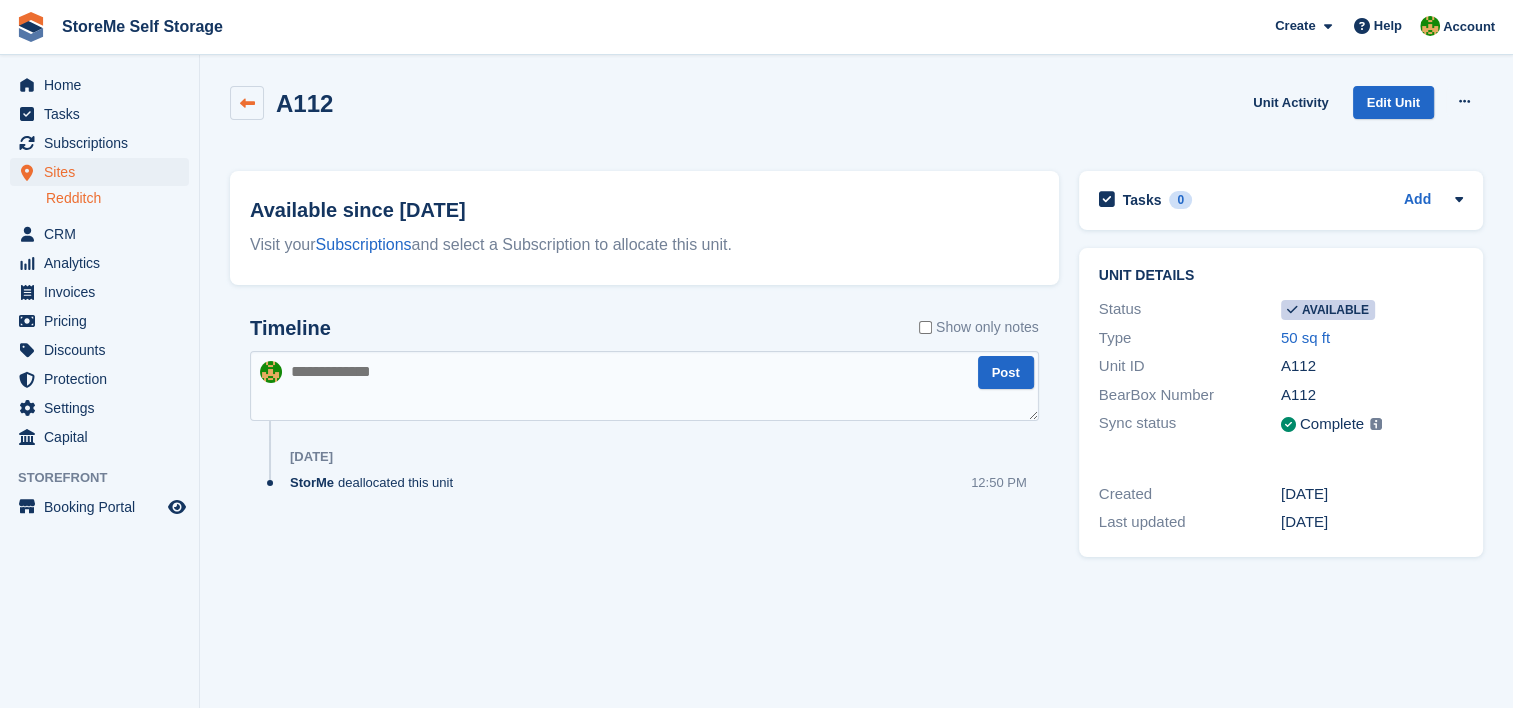 click at bounding box center [247, 103] 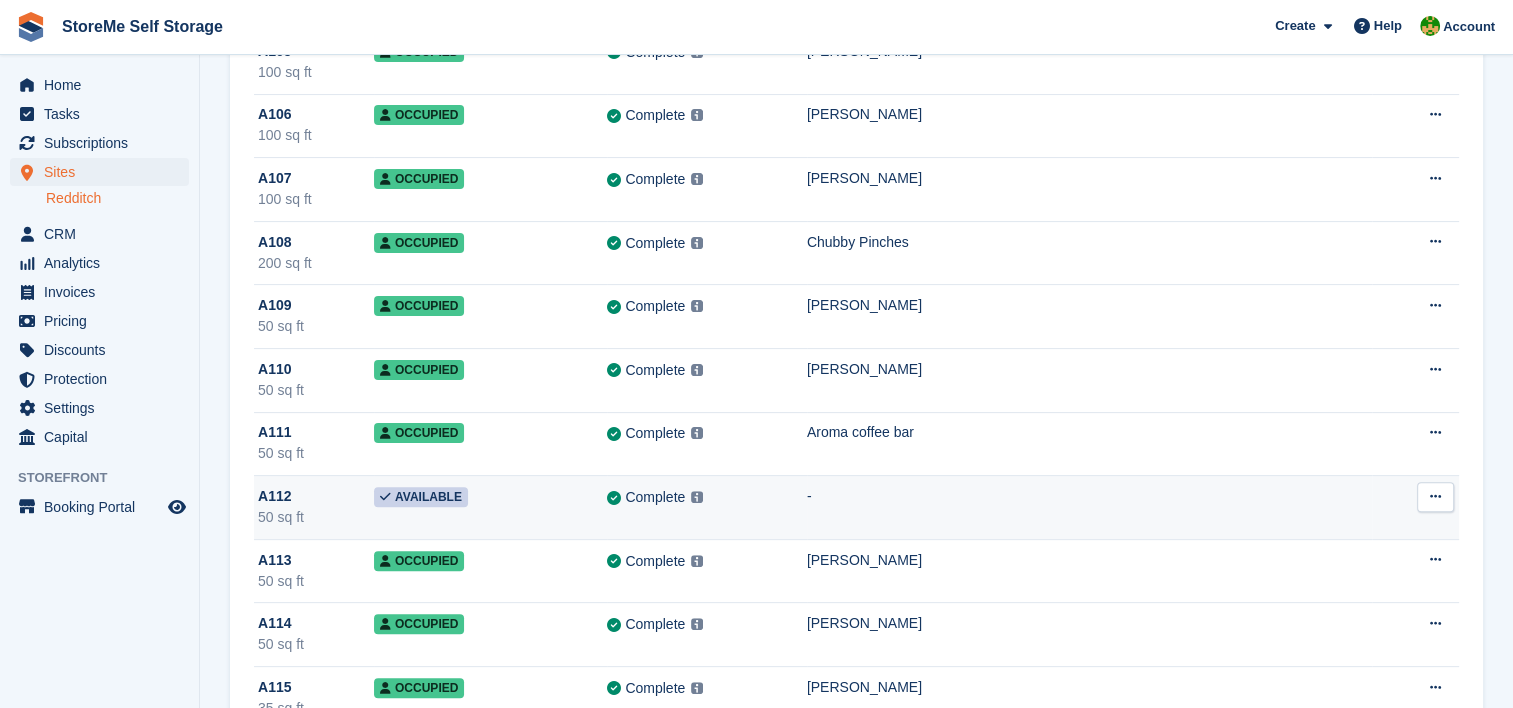 scroll, scrollTop: 500, scrollLeft: 0, axis: vertical 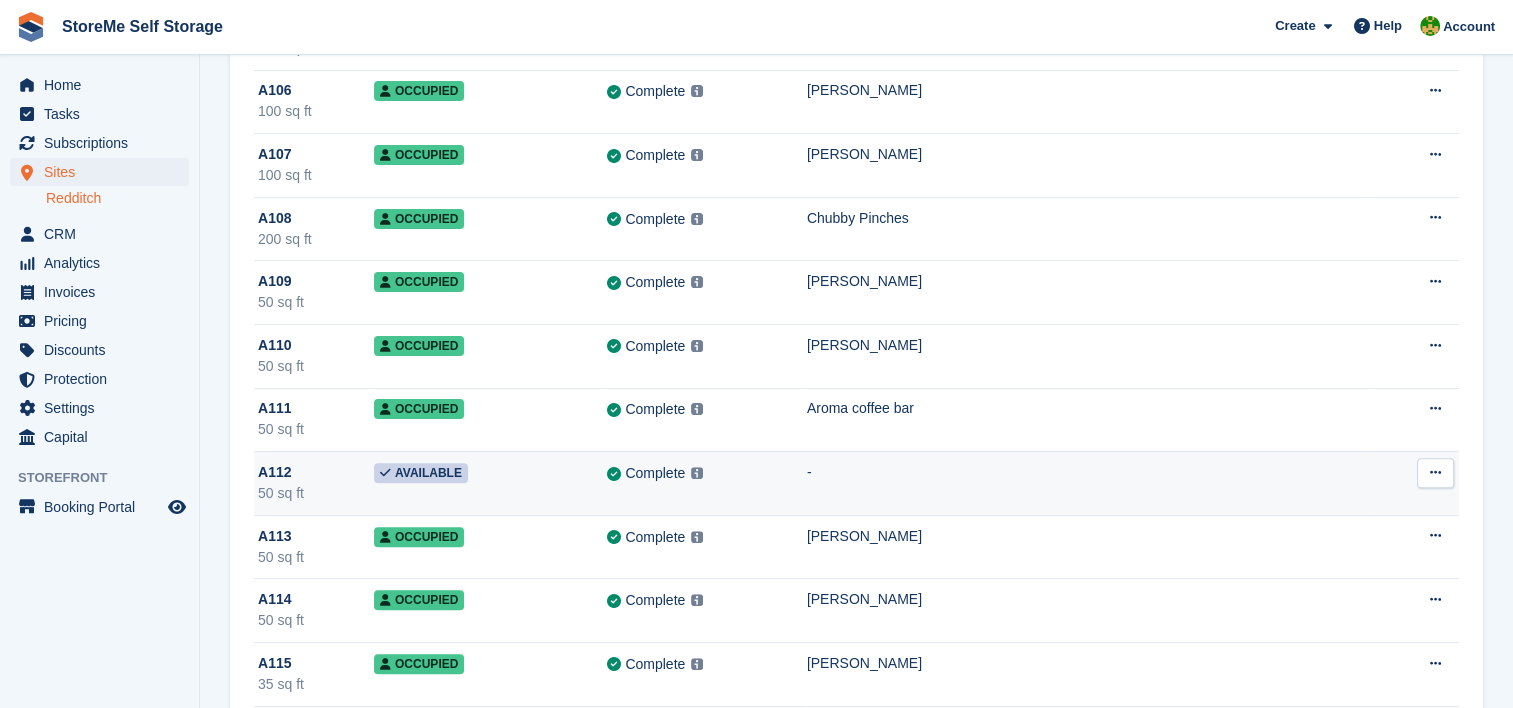click at bounding box center (1435, 472) 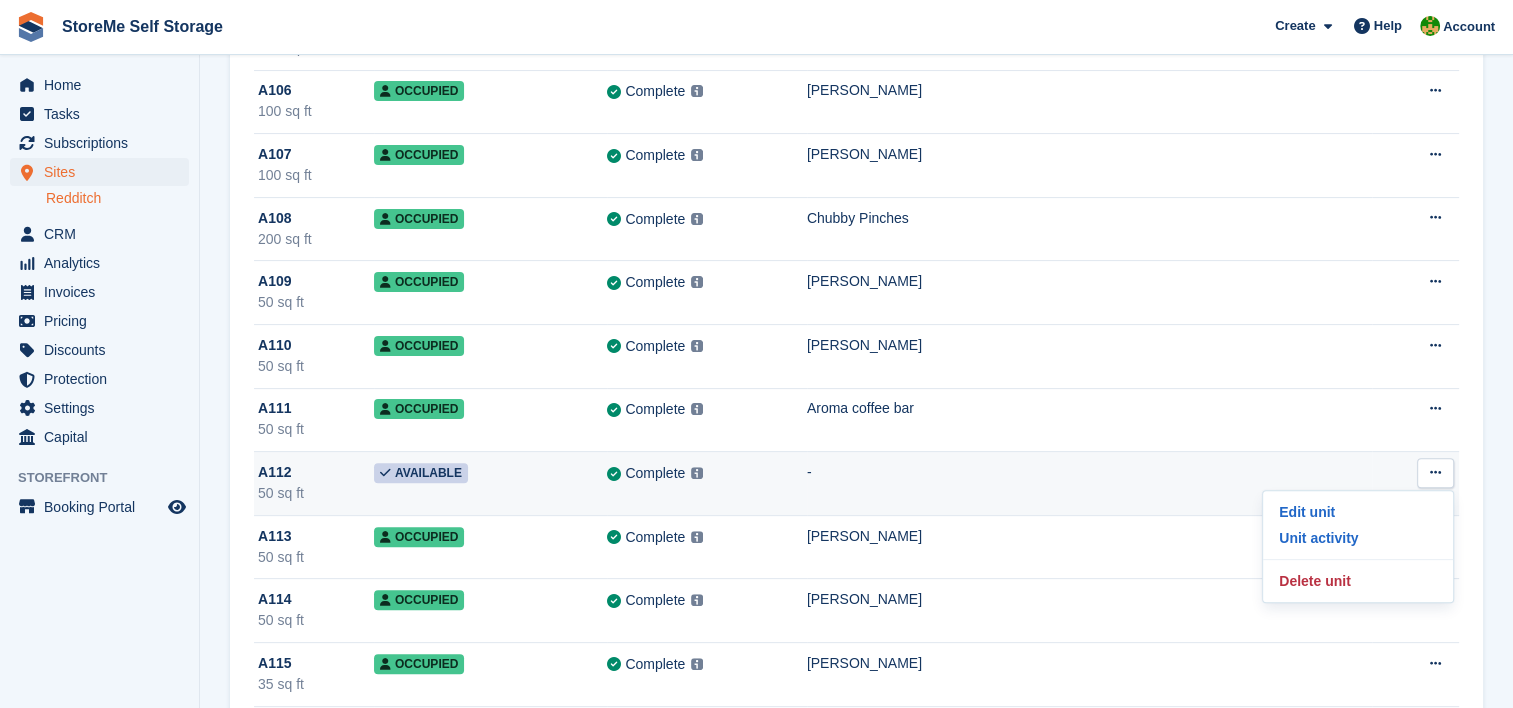 click at bounding box center (614, 474) 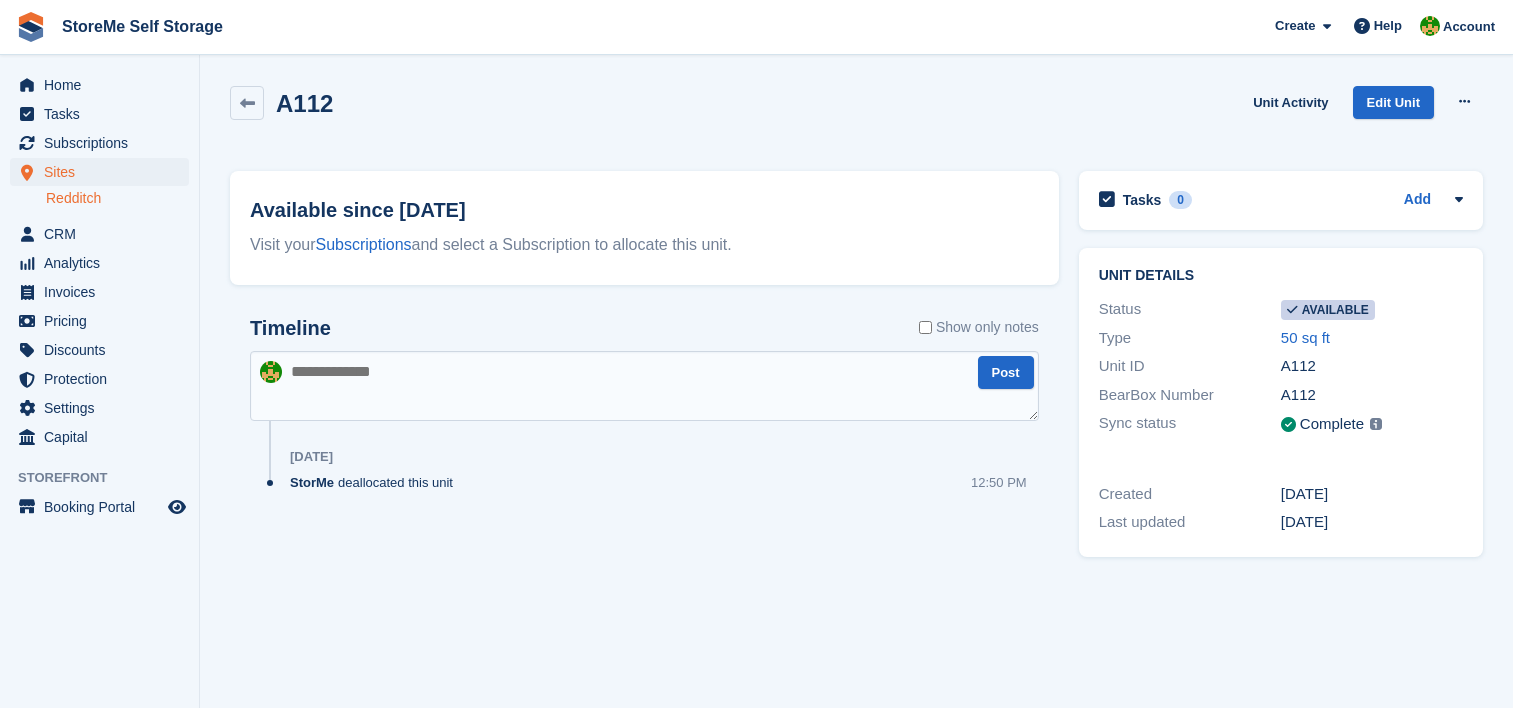 scroll, scrollTop: 0, scrollLeft: 0, axis: both 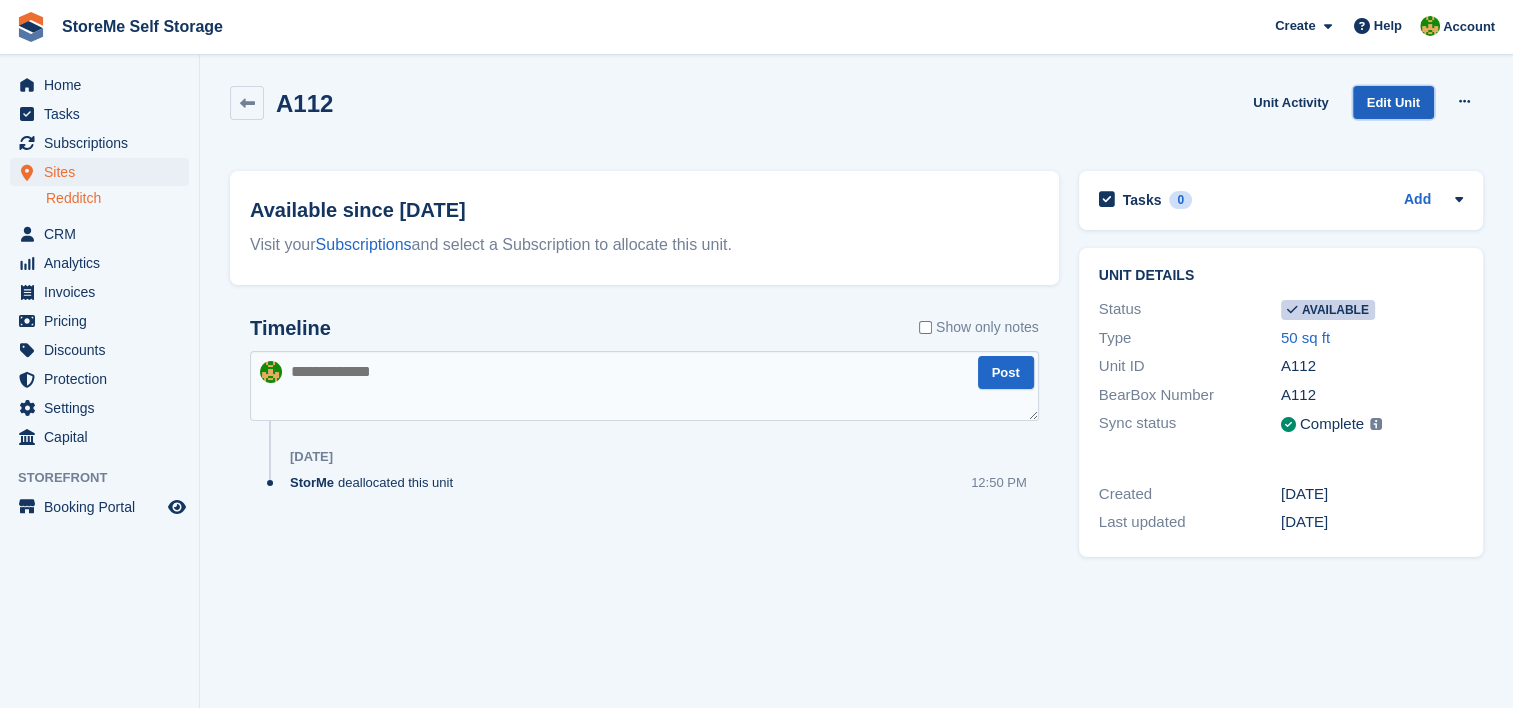 click on "Edit Unit" at bounding box center (1393, 102) 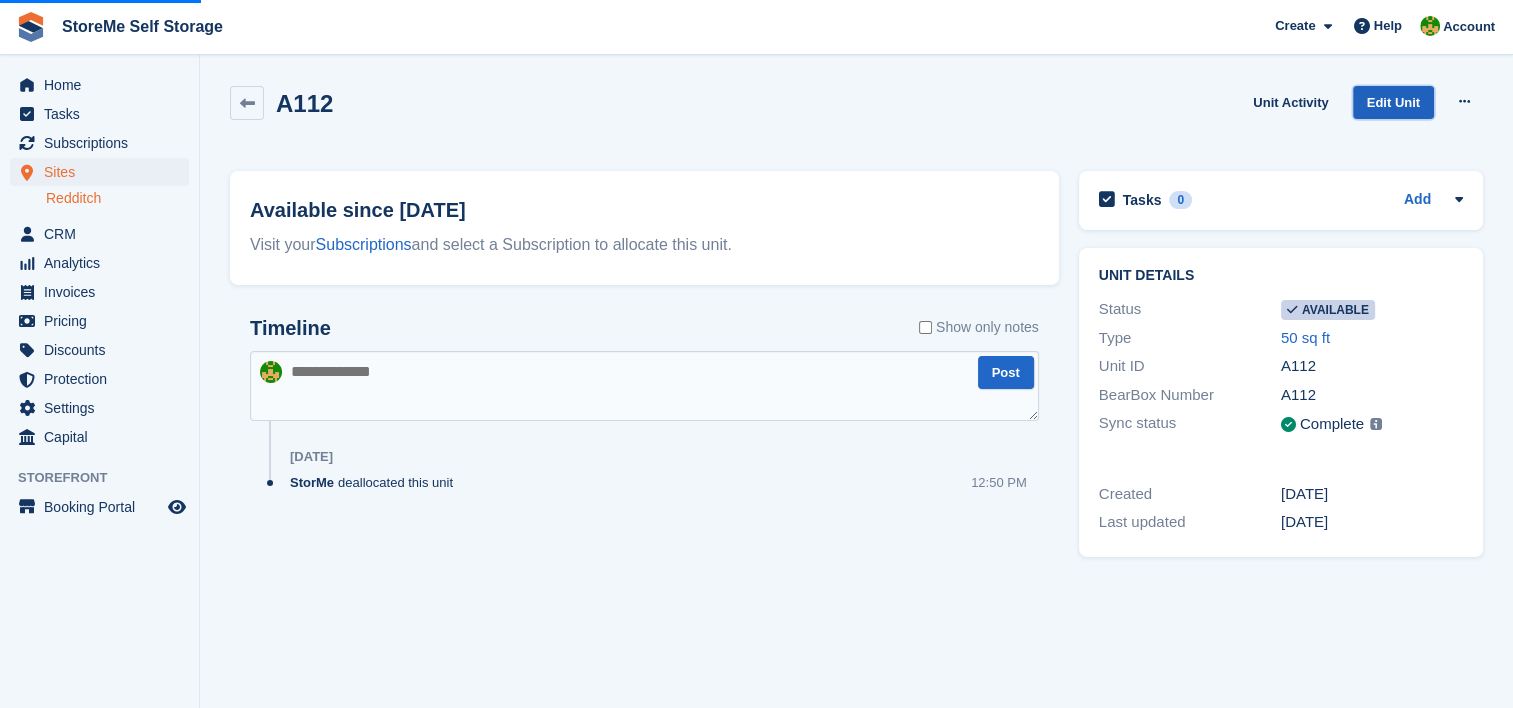 click on "Edit Unit" at bounding box center (1393, 102) 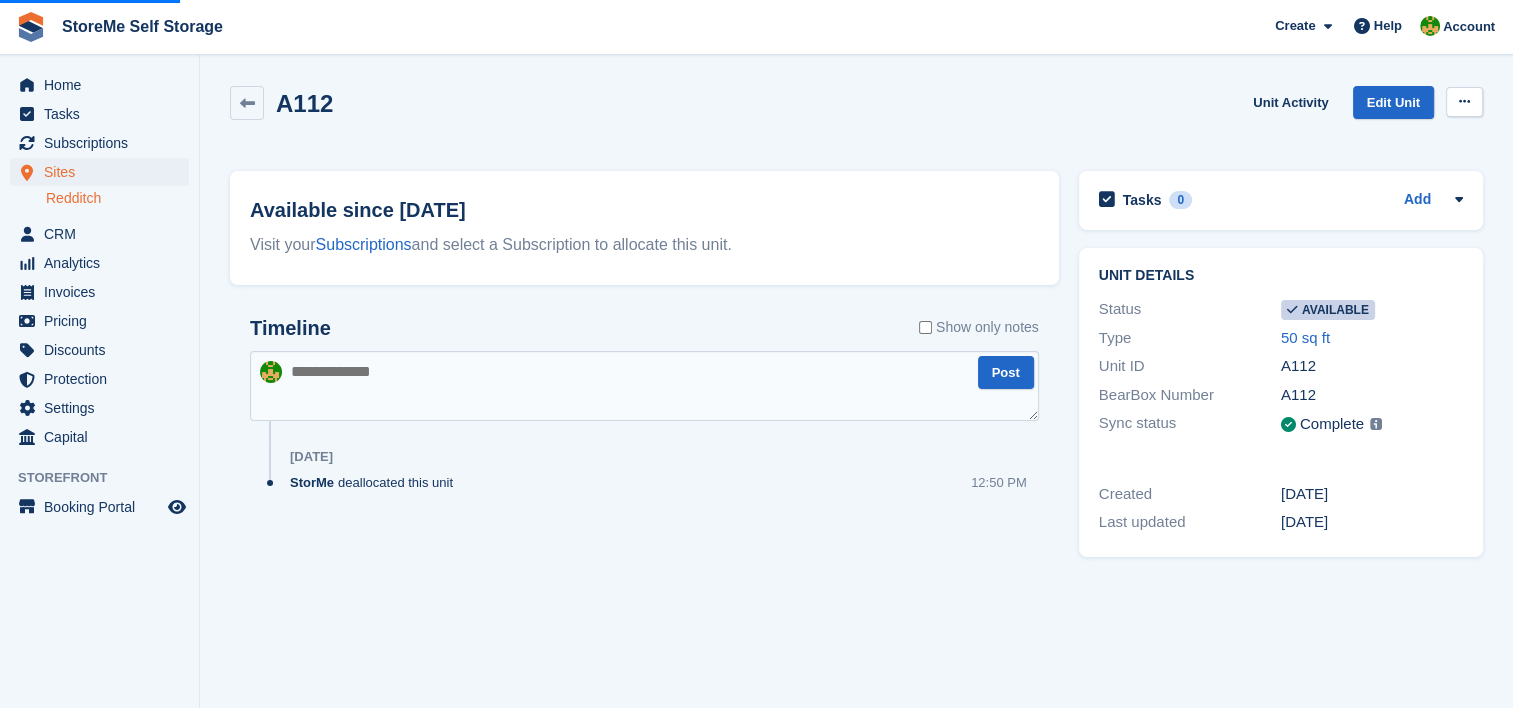 click at bounding box center (1464, 101) 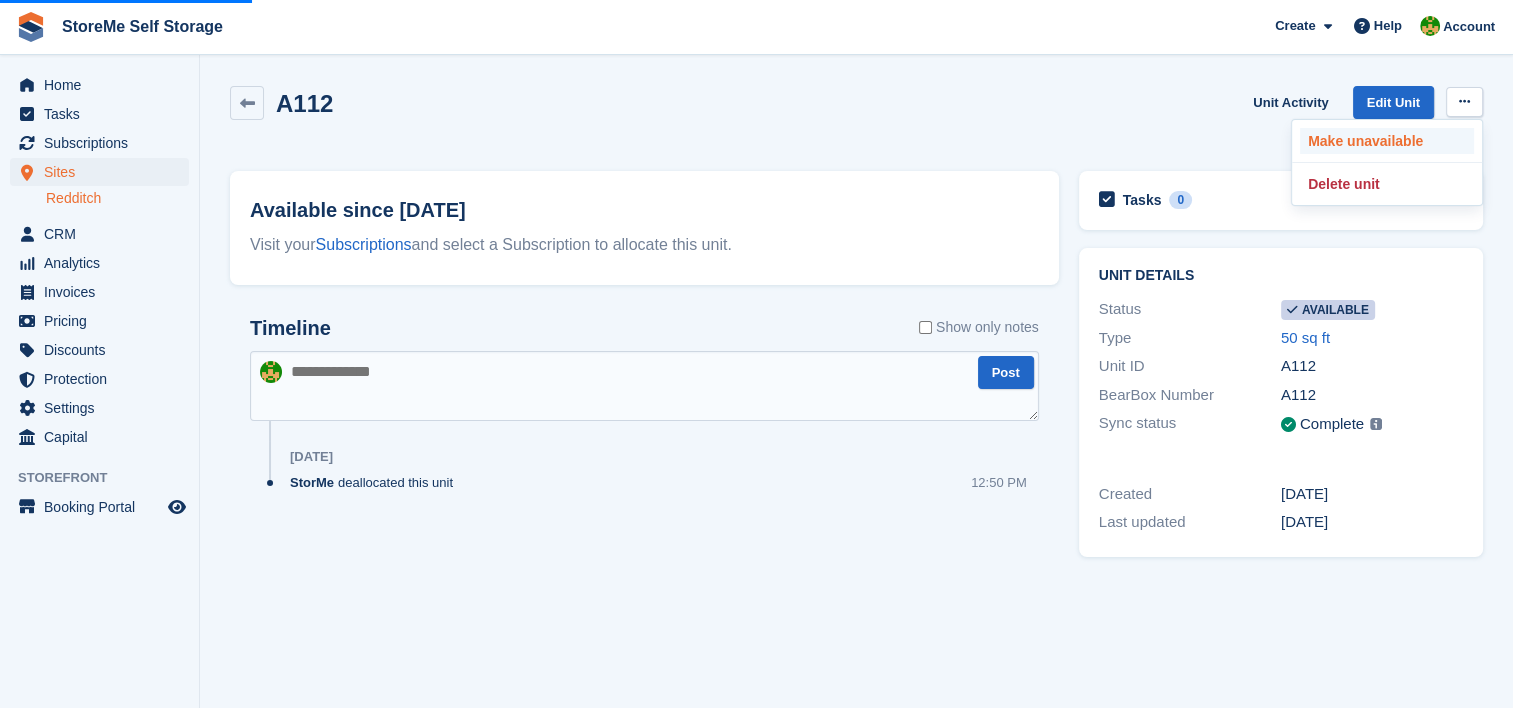 click on "Make unavailable" at bounding box center [1387, 141] 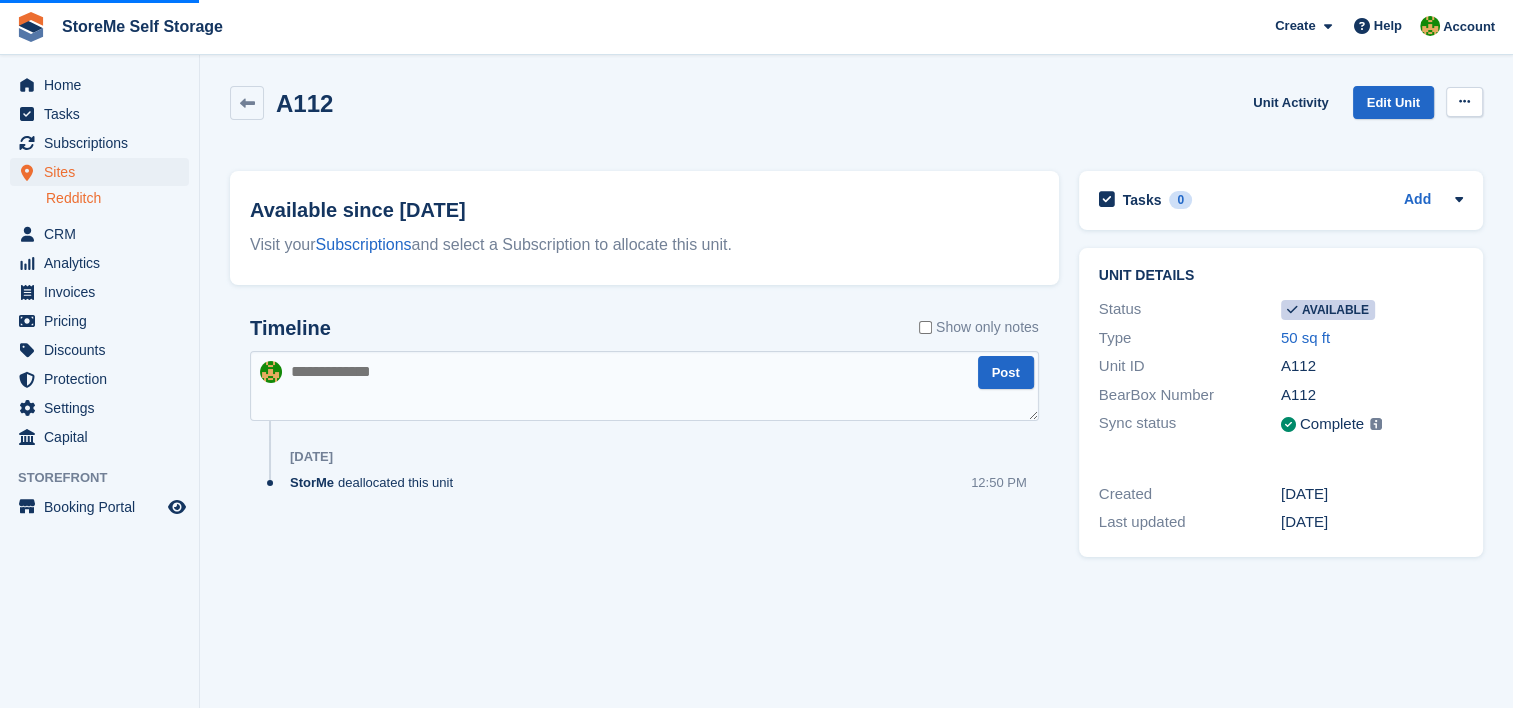 click at bounding box center [1464, 101] 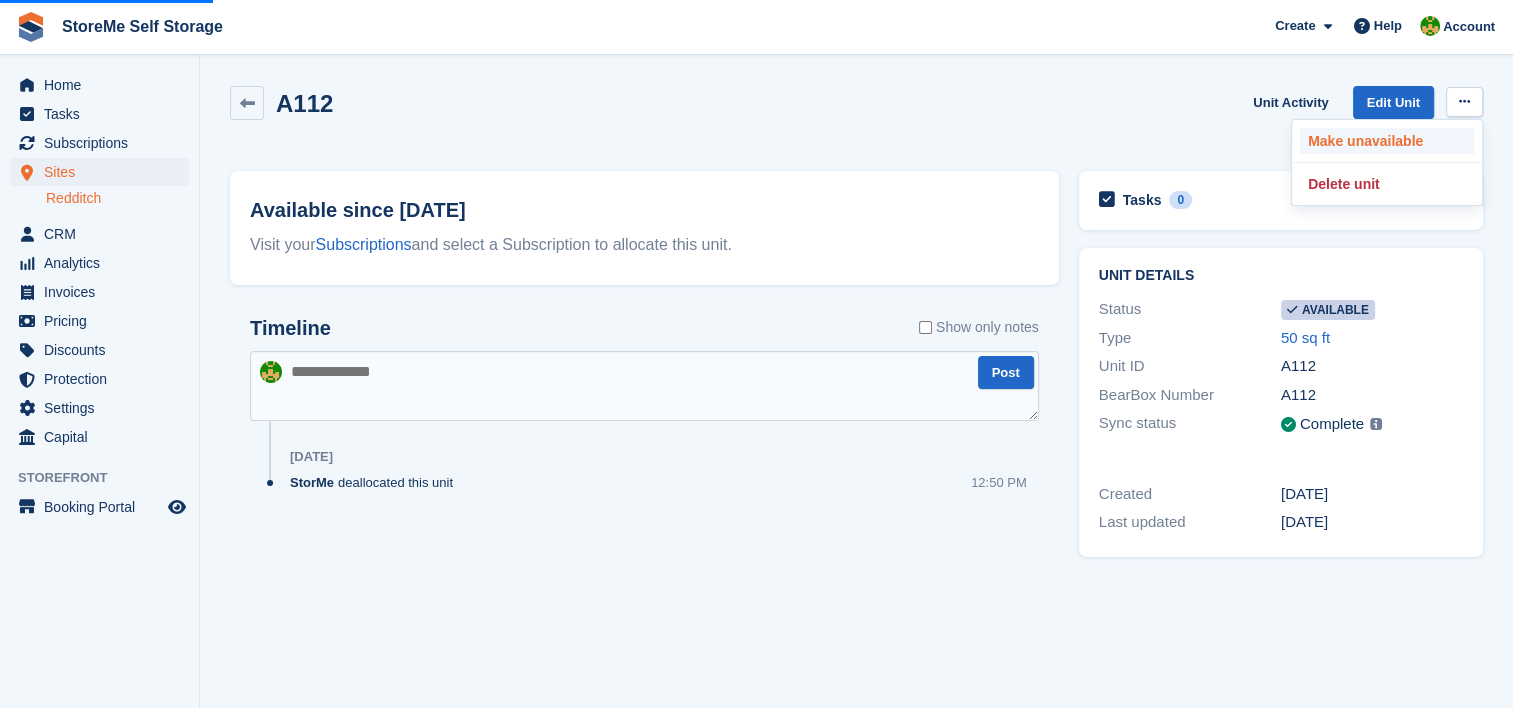 click on "Make unavailable" at bounding box center (1387, 141) 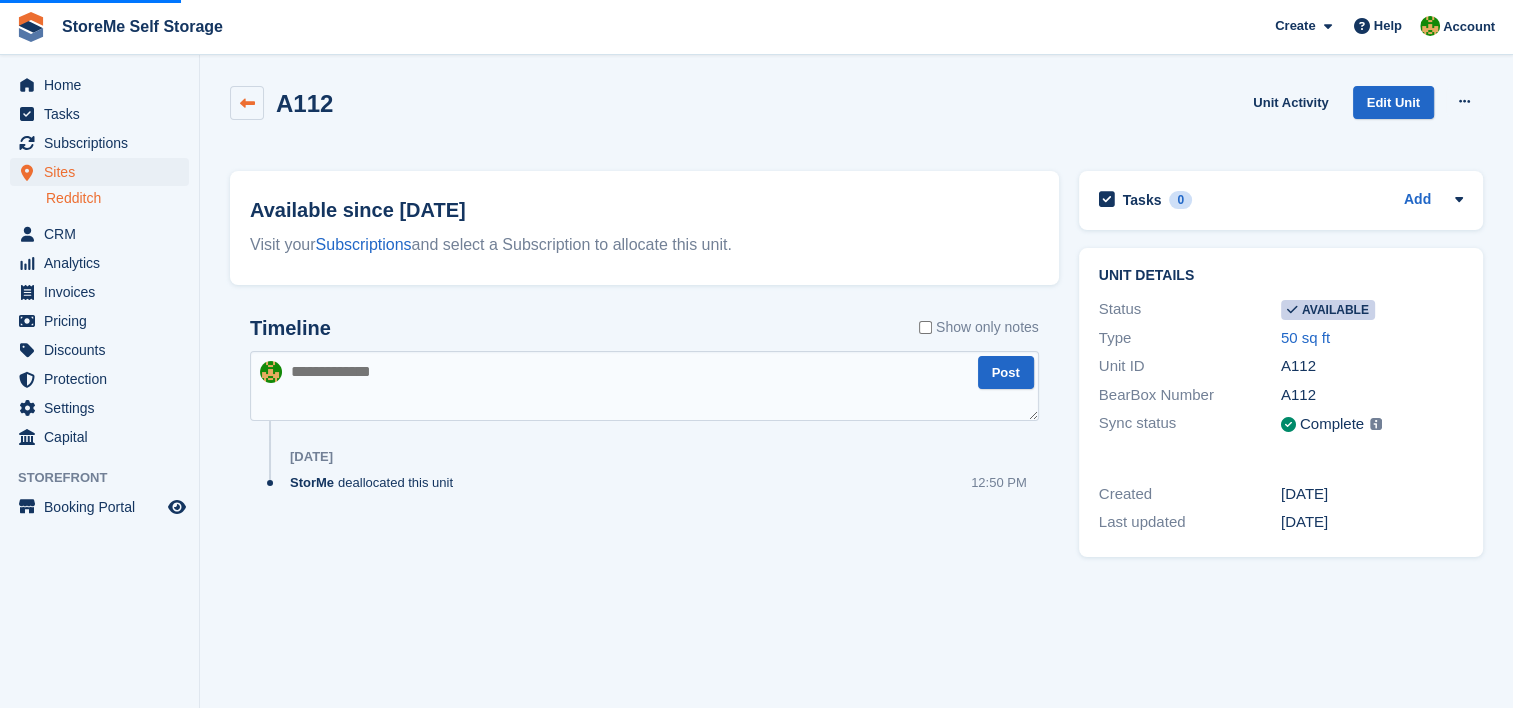 click at bounding box center (247, 103) 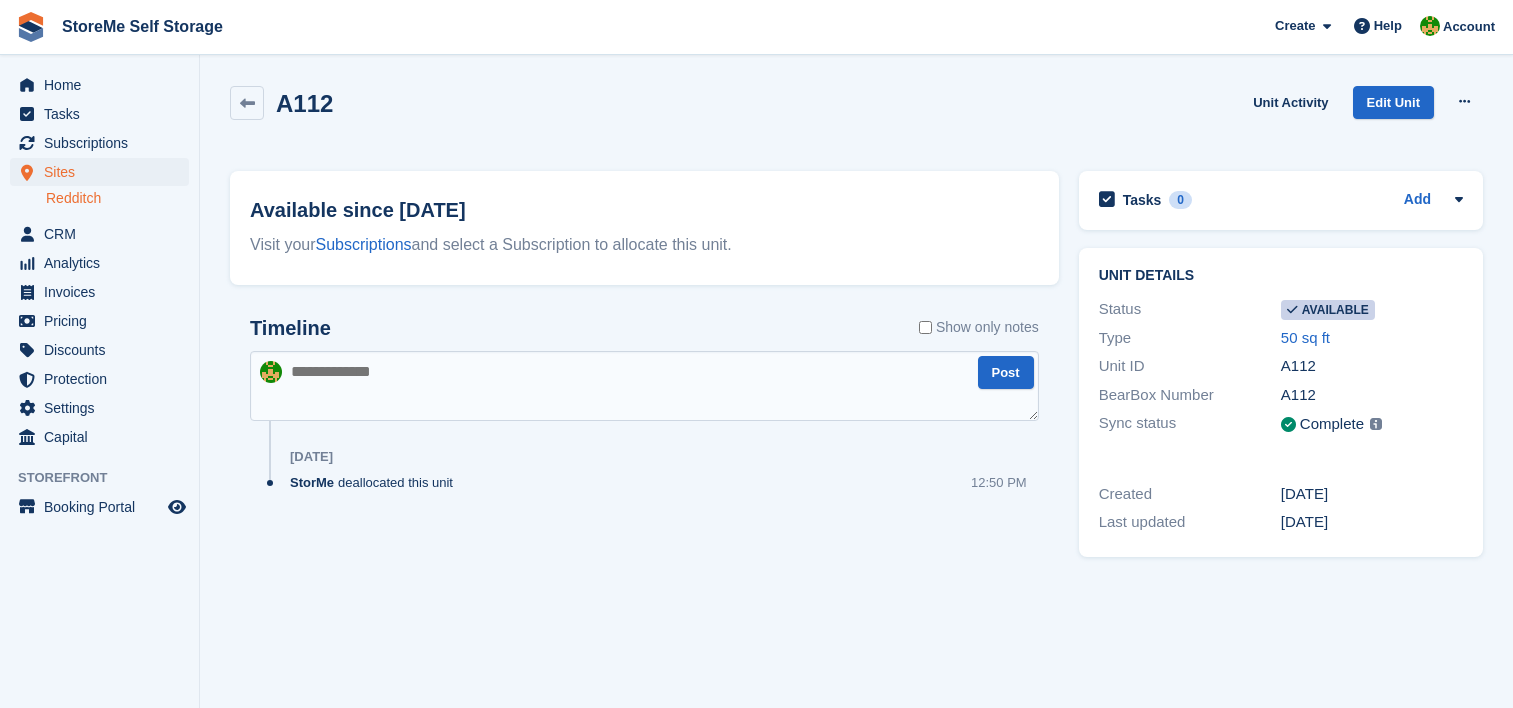 scroll, scrollTop: 0, scrollLeft: 0, axis: both 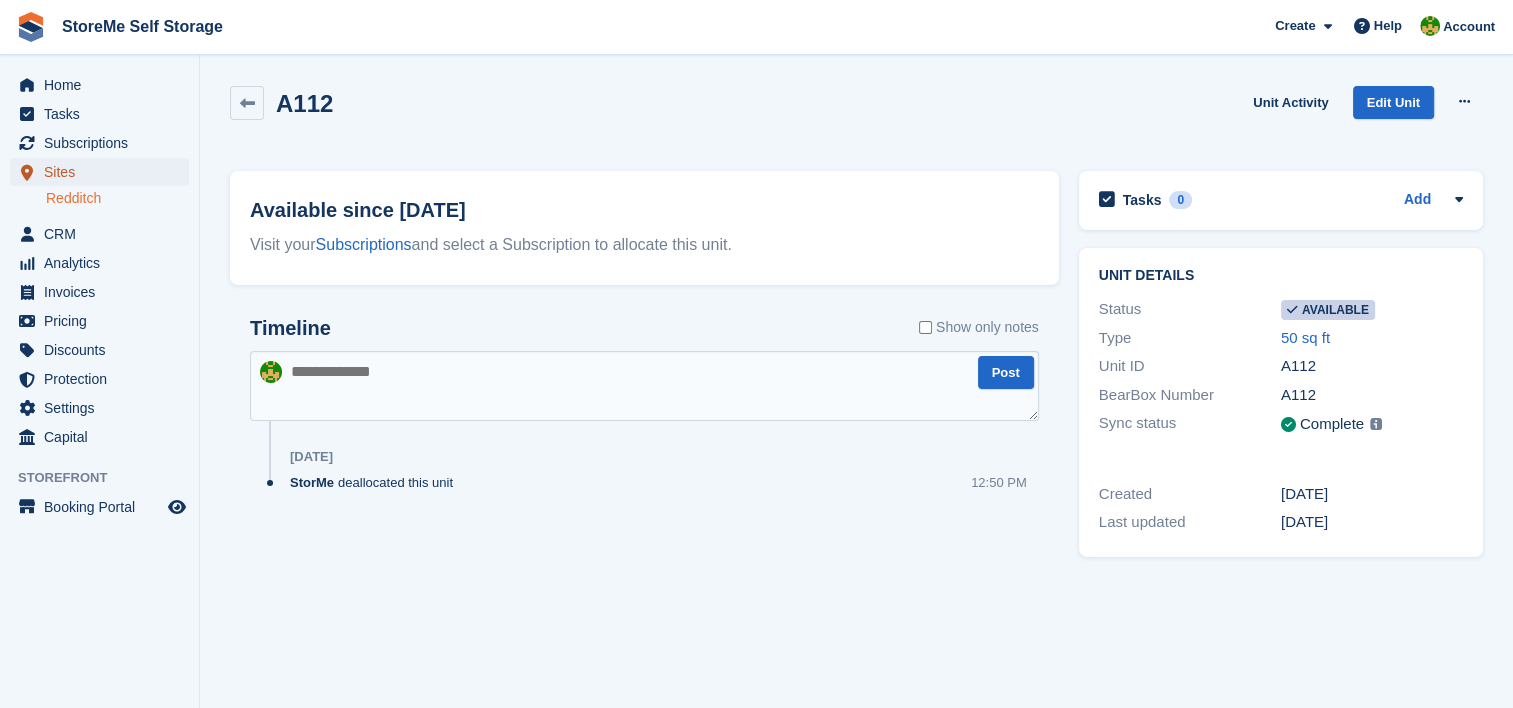 click on "Sites" at bounding box center (104, 172) 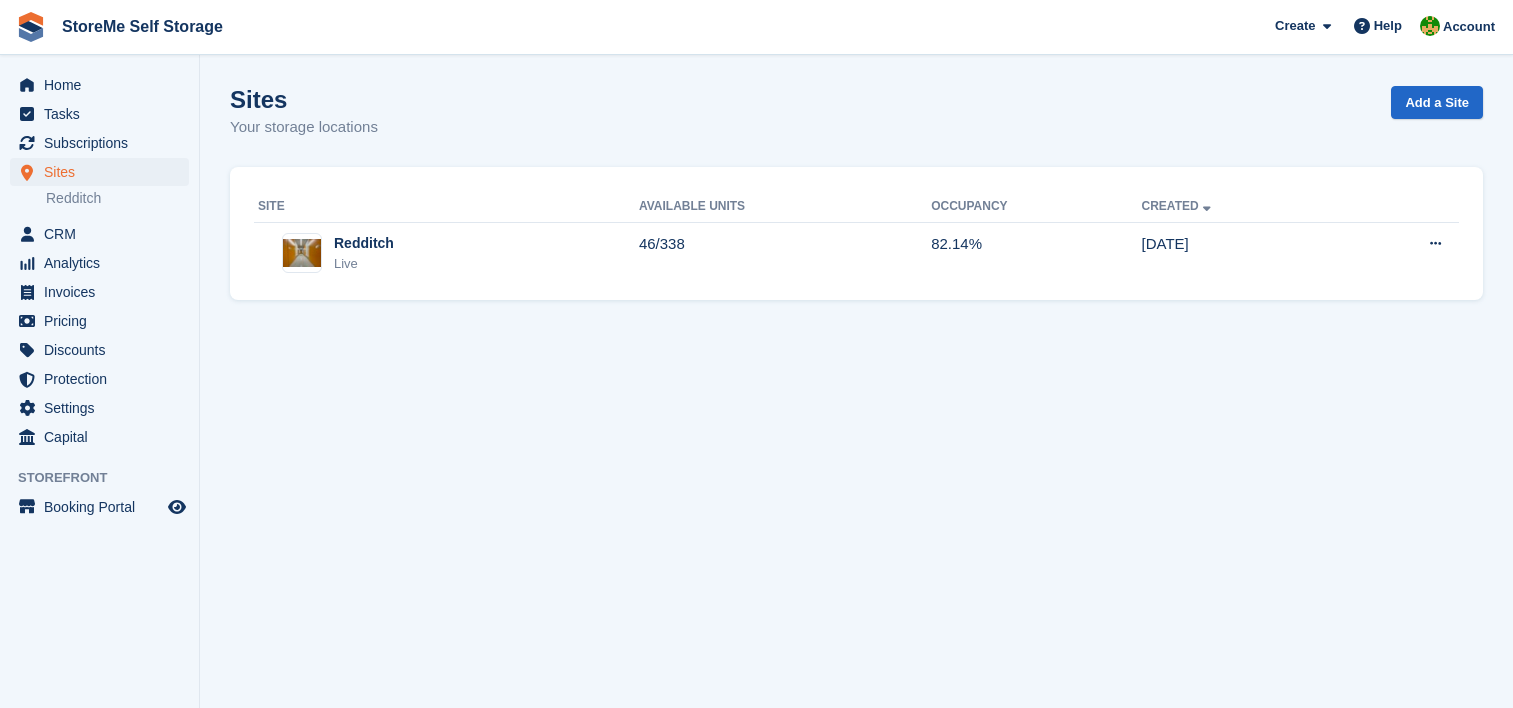 scroll, scrollTop: 0, scrollLeft: 0, axis: both 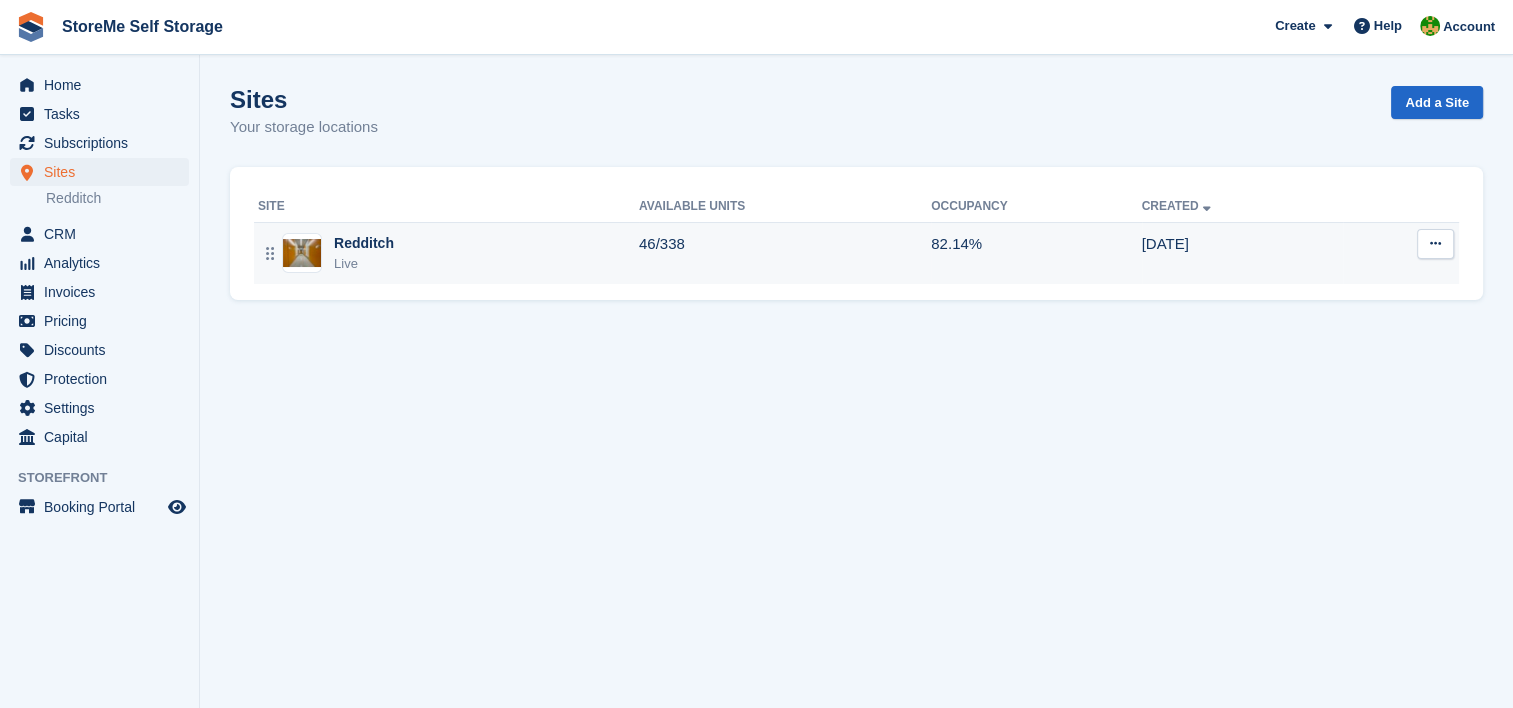 click on "Redditch
Live" at bounding box center (448, 253) 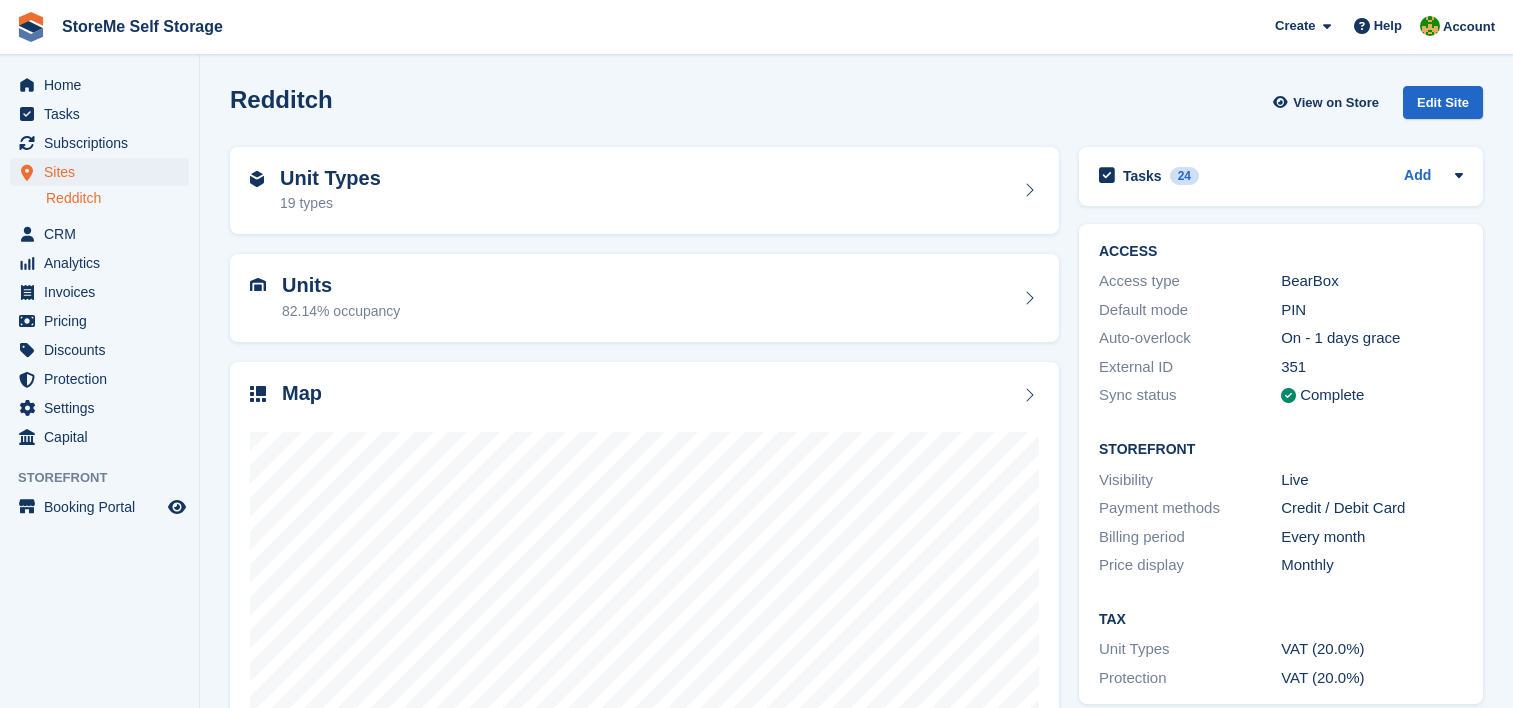 scroll, scrollTop: 0, scrollLeft: 0, axis: both 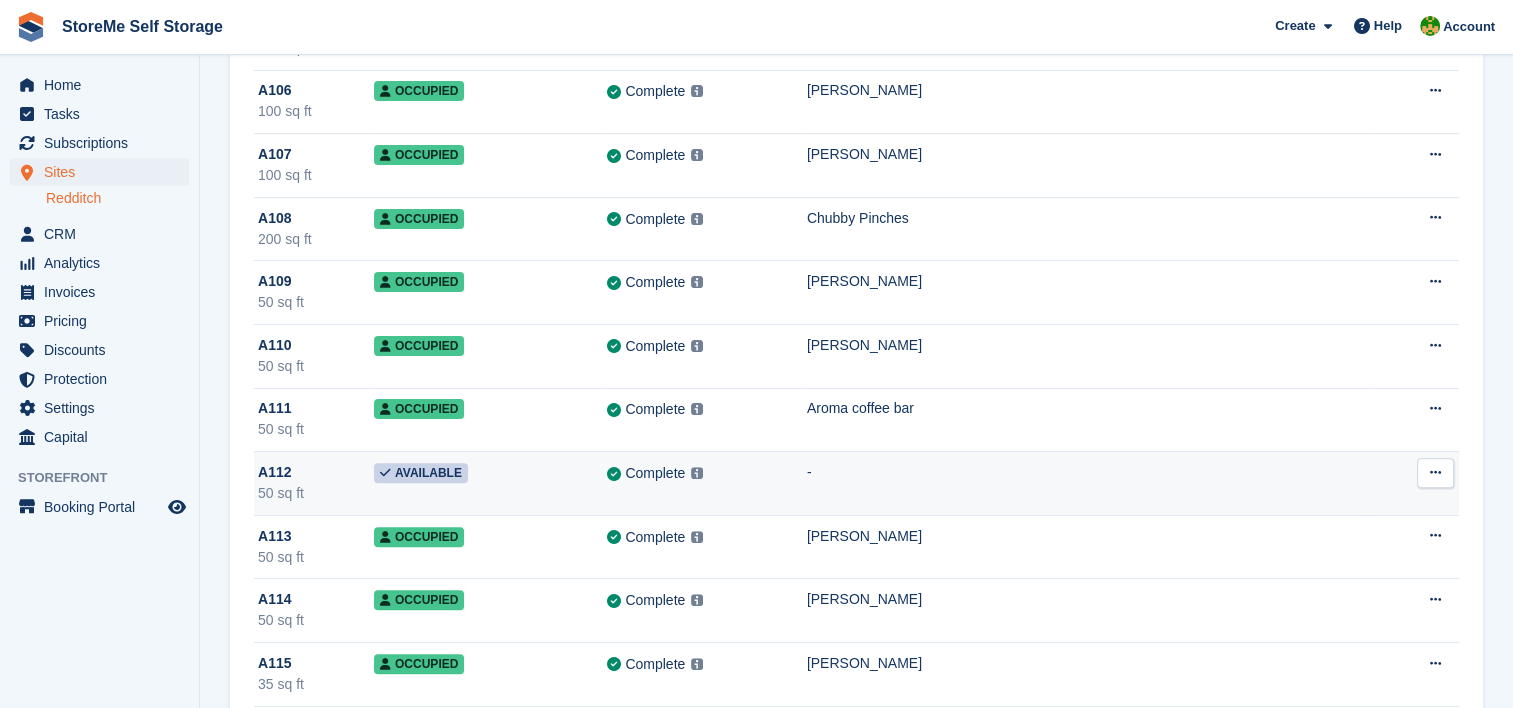 click on "-" at bounding box center [1089, 484] 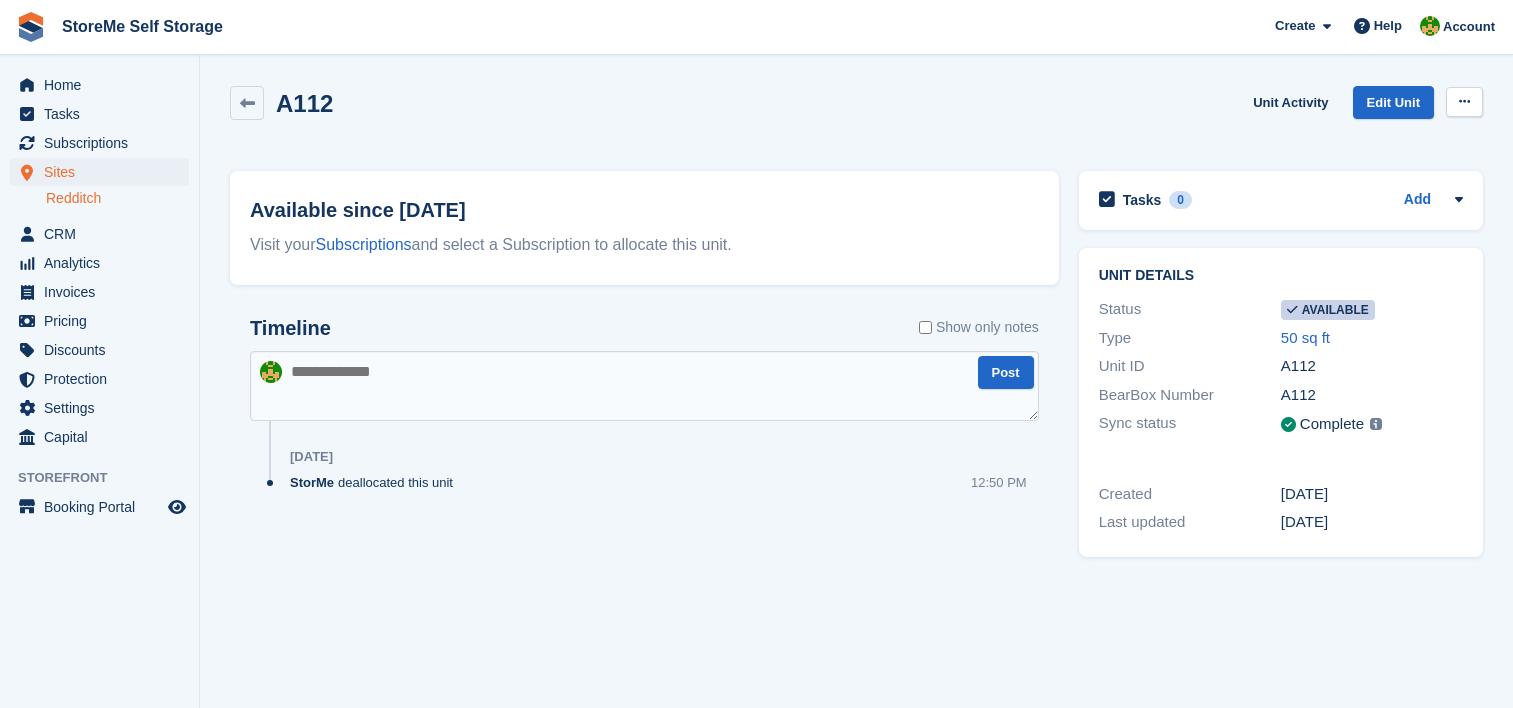 scroll, scrollTop: 0, scrollLeft: 0, axis: both 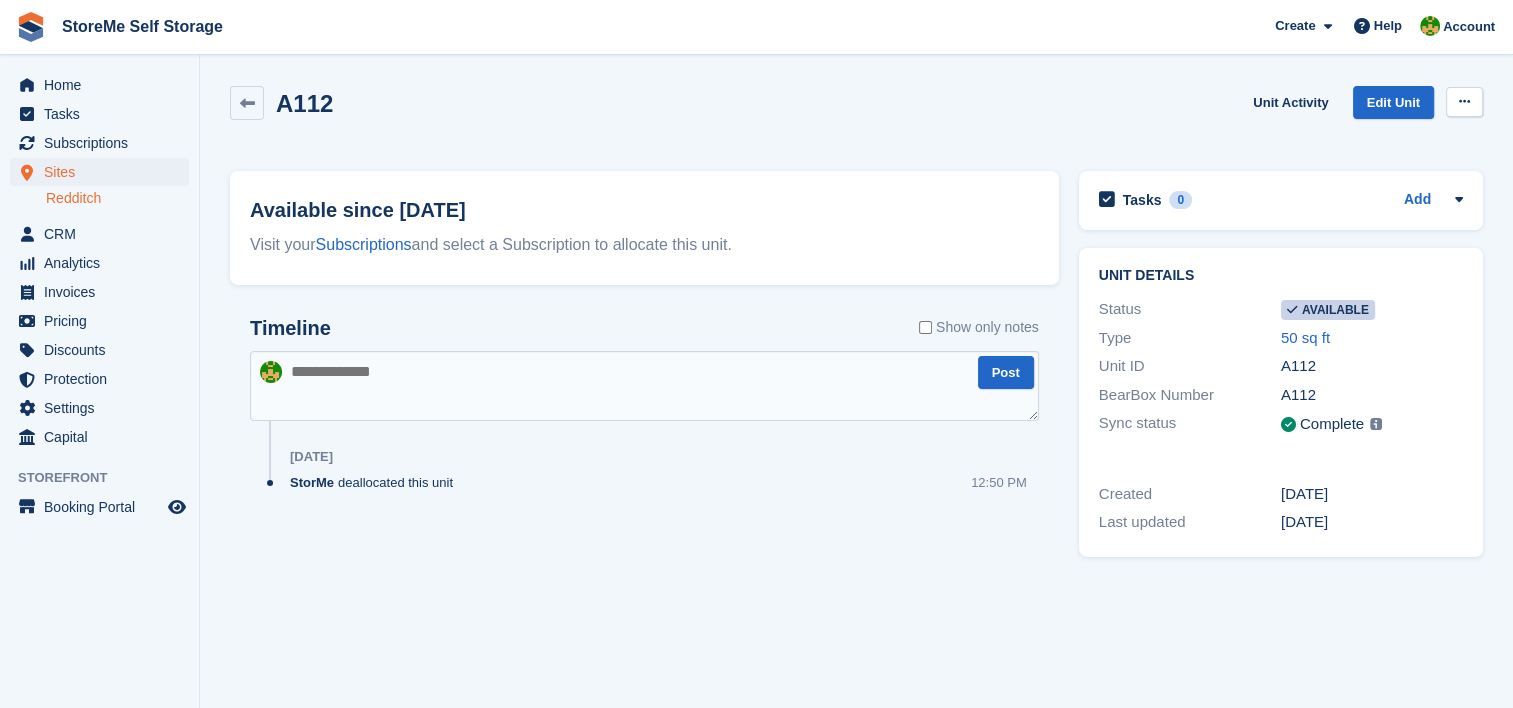 click at bounding box center (1464, 102) 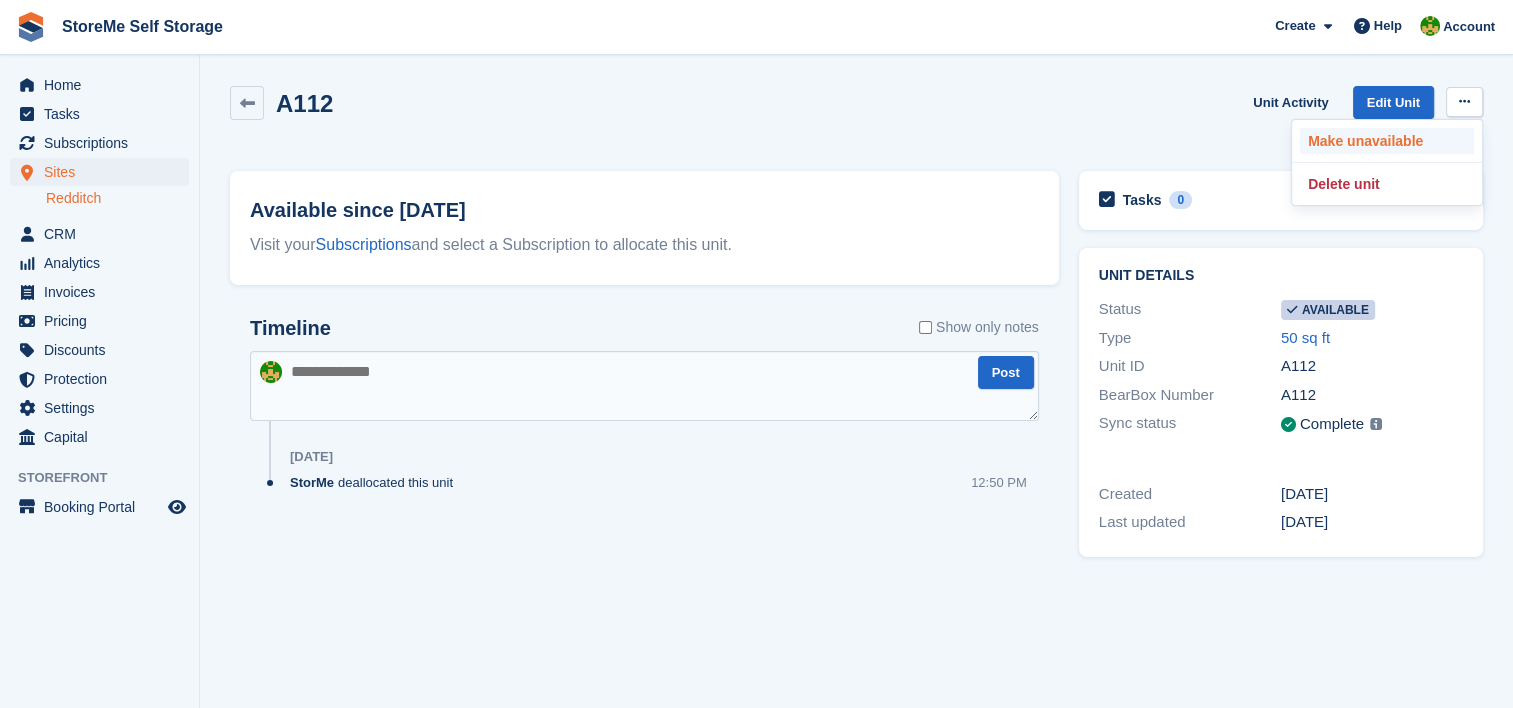 click on "Make unavailable" at bounding box center (1387, 141) 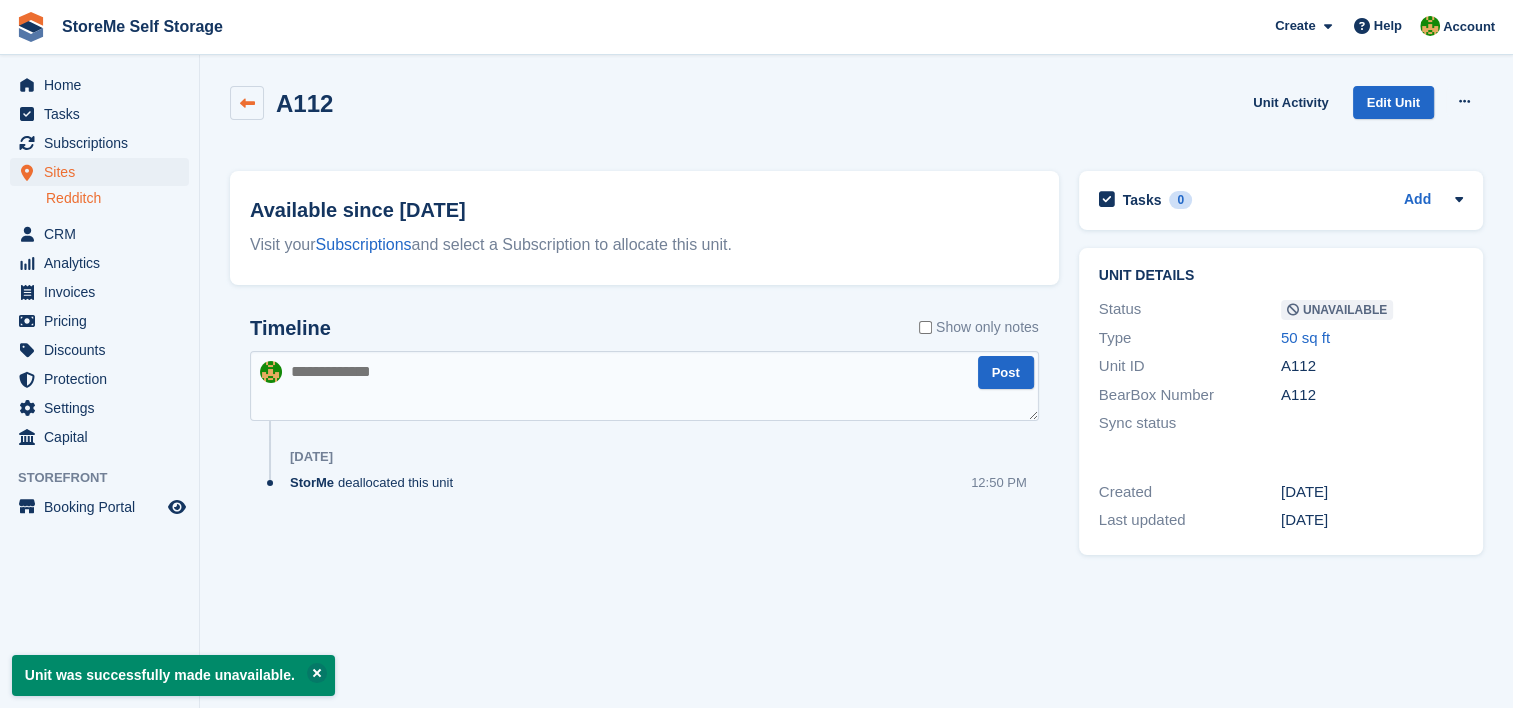 click at bounding box center (247, 103) 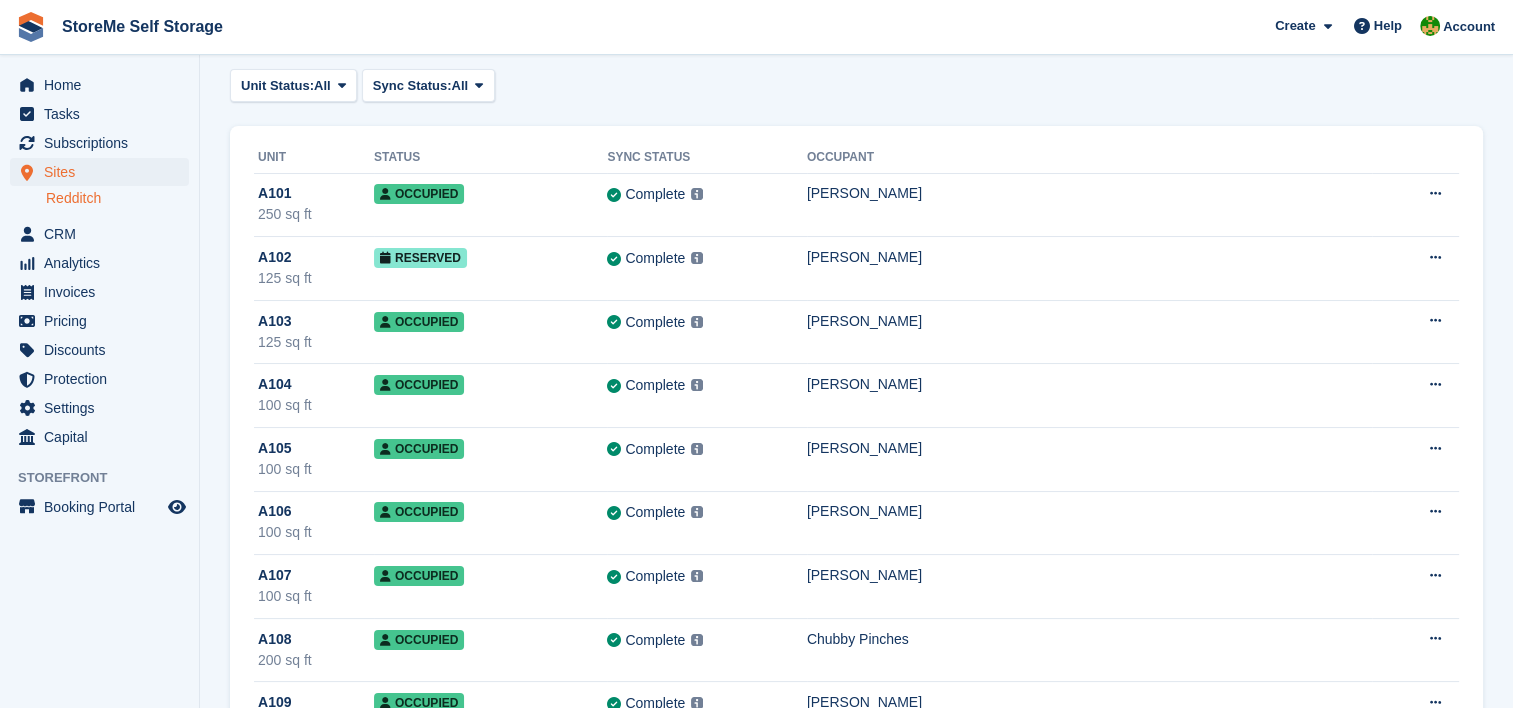 scroll, scrollTop: 0, scrollLeft: 0, axis: both 